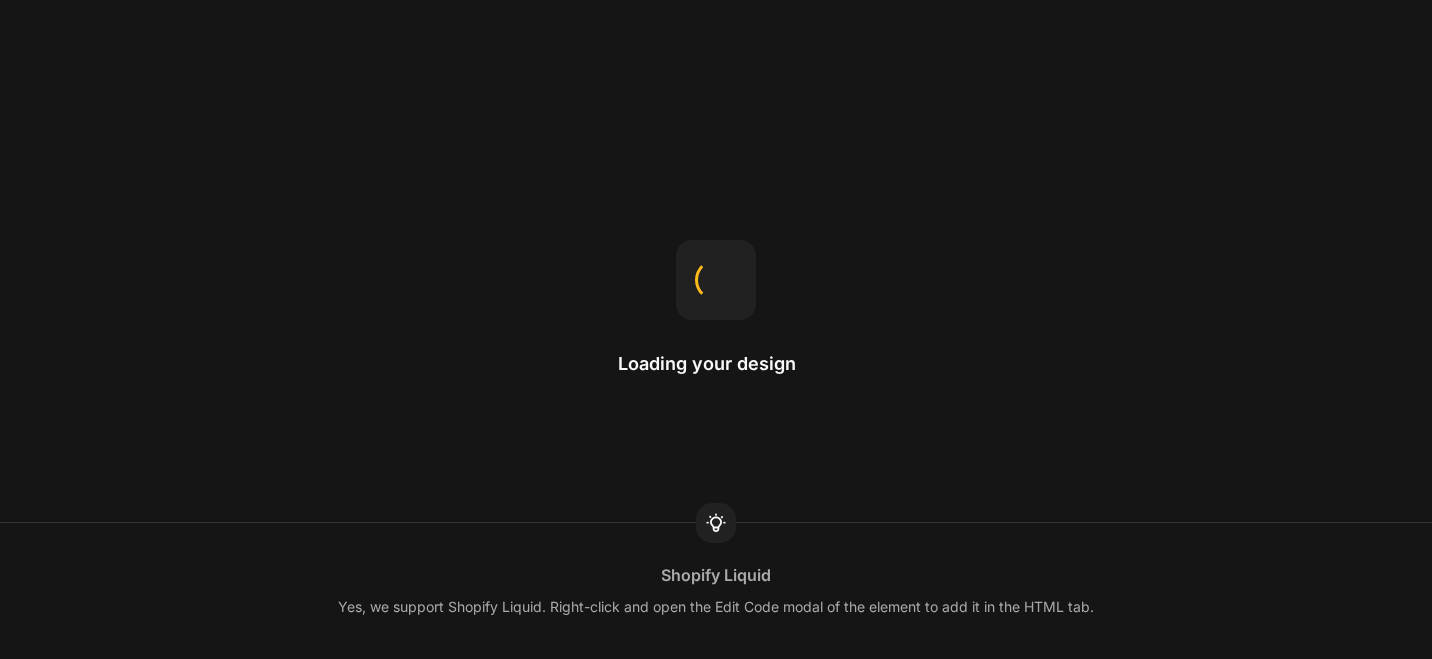scroll, scrollTop: 0, scrollLeft: 0, axis: both 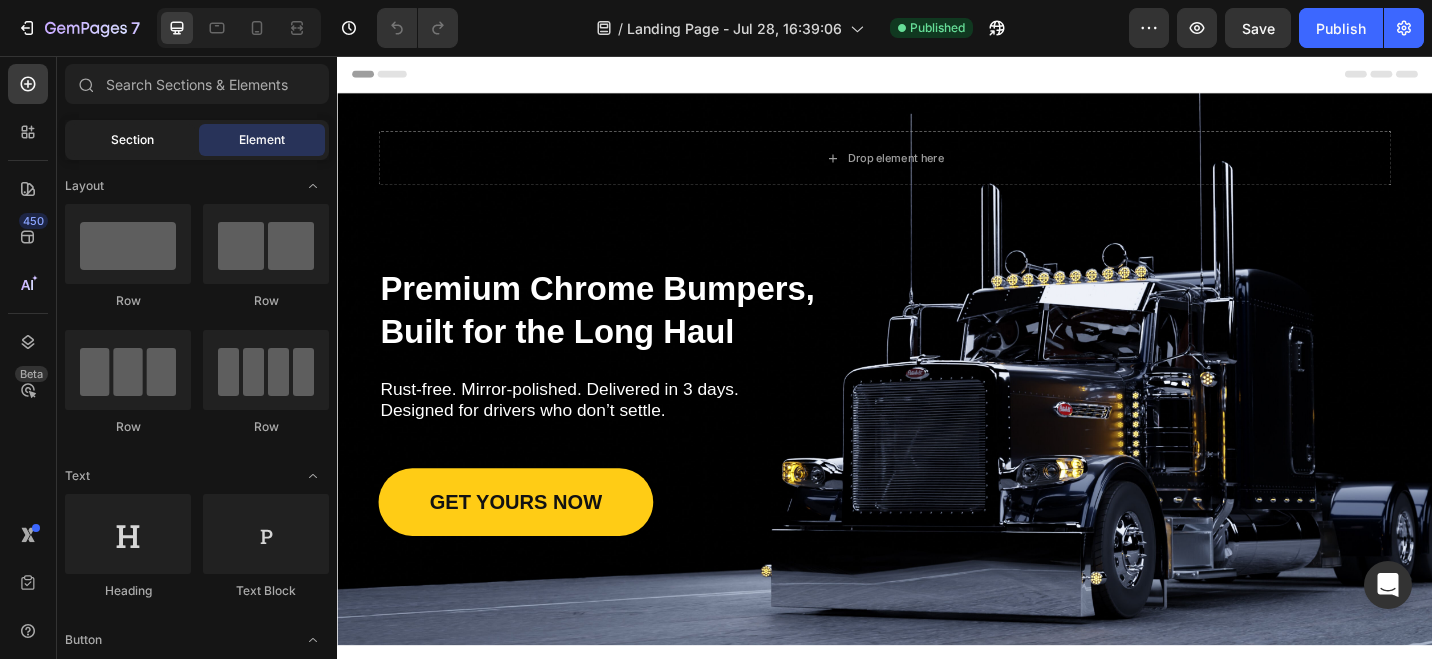 click on "Section" at bounding box center (132, 140) 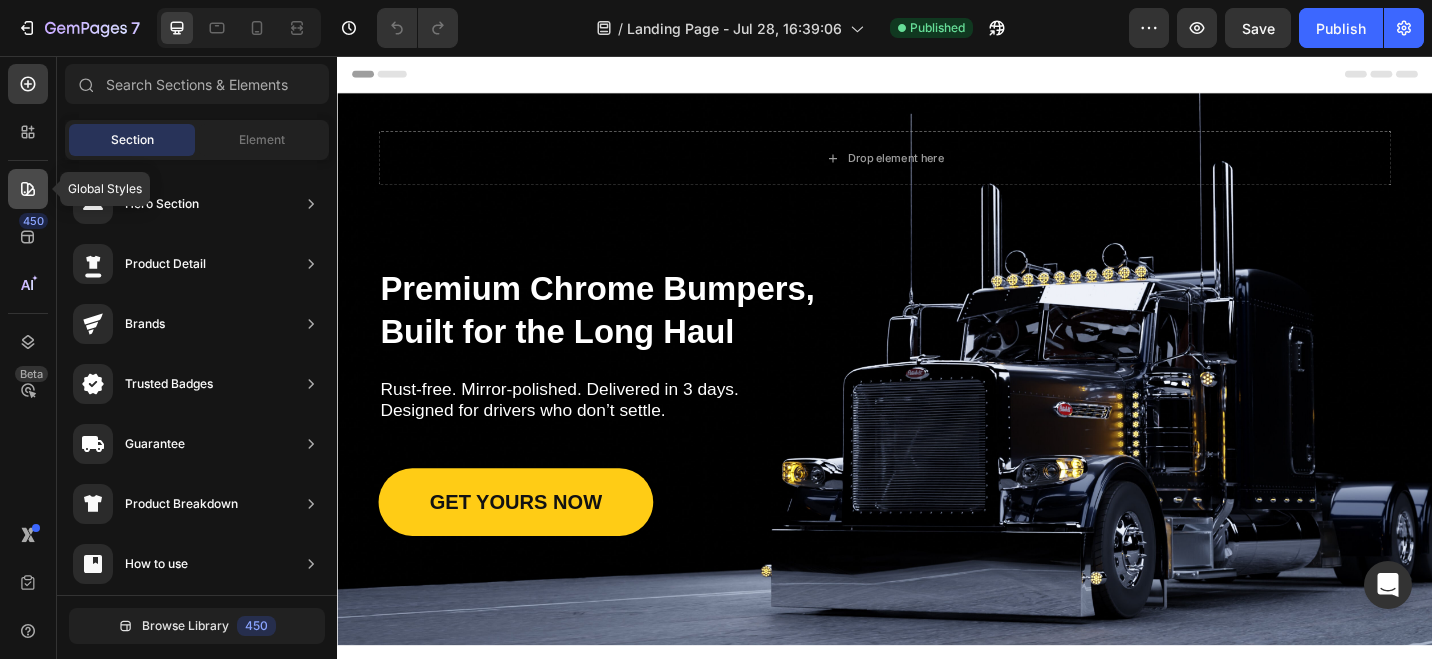 click 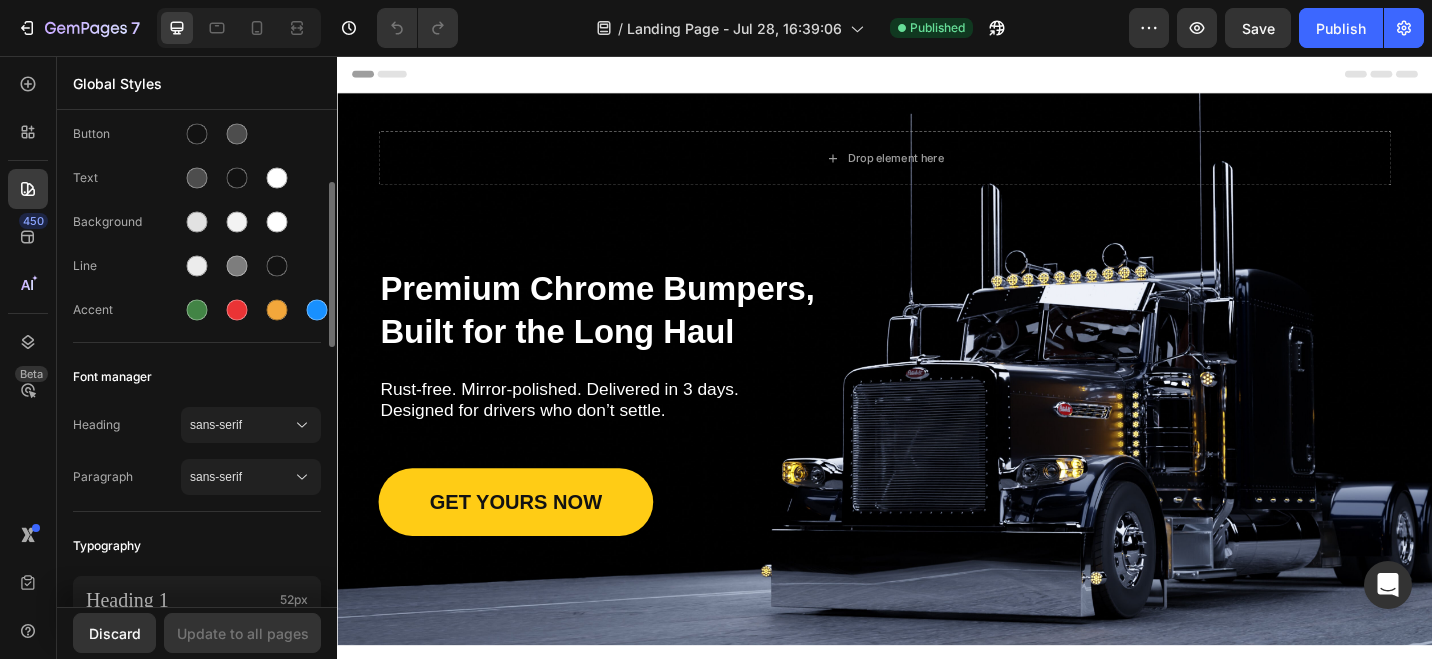 scroll, scrollTop: 97, scrollLeft: 0, axis: vertical 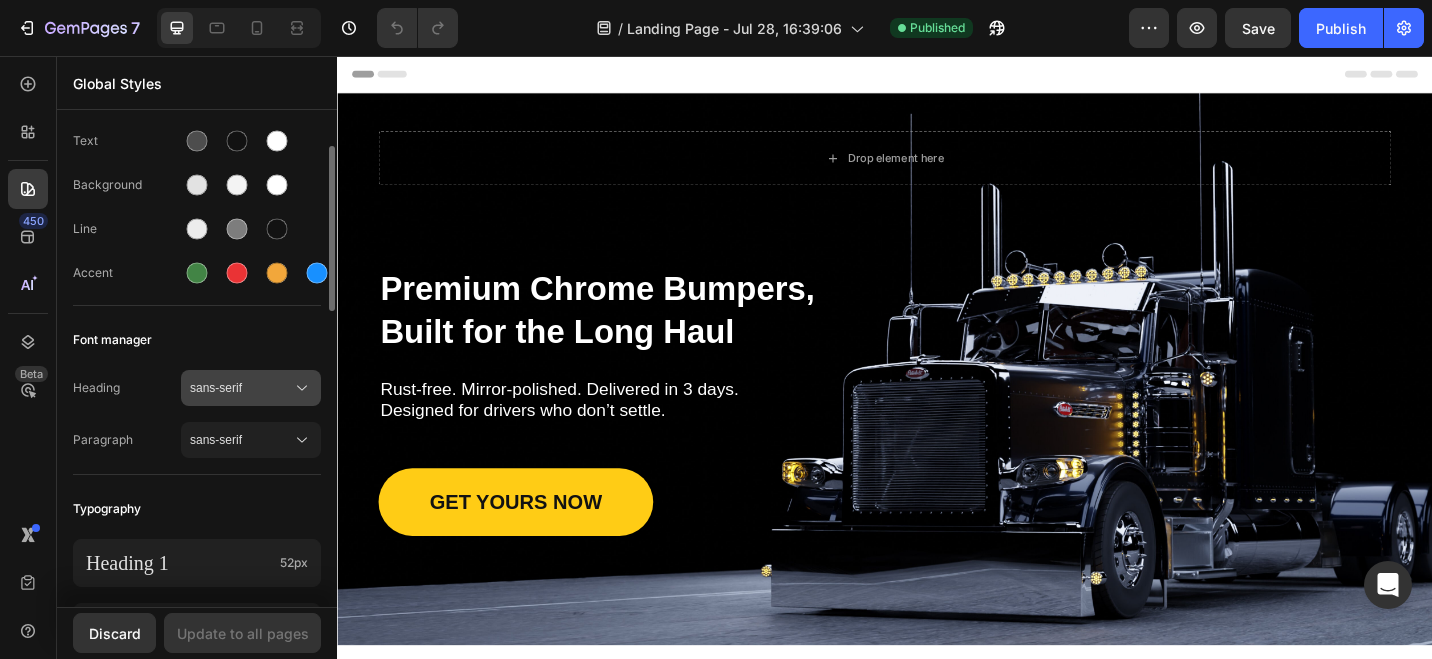 click on "sans-serif" at bounding box center (251, 388) 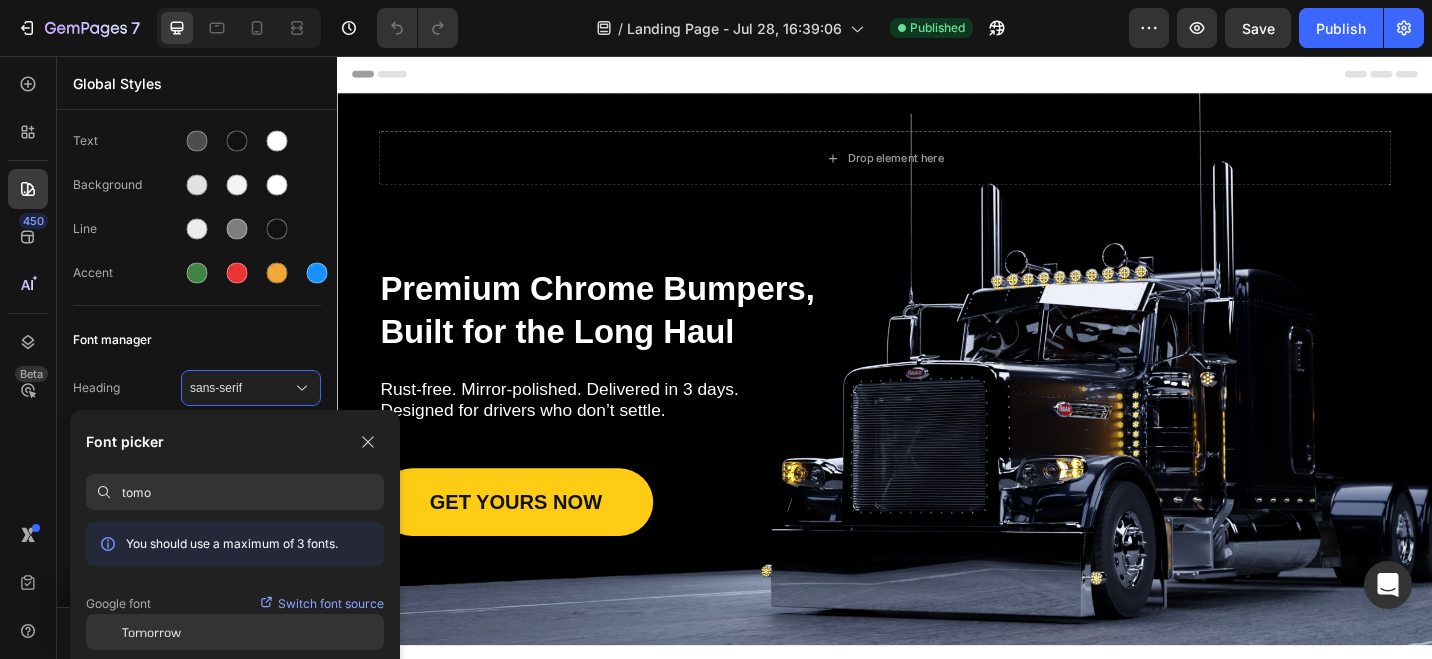 type on "tomo" 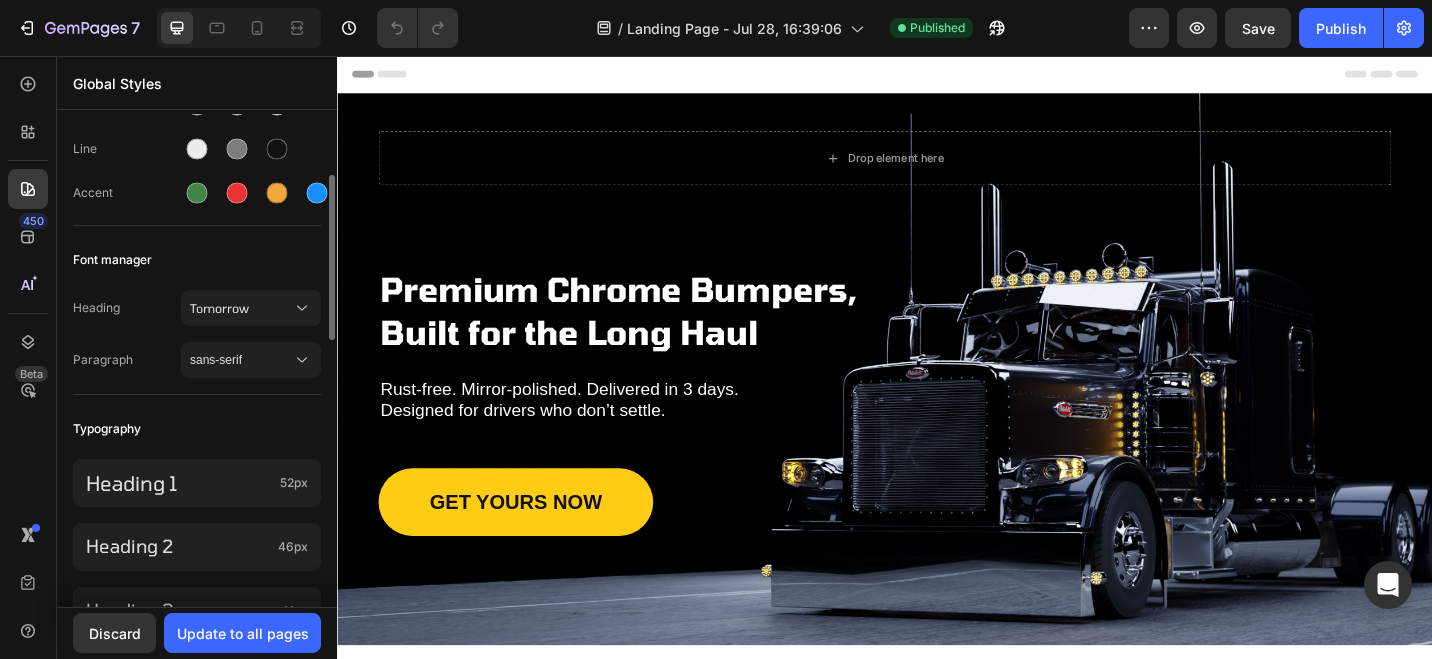 scroll, scrollTop: 178, scrollLeft: 0, axis: vertical 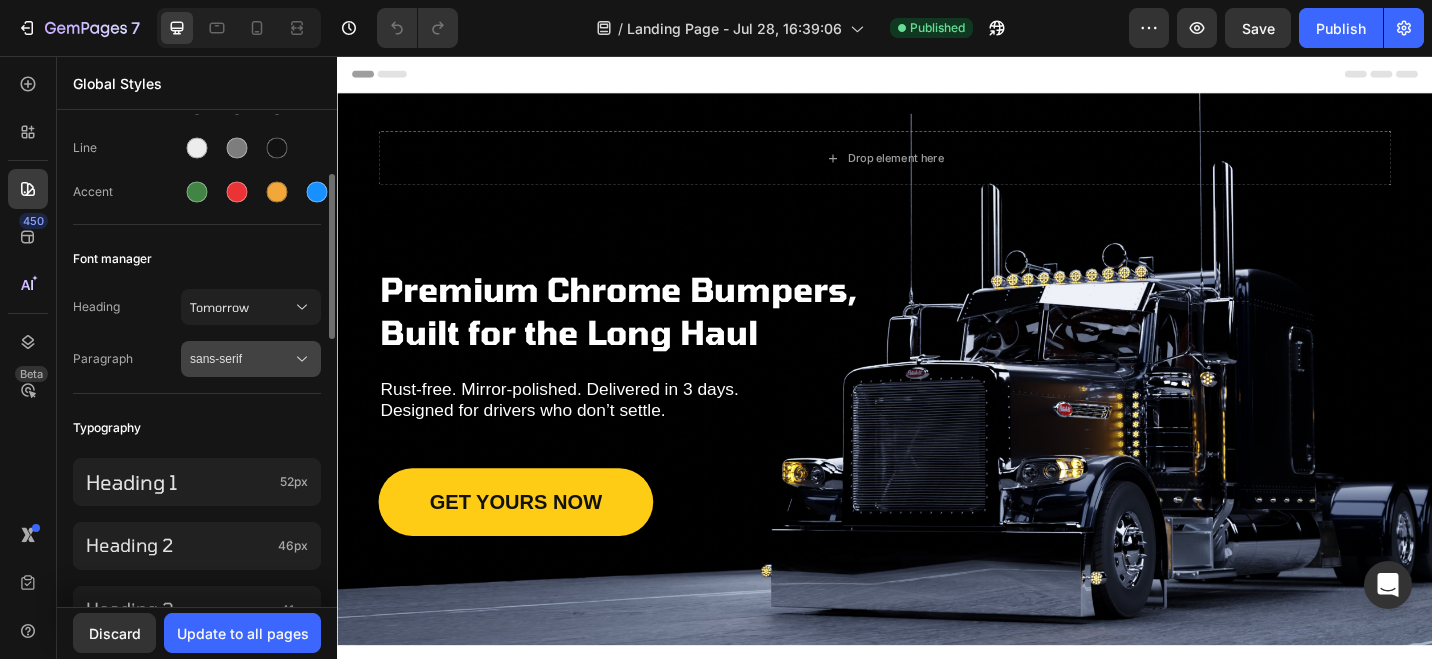 click on "sans-serif" at bounding box center [241, 359] 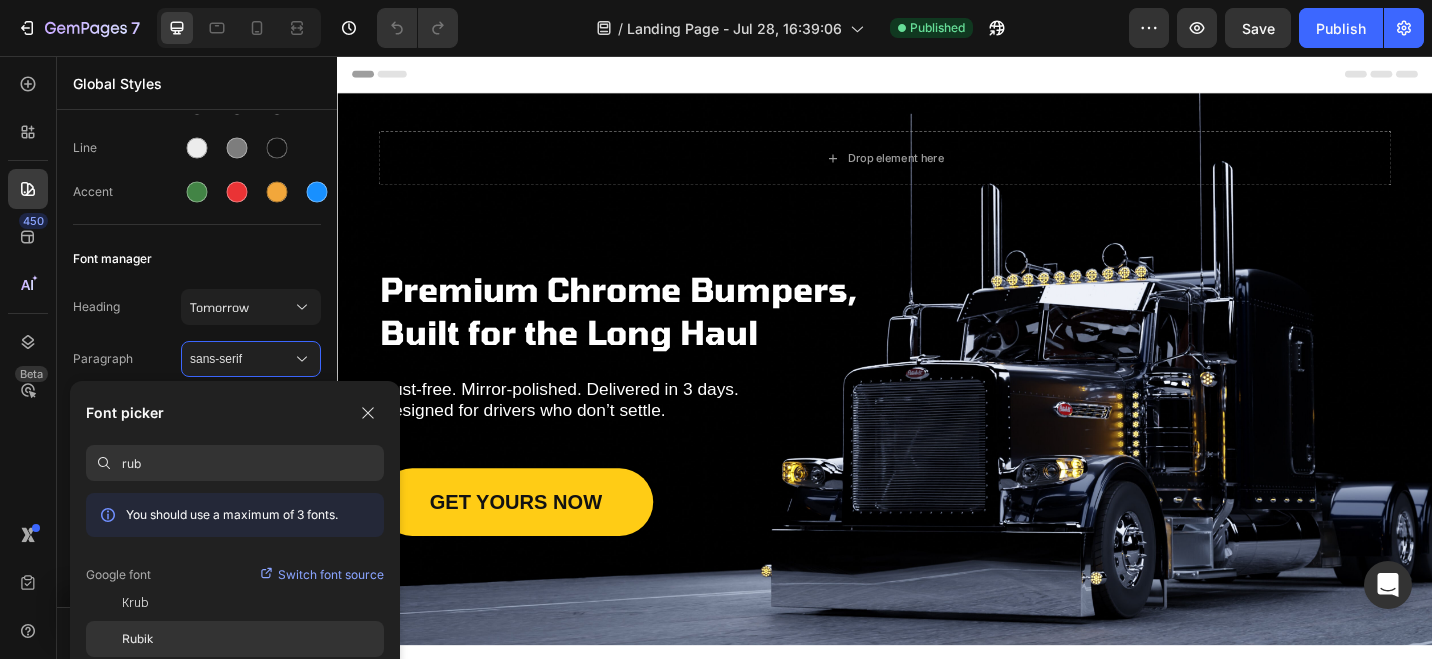 type on "rub" 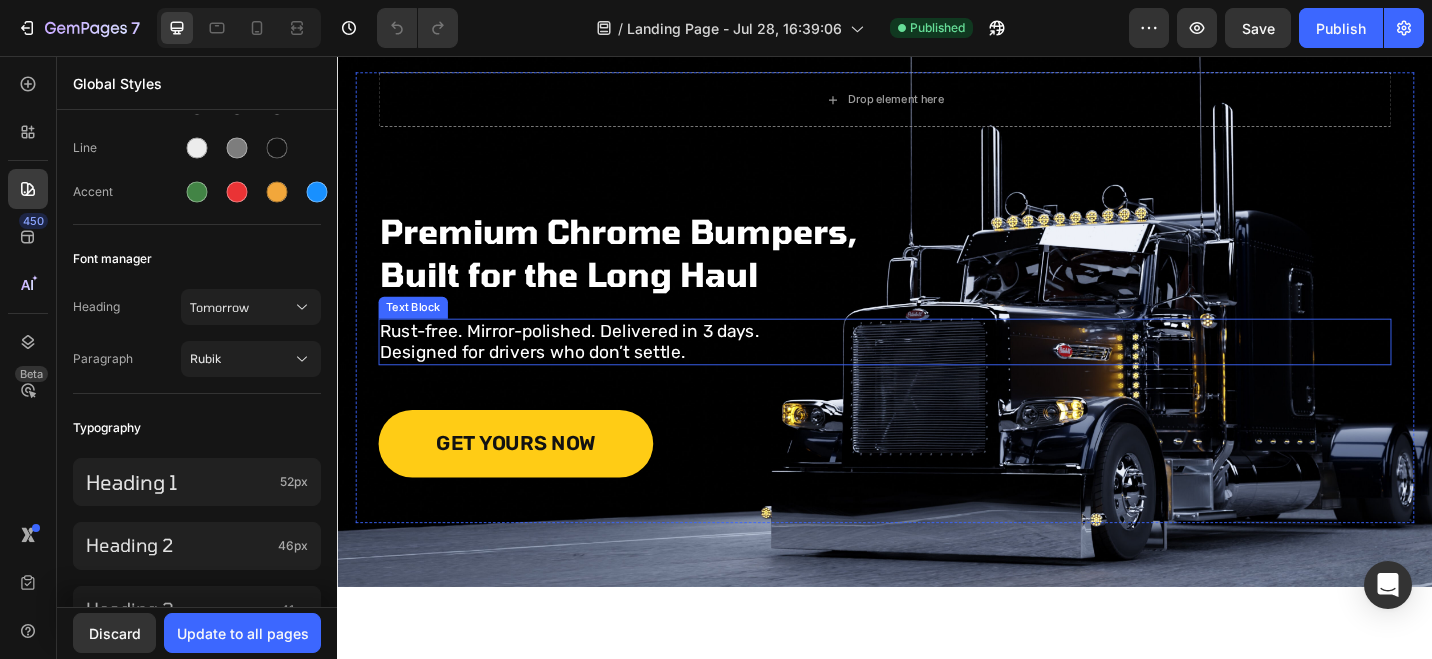 scroll, scrollTop: 67, scrollLeft: 0, axis: vertical 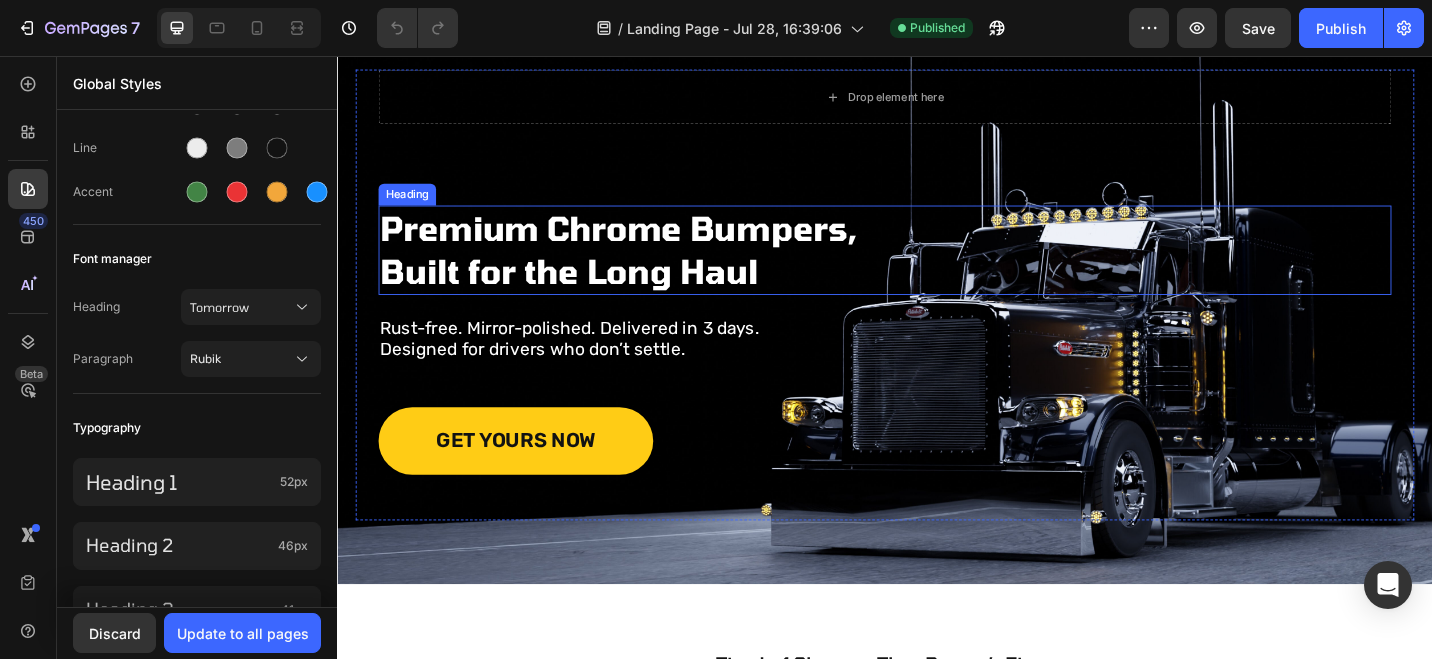 click on "Premium Chrome Bumpers, Built for the Long Haul" at bounding box center (696, 269) 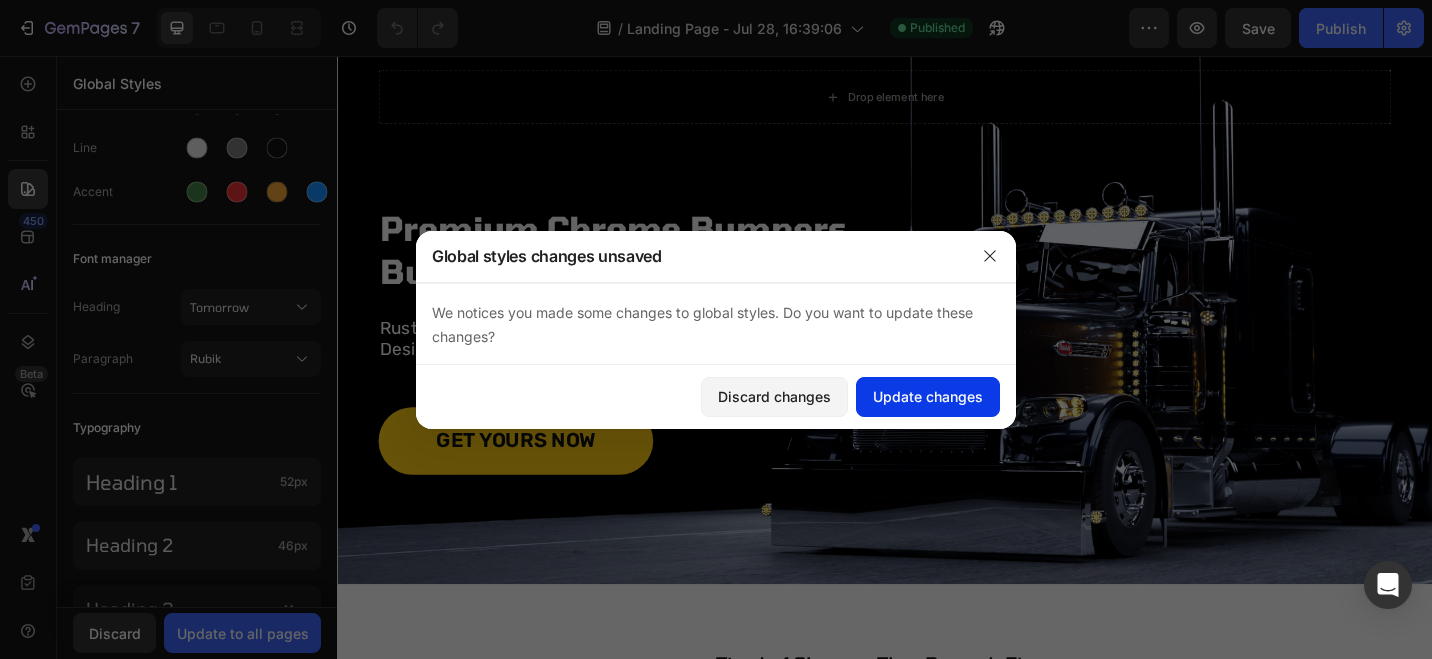 click on "Update changes" 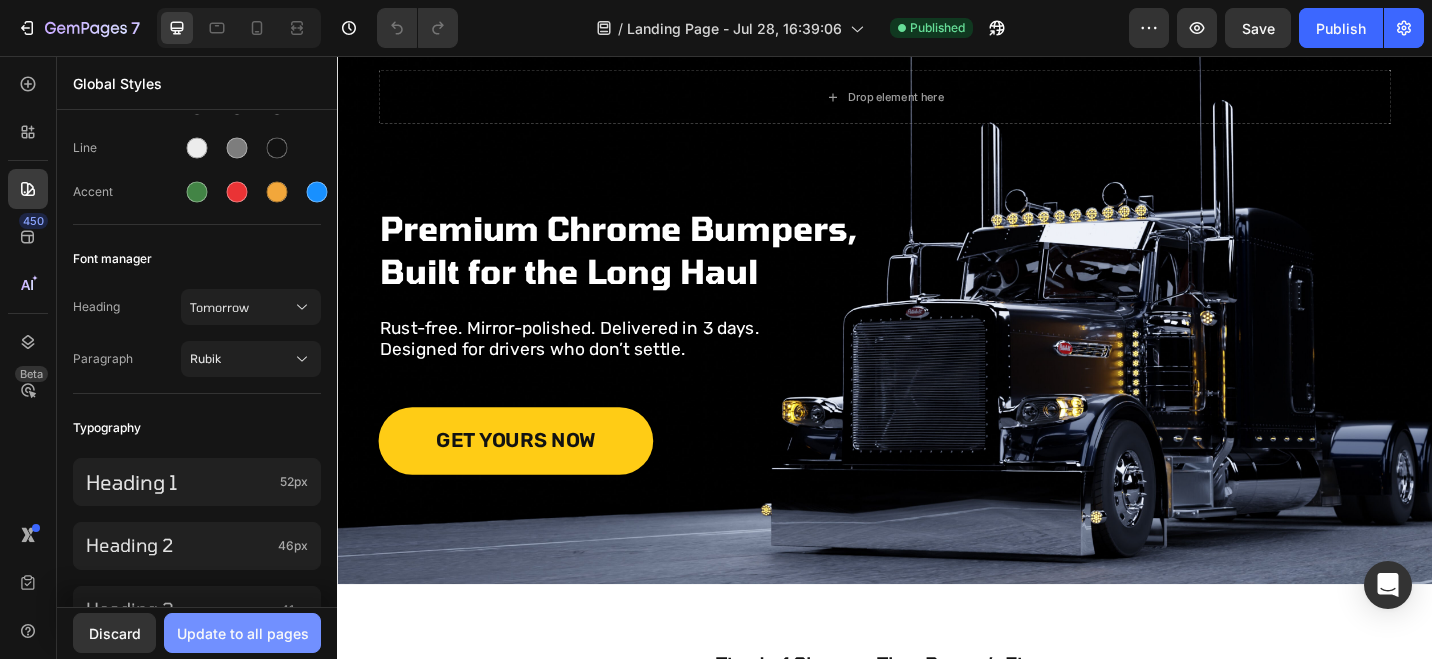 click on "Update to all pages" at bounding box center [243, 633] 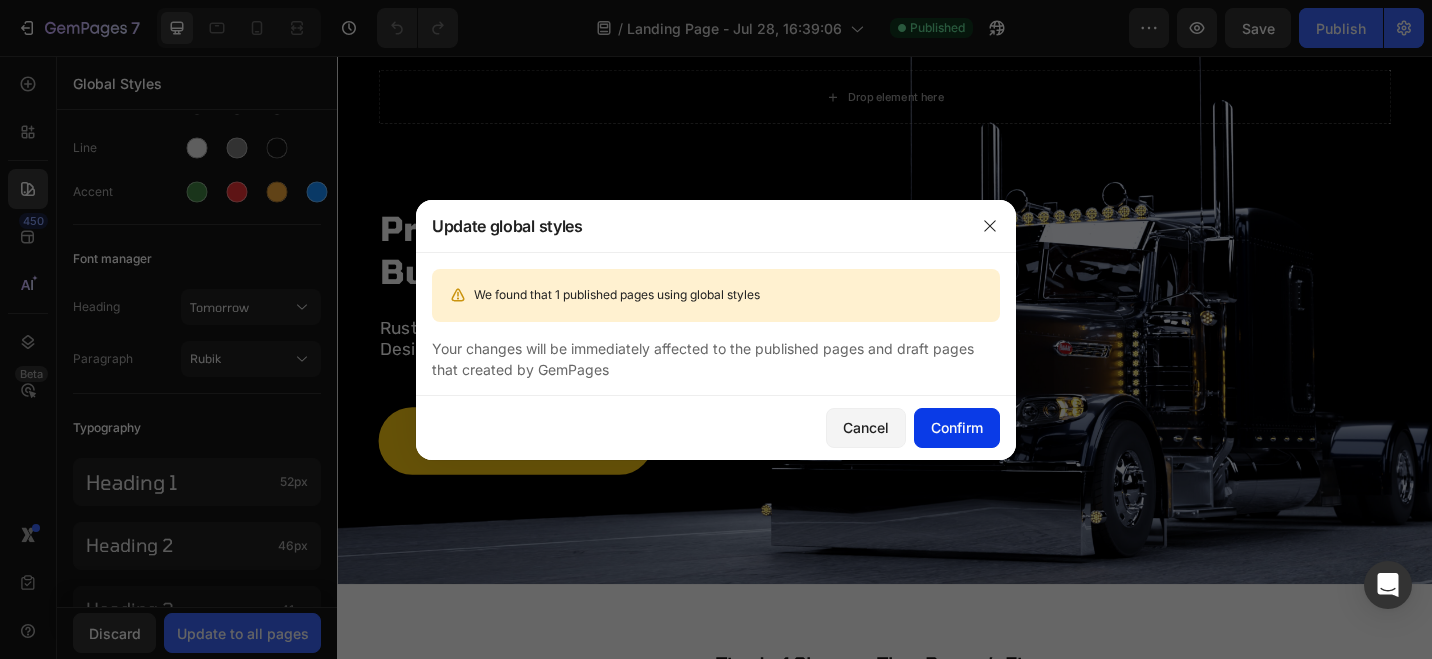 click on "Confirm" at bounding box center [957, 427] 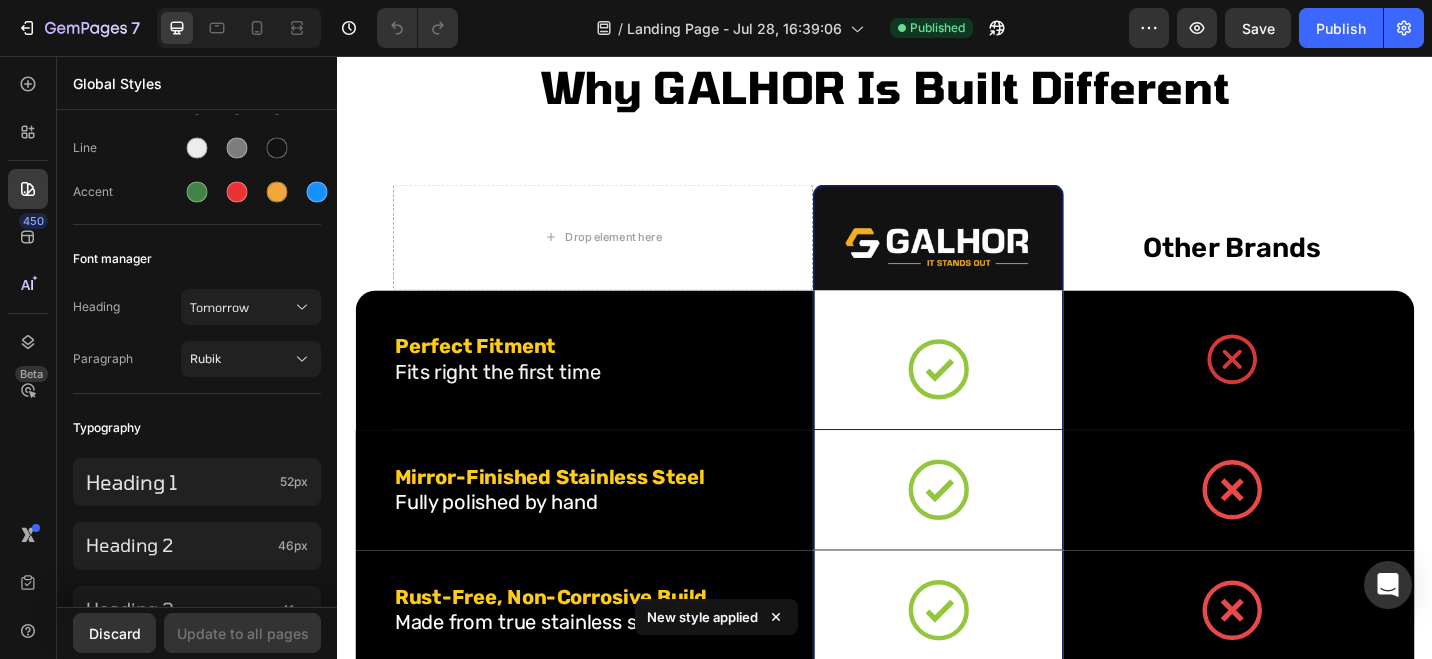 scroll, scrollTop: 1996, scrollLeft: 0, axis: vertical 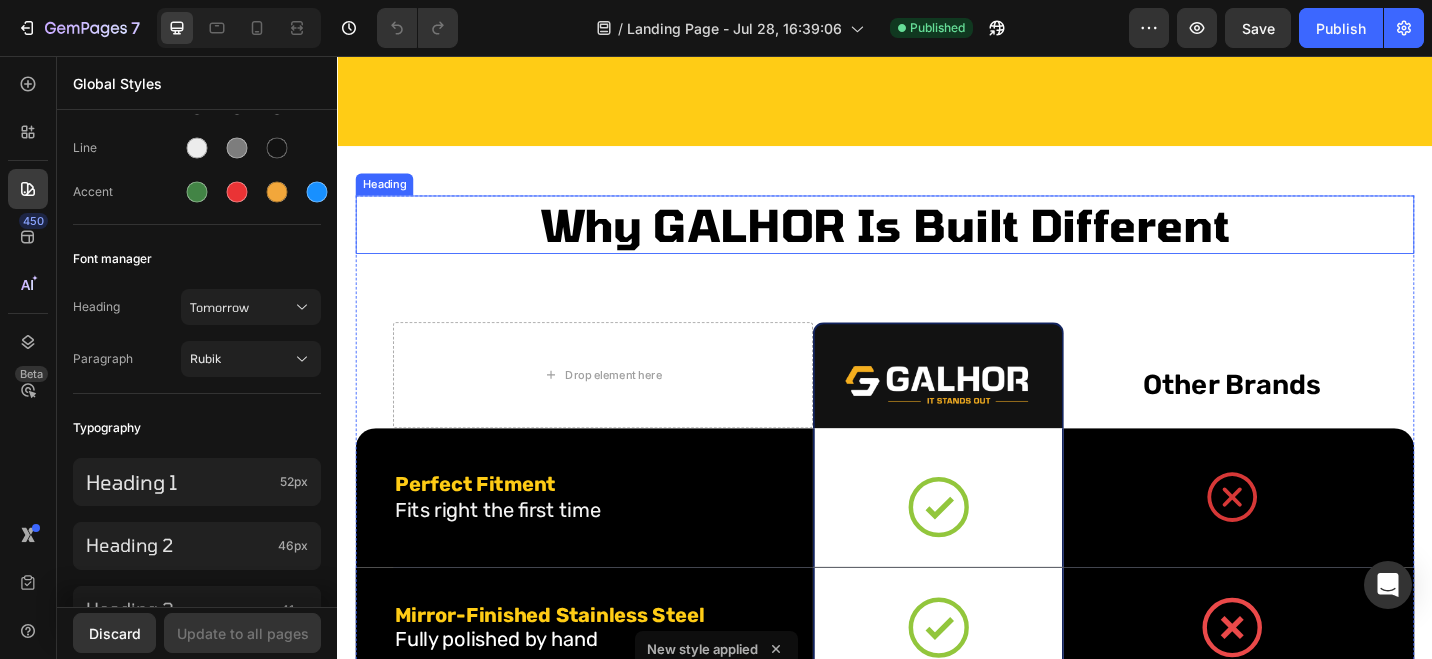 click on "Why GALHOR Is Built Different" at bounding box center [937, 241] 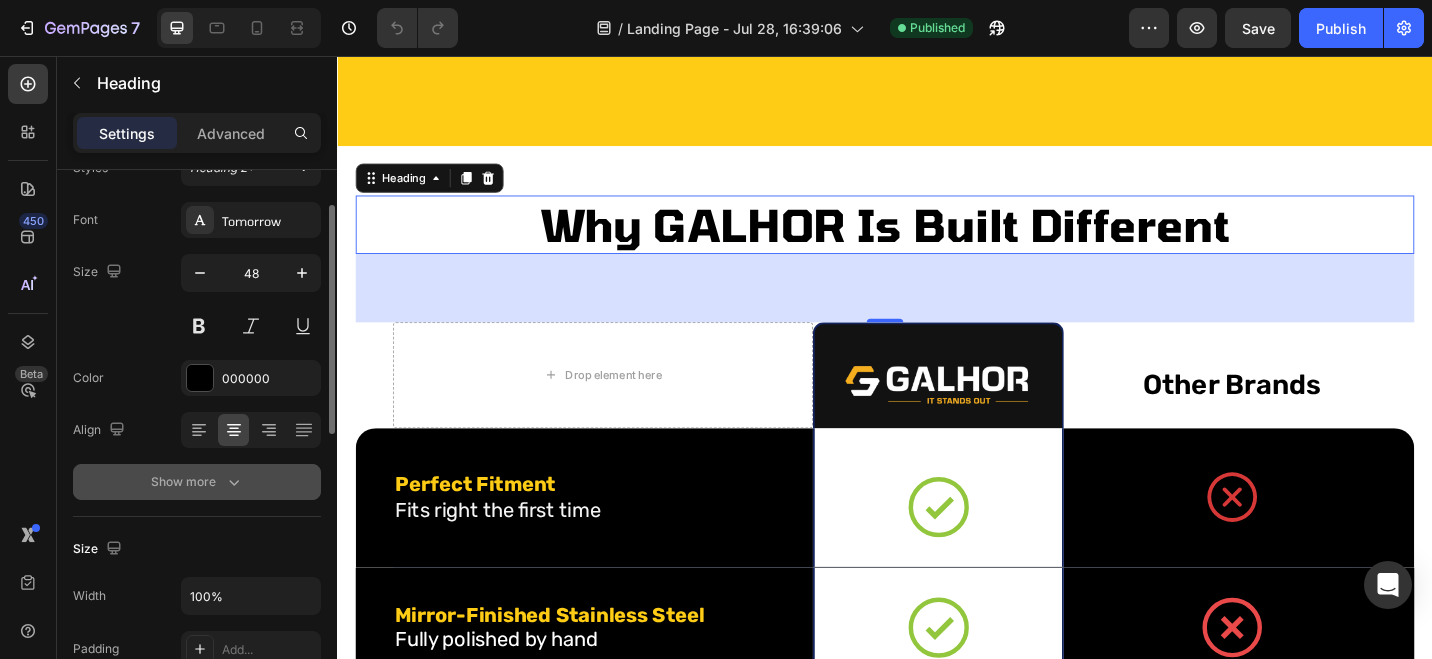 click 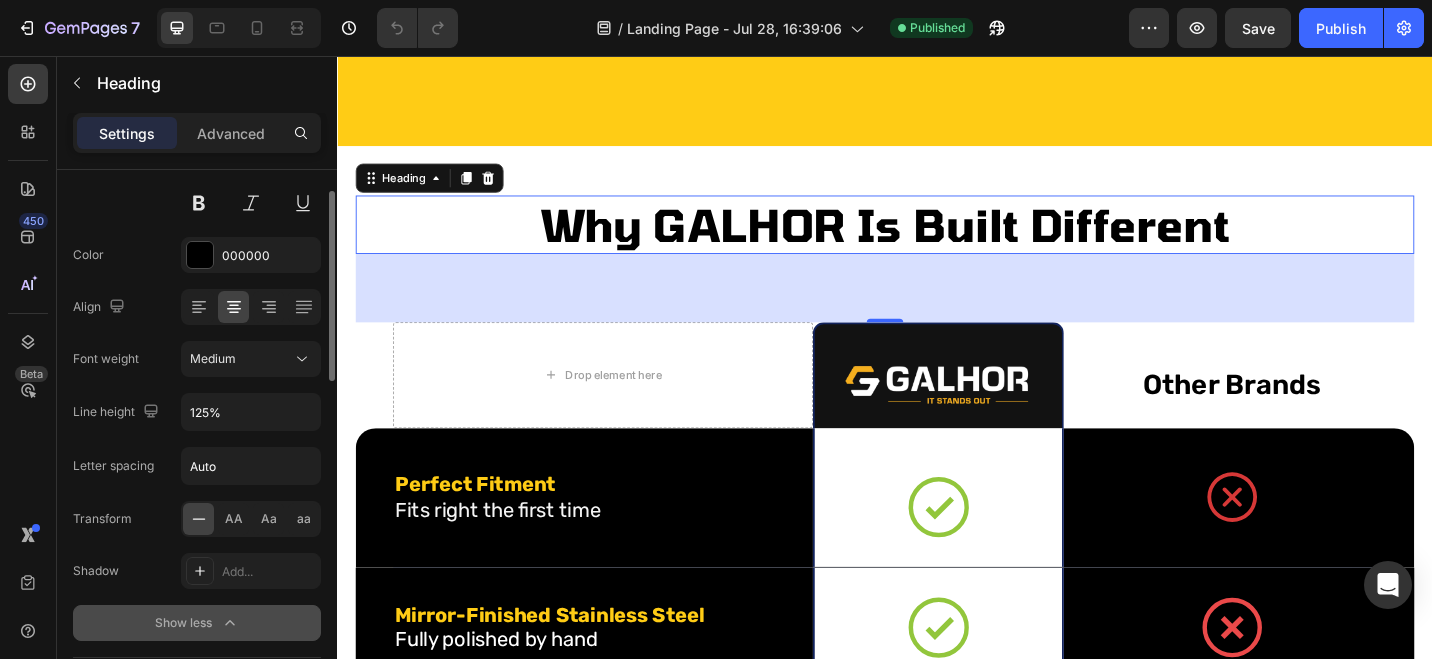 scroll, scrollTop: 215, scrollLeft: 0, axis: vertical 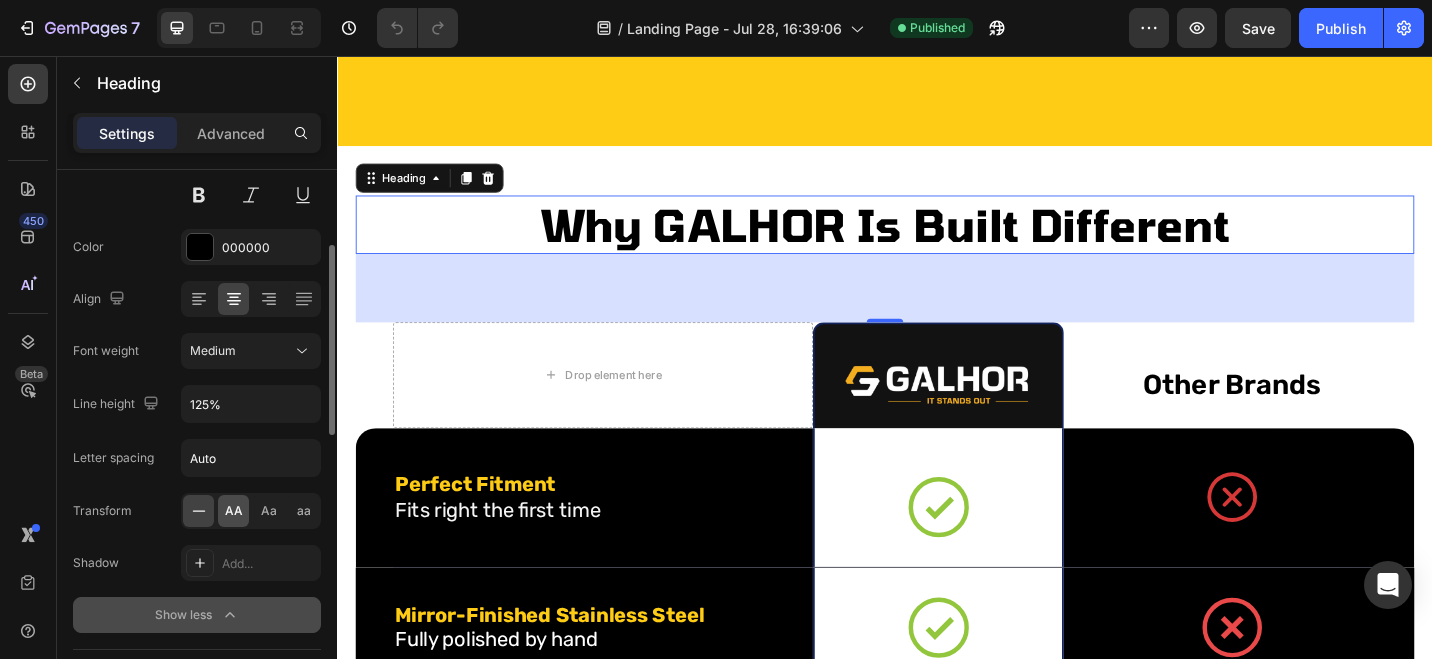click on "AA" 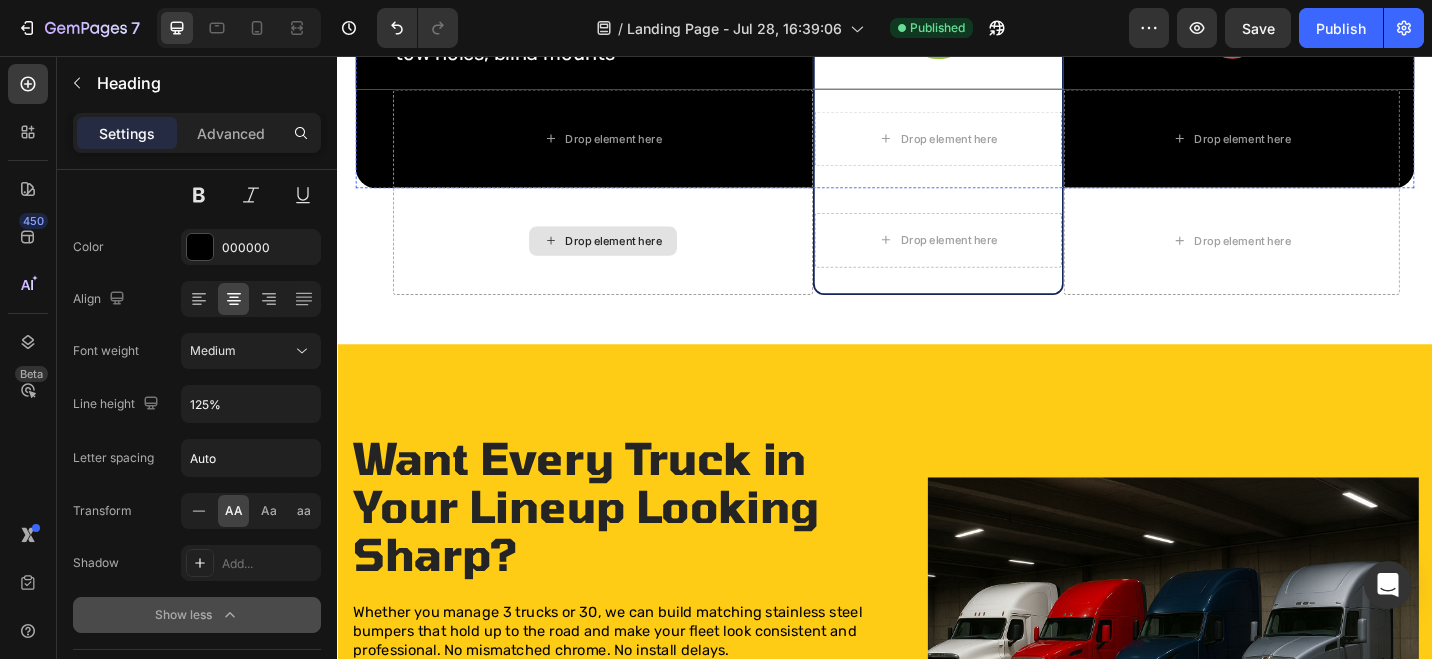 scroll, scrollTop: 3157, scrollLeft: 0, axis: vertical 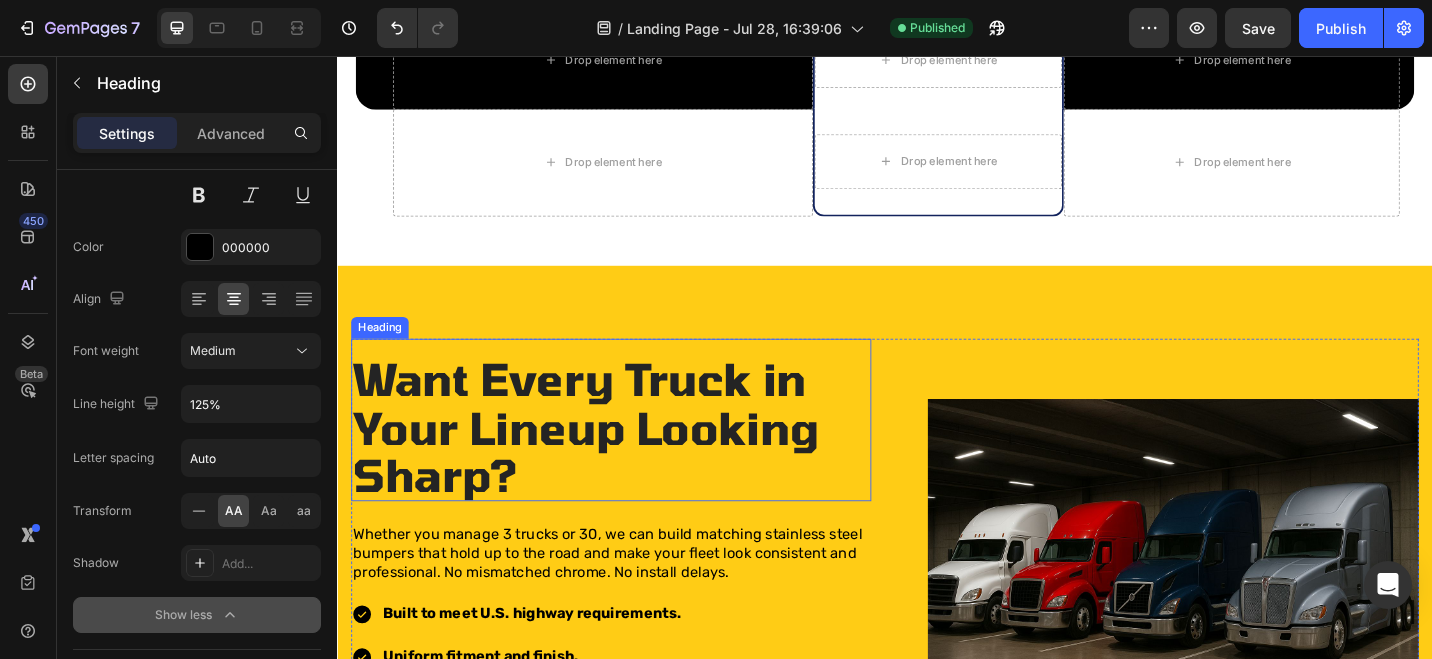 click on "Want Every Truck in Your Lineup Looking Sharp?" at bounding box center (609, 463) 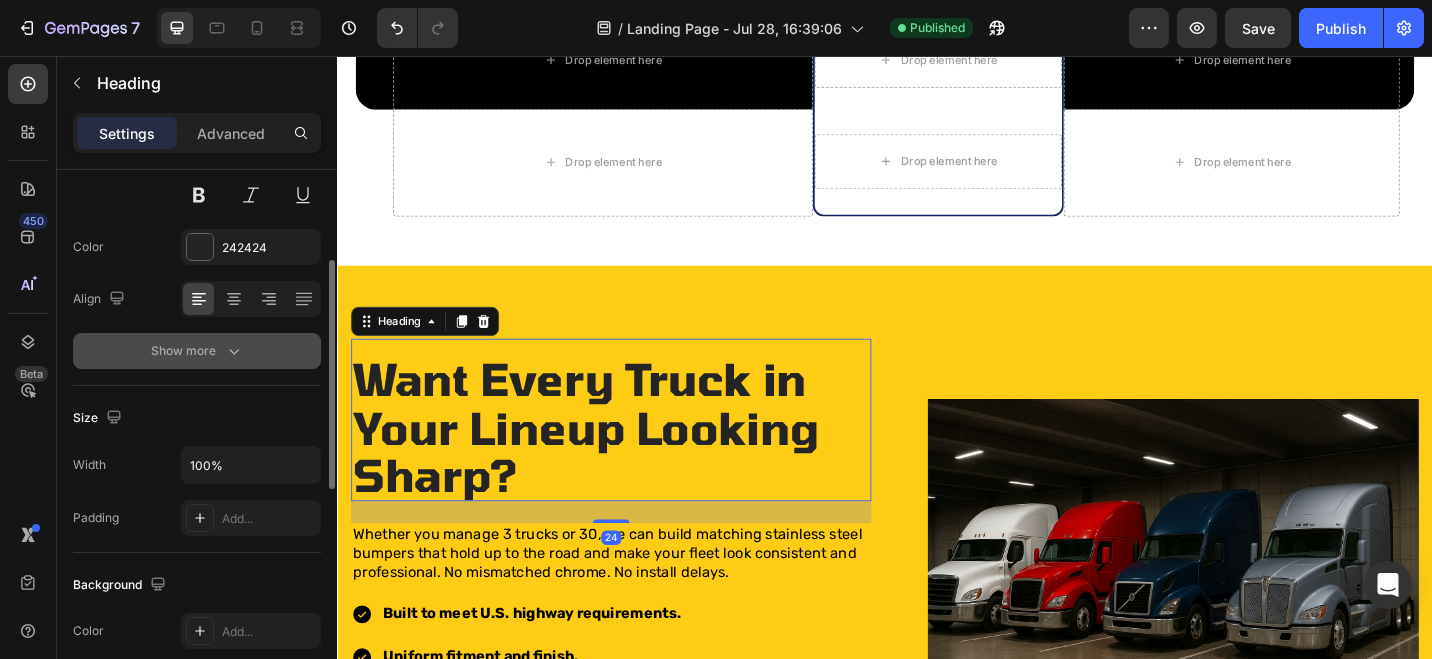 click 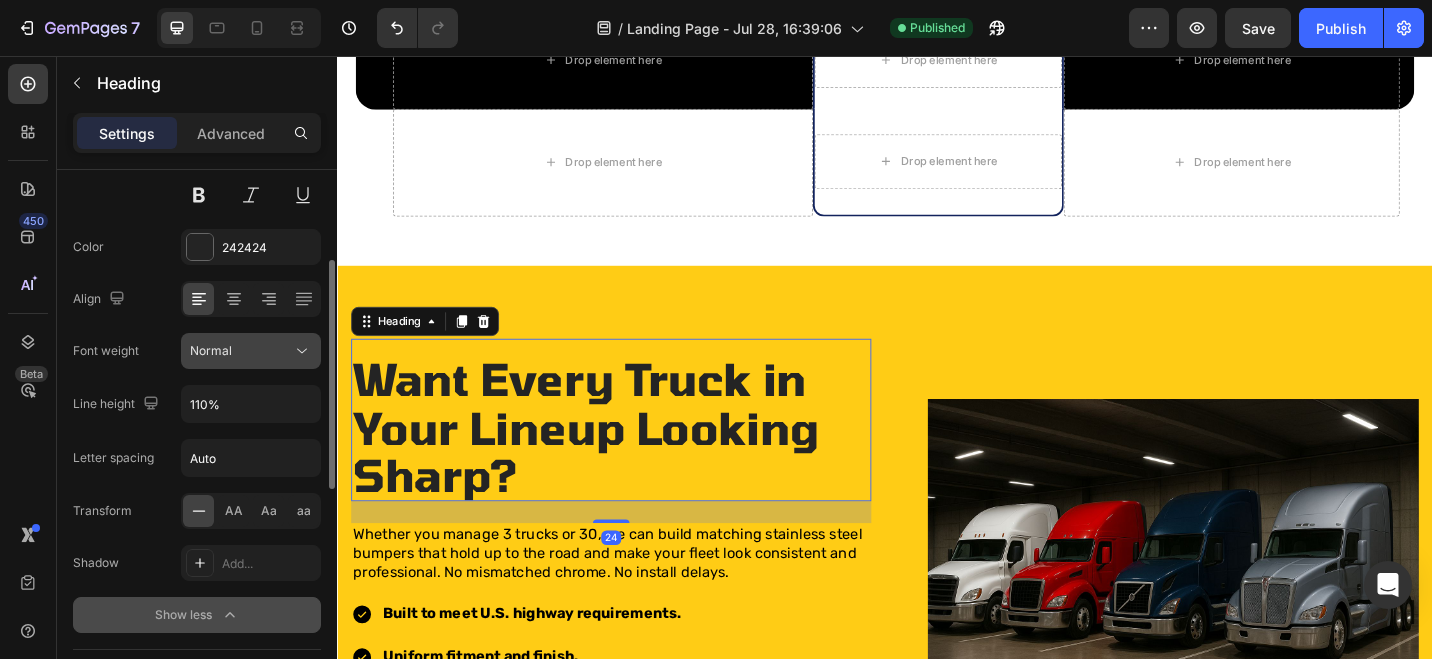 click on "Normal" at bounding box center (241, 351) 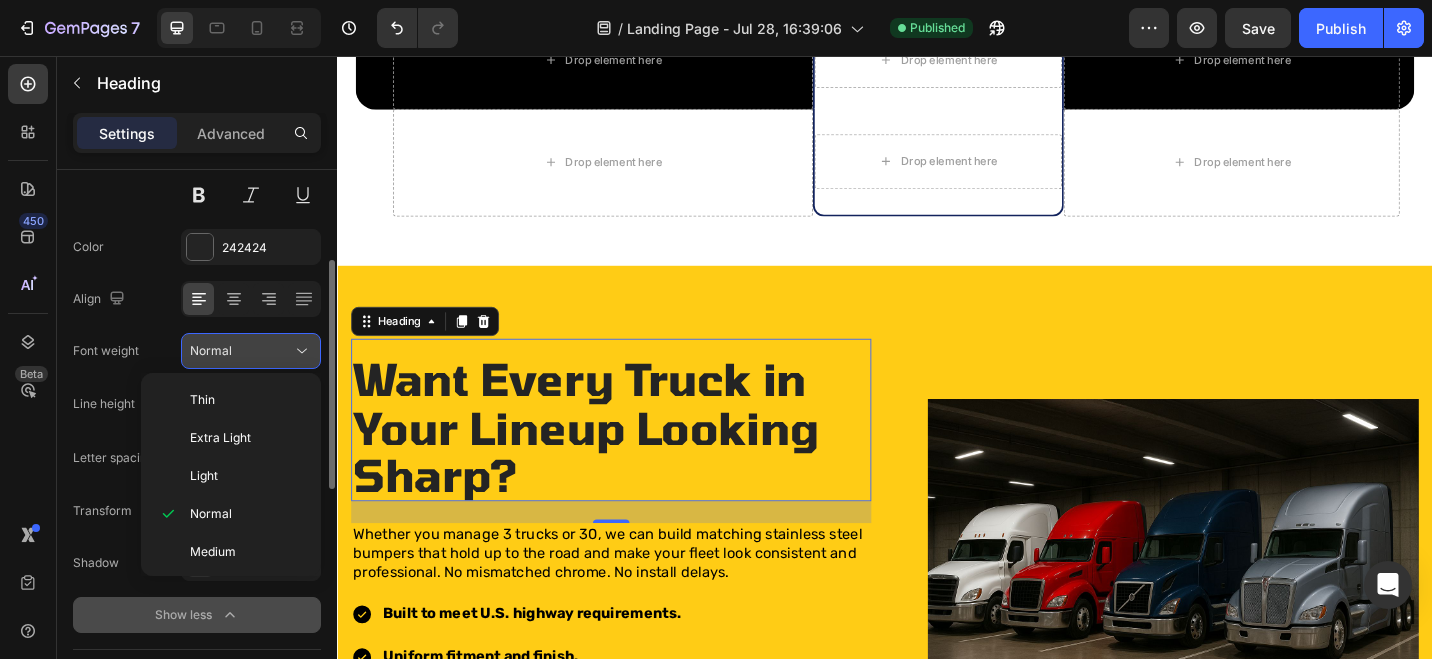 click on "Normal" at bounding box center [241, 351] 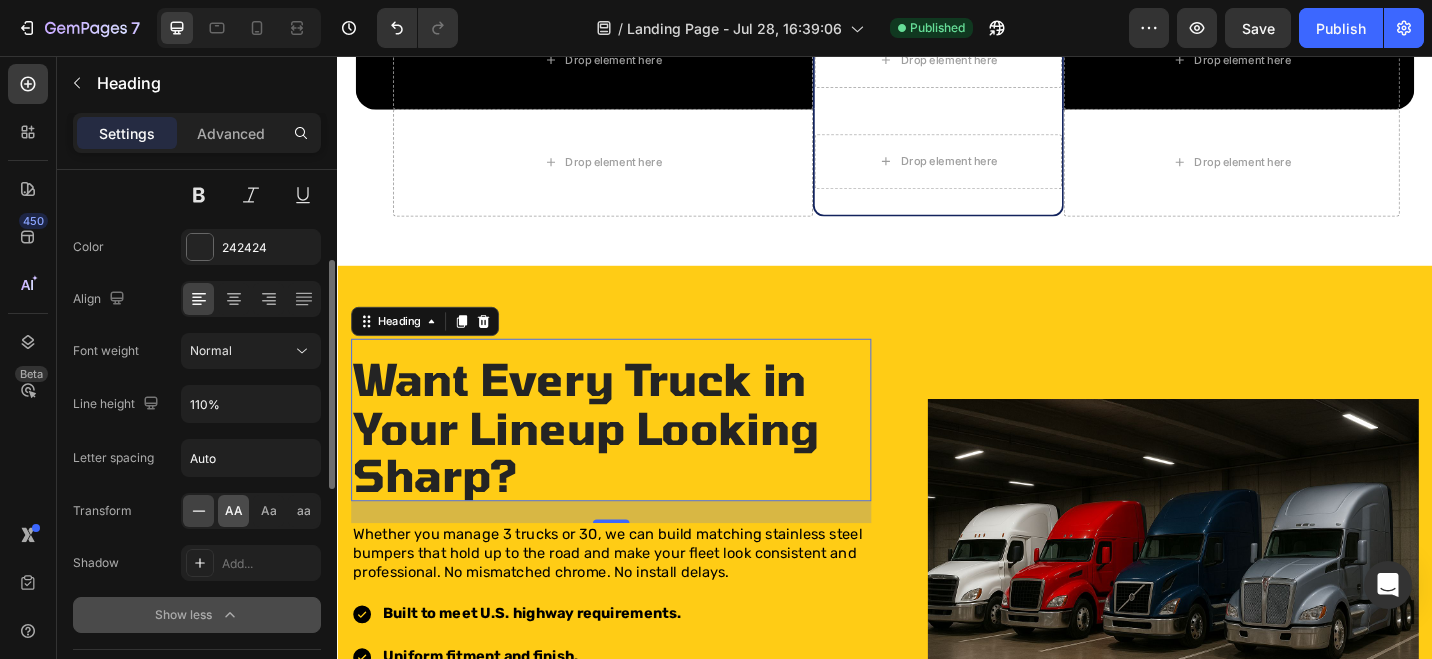 click on "AA" 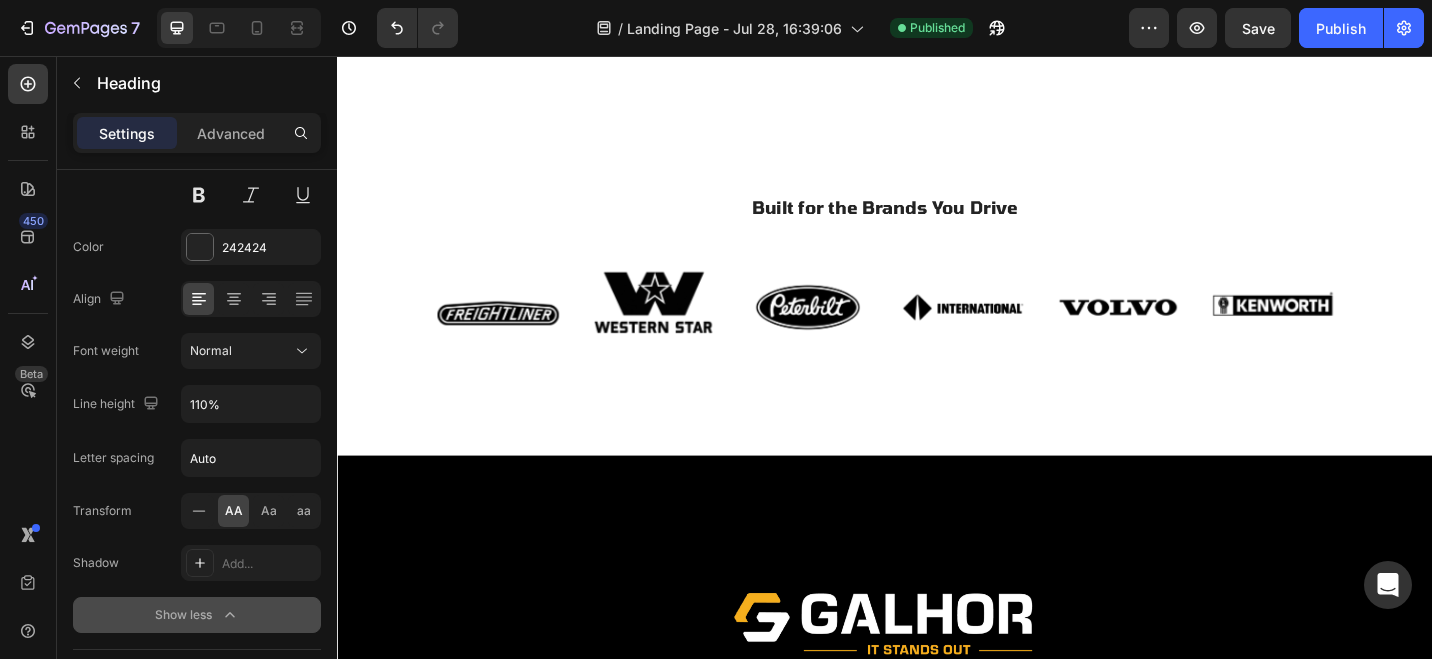 scroll, scrollTop: 4770, scrollLeft: 0, axis: vertical 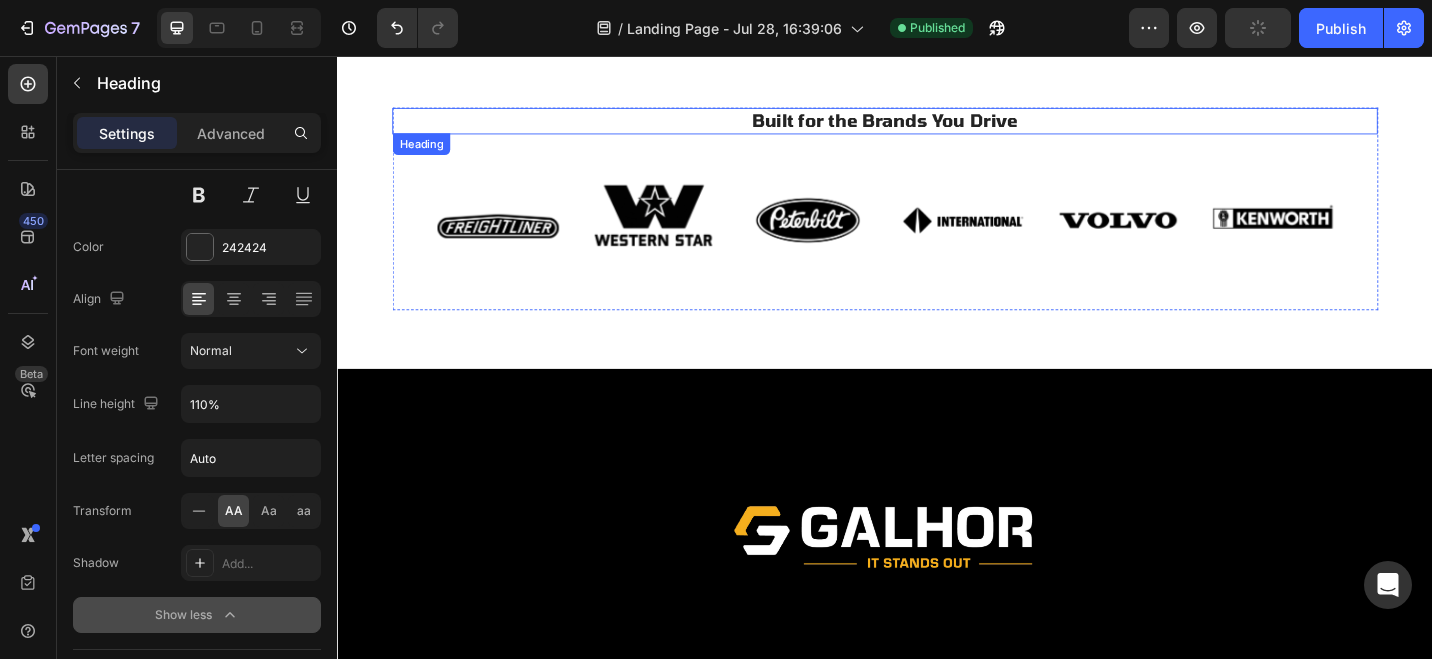 click on "Built for the Brands You Drive" at bounding box center (937, 126) 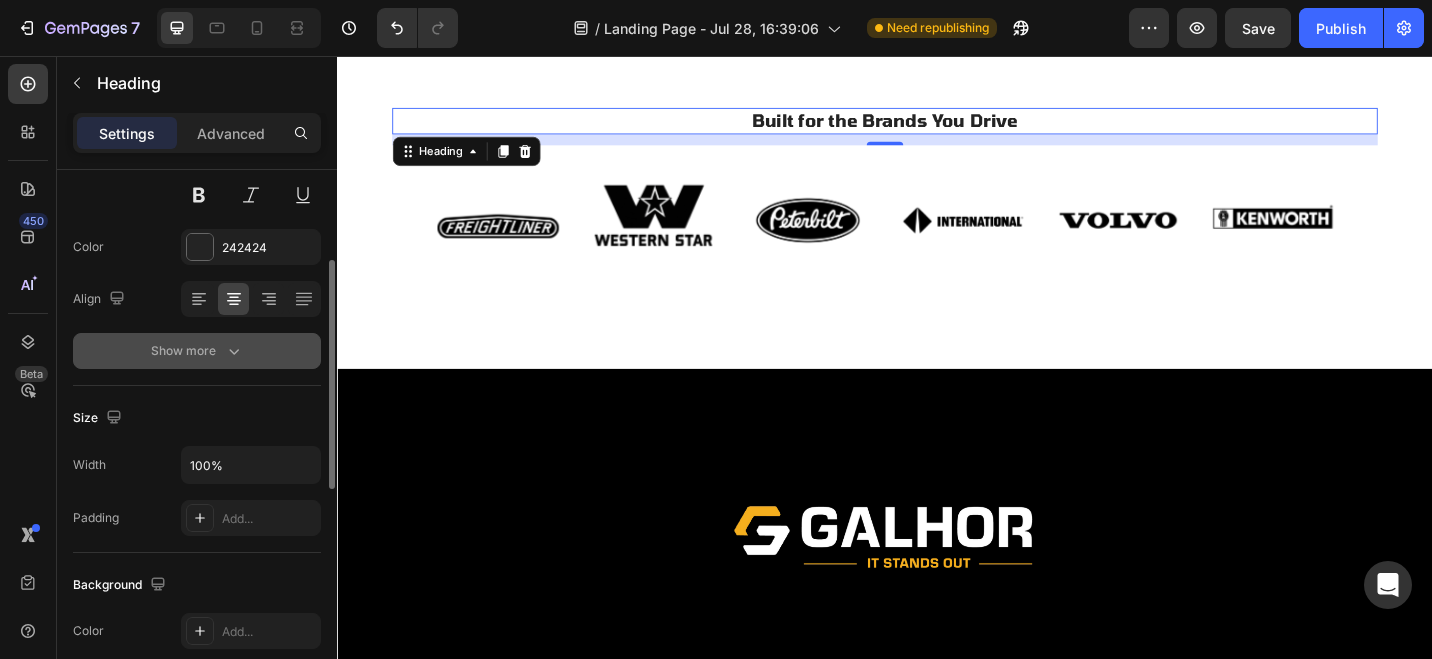 click 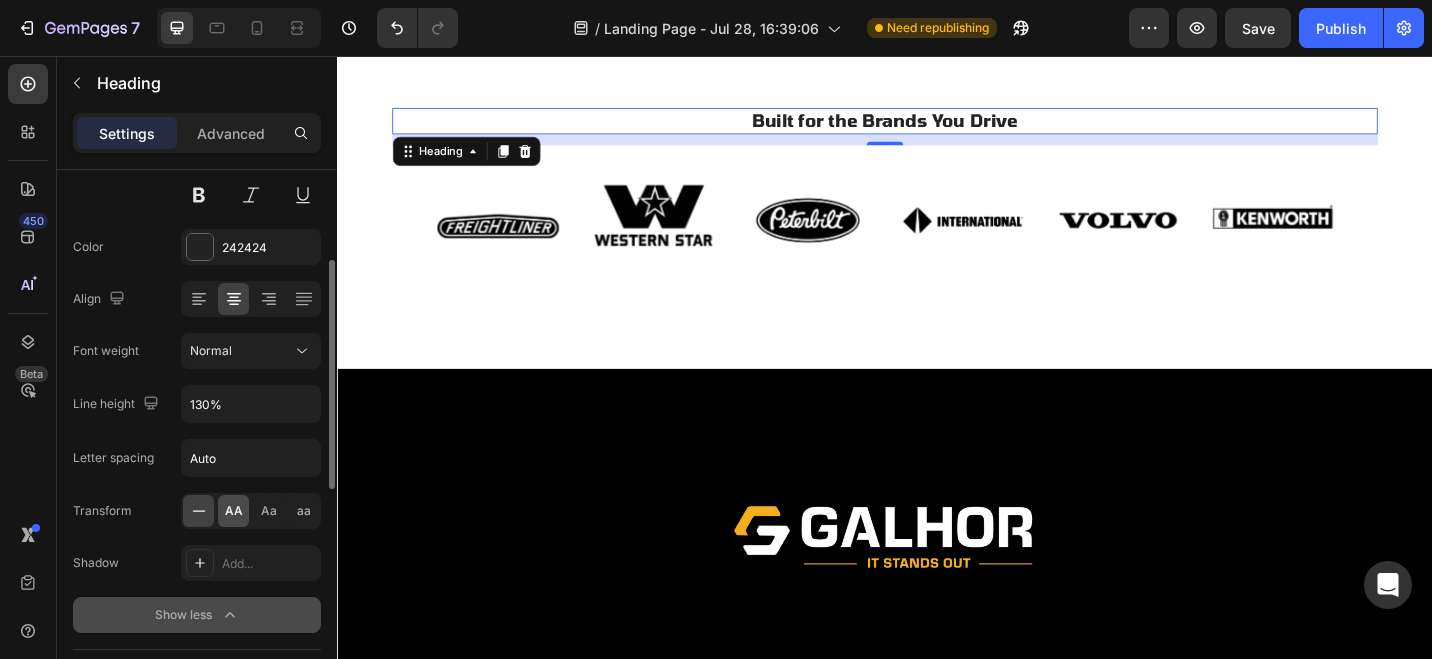 click on "AA" 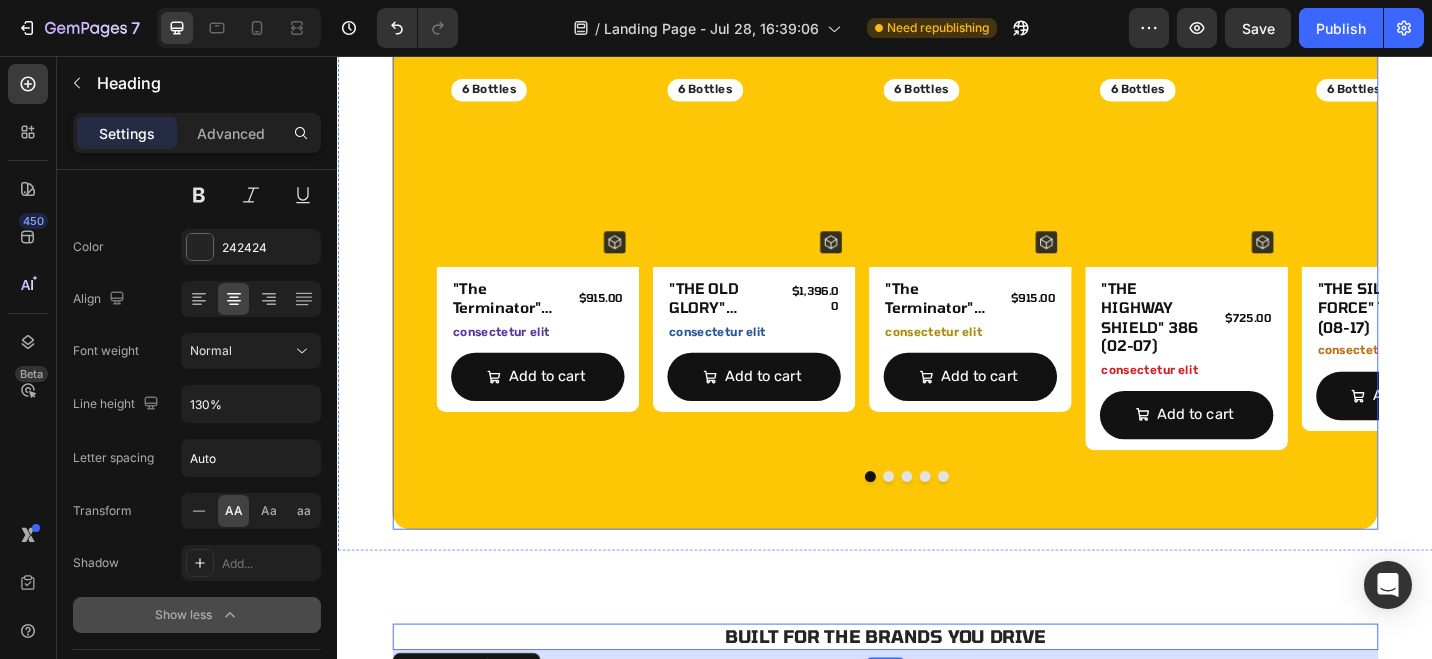 scroll, scrollTop: 4202, scrollLeft: 0, axis: vertical 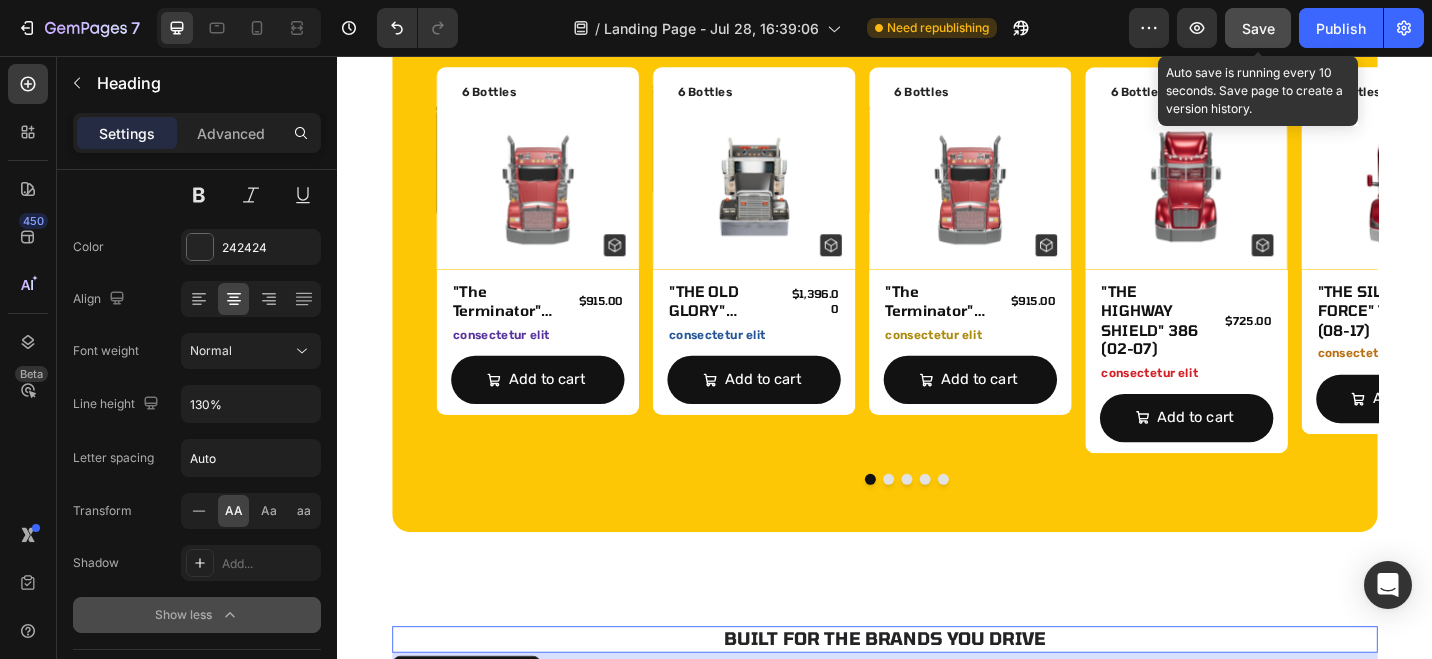 click on "Save" 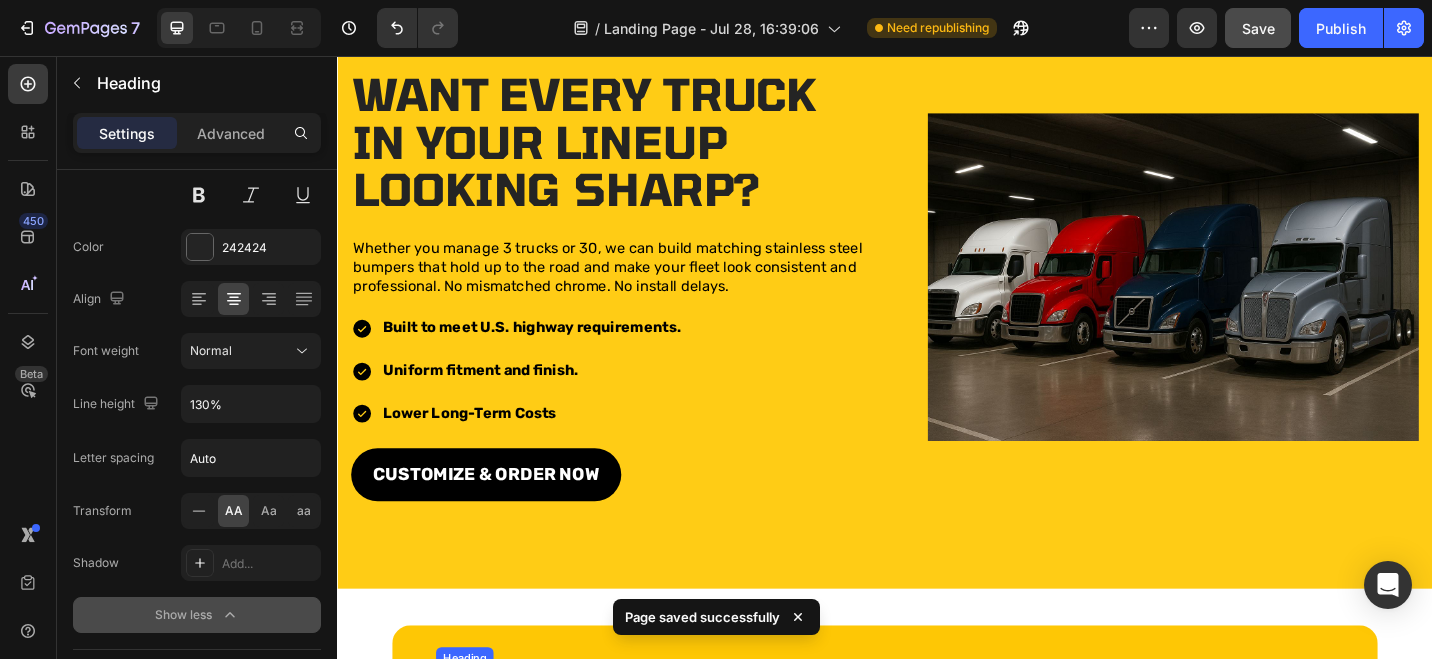 scroll, scrollTop: 3311, scrollLeft: 0, axis: vertical 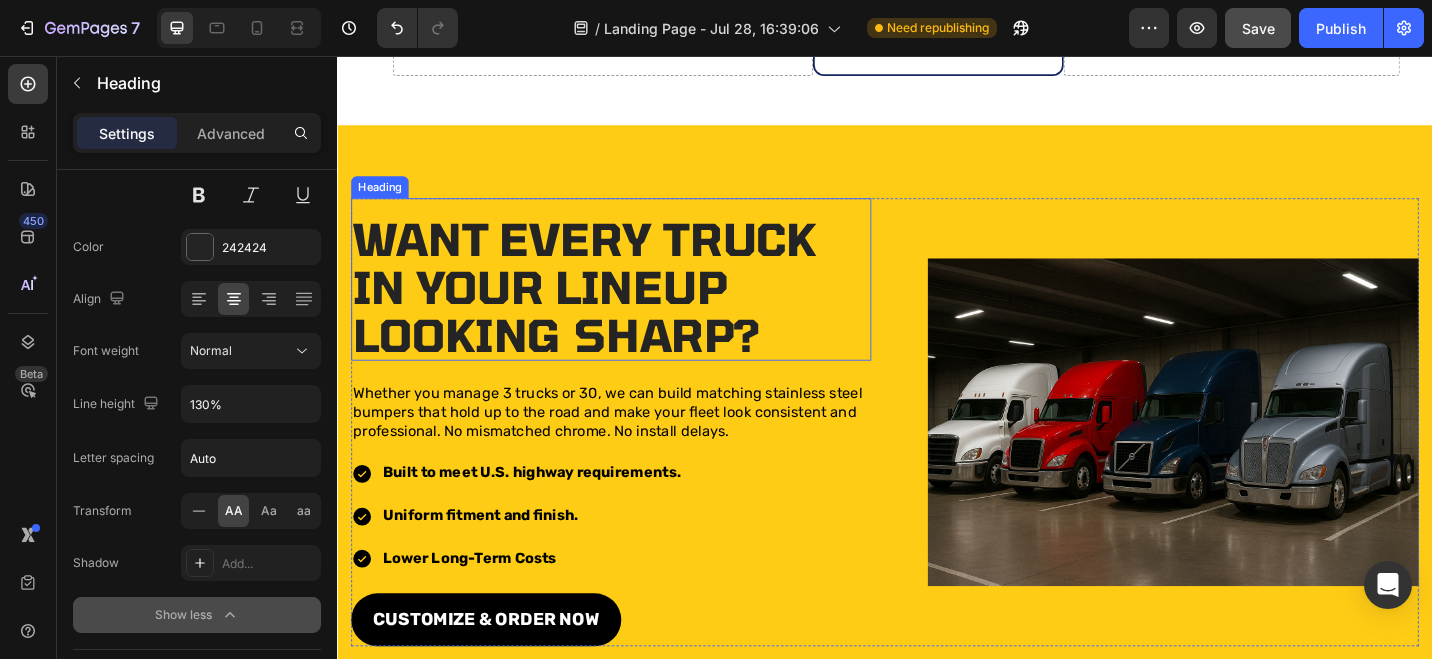 click on "Want Every Truck in Your Lineup Looking Sharp?" at bounding box center (607, 309) 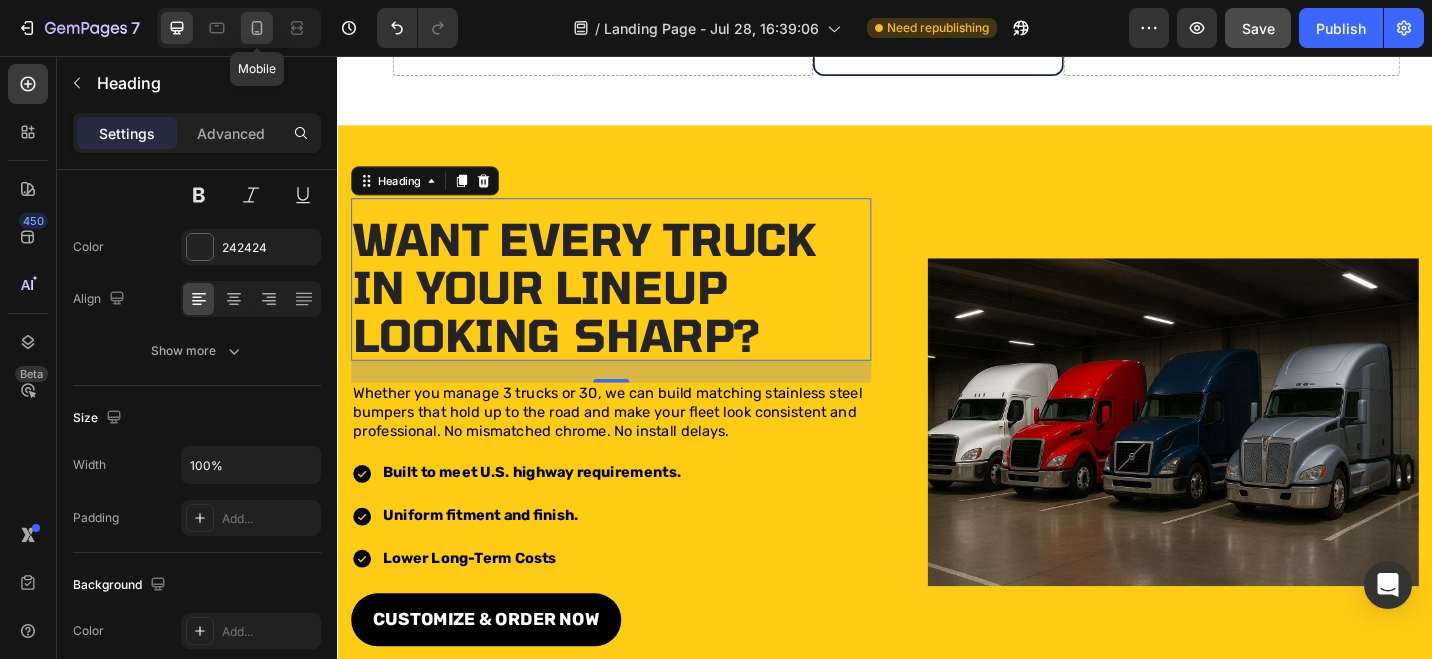 click 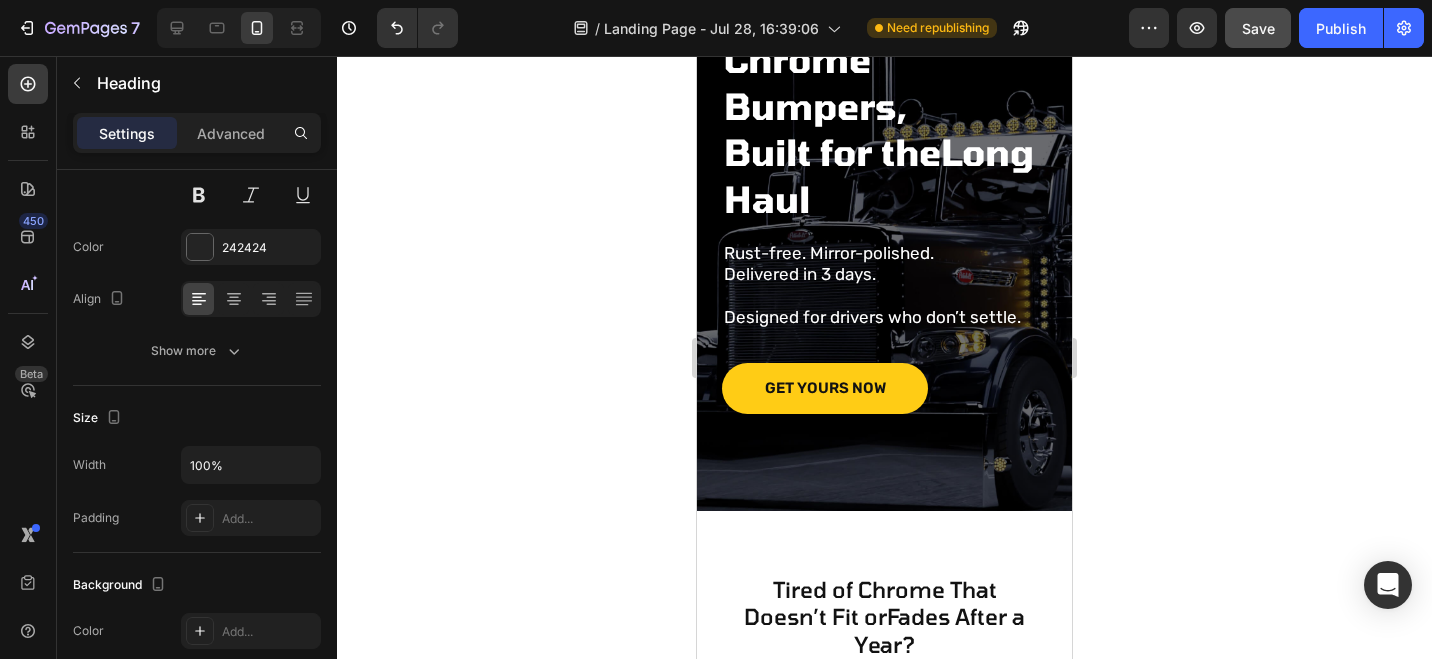 scroll, scrollTop: 0, scrollLeft: 0, axis: both 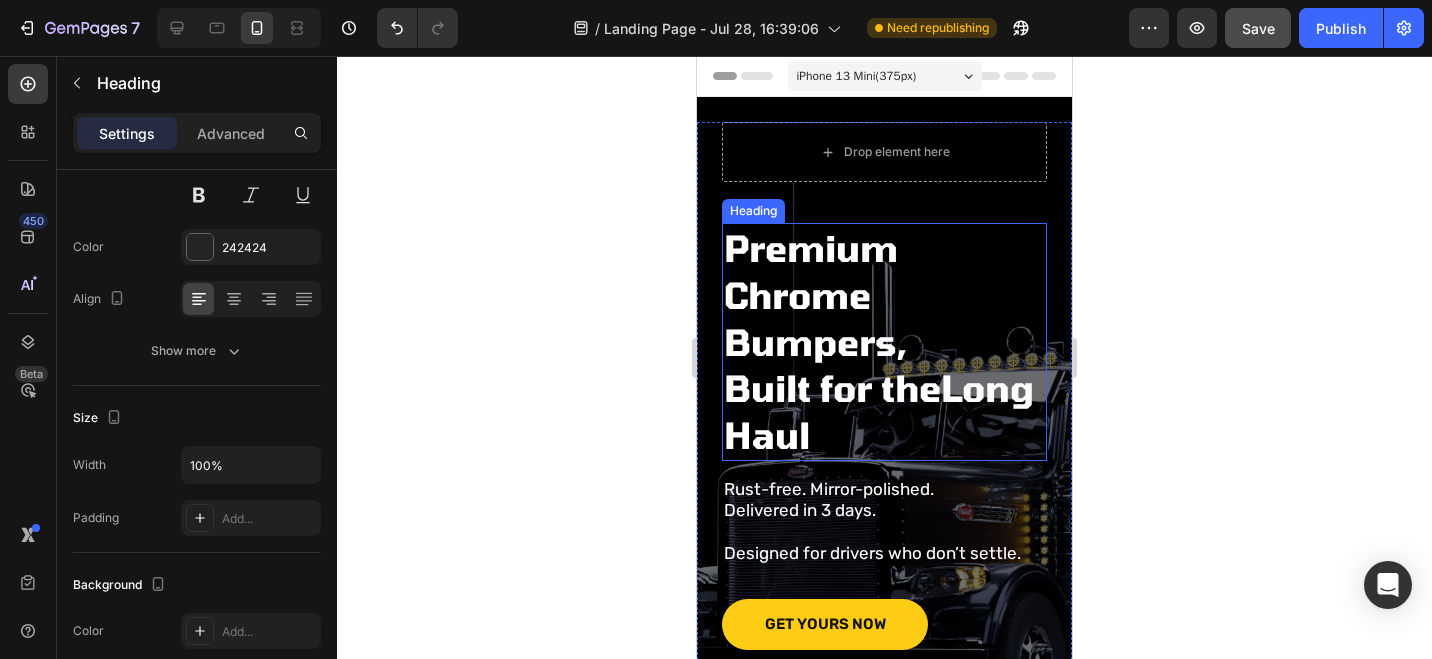 click on "Premium Chrome Bumpers, Built for theLong Haul" at bounding box center (884, 342) 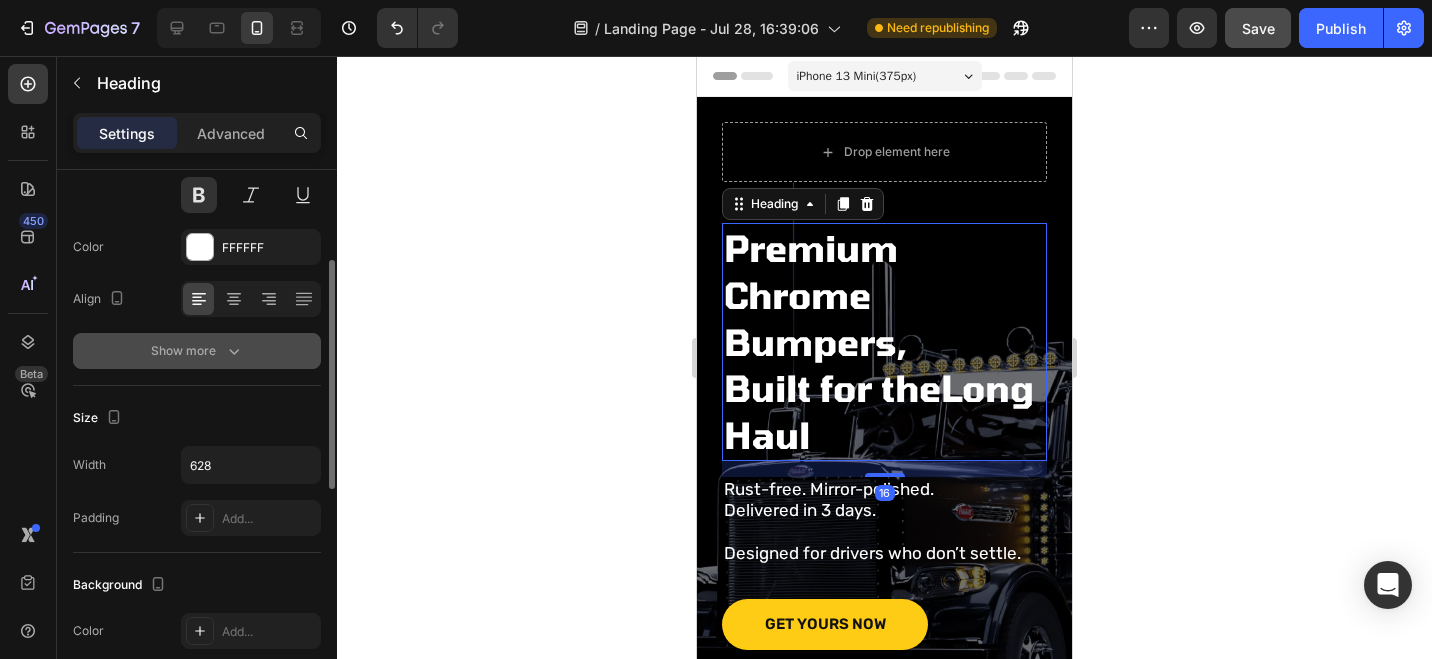 click 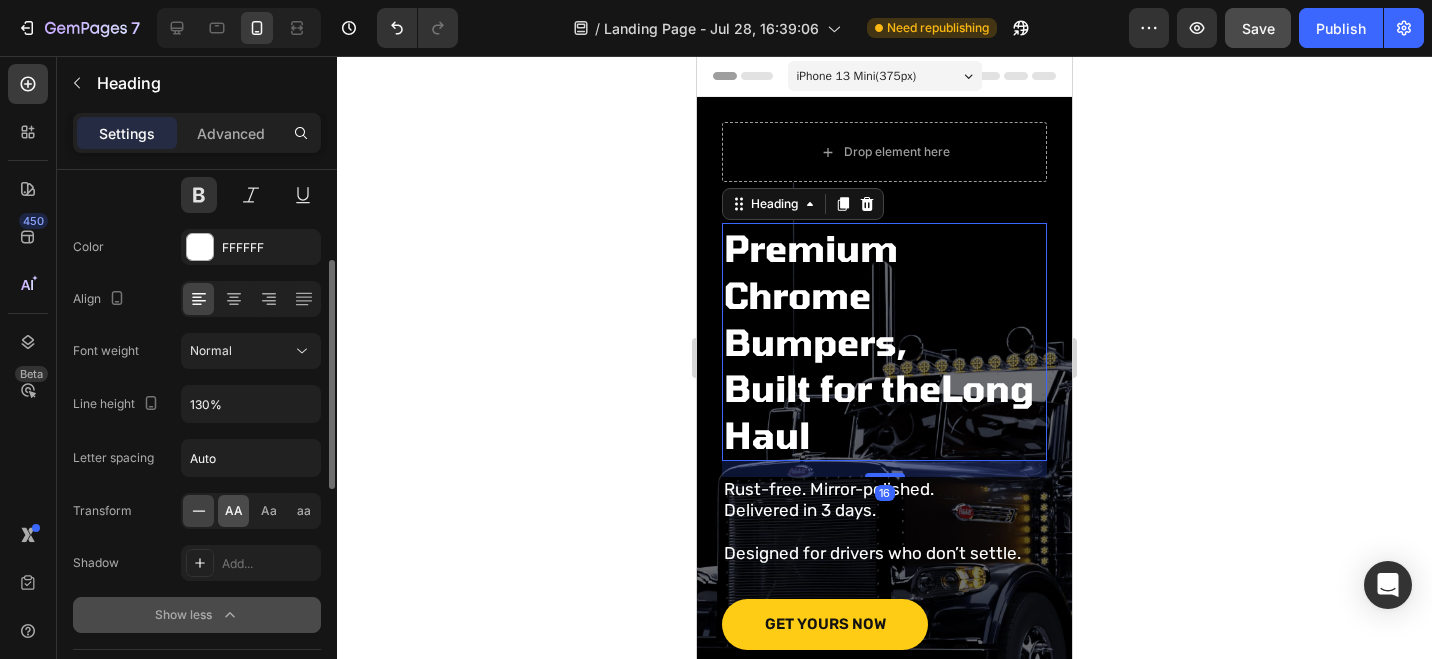 click on "AA" 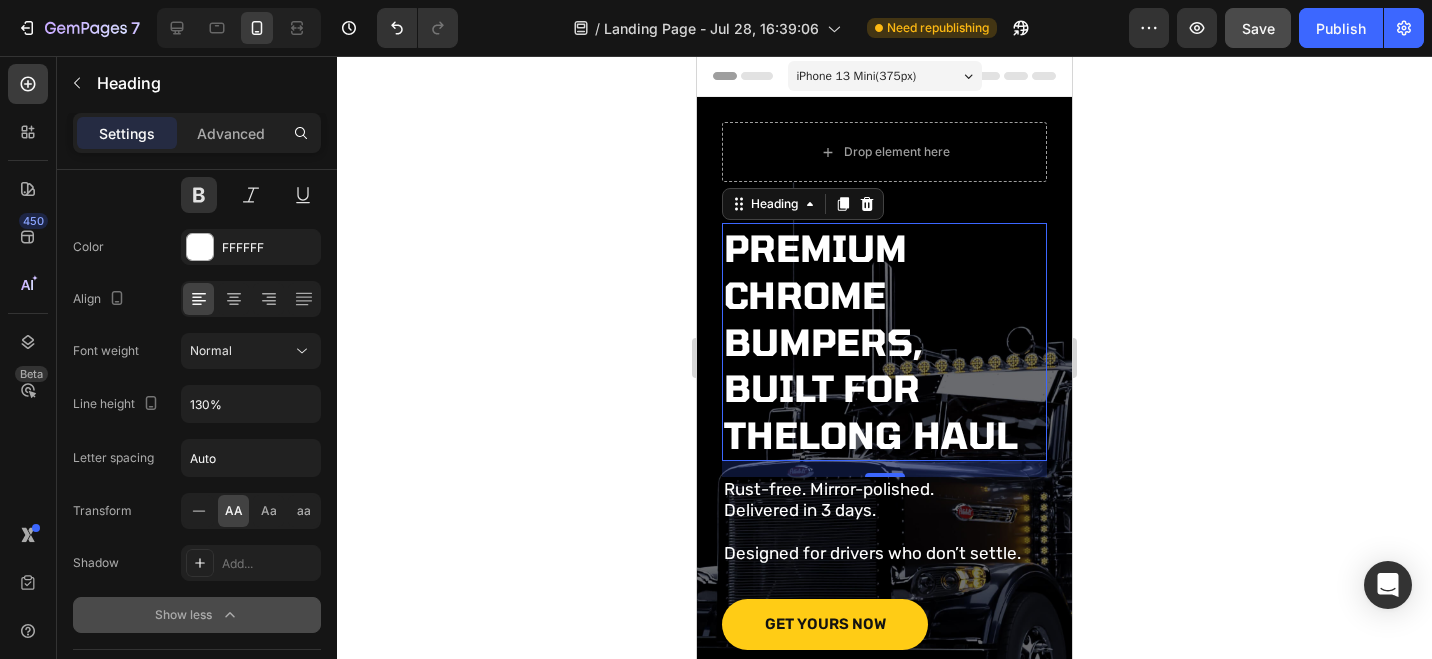 click 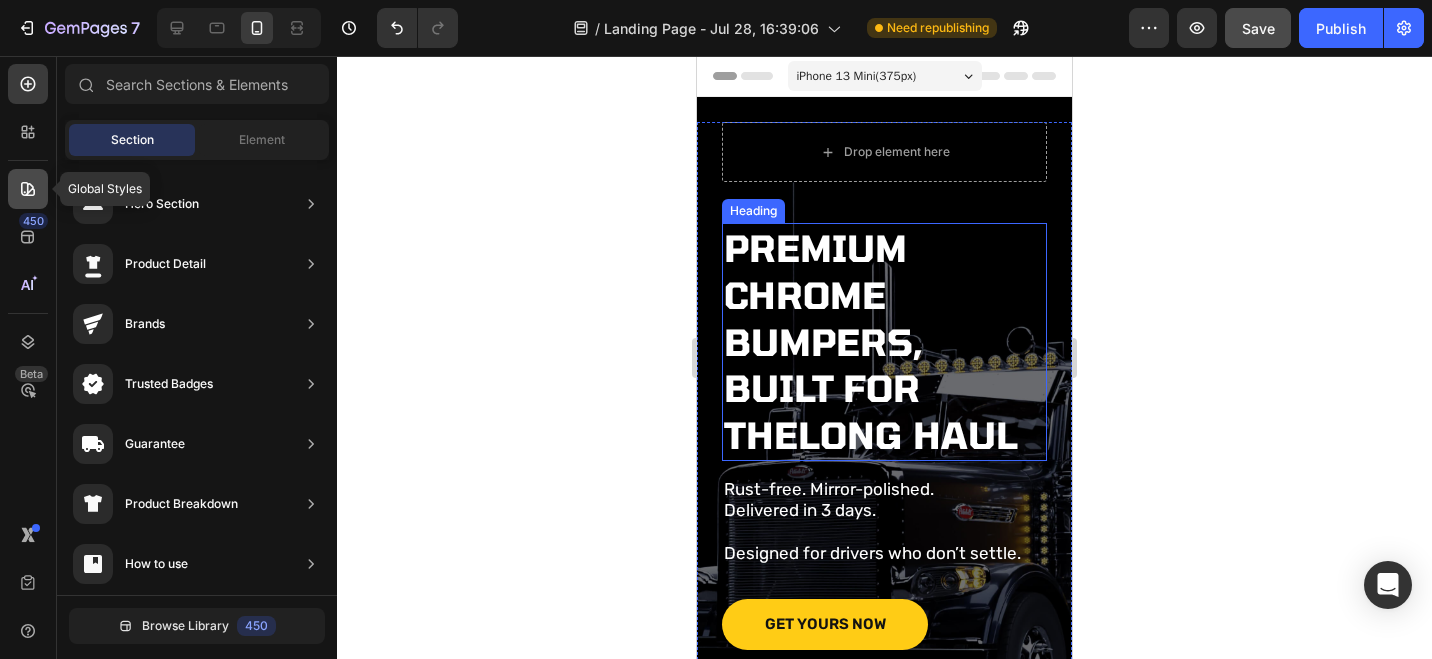 click 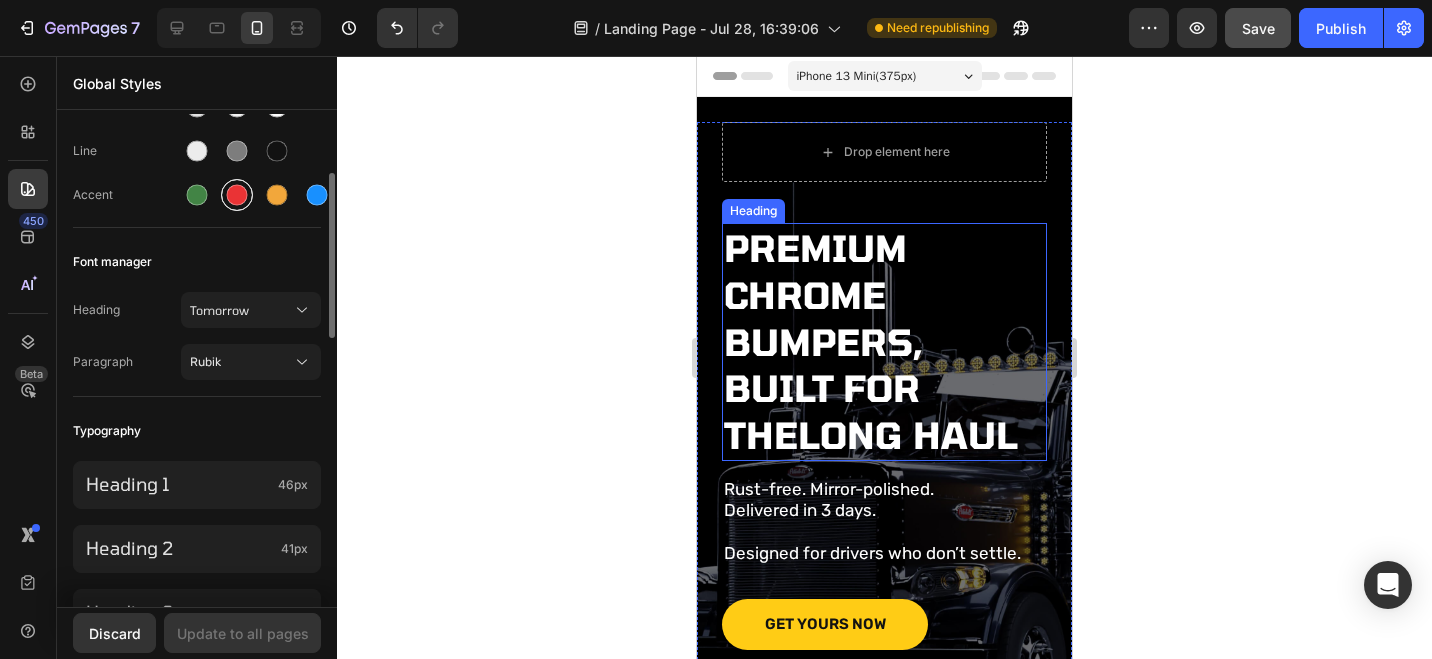 scroll, scrollTop: 252, scrollLeft: 0, axis: vertical 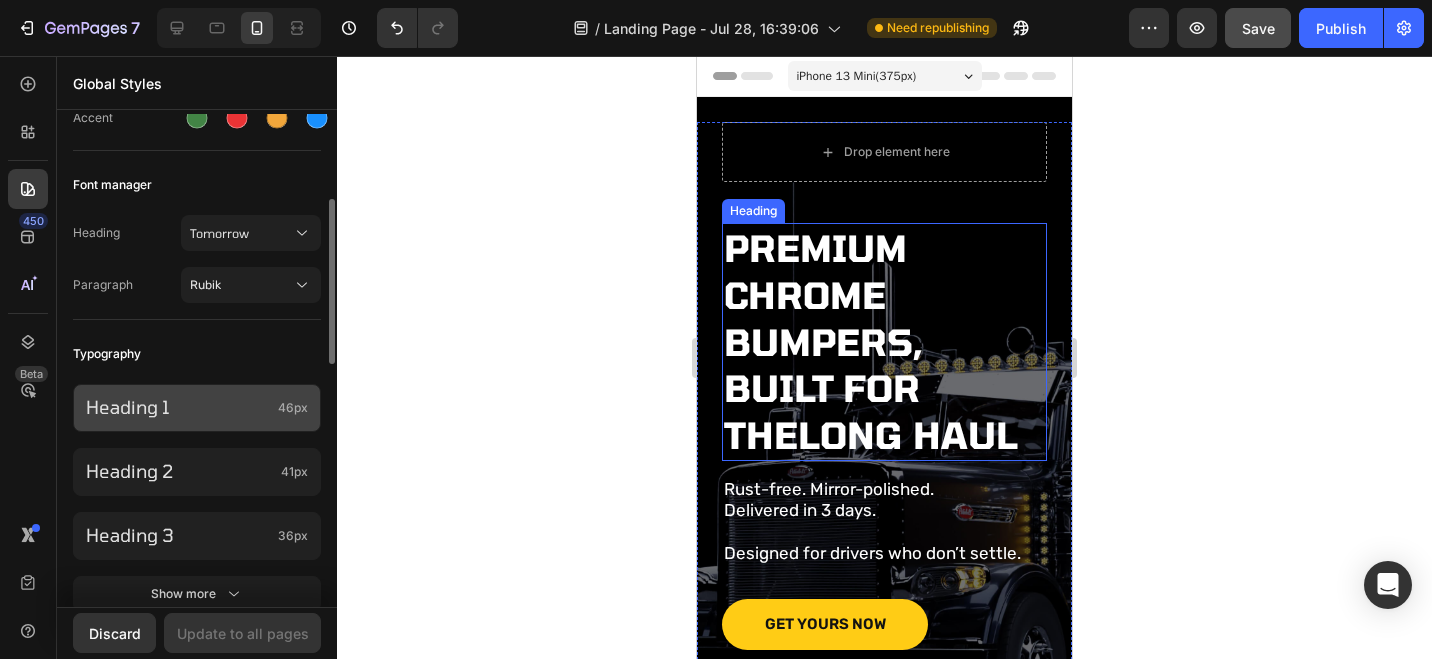 click on "Heading 1" at bounding box center (178, 407) 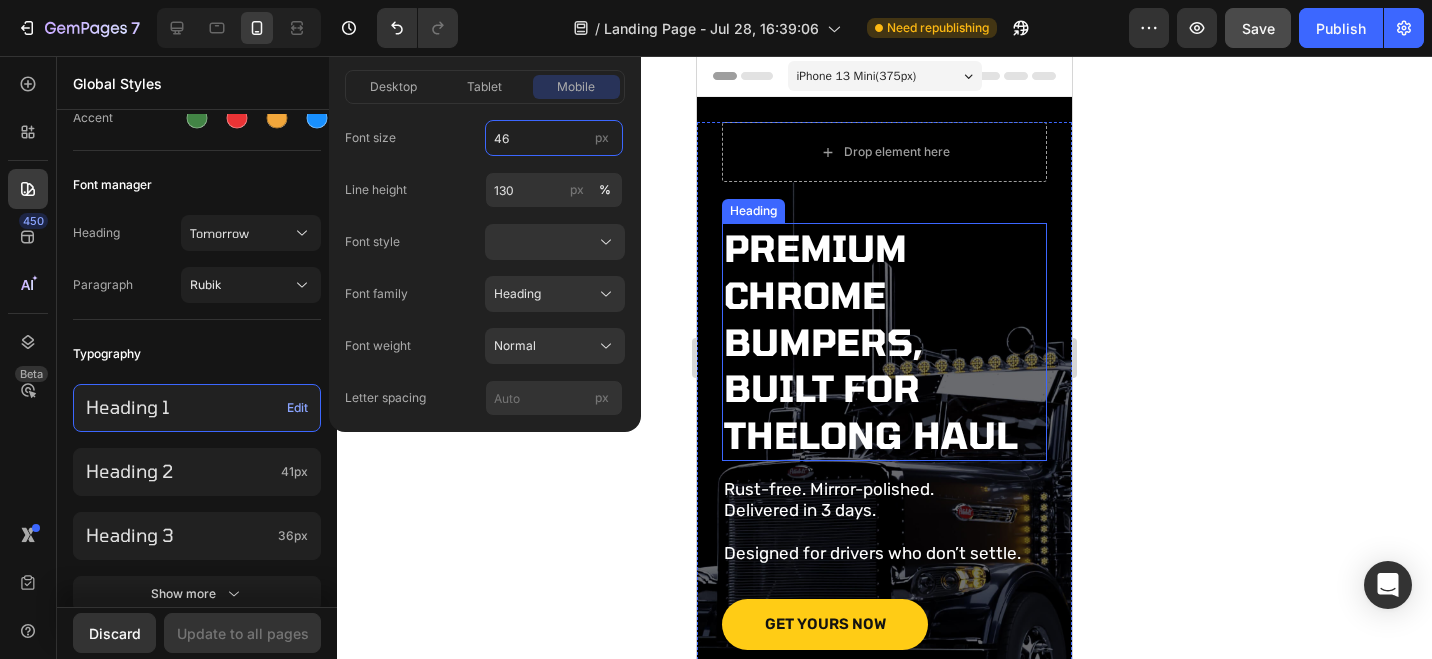 click on "46" at bounding box center [554, 138] 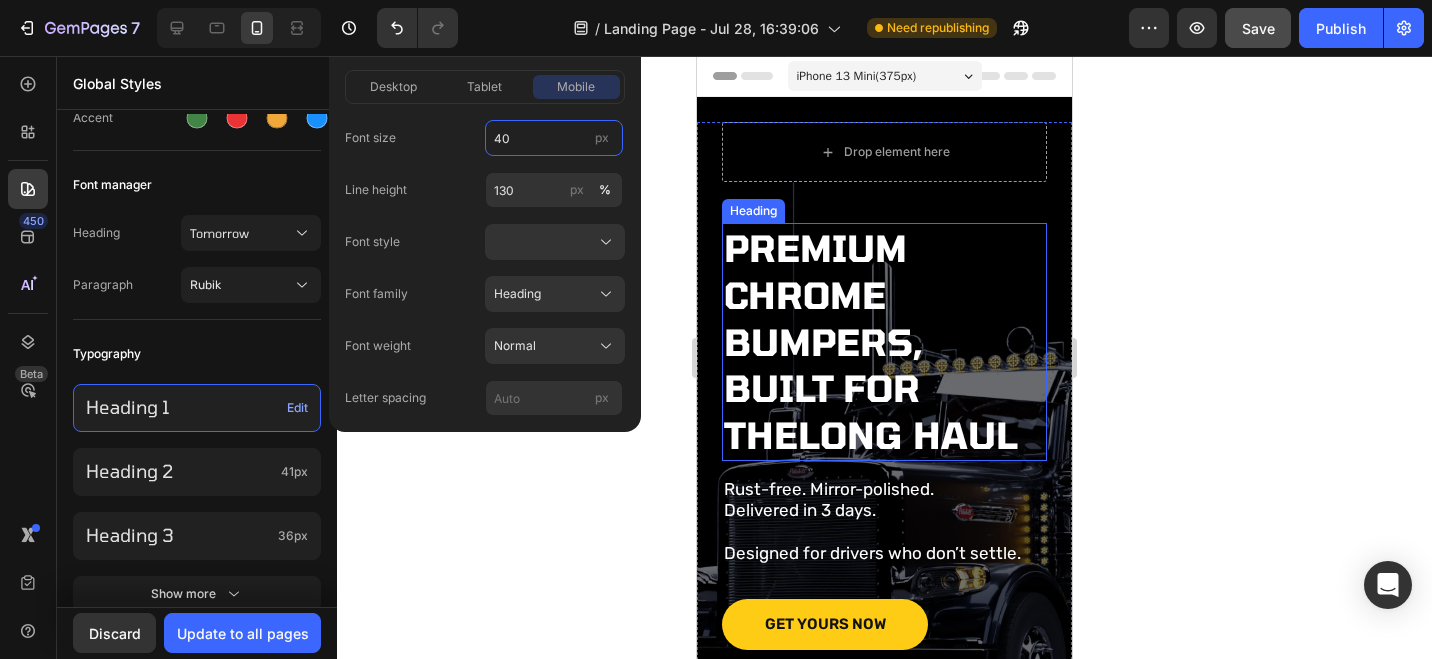 type on "40" 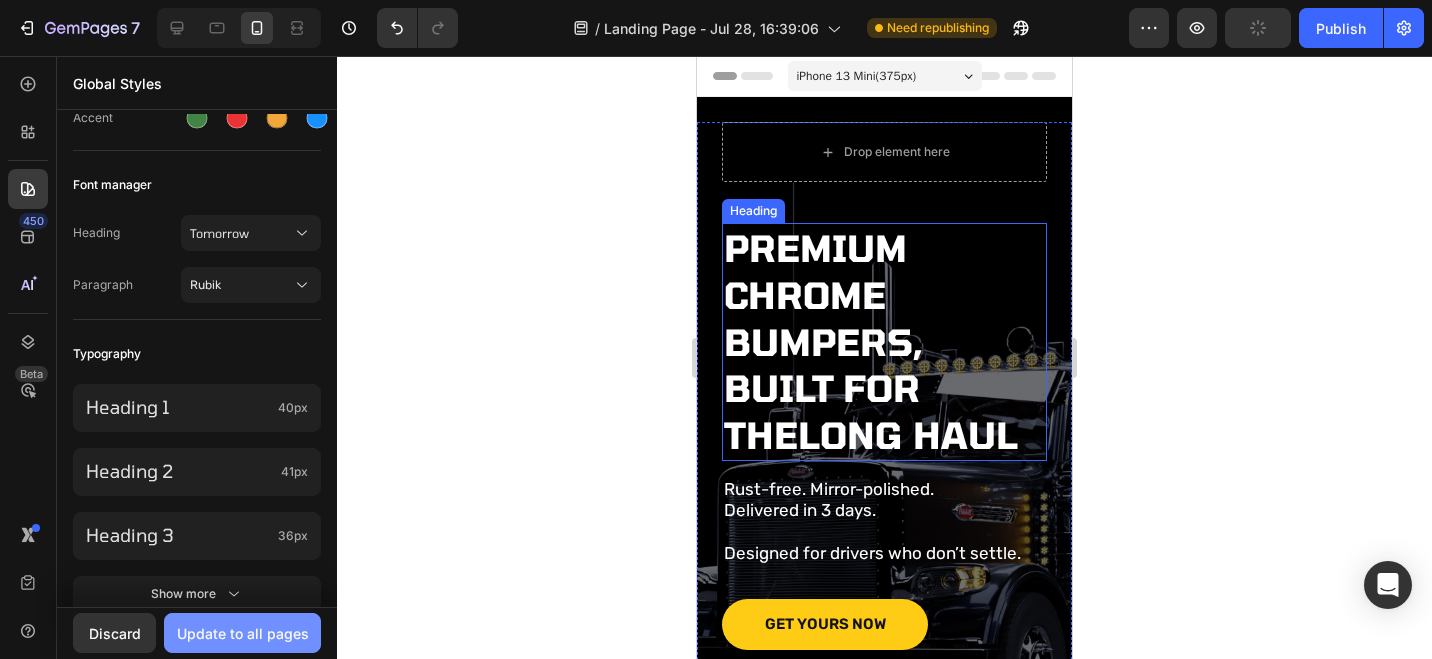 click on "Update to all pages" at bounding box center [243, 633] 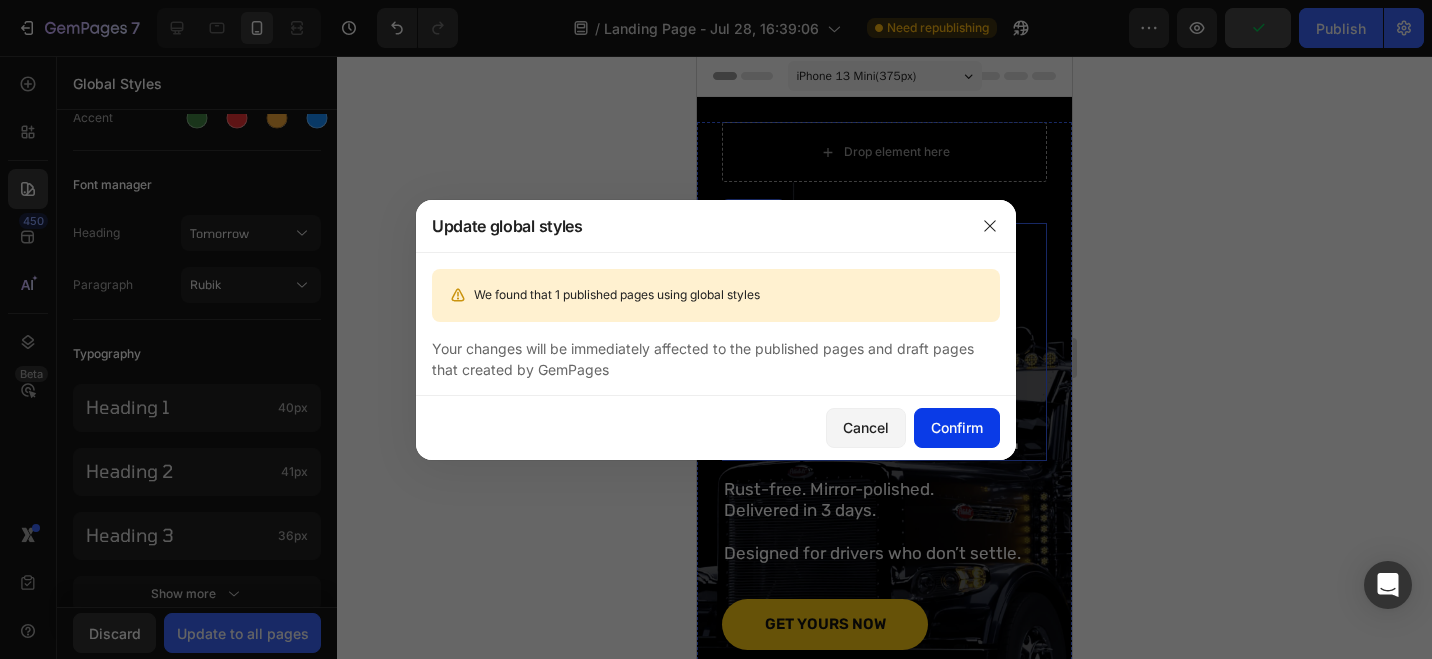 click on "Confirm" 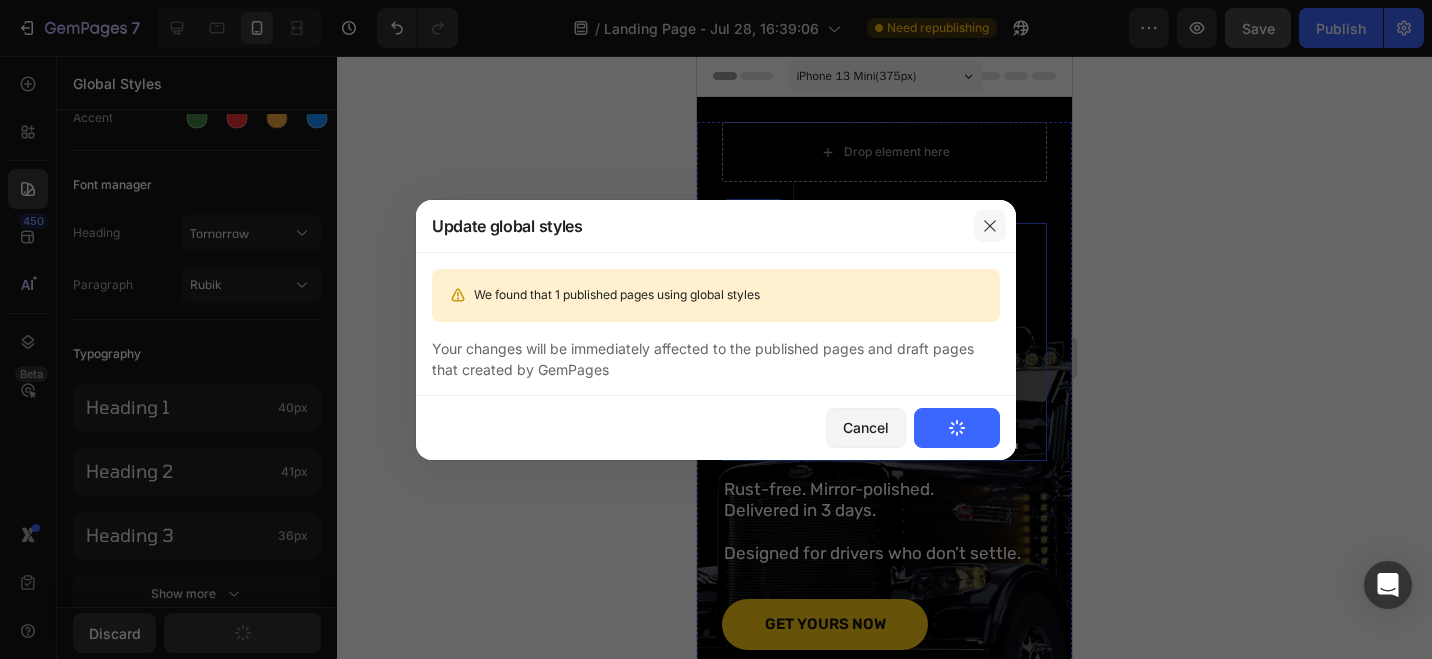 click 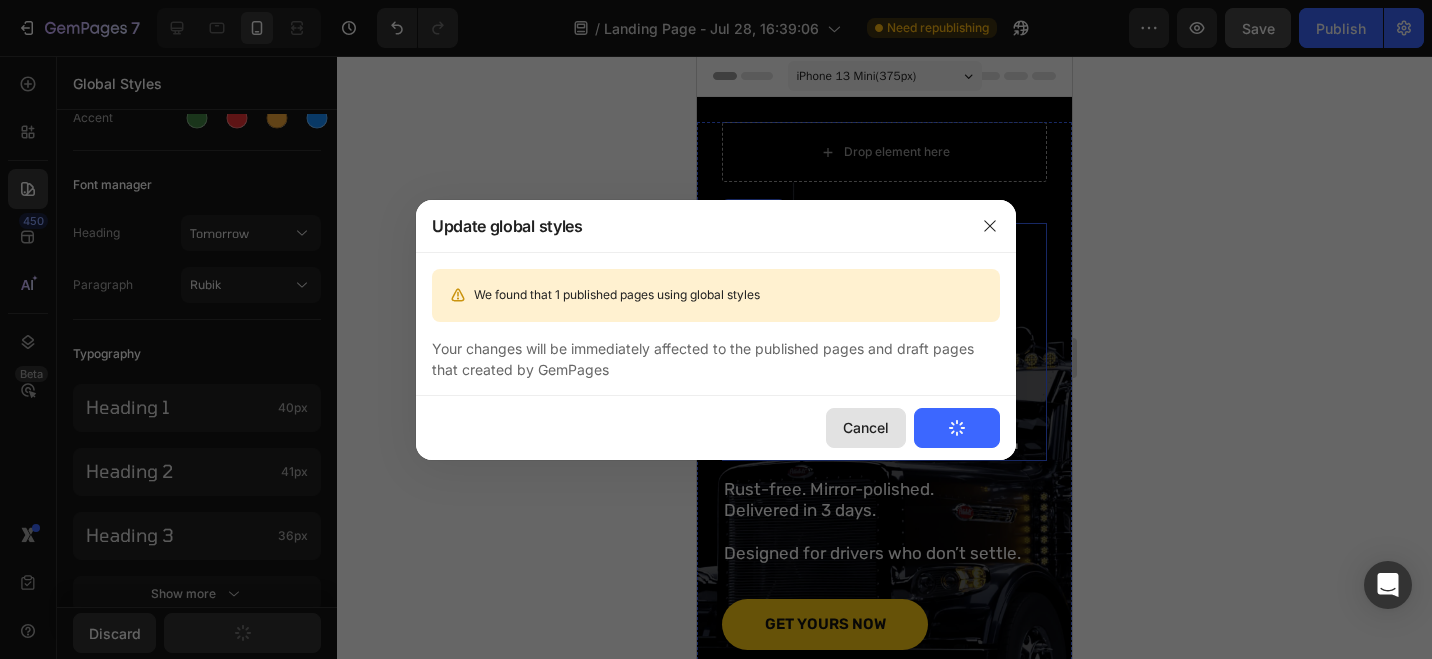 click on "Premium Chrome Bumpers, Built for theLong Haul" at bounding box center (884, 342) 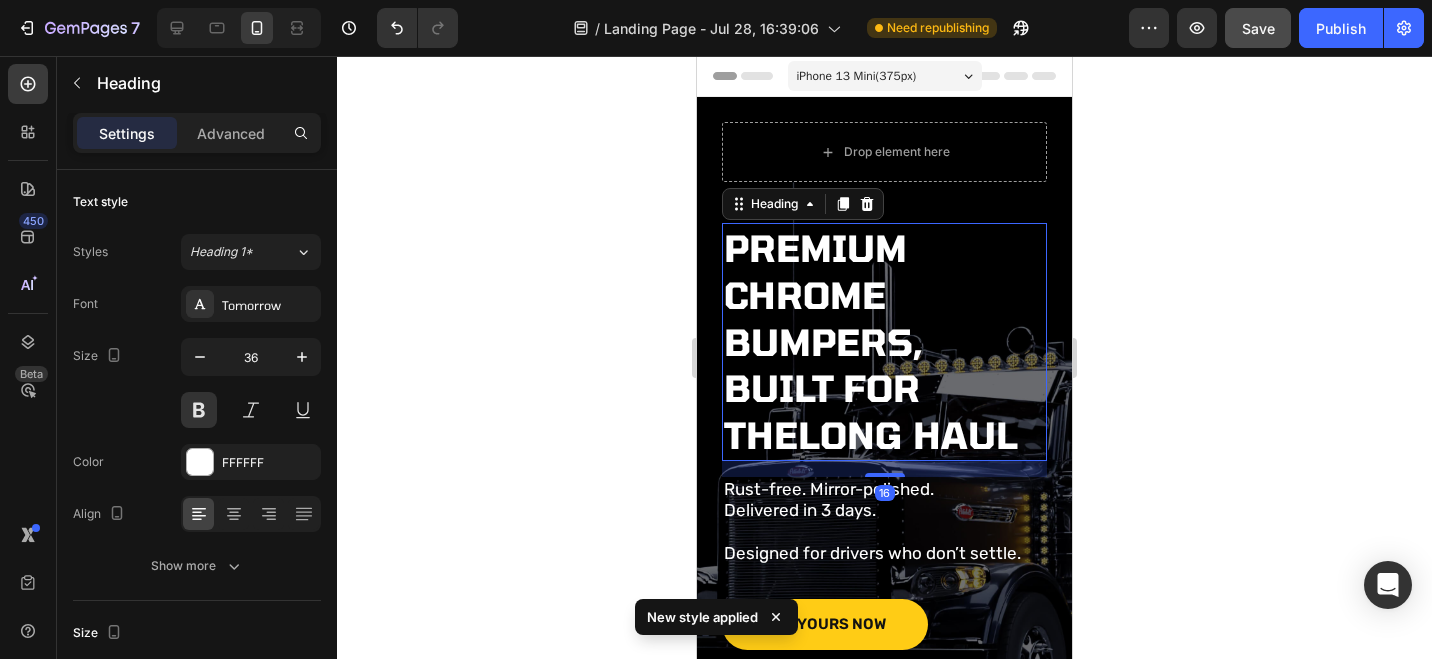 click on "Premium Chrome Bumpers, Built for theLong Haul" at bounding box center (884, 342) 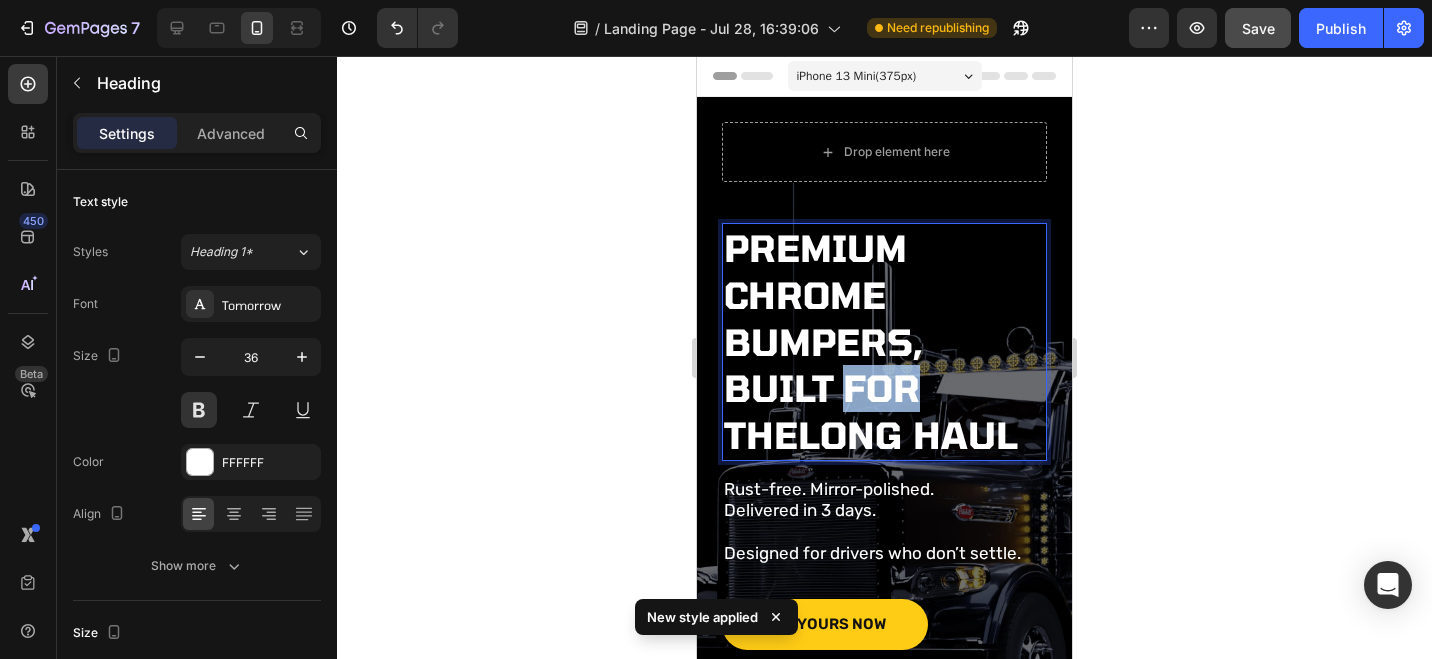 click on "Premium Chrome Bumpers, Built for theLong Haul" at bounding box center (884, 342) 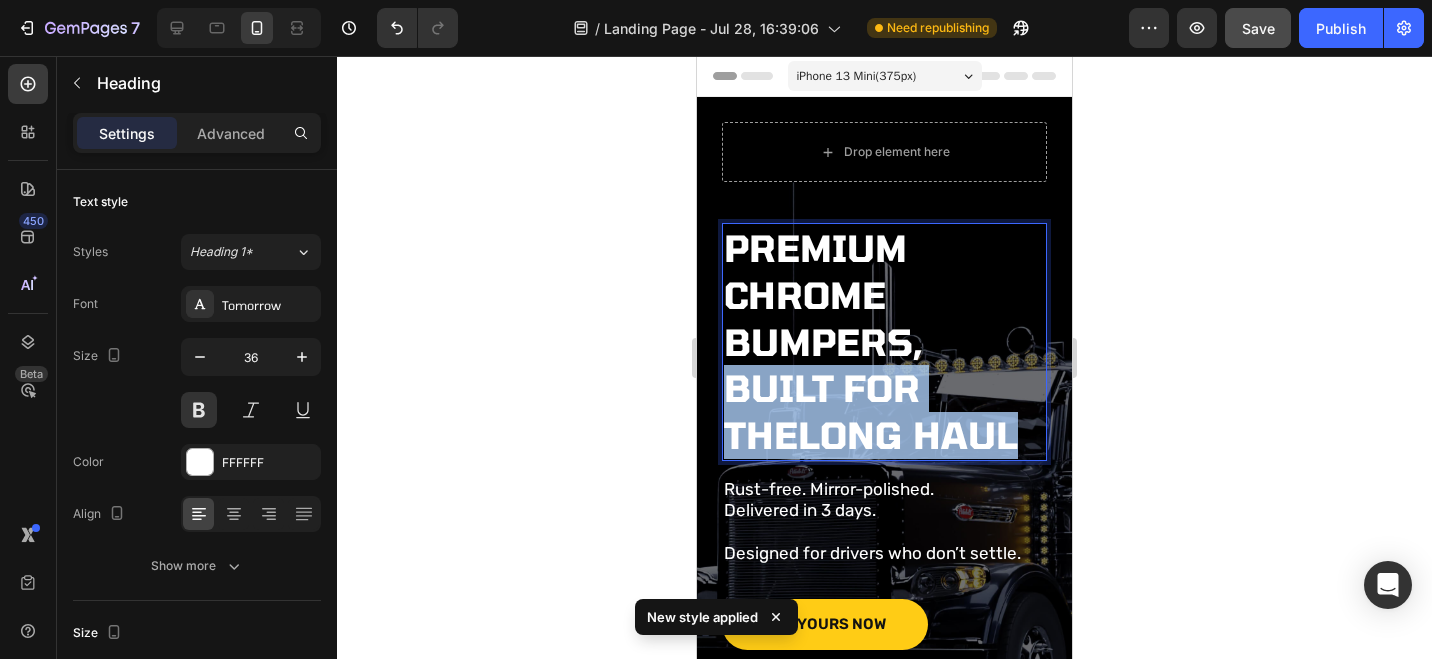 click on "Premium Chrome Bumpers, Built for theLong Haul" at bounding box center (884, 342) 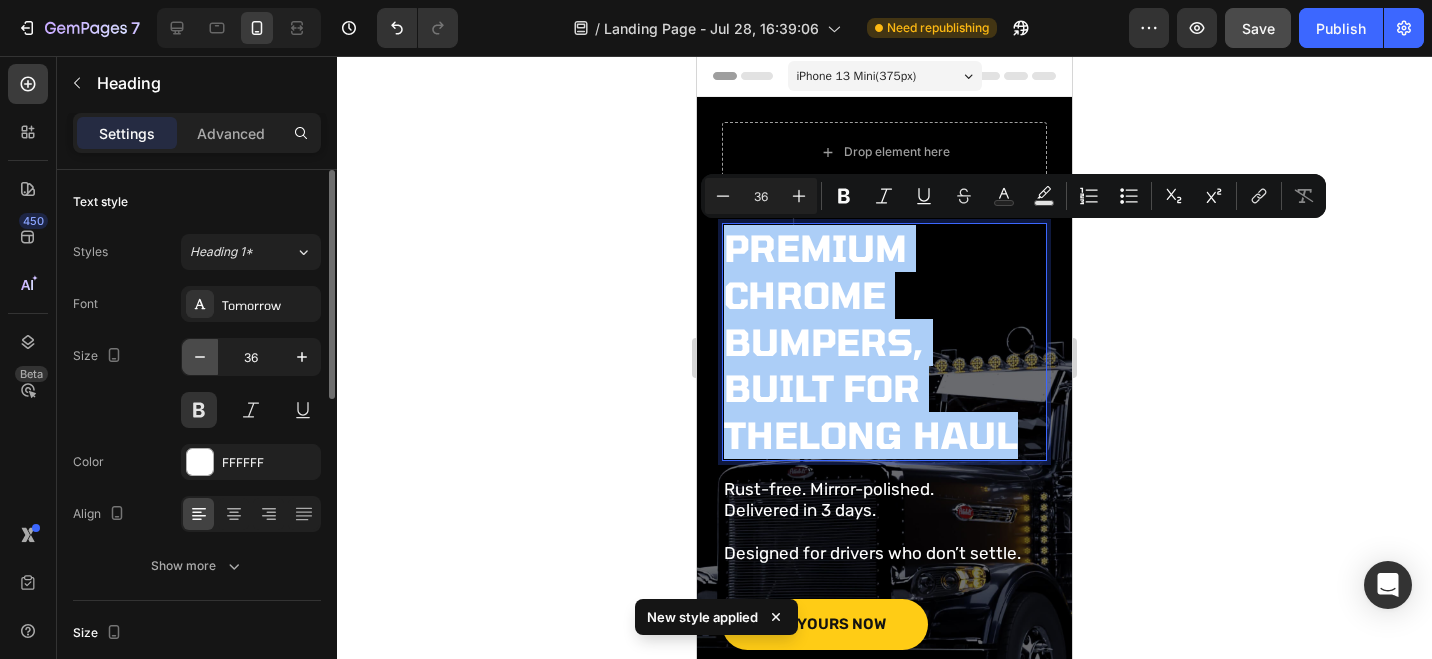 click 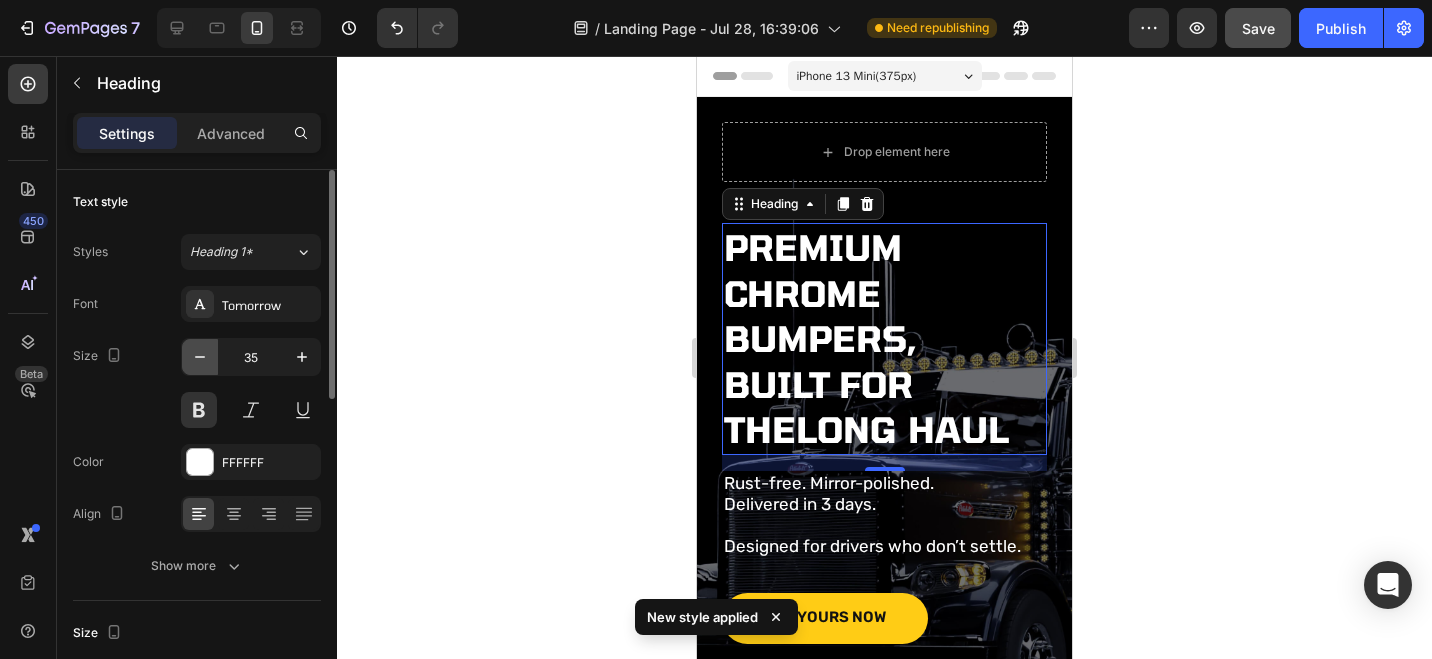 click 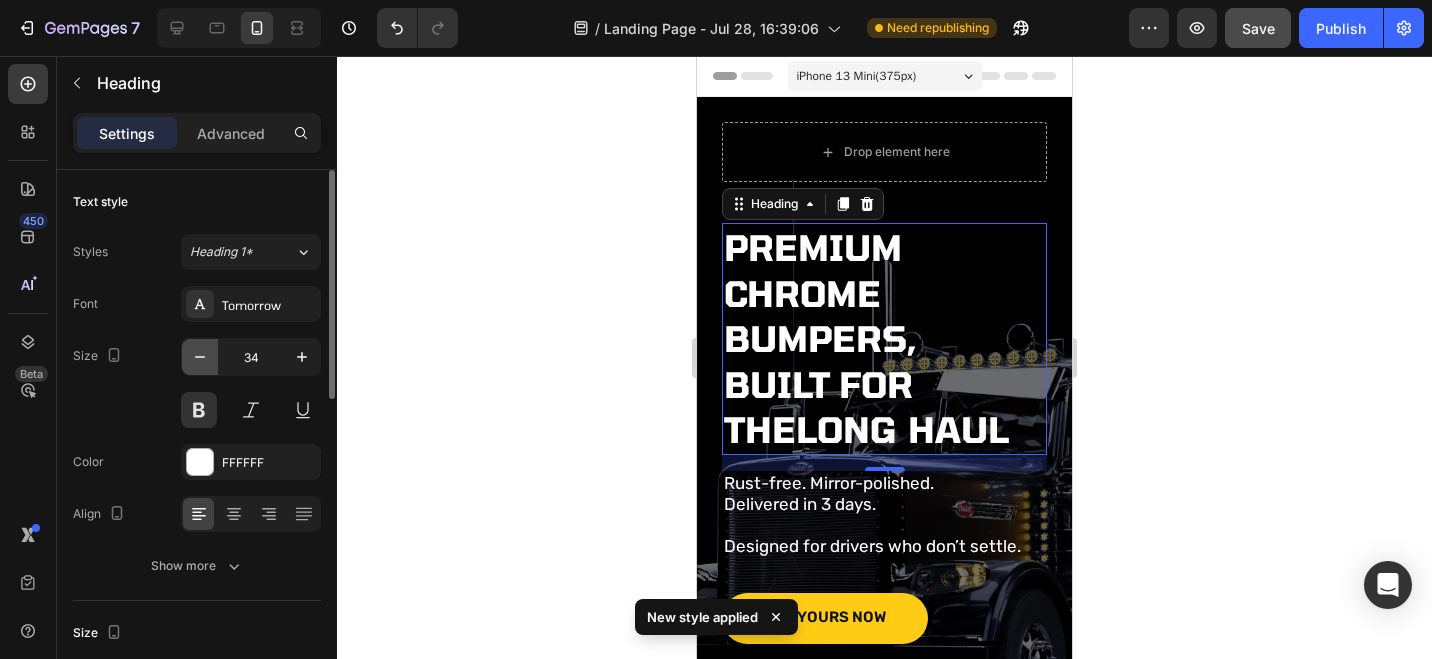 click 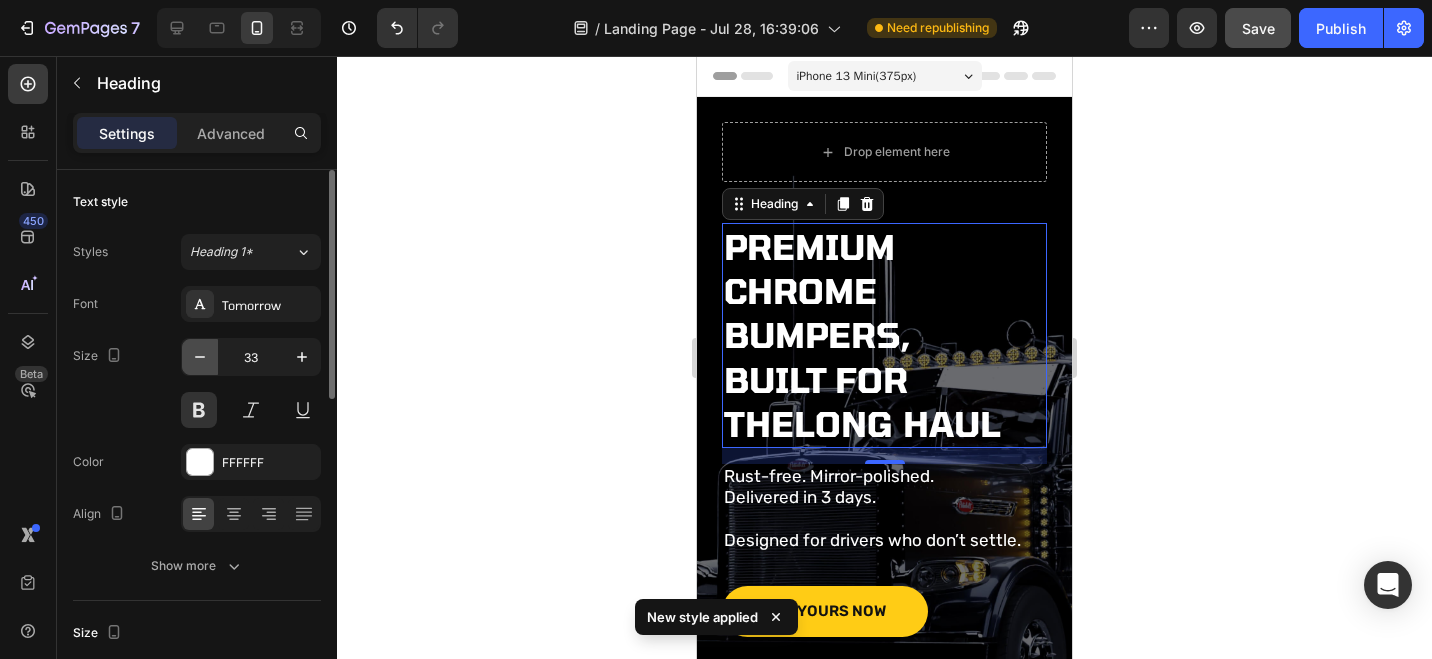 click 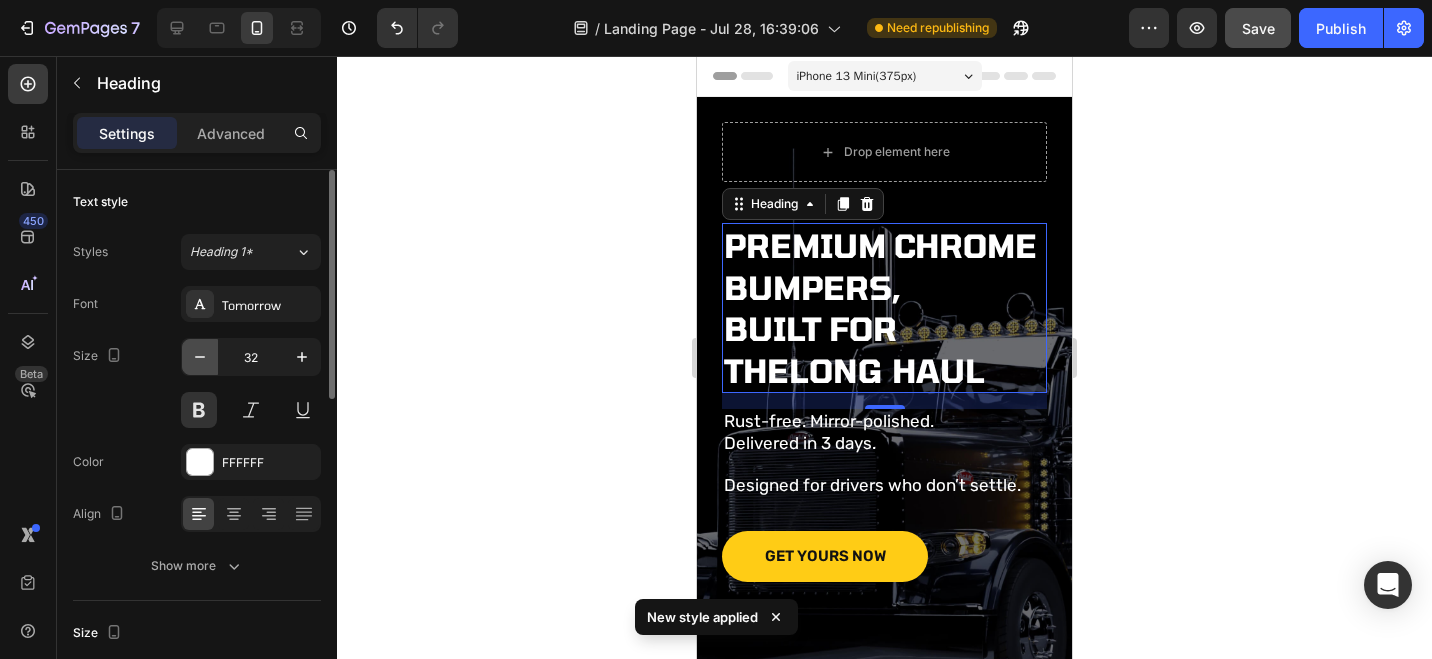 click 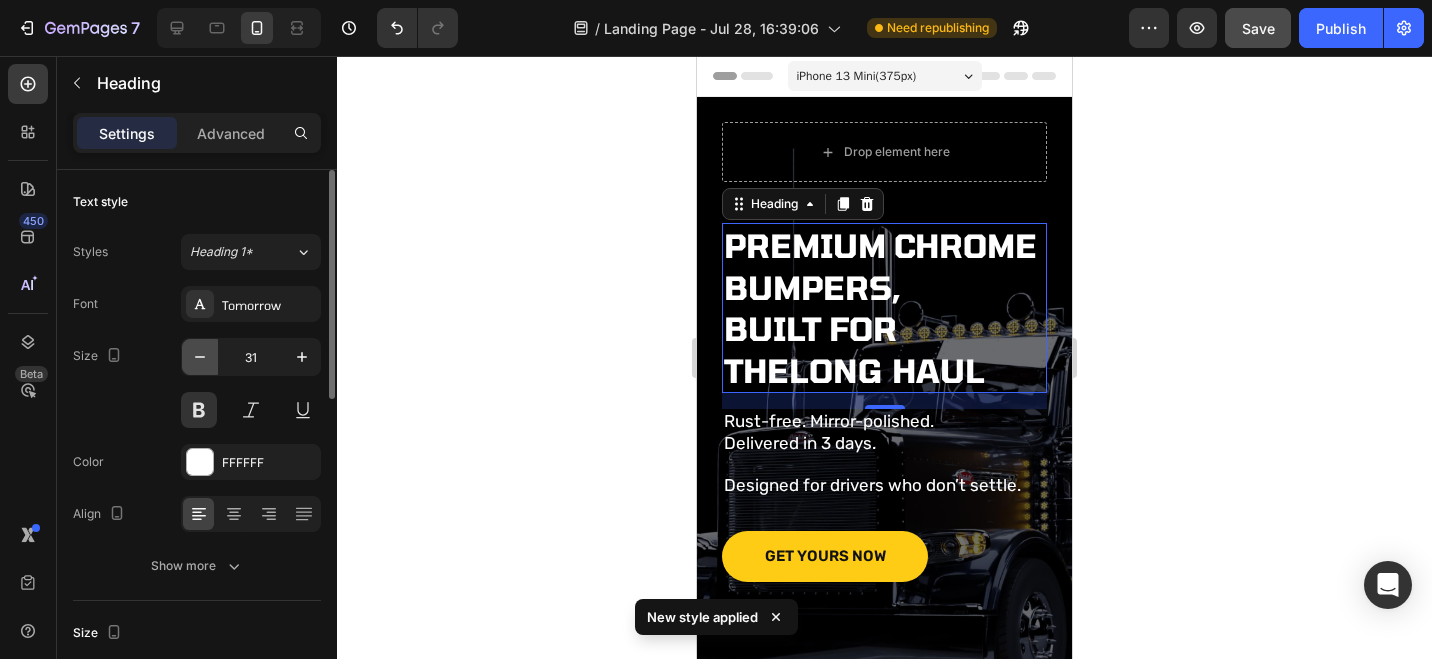 click 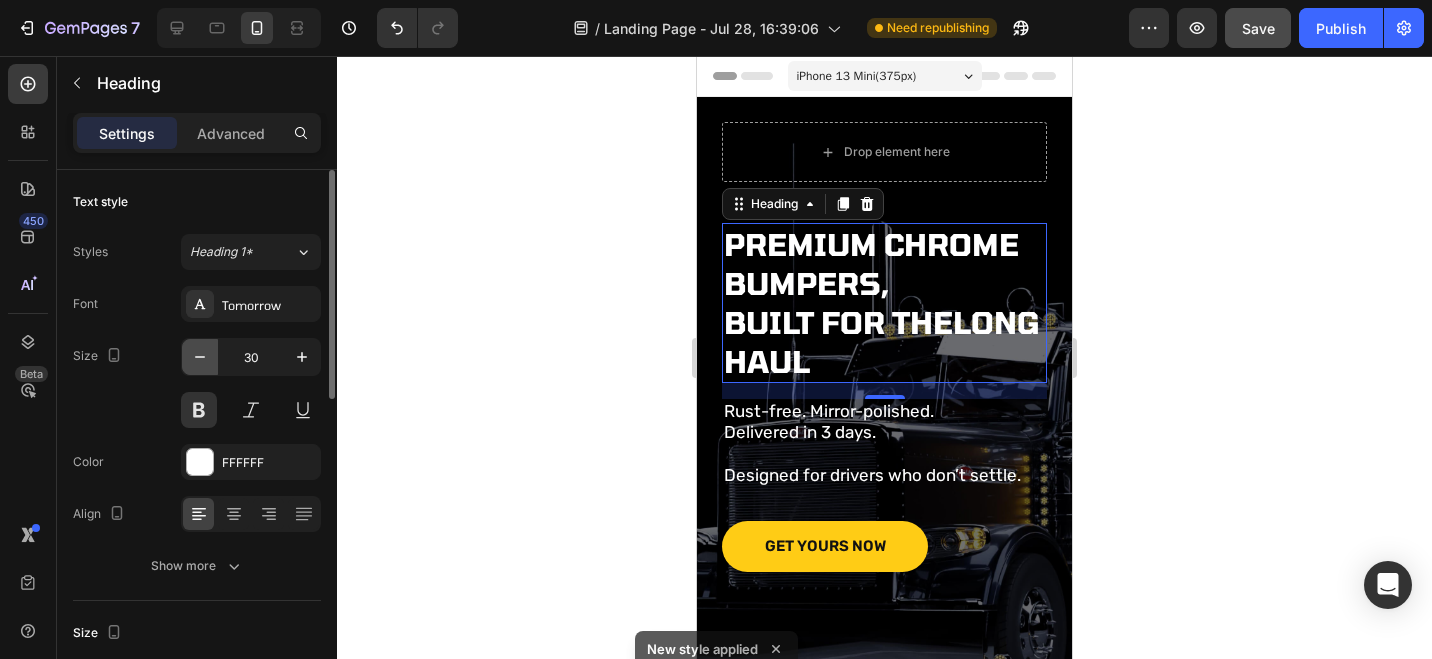 click 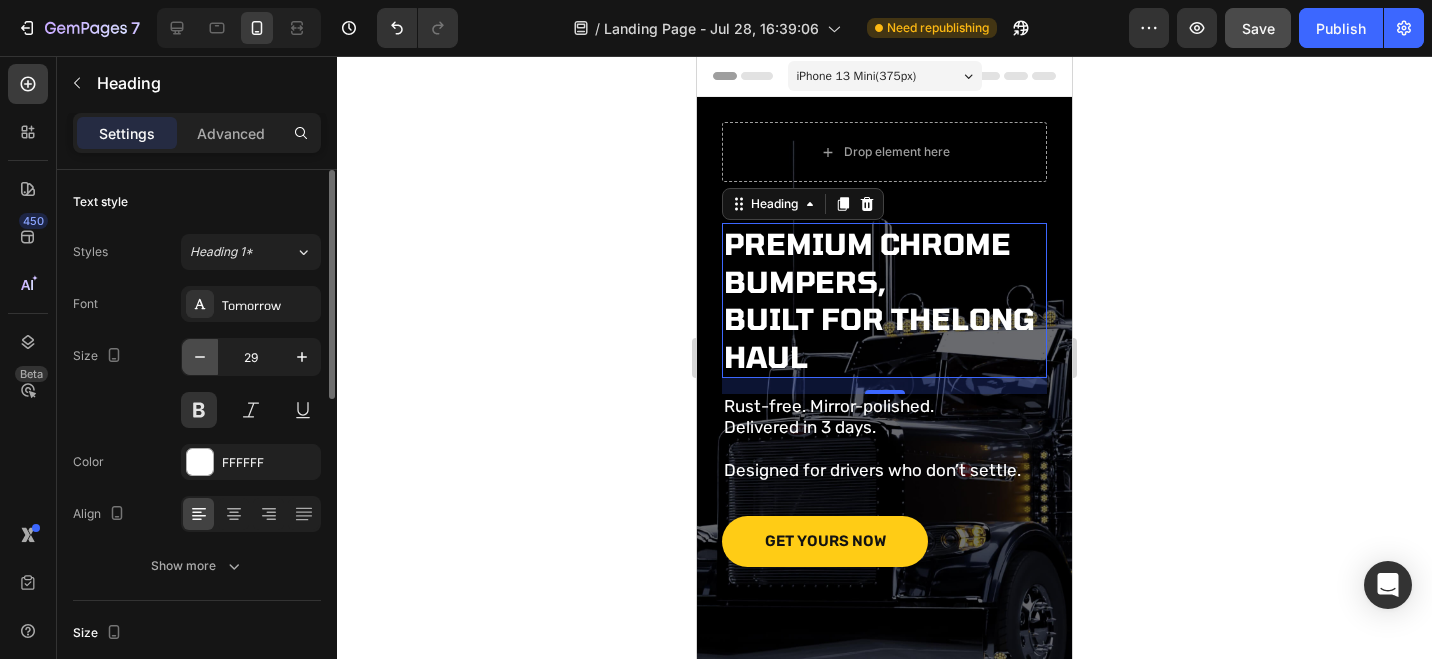 click 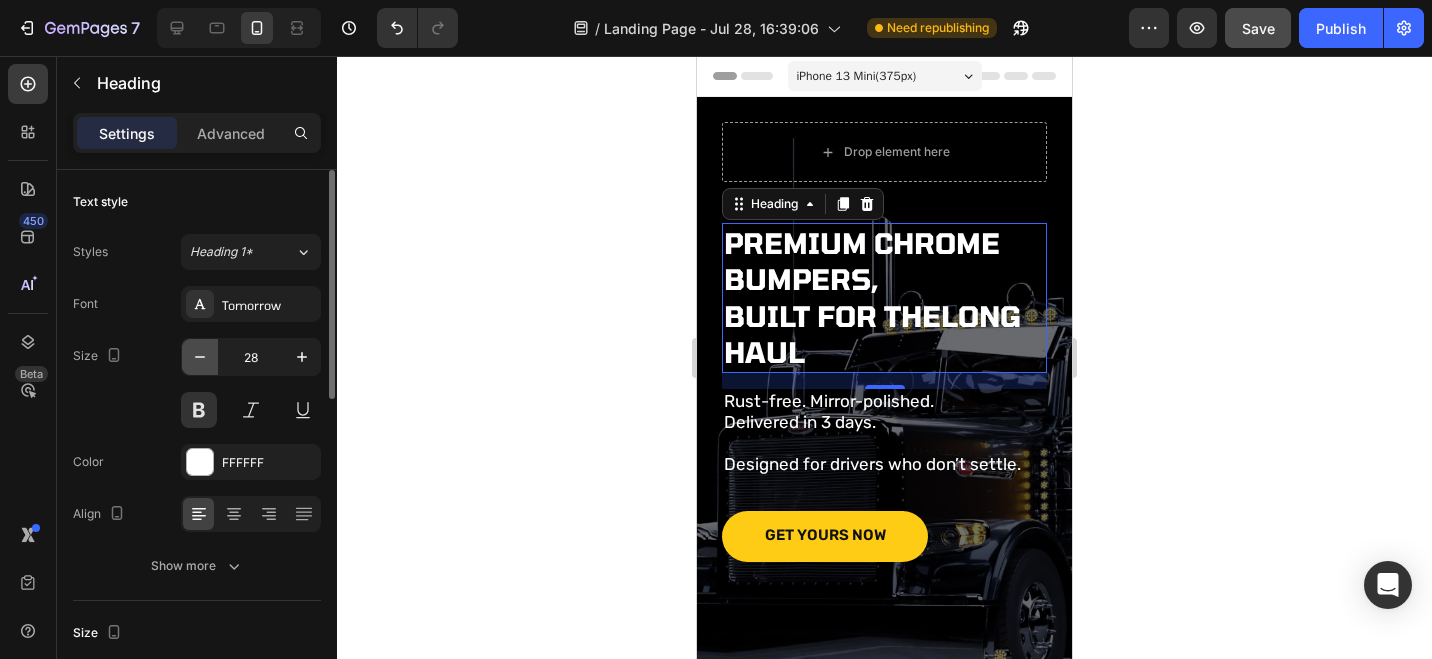 click 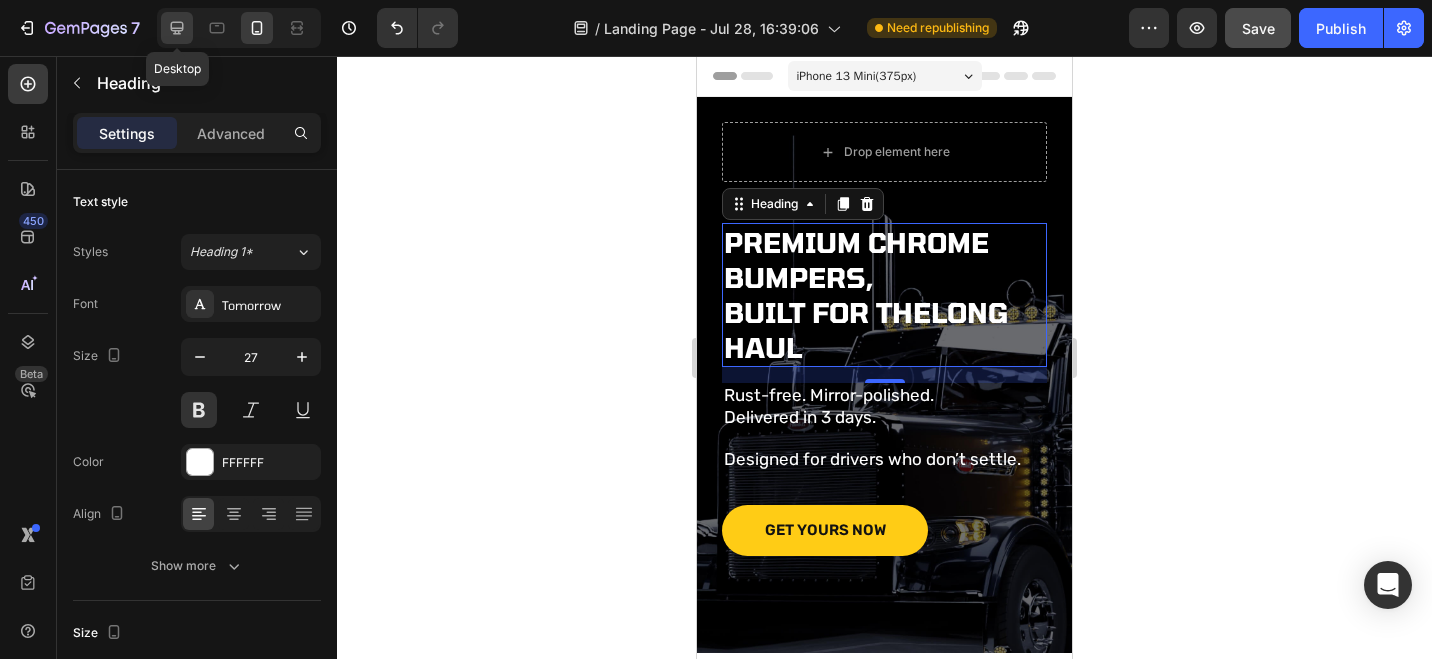 click 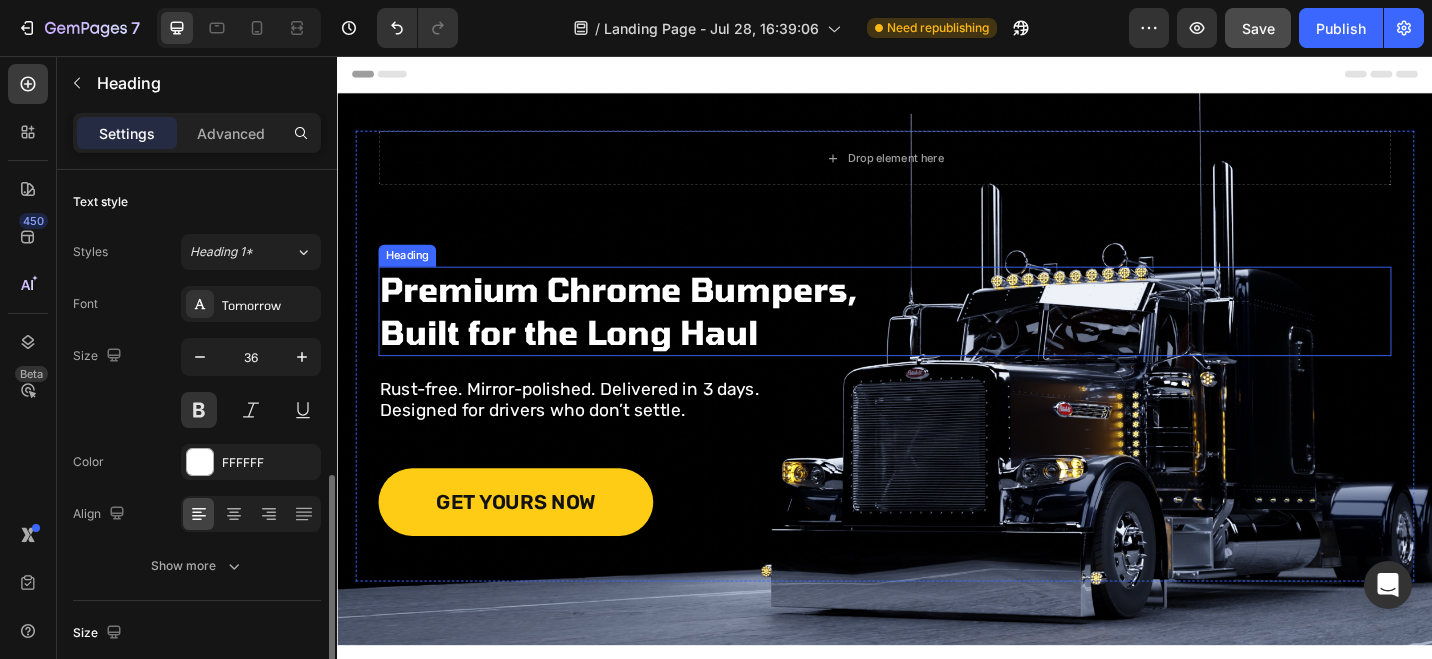 click on "Premium Chrome Bumpers, Built for the Long Haul" at bounding box center [696, 336] 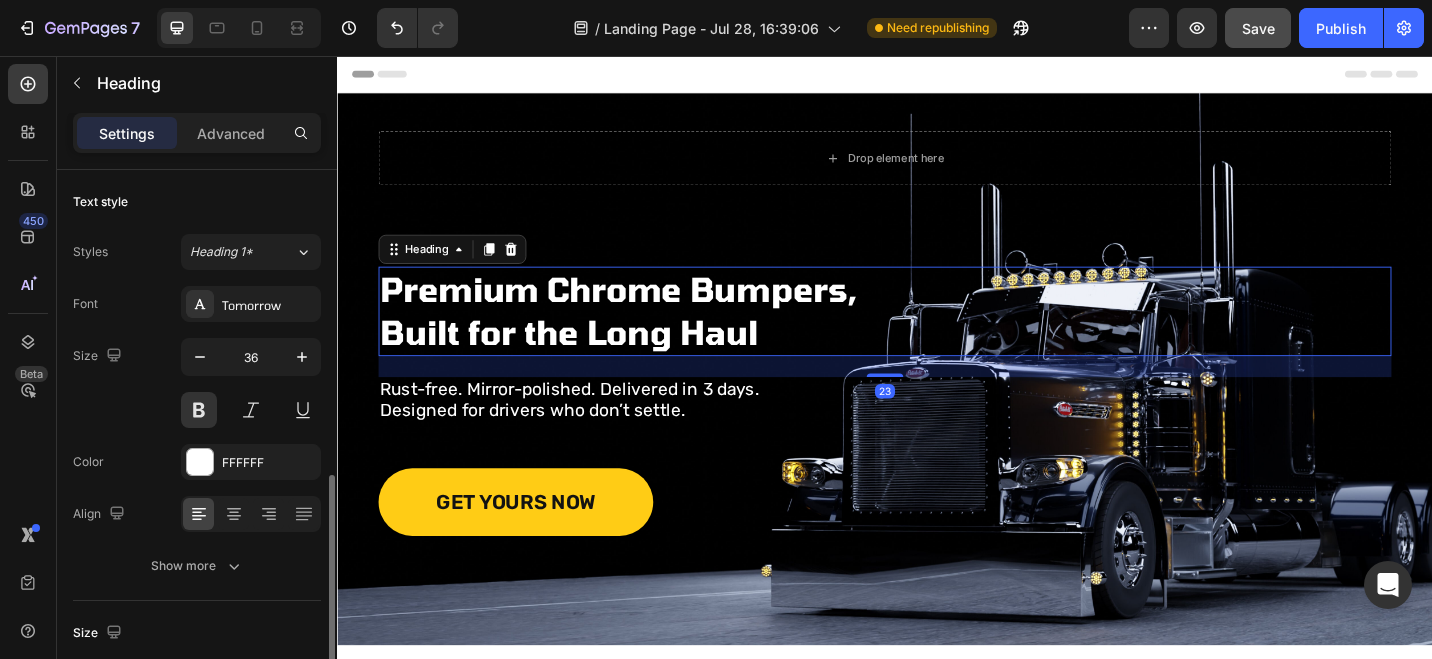 scroll, scrollTop: 215, scrollLeft: 0, axis: vertical 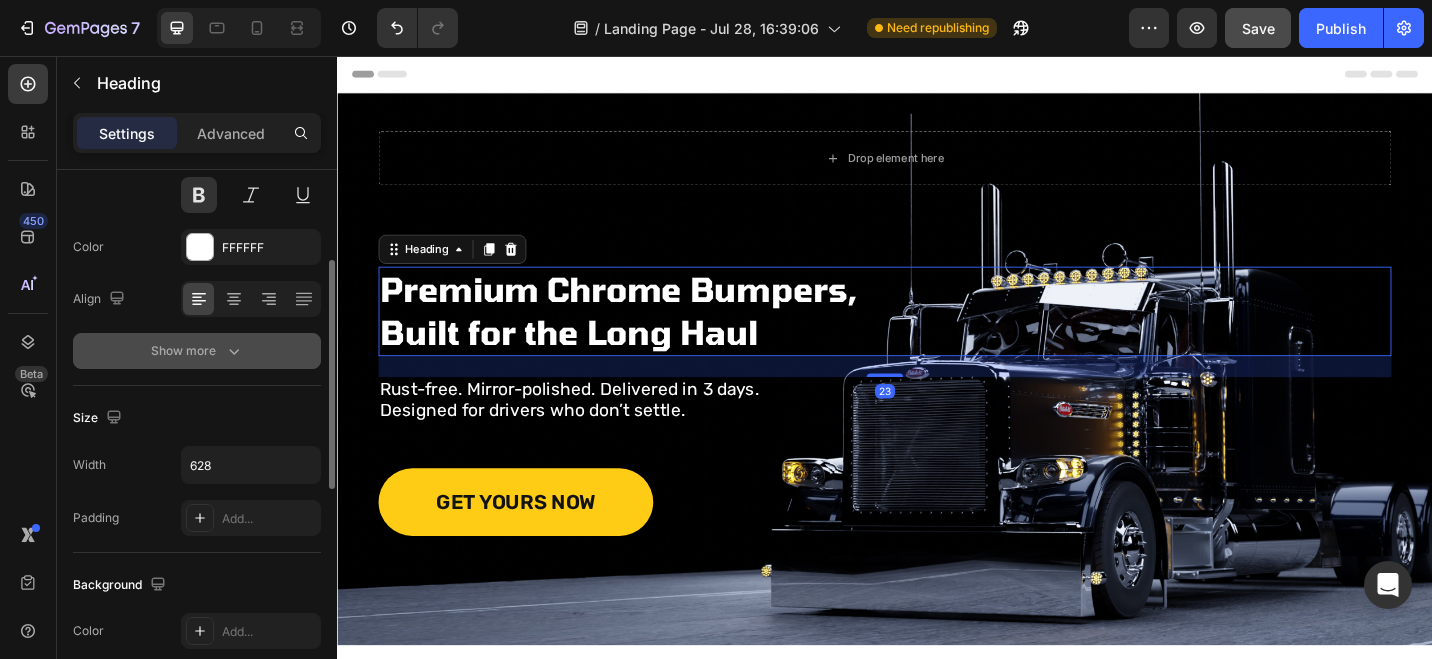 click 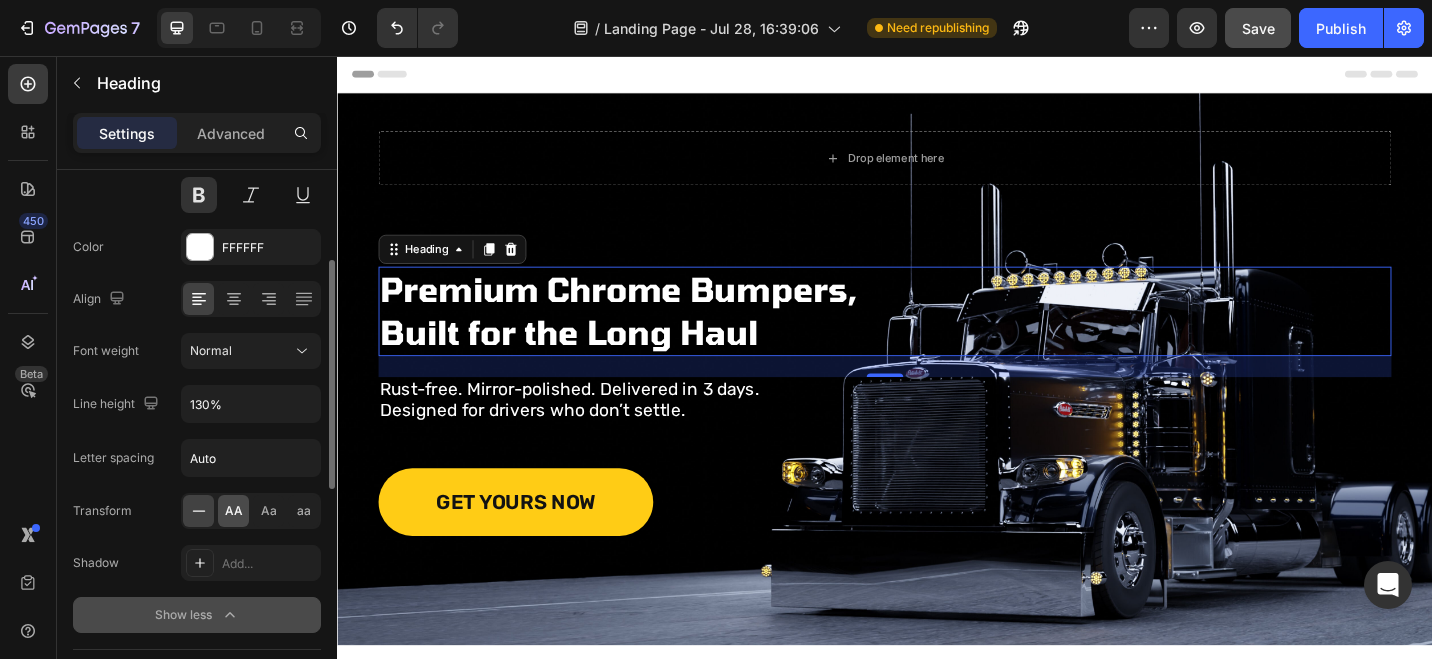 click on "AA" 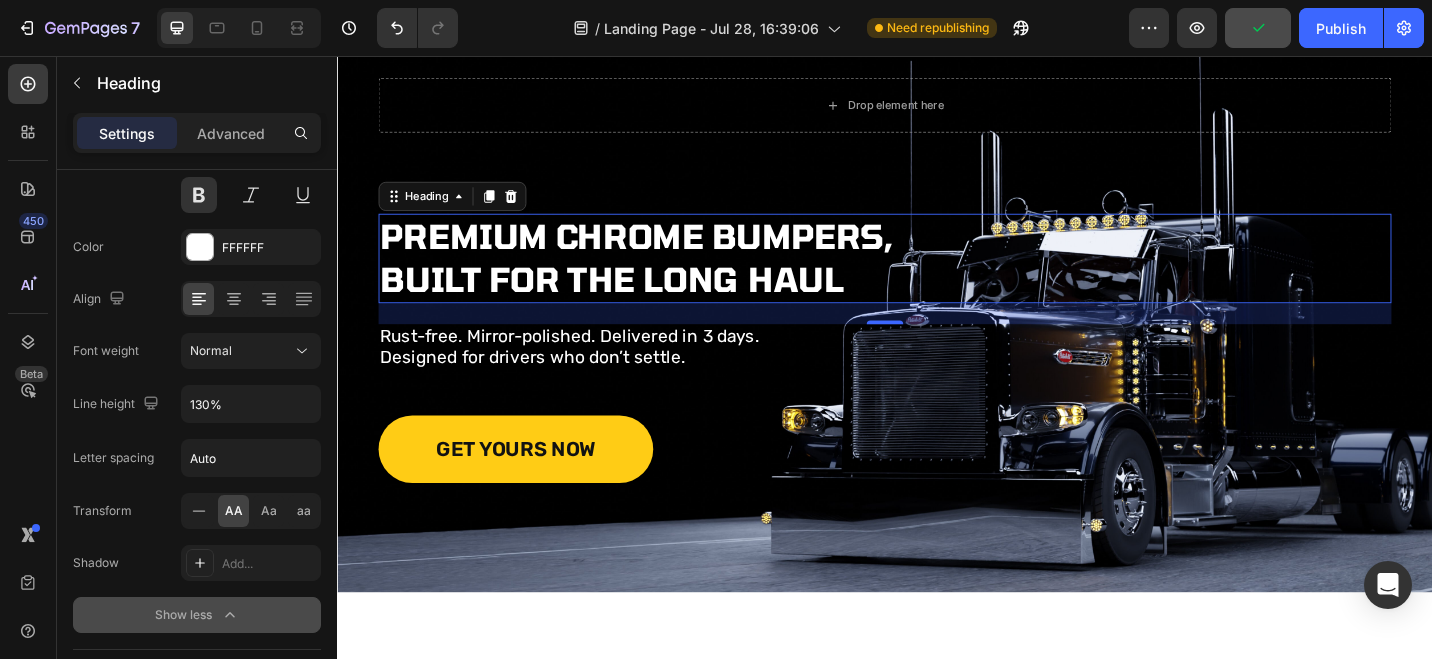 scroll, scrollTop: 0, scrollLeft: 0, axis: both 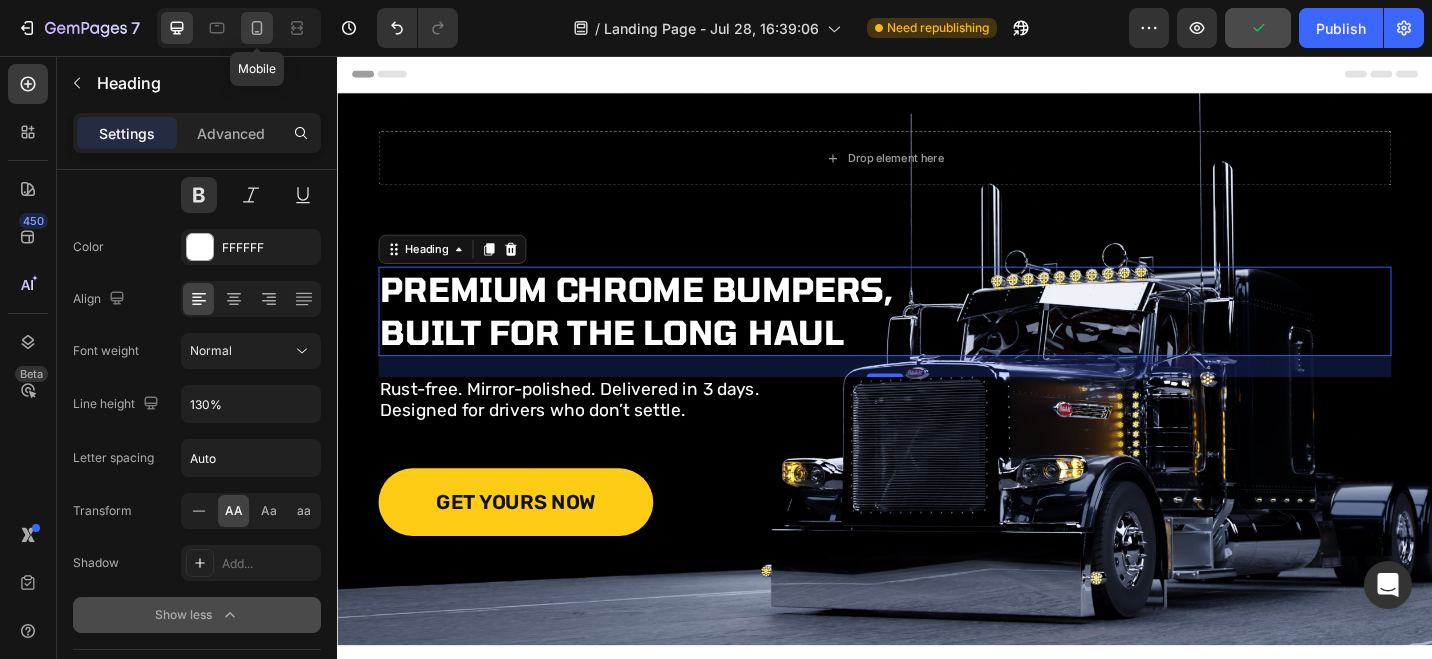 click 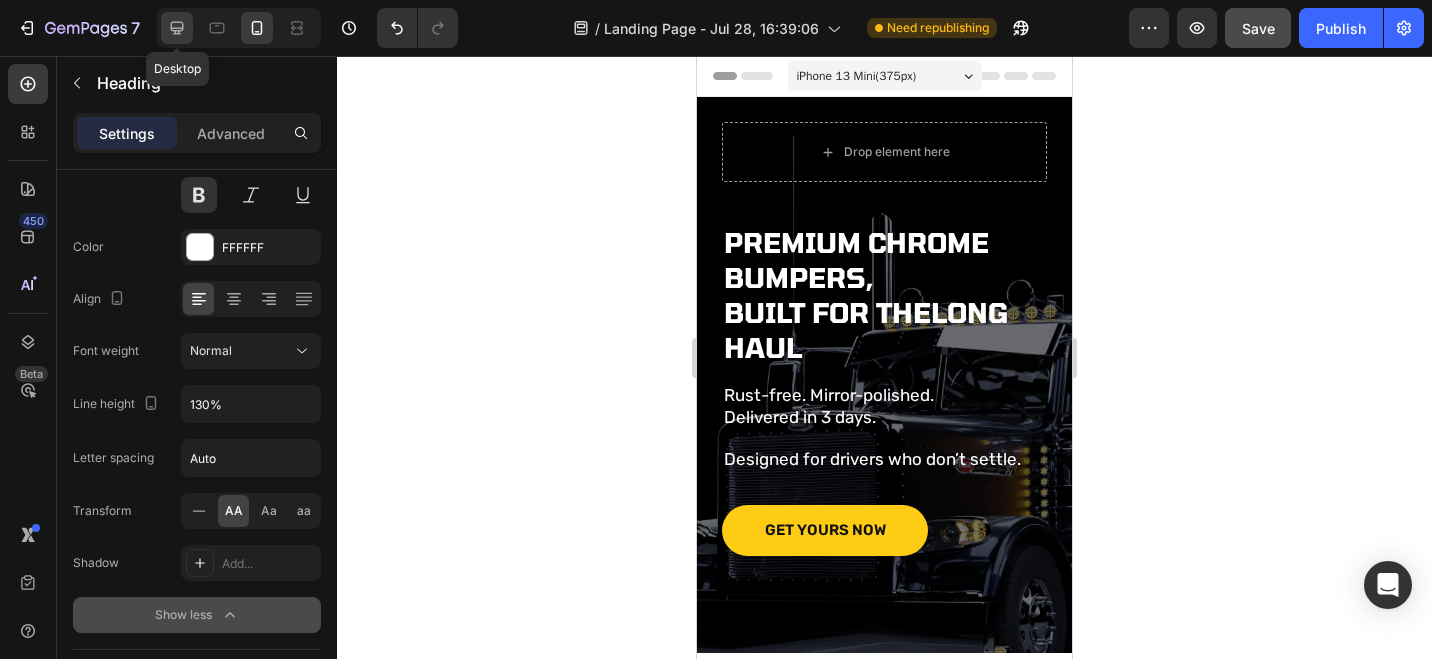 click 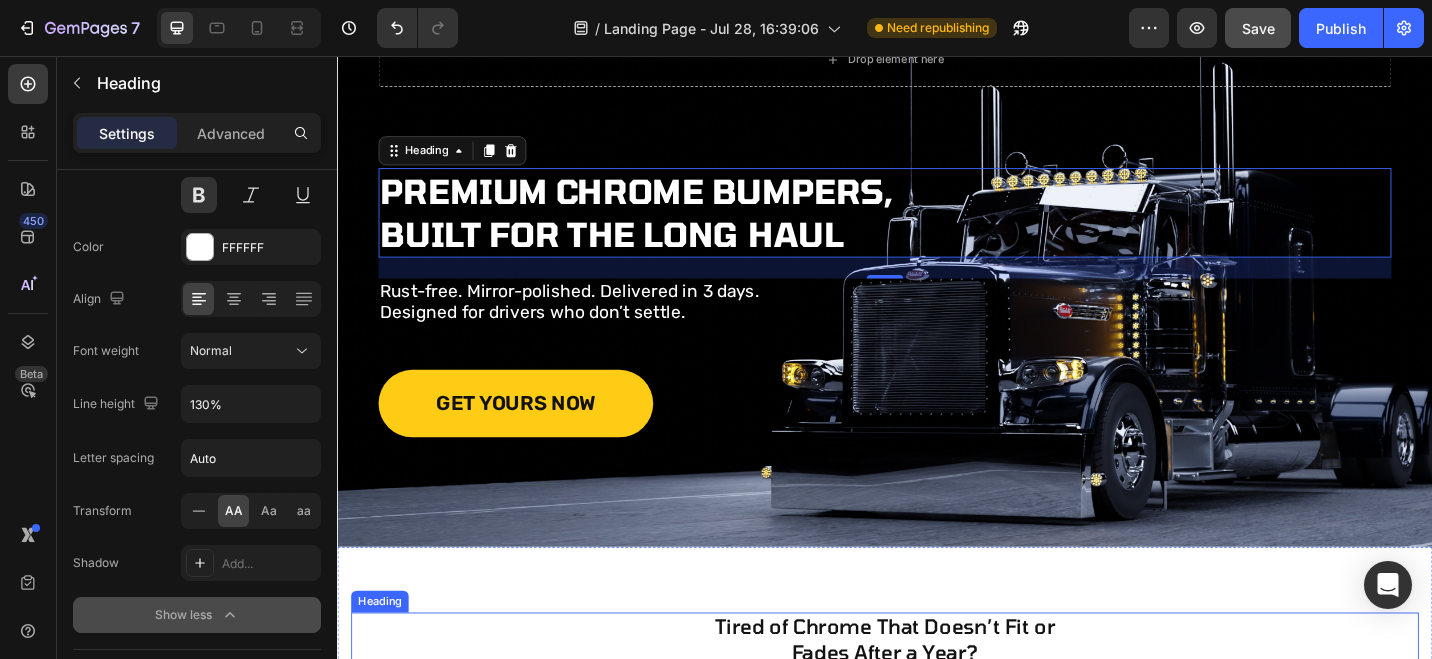 scroll, scrollTop: 0, scrollLeft: 0, axis: both 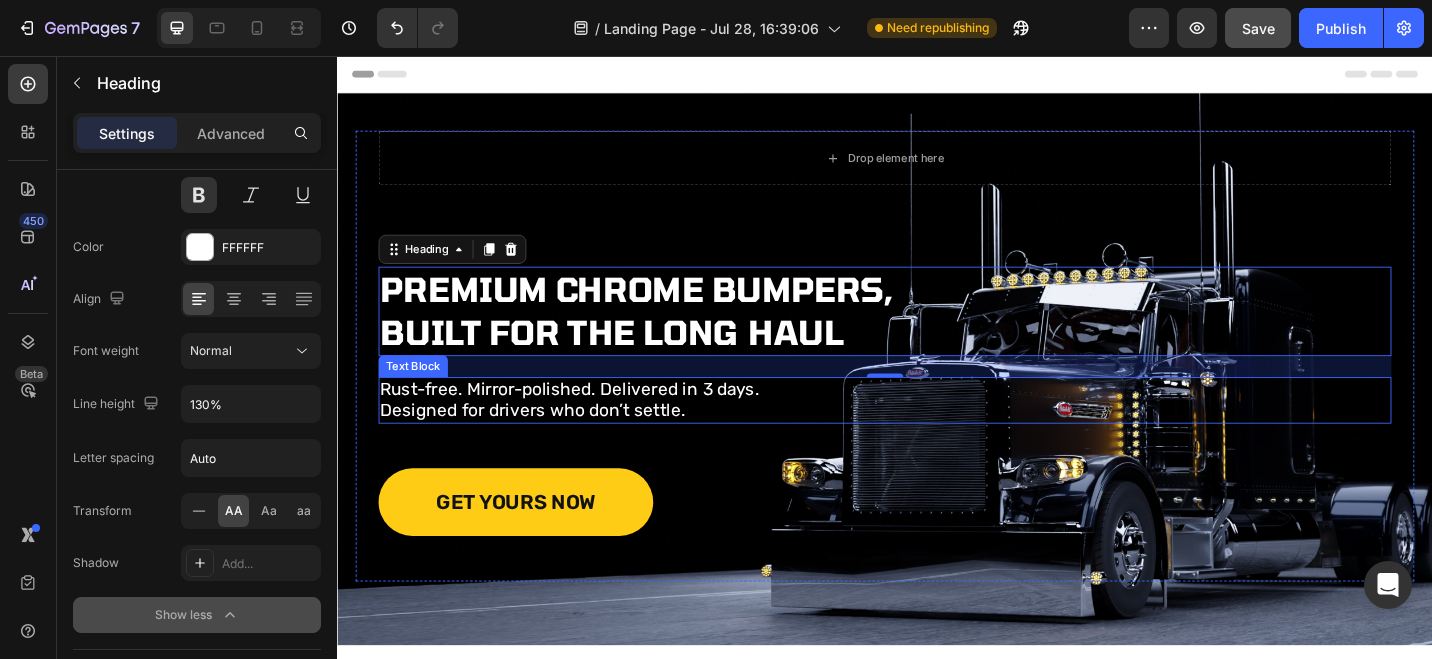 click on "Rust-free. Mirror-polished. Delivered in 3 days.  Designed for drivers who don’t settle." at bounding box center (937, 434) 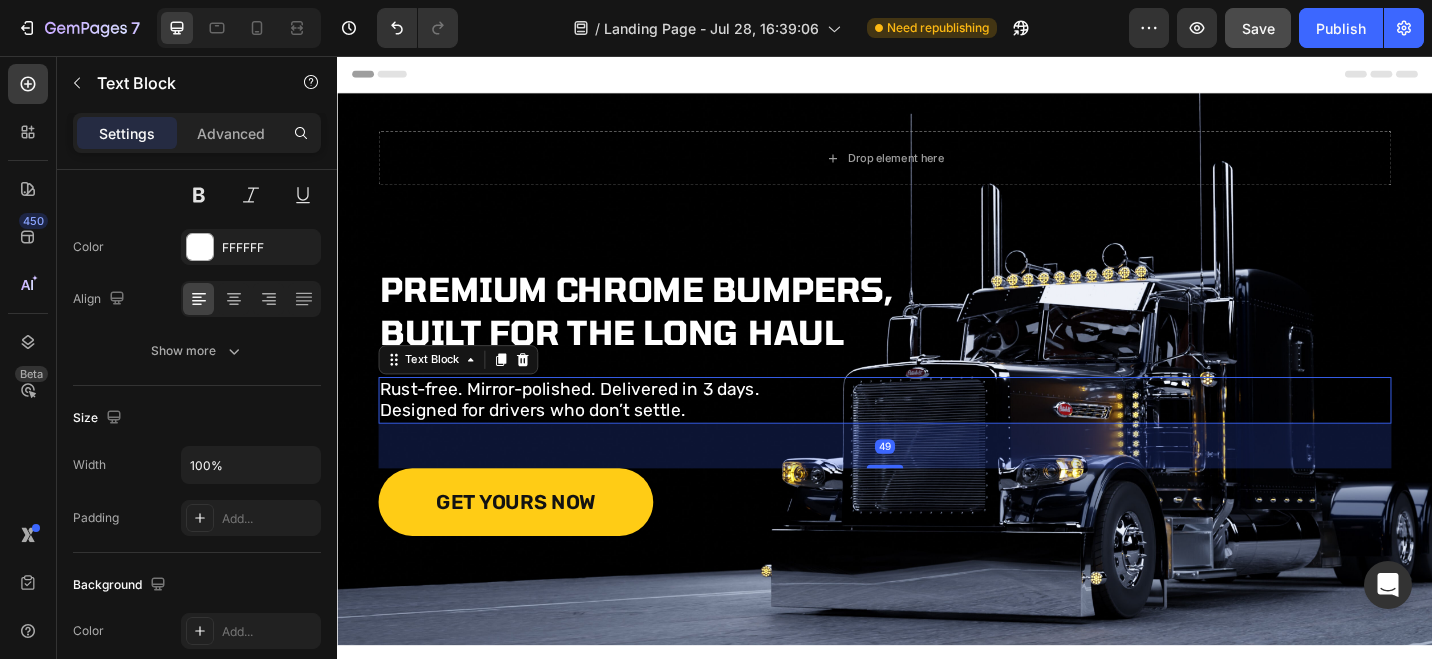 scroll, scrollTop: 0, scrollLeft: 0, axis: both 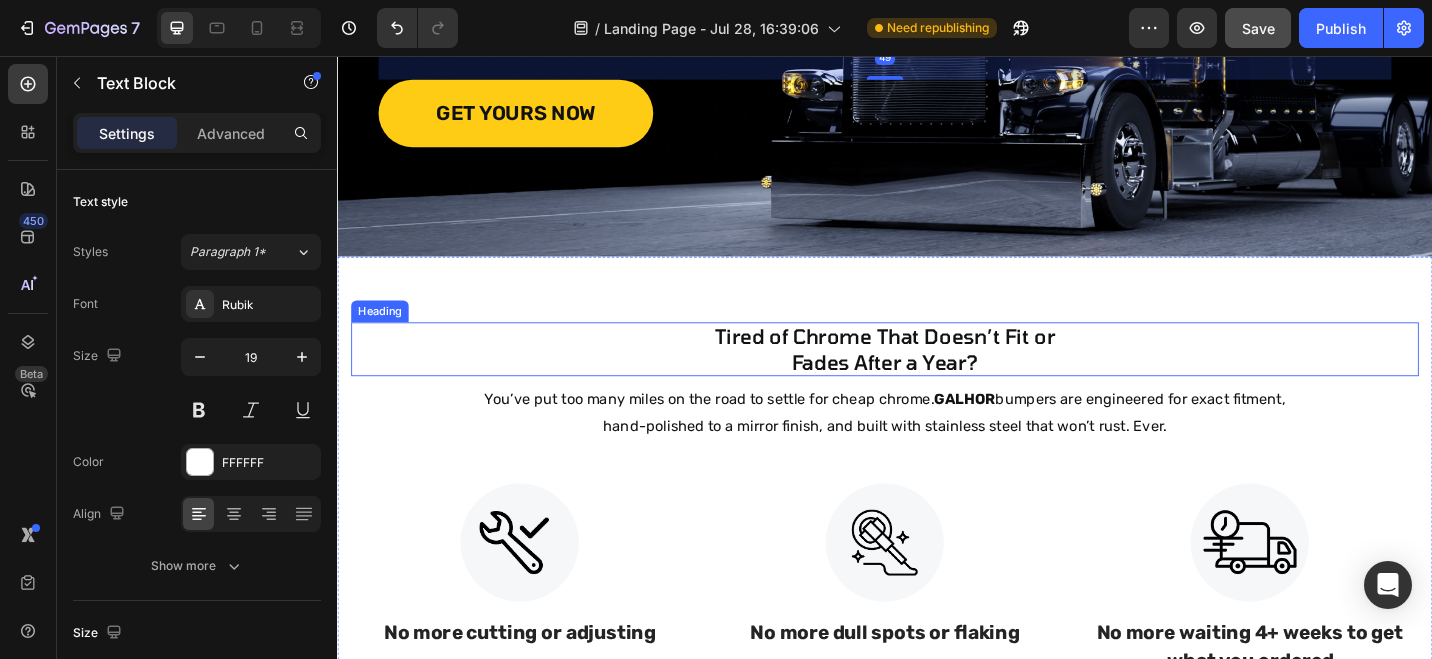 click on "Tired of Chrome That Doesn’t Fit or Fades After a Year?" at bounding box center (937, 377) 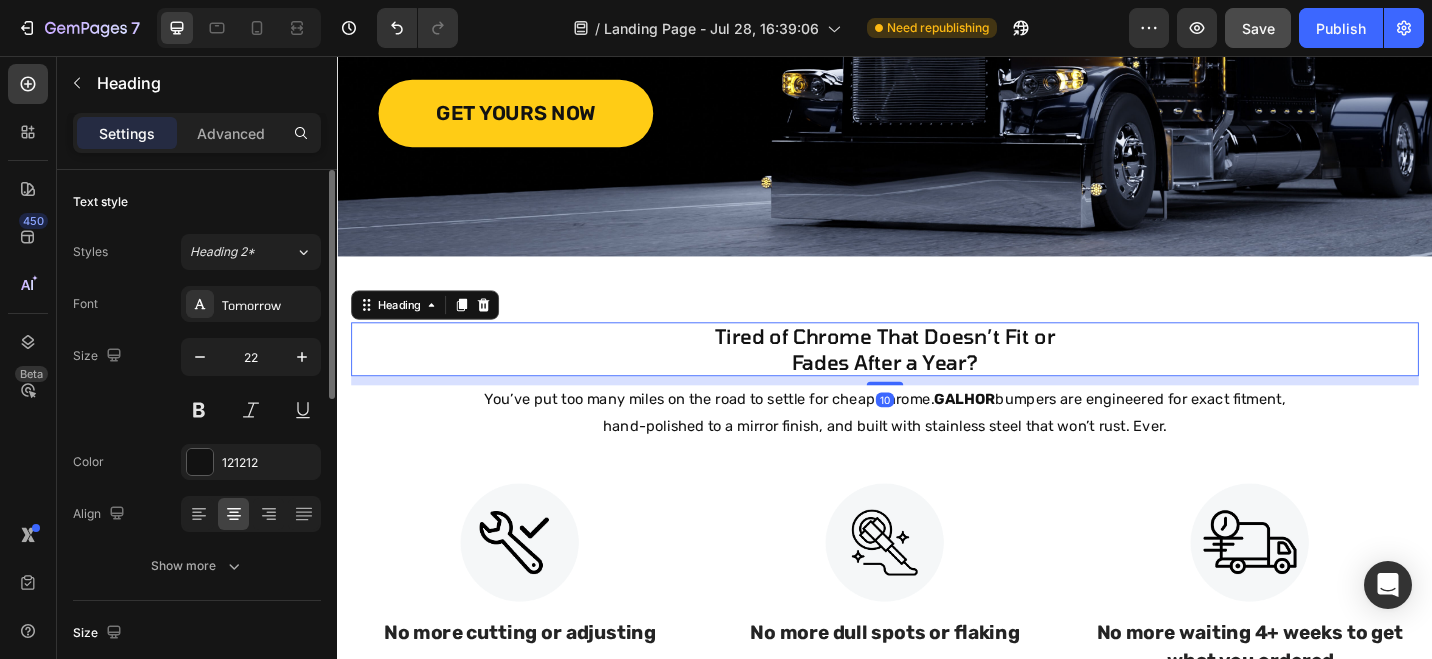 click on "Styles Heading 2* Font Tomorrow Size 22 Color 121212 Align Show more" at bounding box center (197, 409) 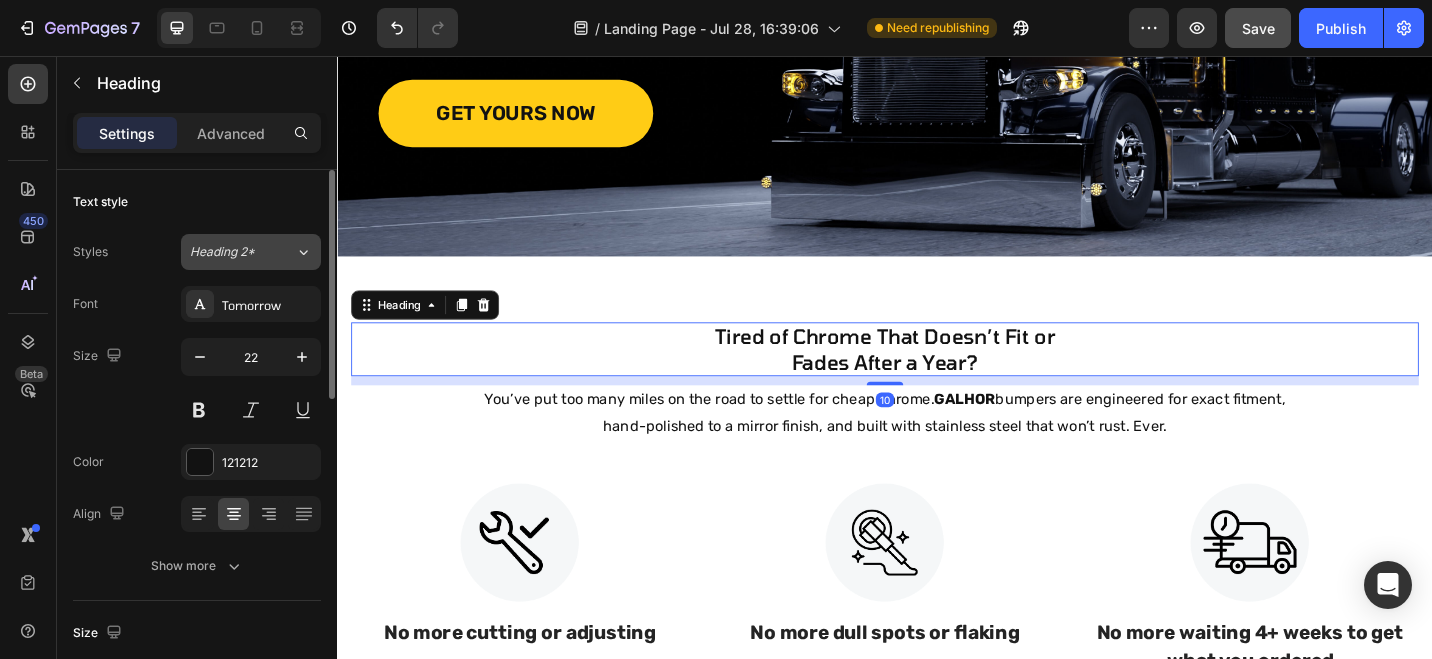 click on "Heading 2*" at bounding box center [230, 252] 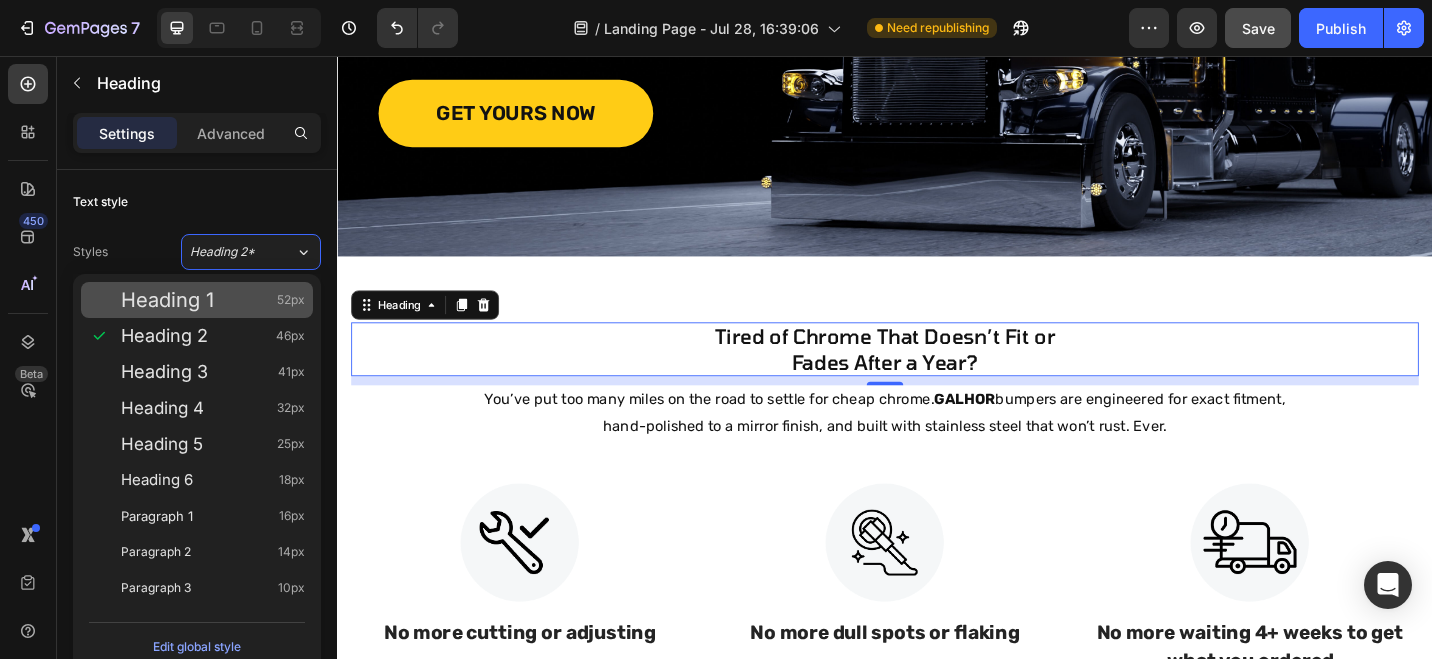 click on "Heading 1 52px" at bounding box center [213, 300] 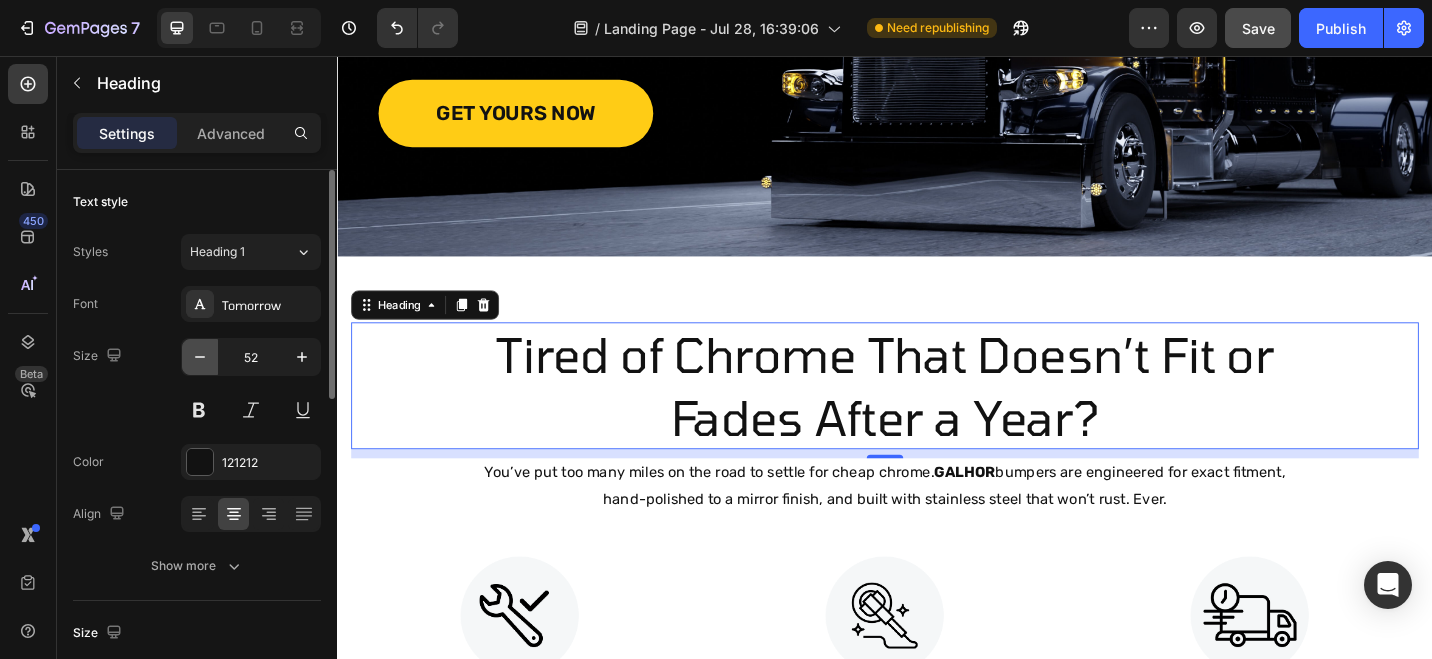 click 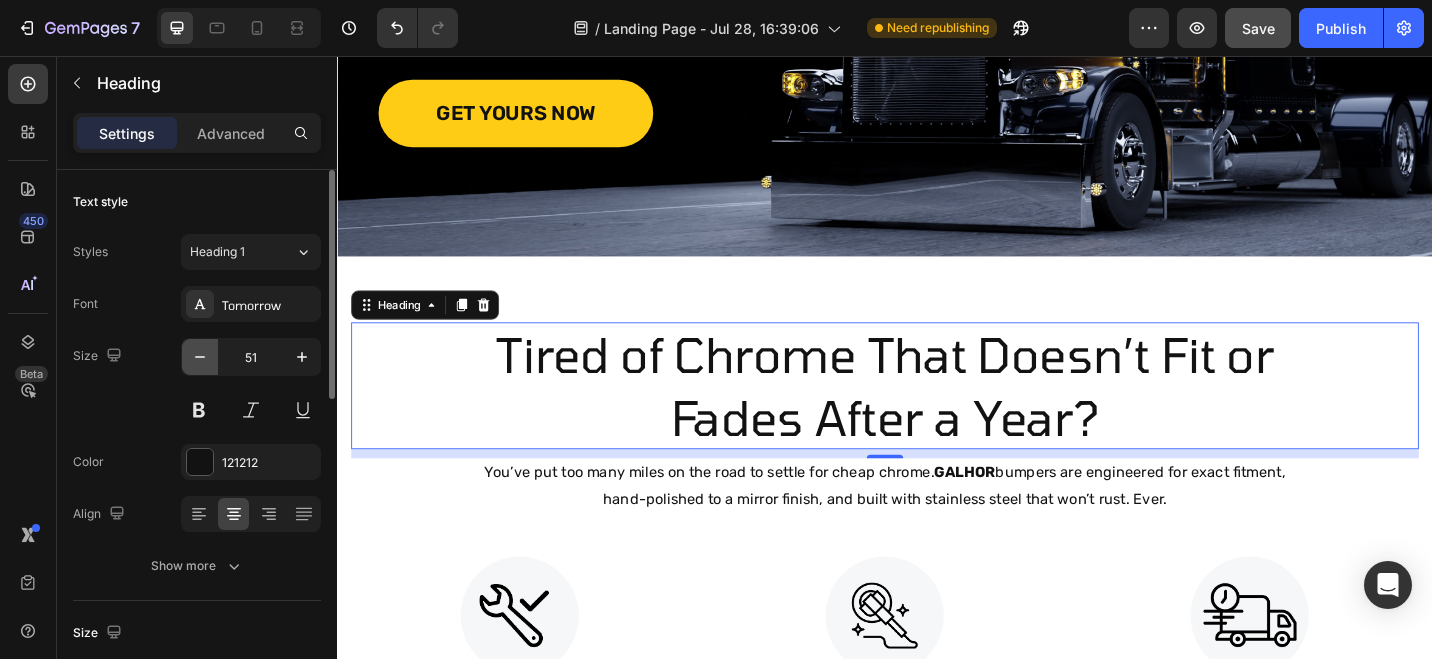 click 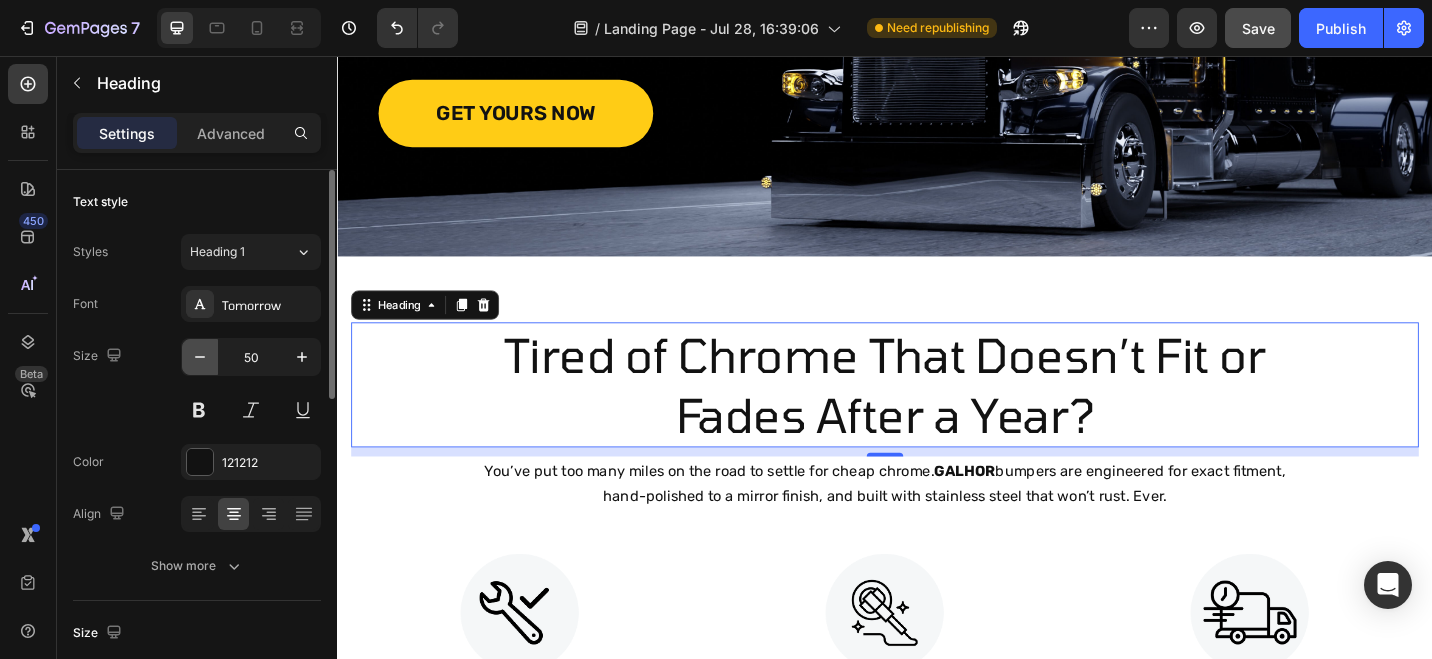 click 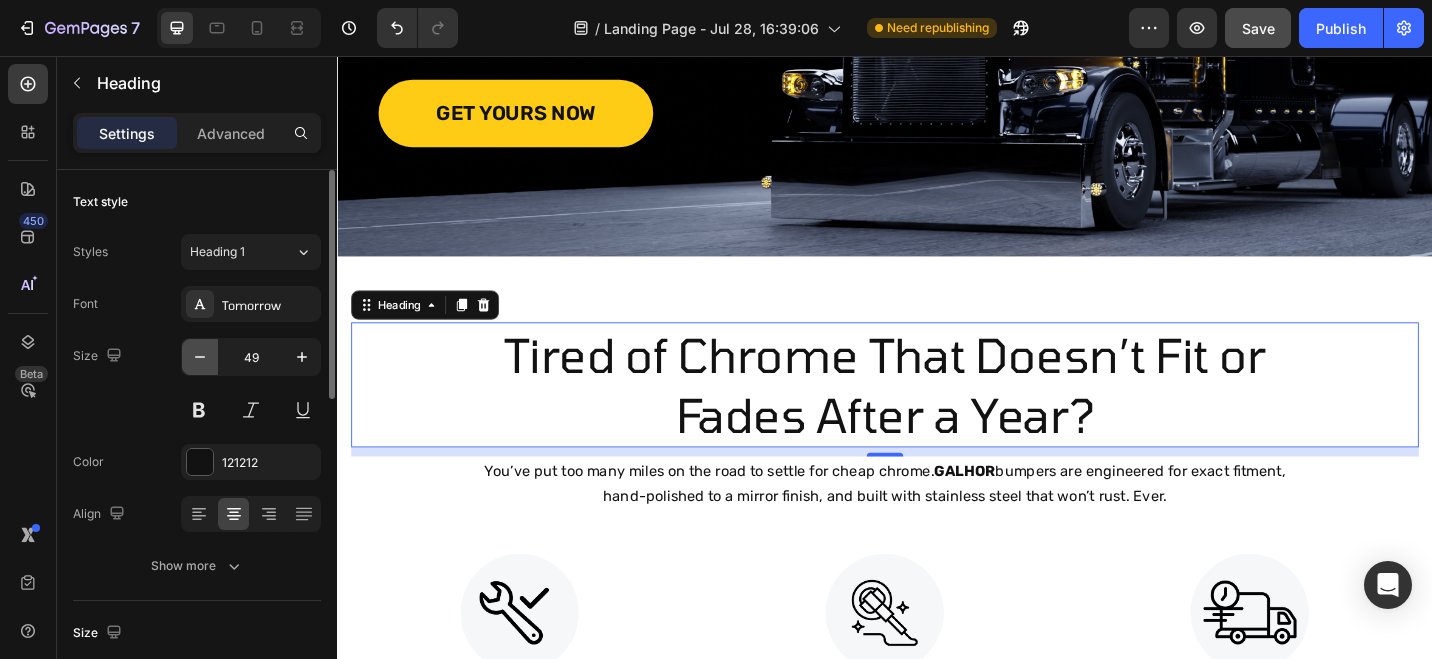 click 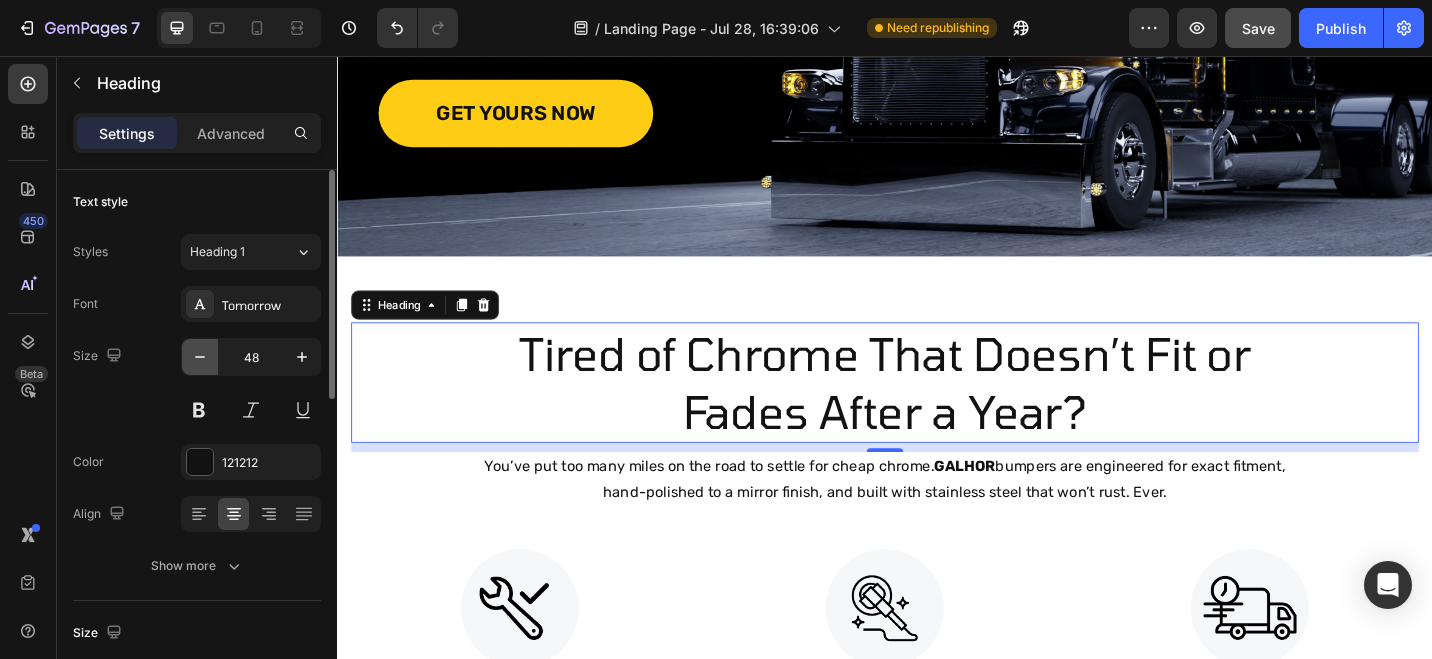click 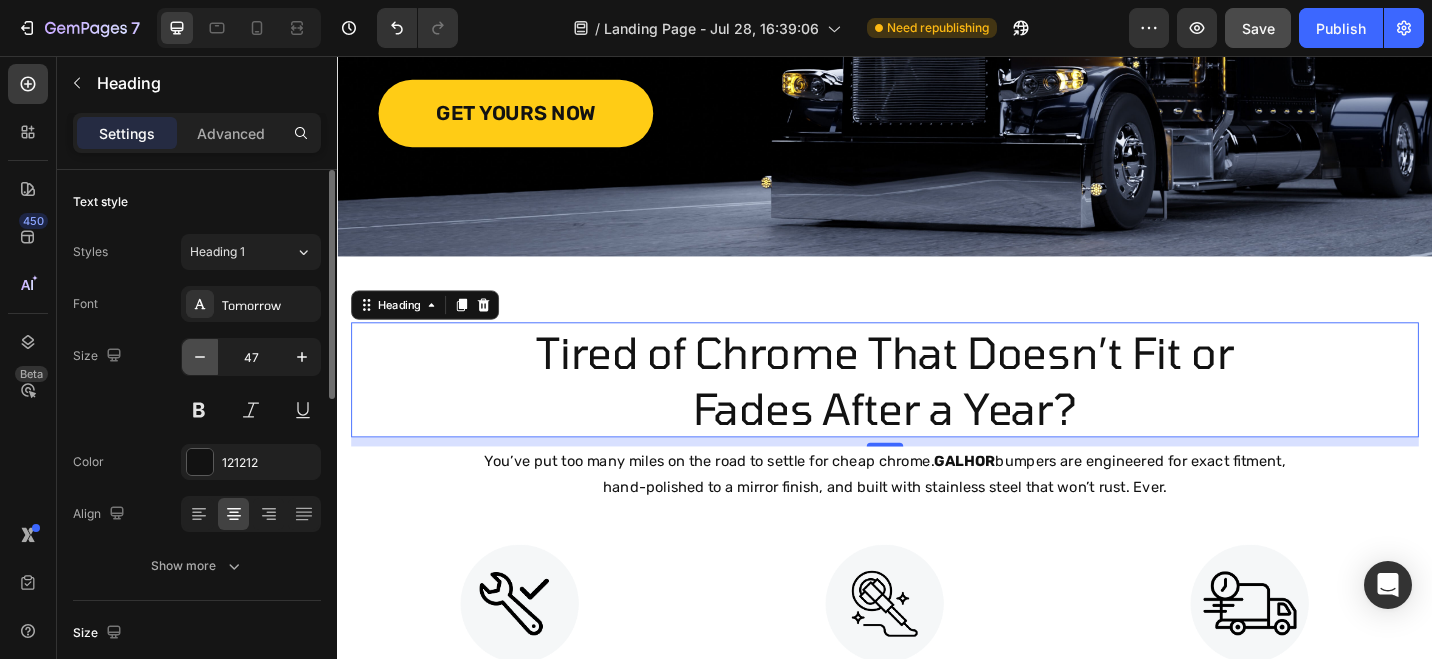 click 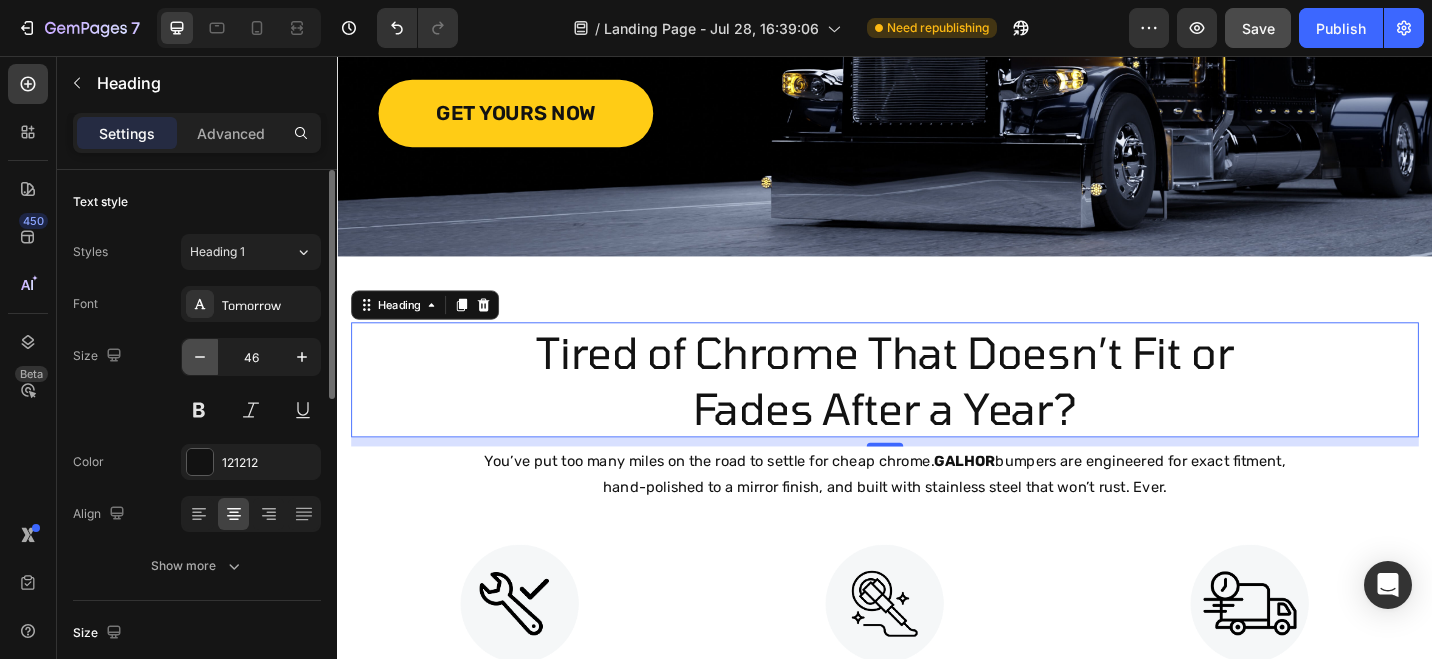 click 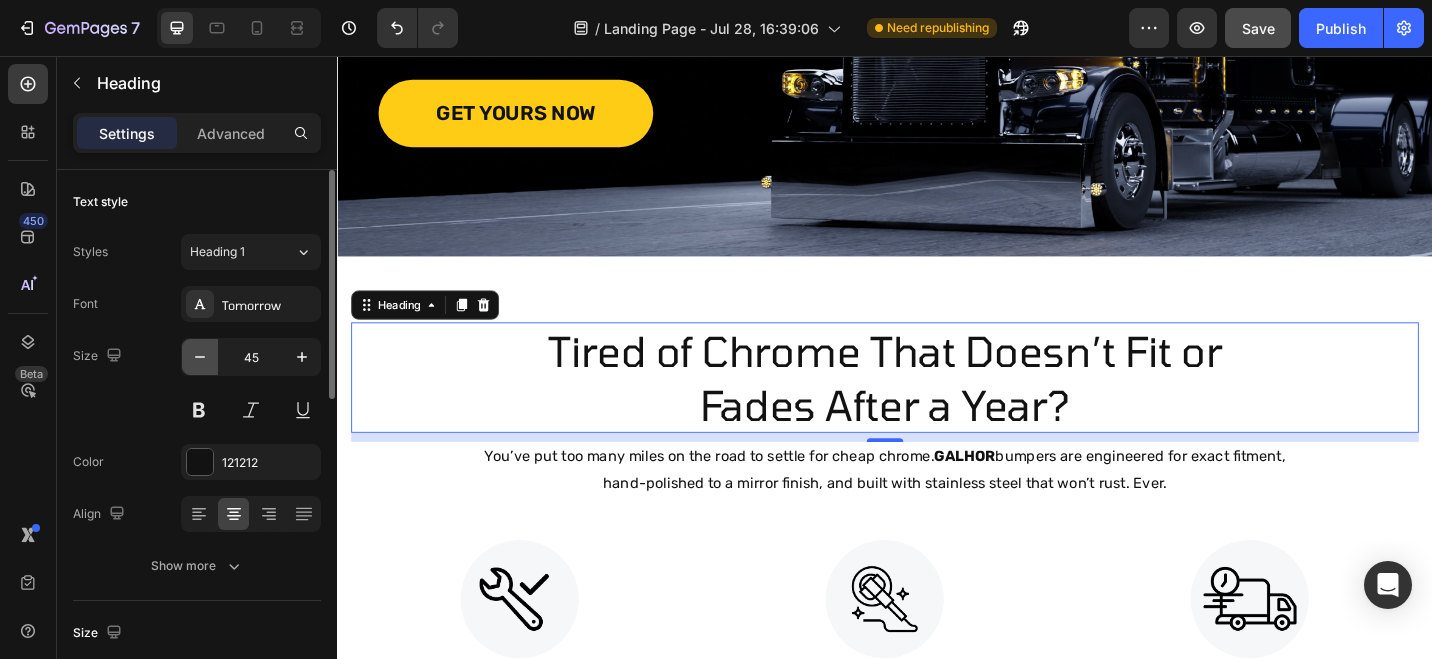 click 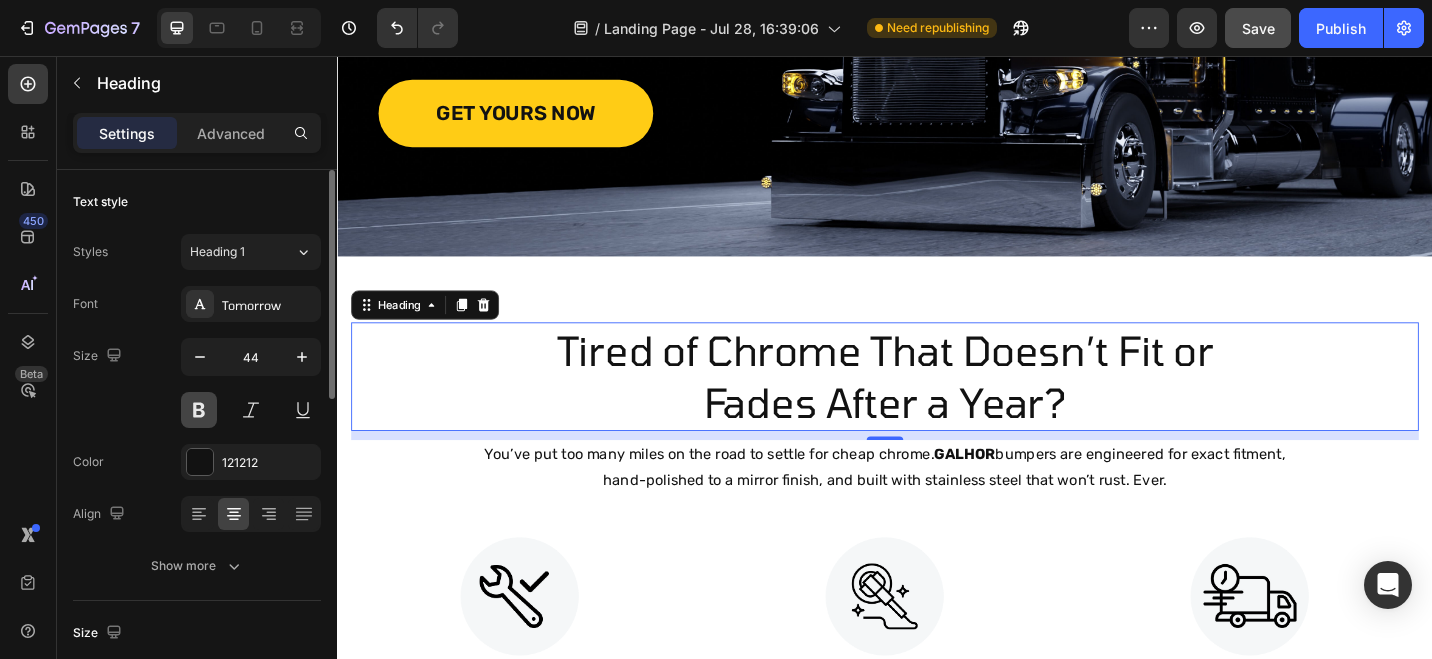click at bounding box center (199, 410) 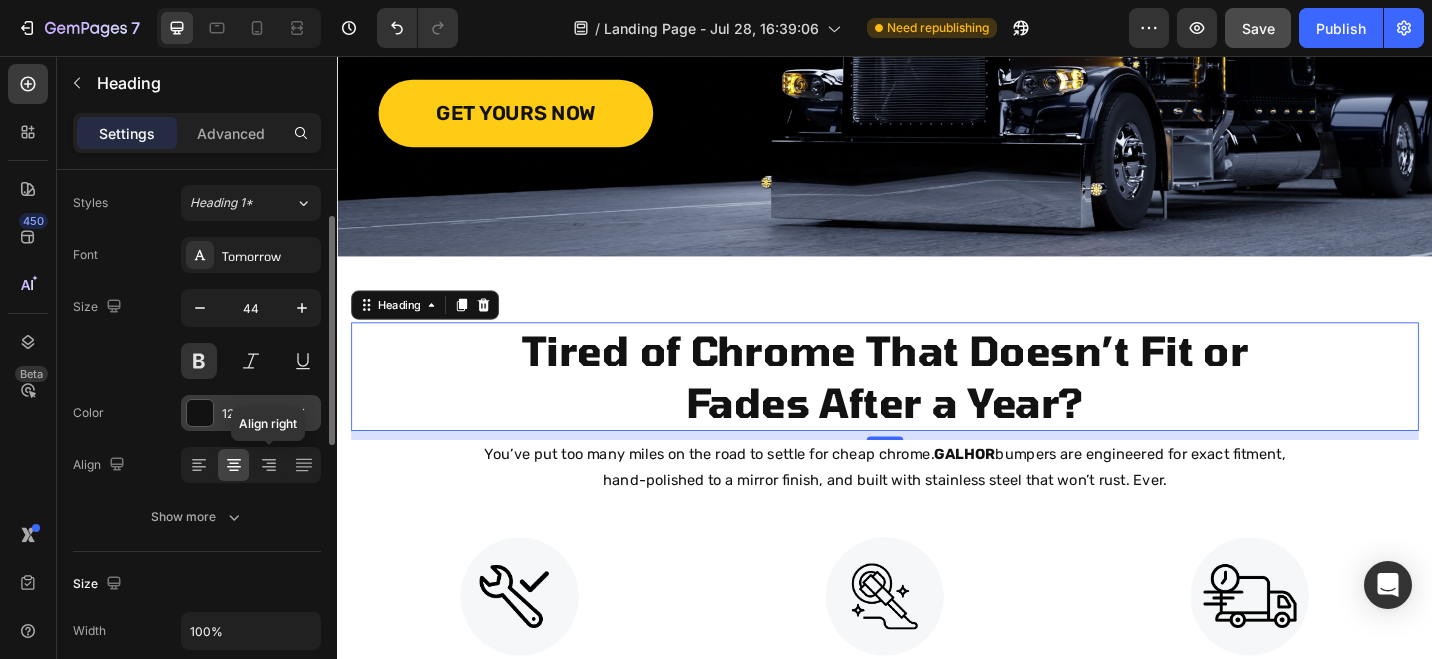scroll, scrollTop: 67, scrollLeft: 0, axis: vertical 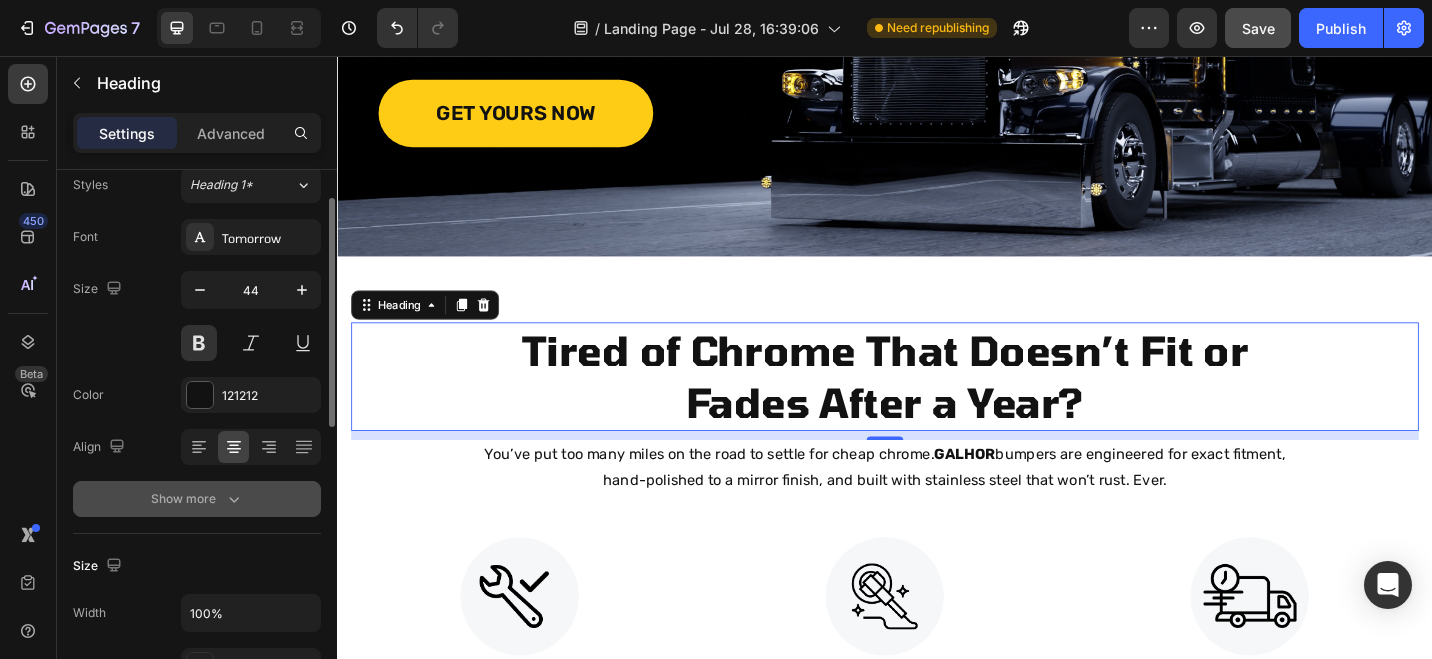 click 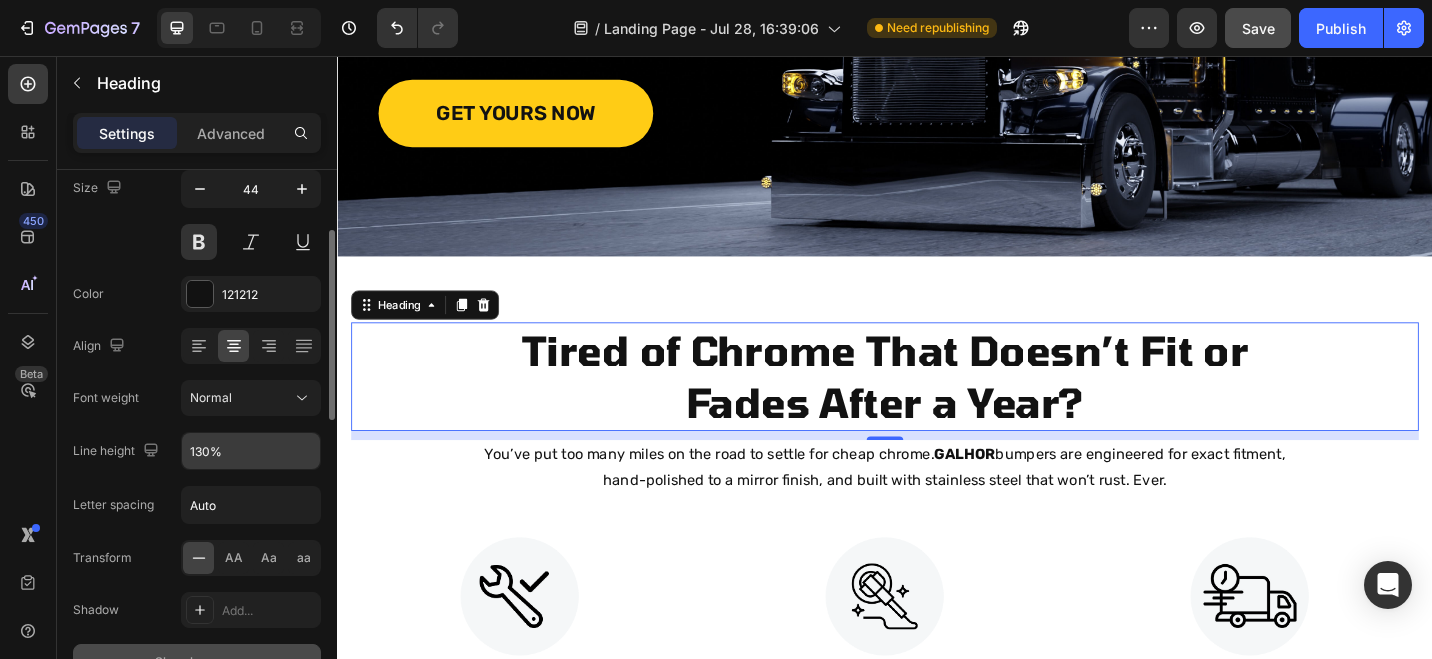 scroll, scrollTop: 172, scrollLeft: 0, axis: vertical 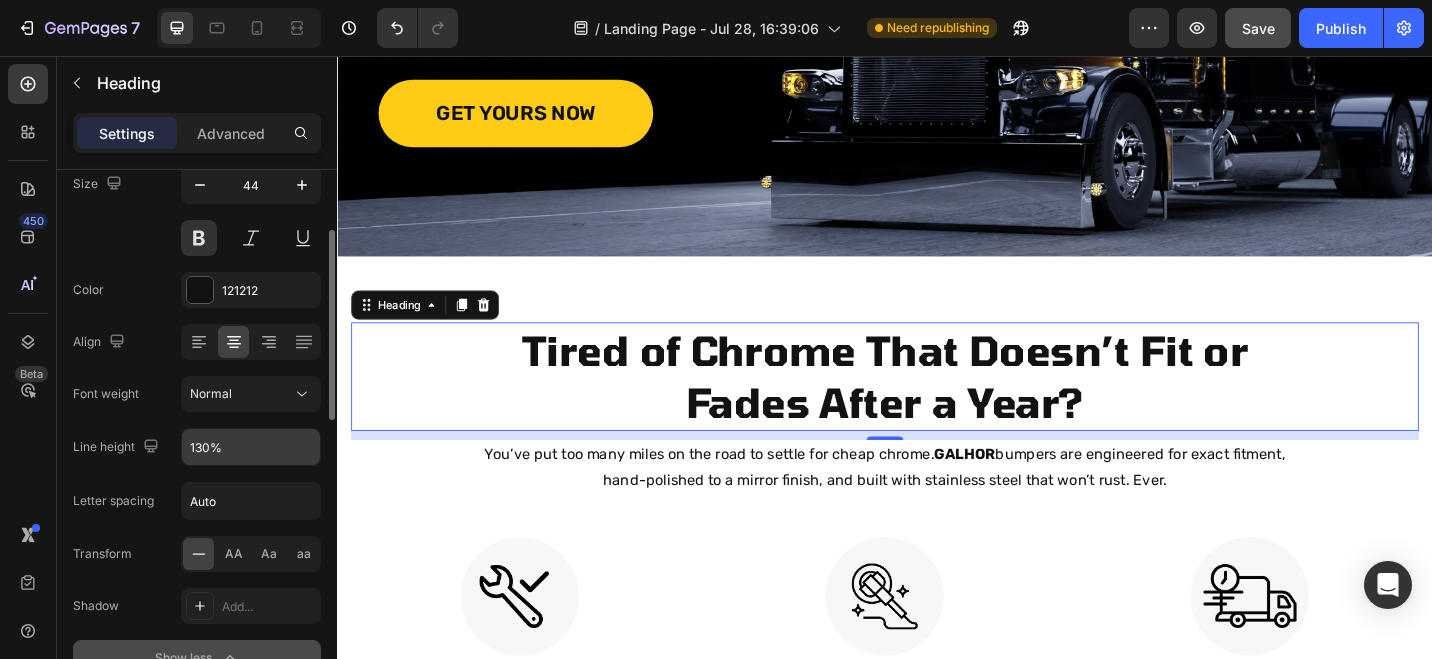 click on "AA" 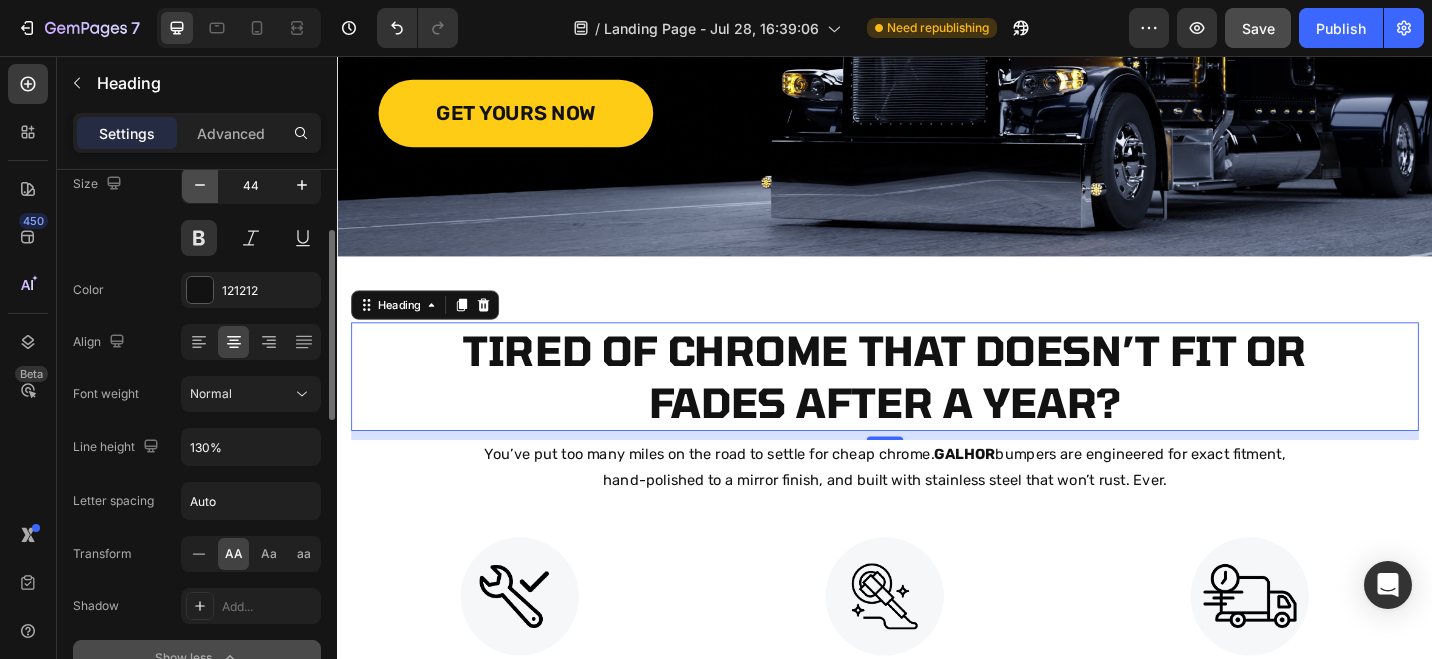 click 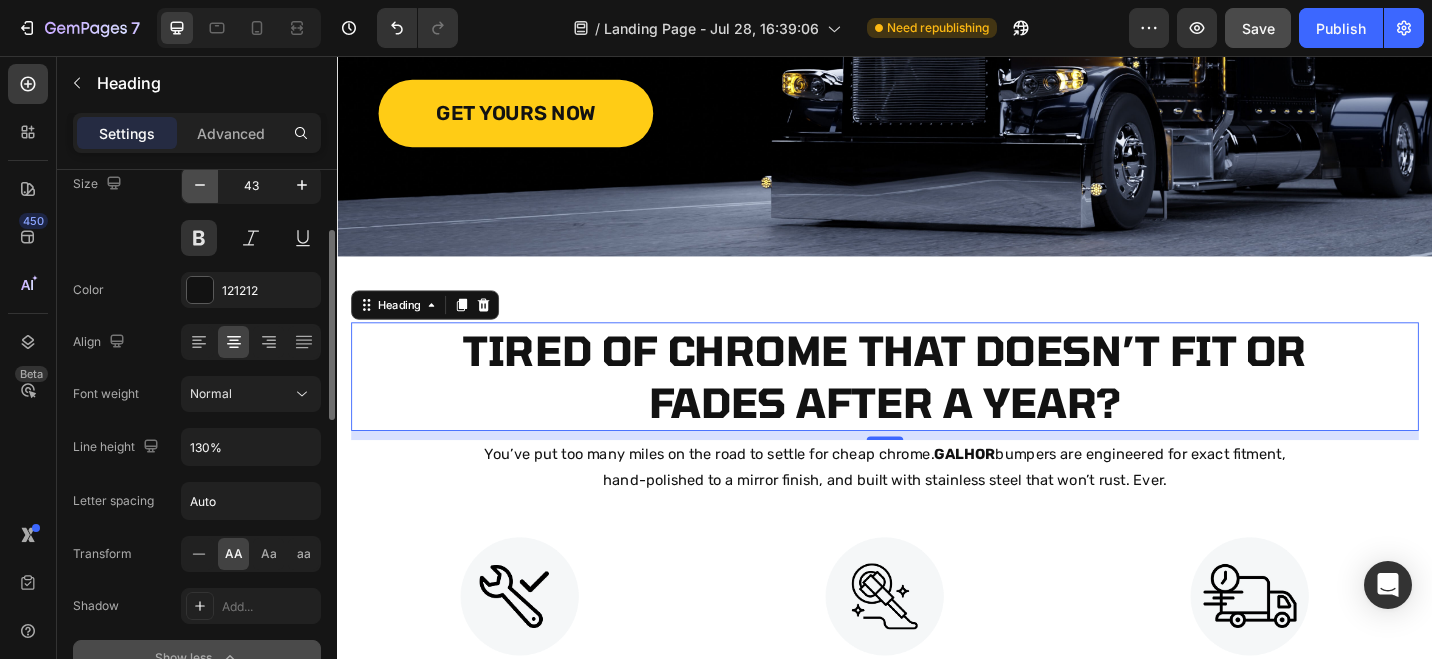click 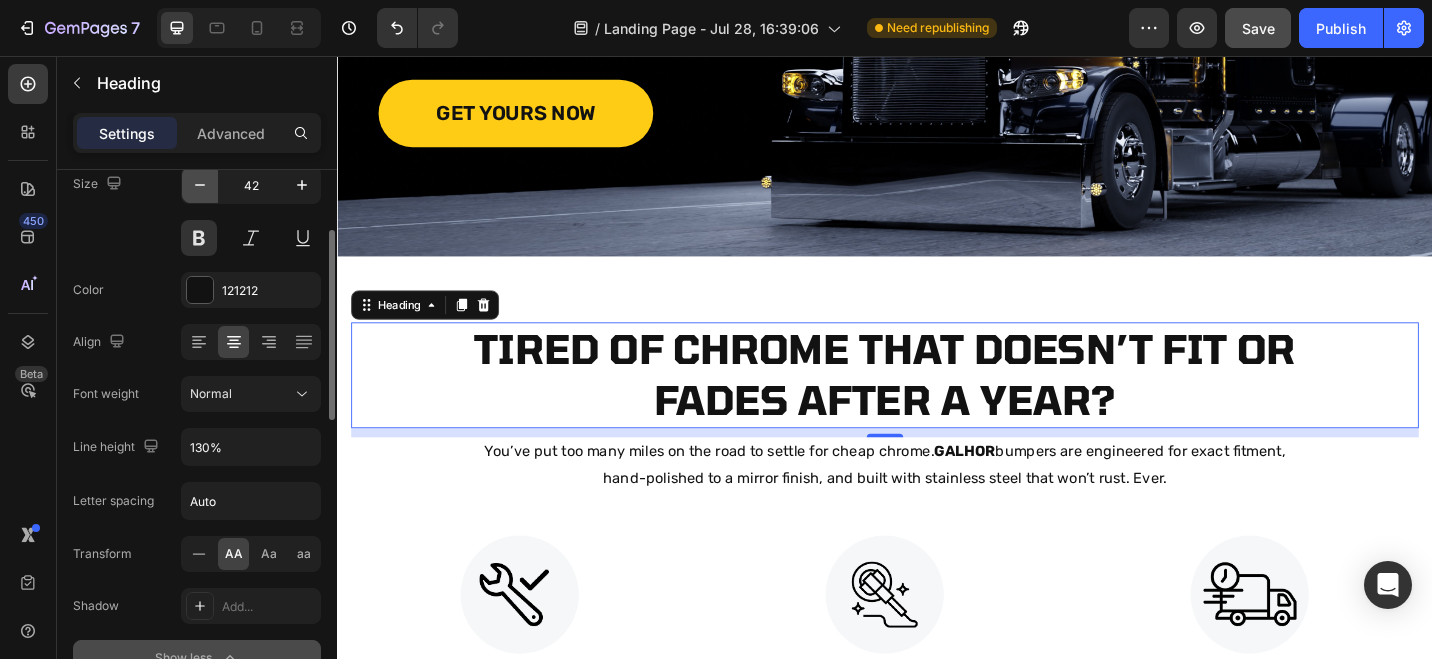 click 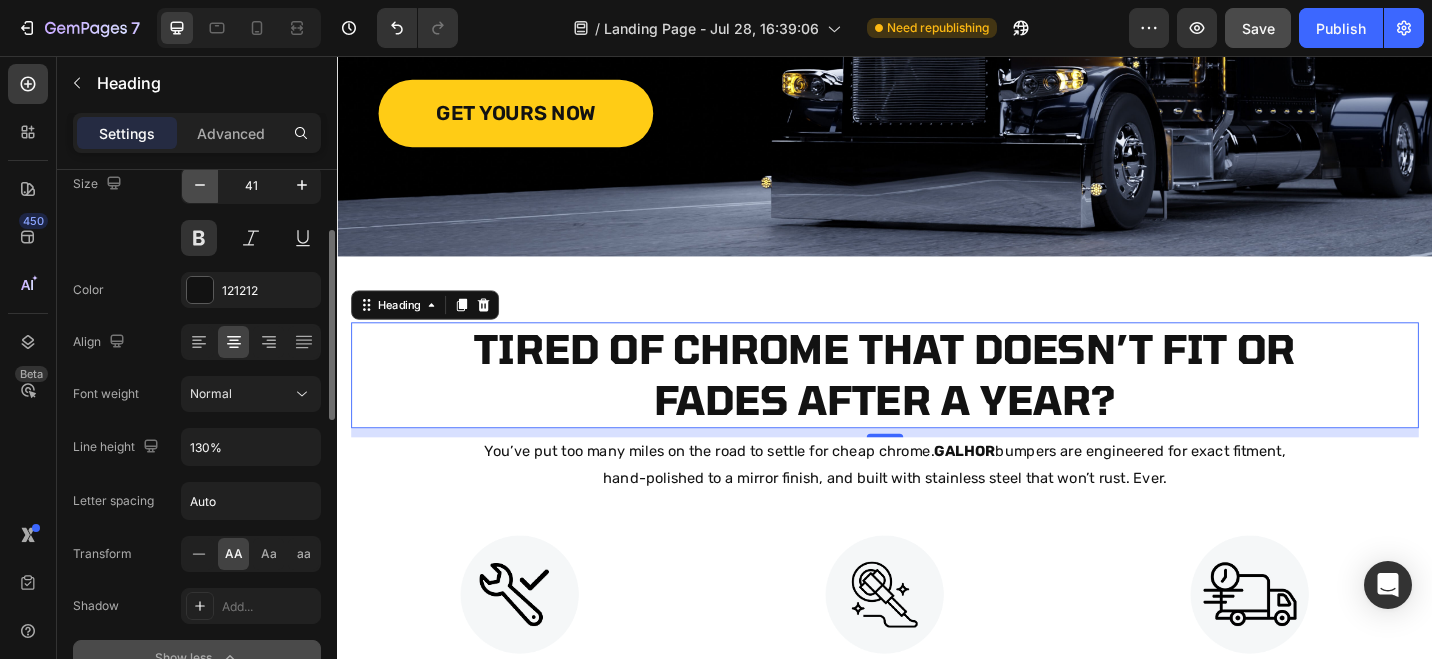 click 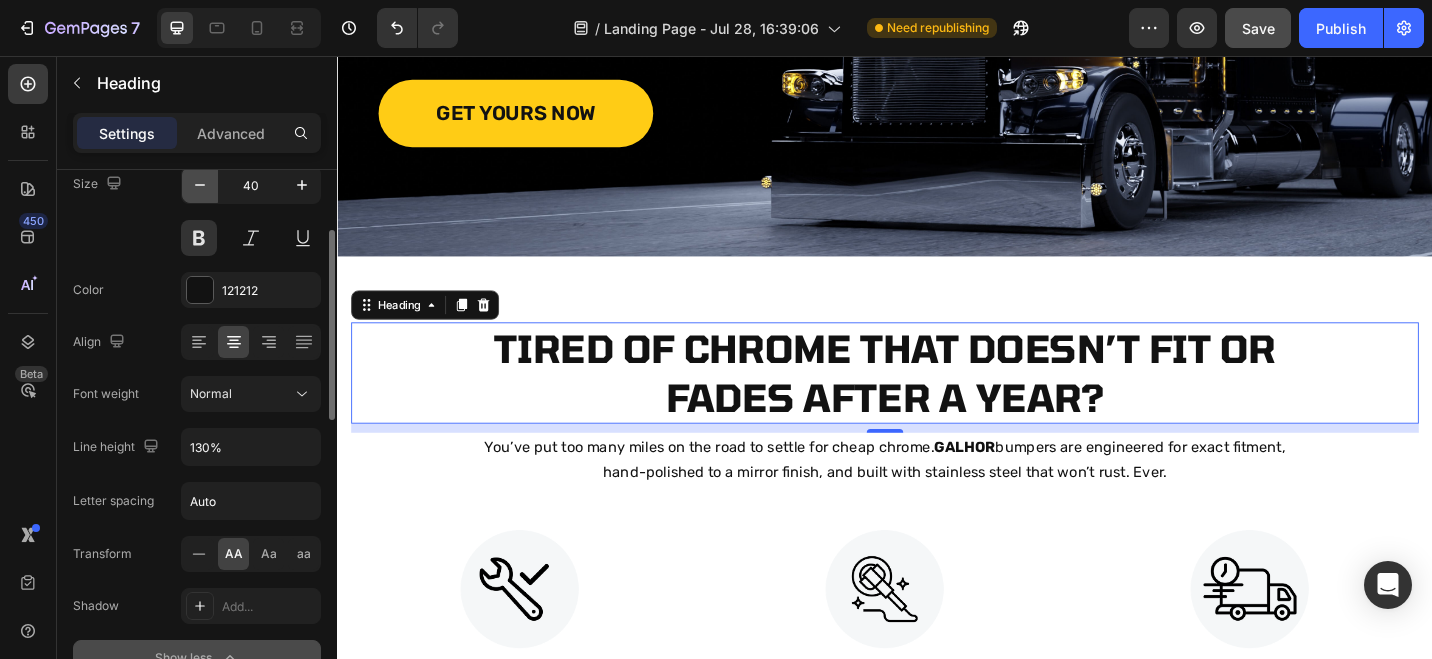 click 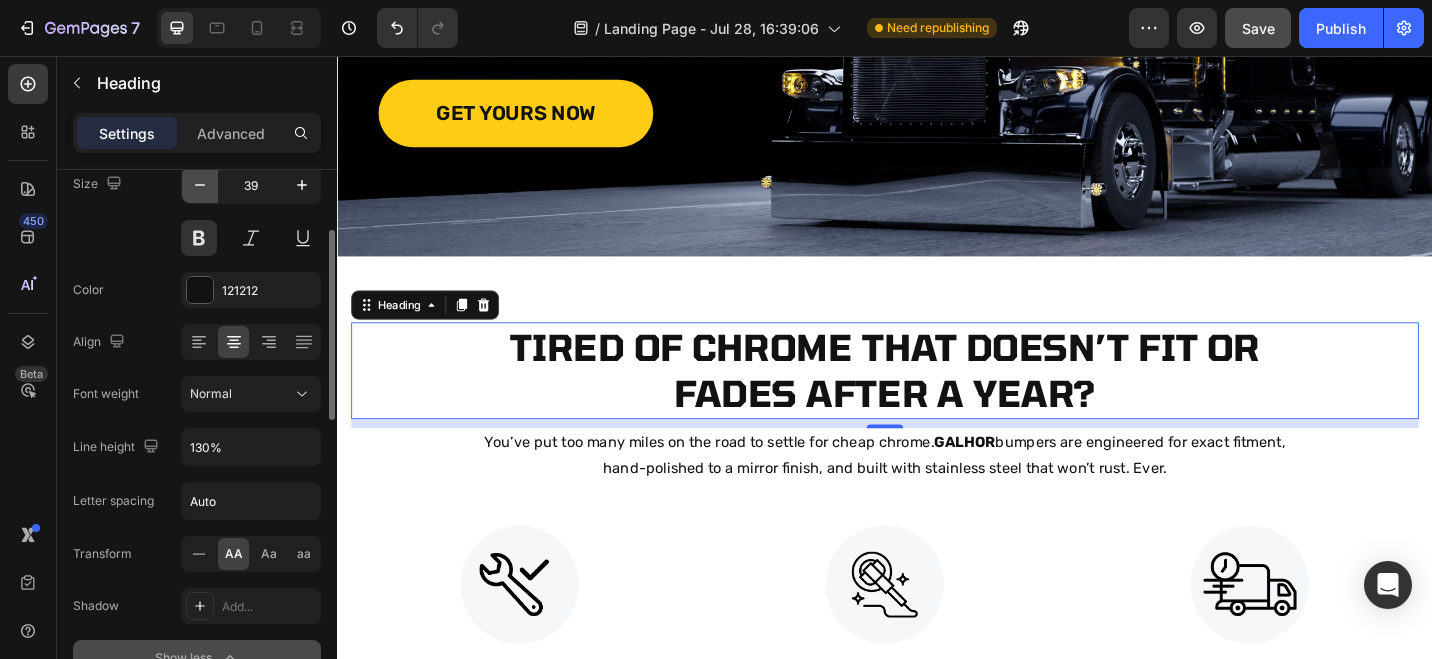 click 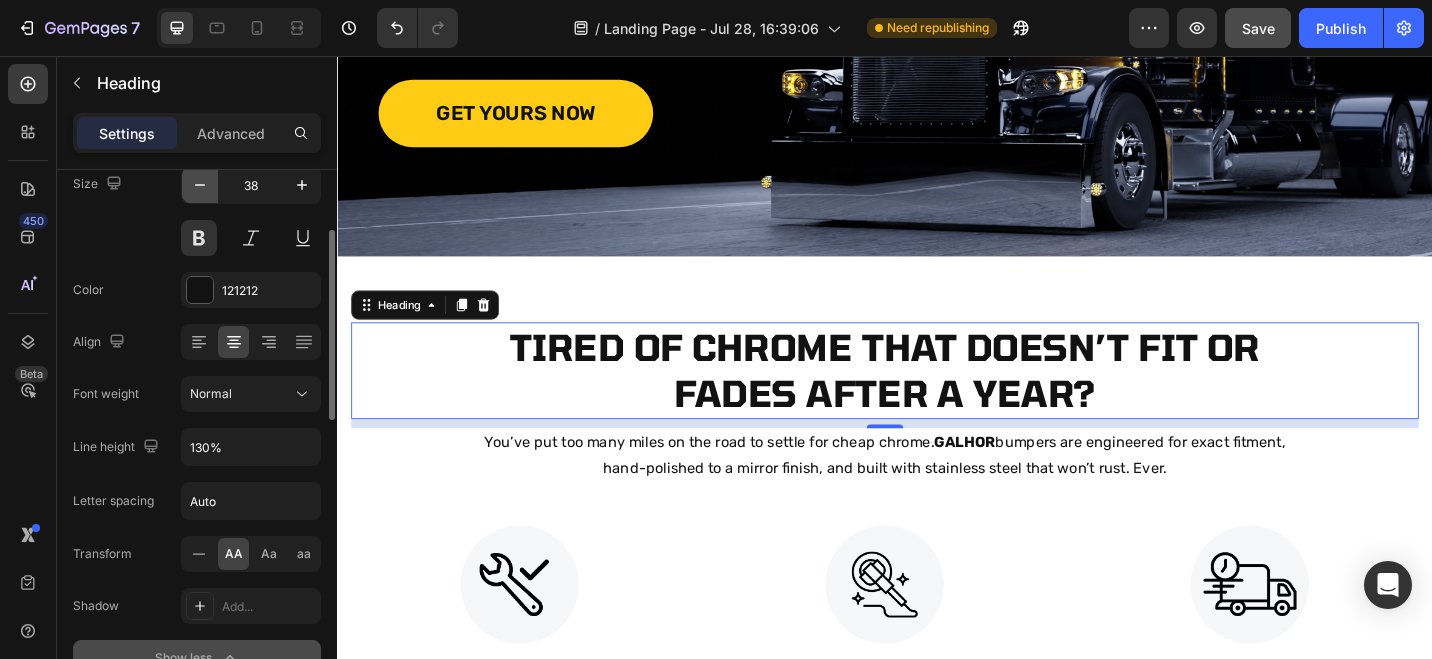 click 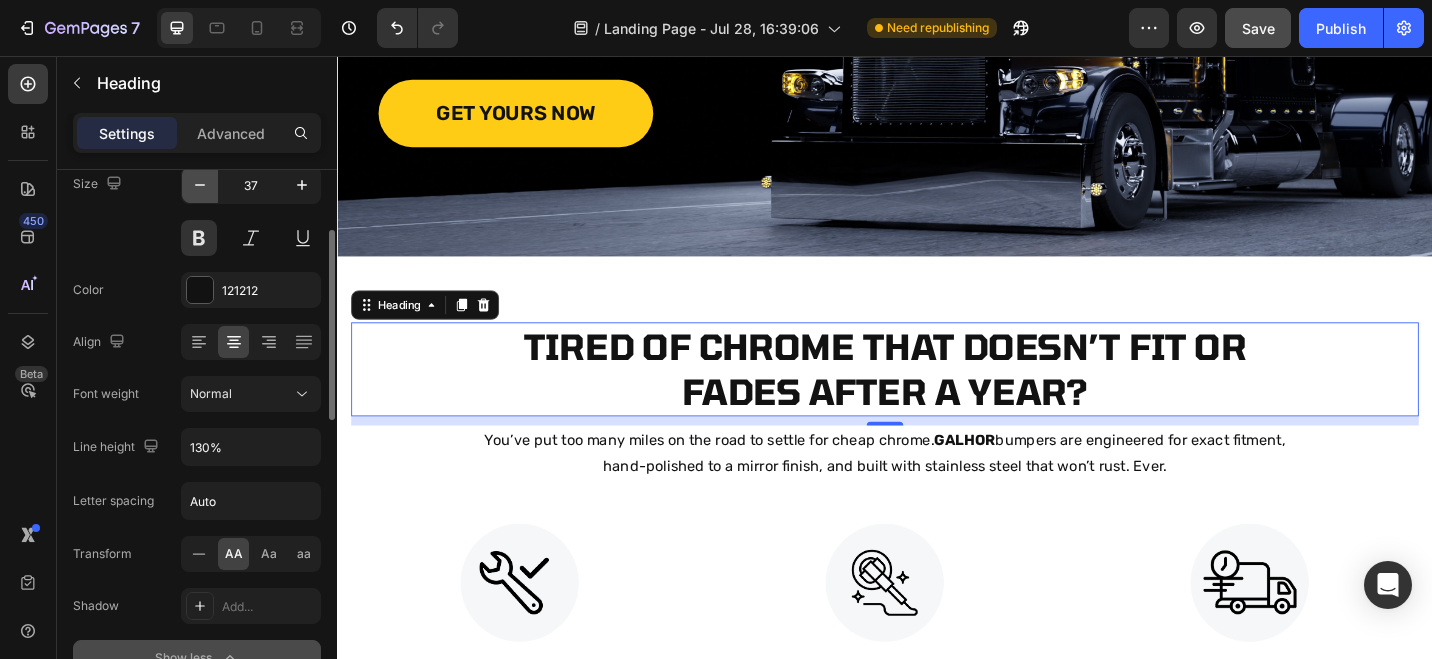 click 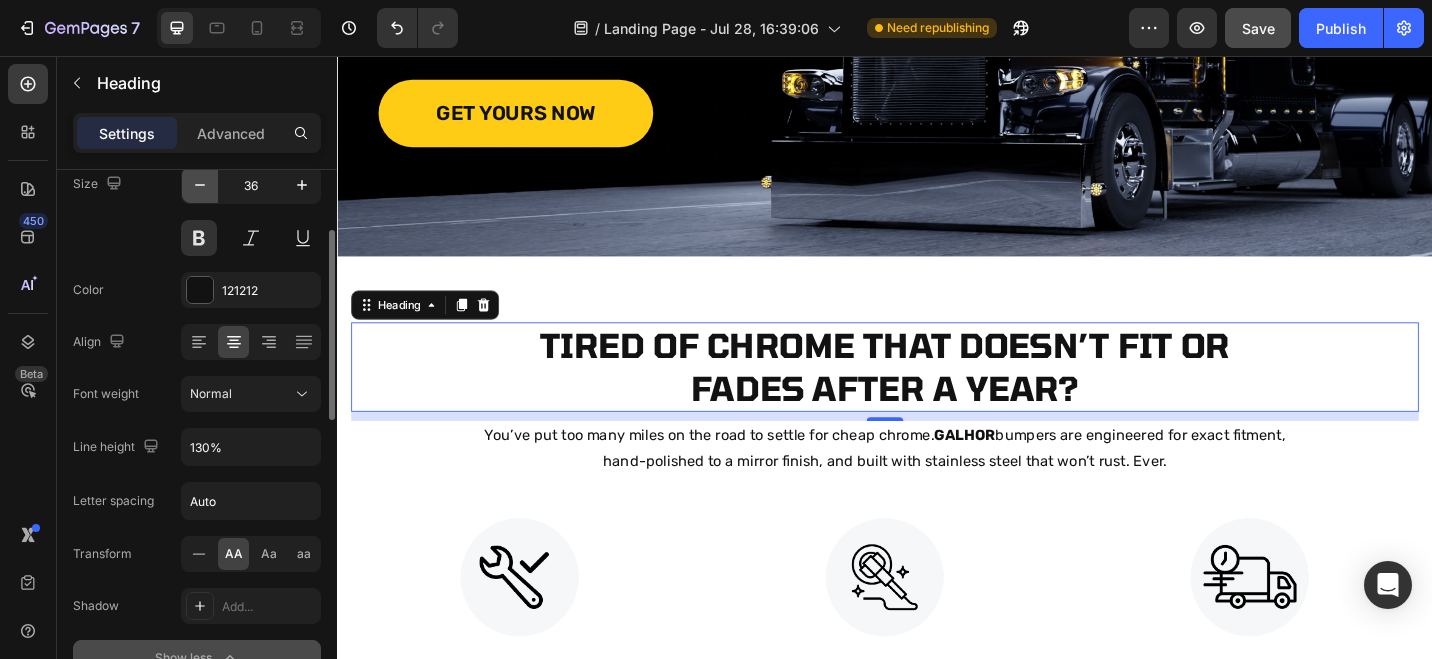 click 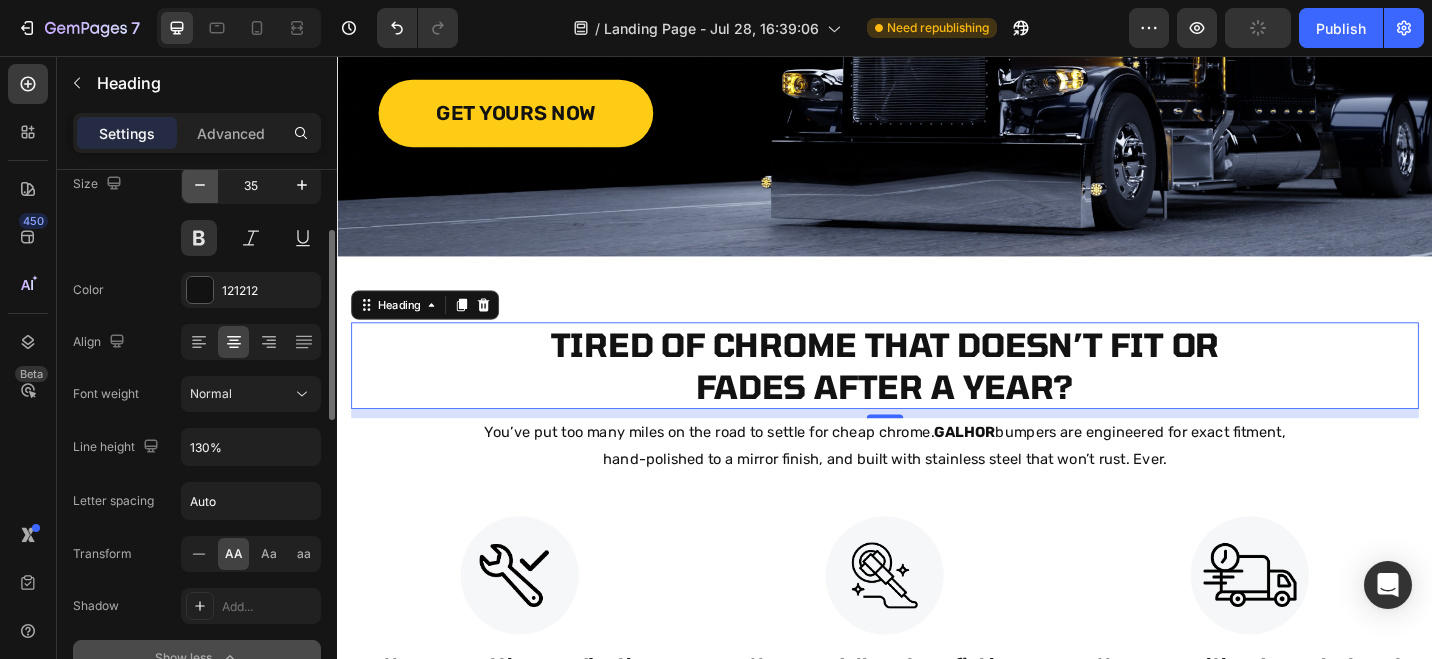 click 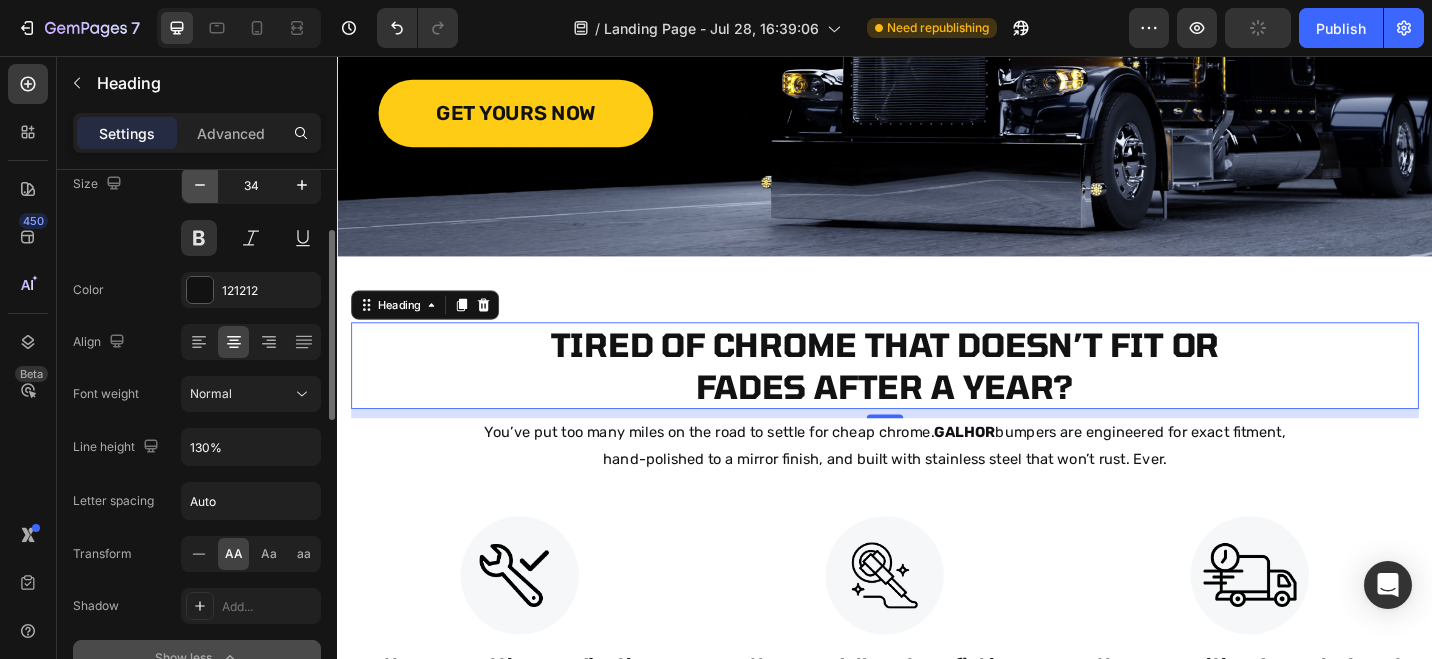 click 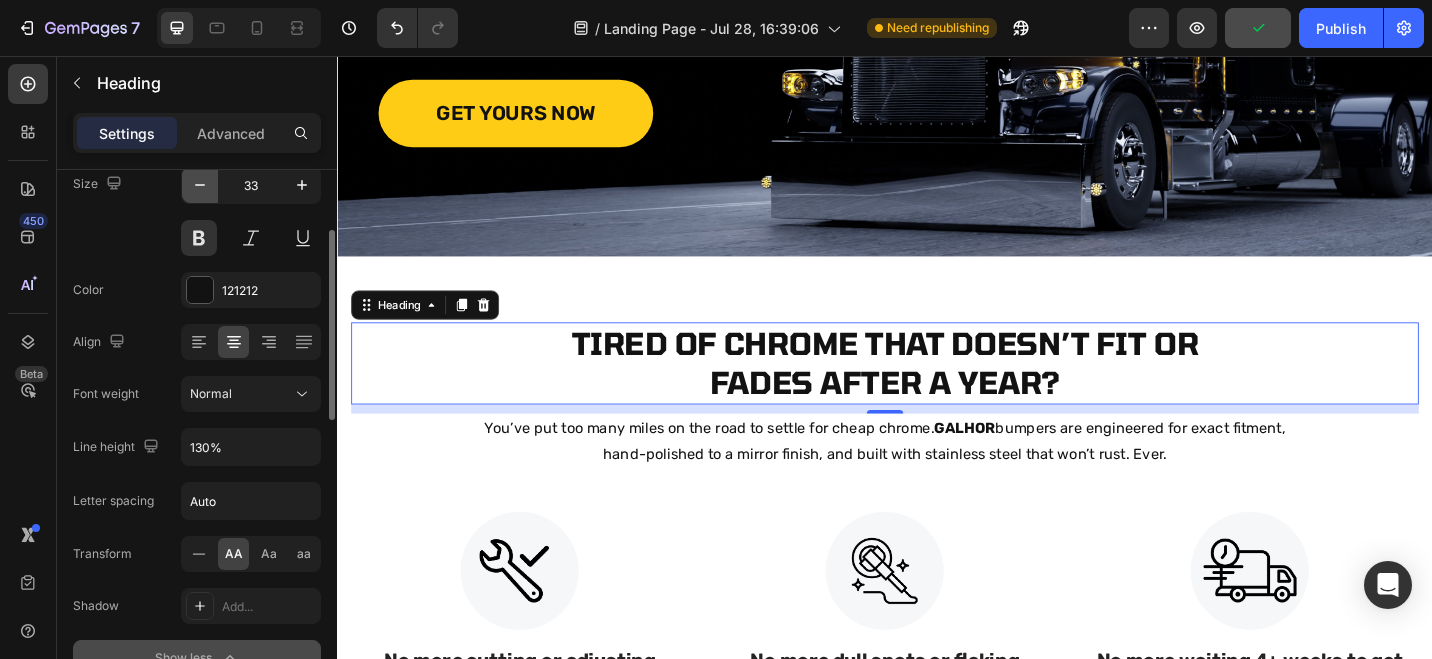 click 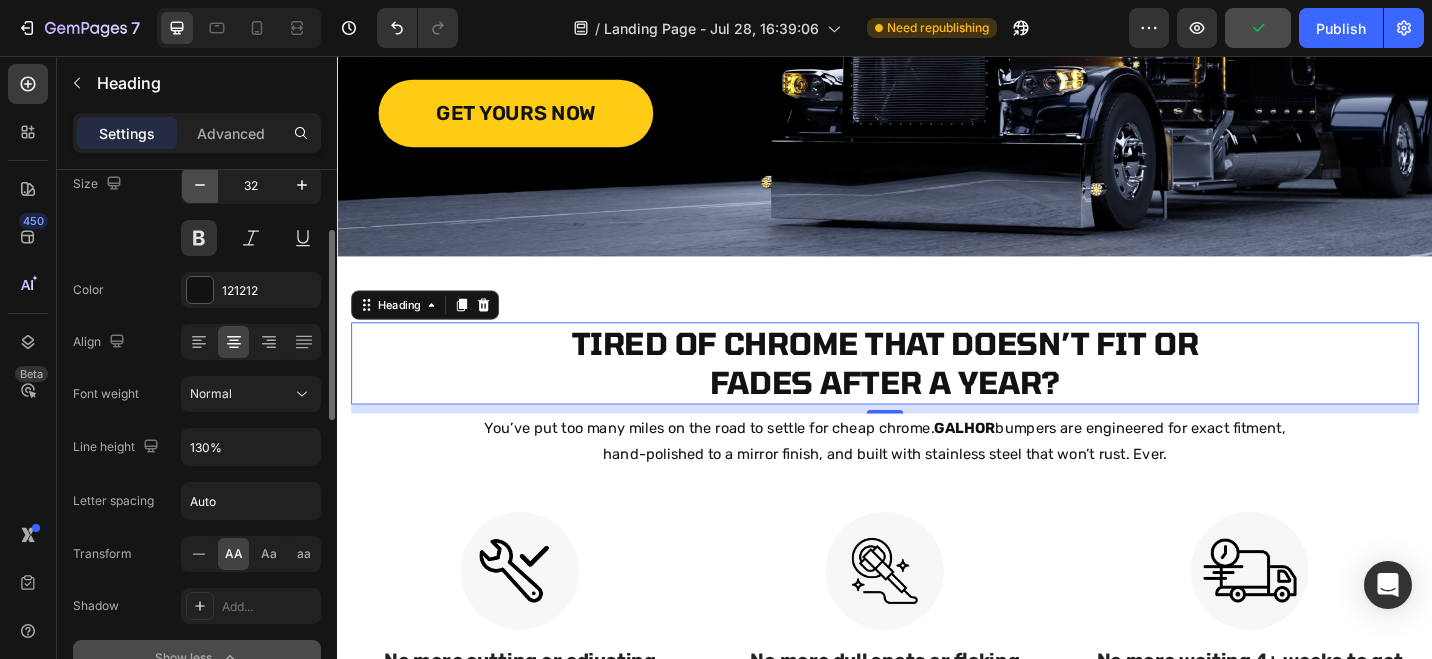 click 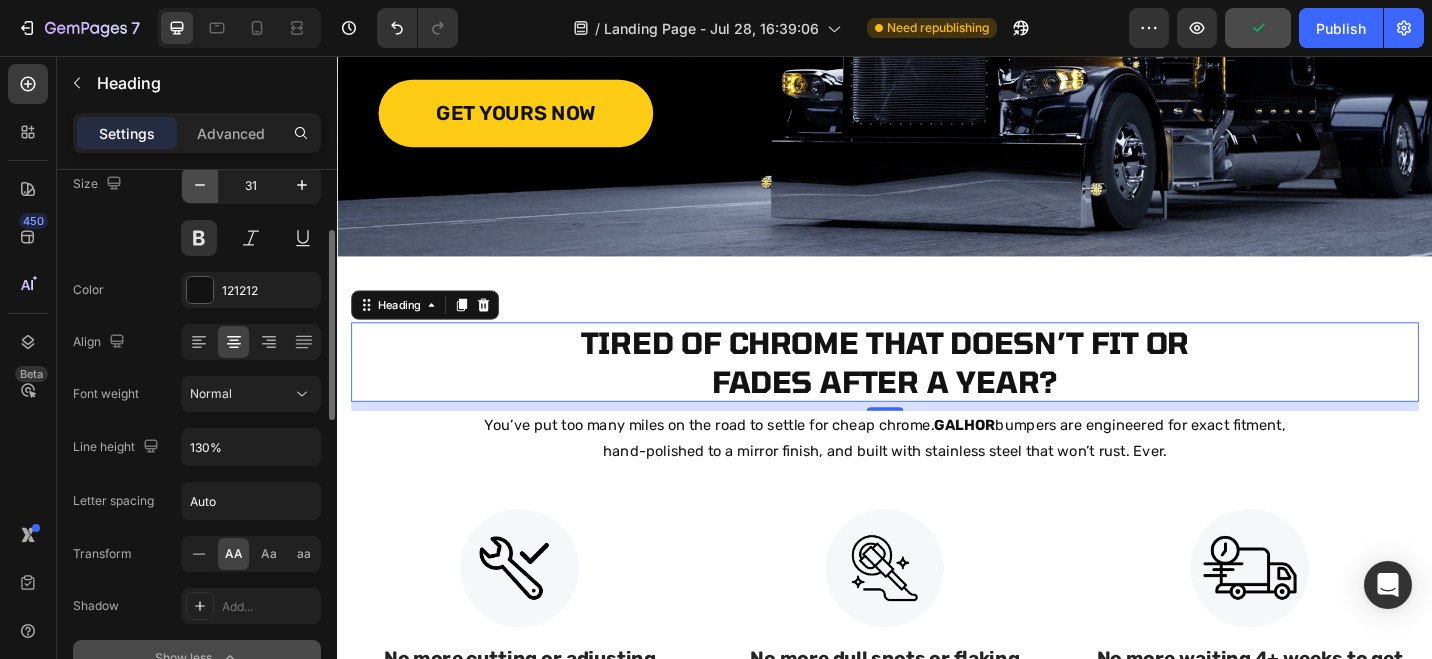 click 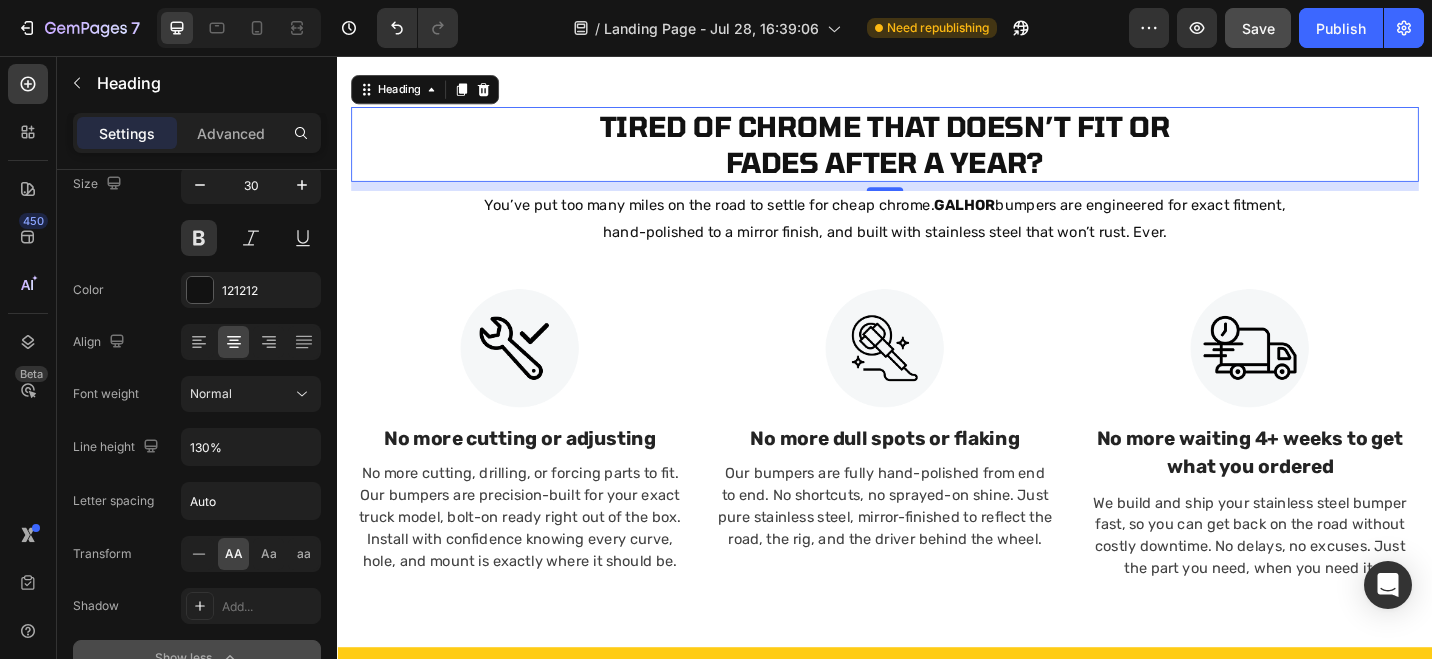 scroll, scrollTop: 676, scrollLeft: 0, axis: vertical 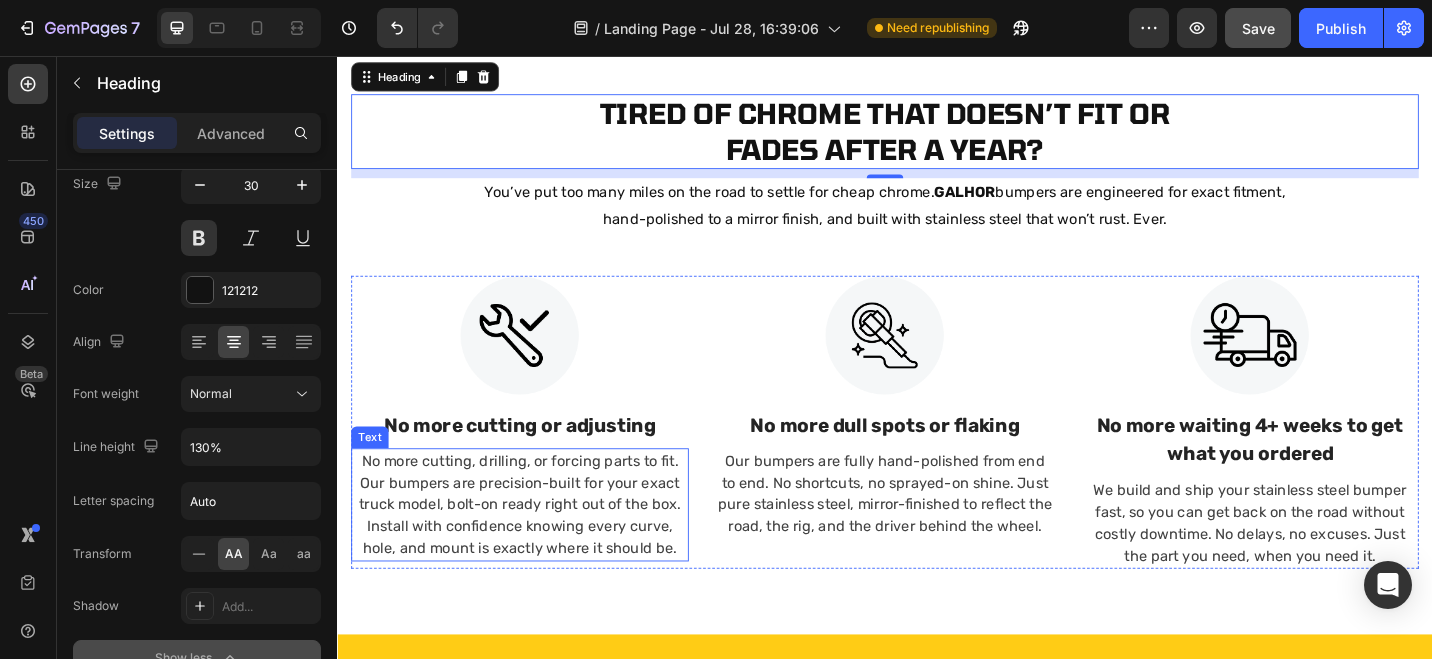 click on "No more cutting, drilling, or forcing parts to fit. Our bumpers are precision-built for your exact truck model, bolt-on ready right out of the box. Install with confidence knowing every curve, hole, and mount is exactly where it should be." at bounding box center (537, 548) 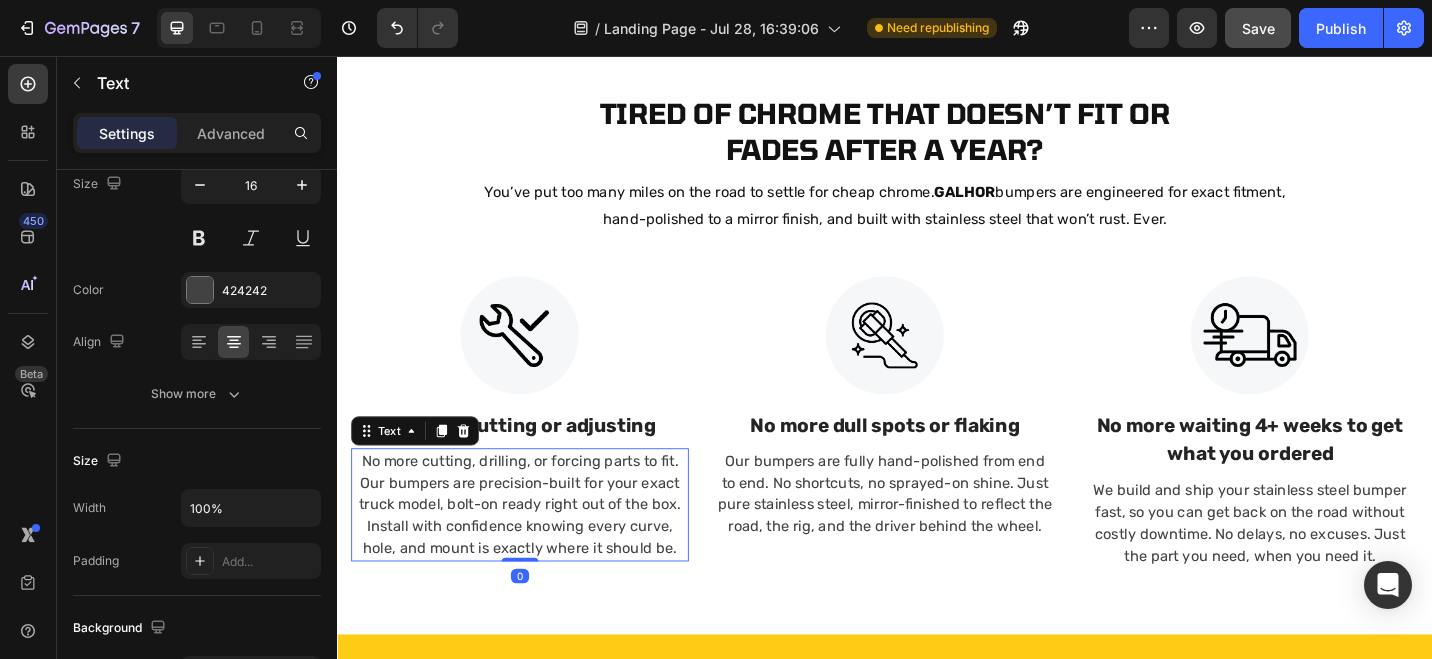 click on "No more cutting, drilling, or forcing parts to fit. Our bumpers are precision-built for your exact truck model, bolt-on ready right out of the box. Install with confidence knowing every curve, hole, and mount is exactly where it should be." at bounding box center [537, 548] 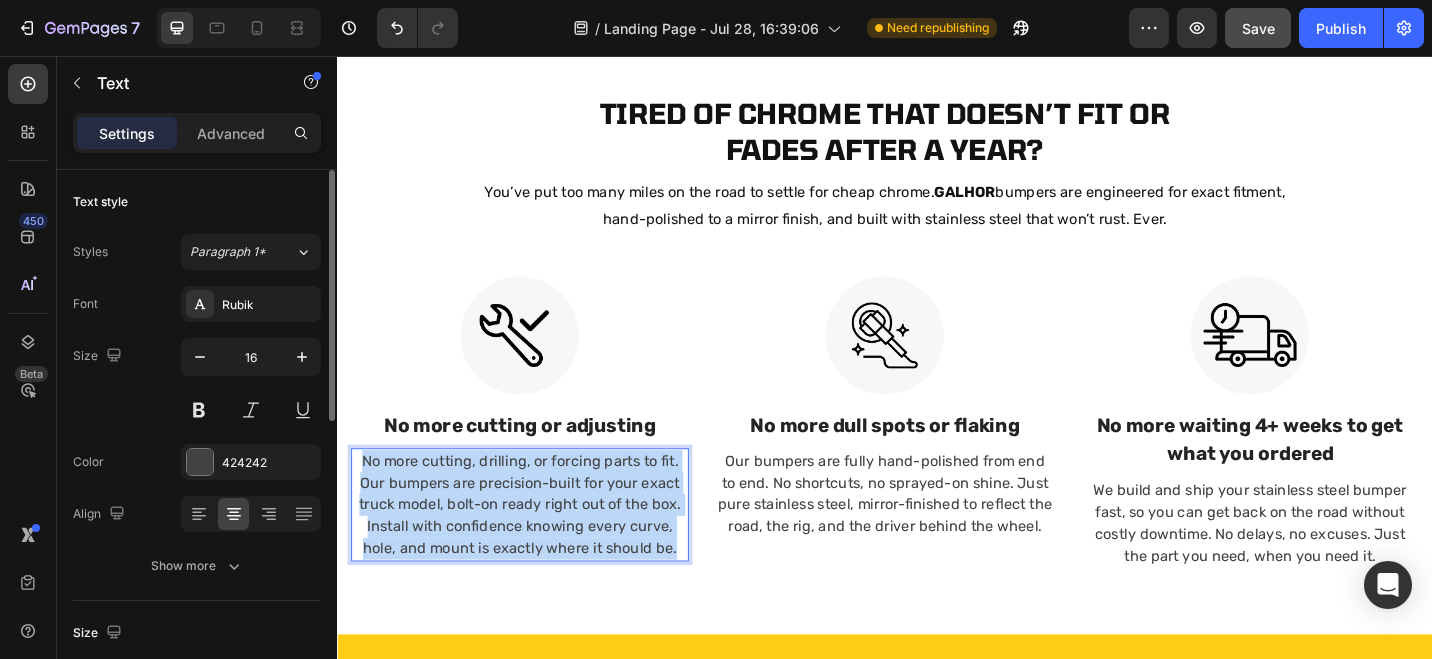 click on "No more cutting, drilling, or forcing parts to fit. Our bumpers are precision-built for your exact truck model, bolt-on ready right out of the box. Install with confidence knowing every curve, hole, and mount is exactly where it should be." at bounding box center (537, 548) 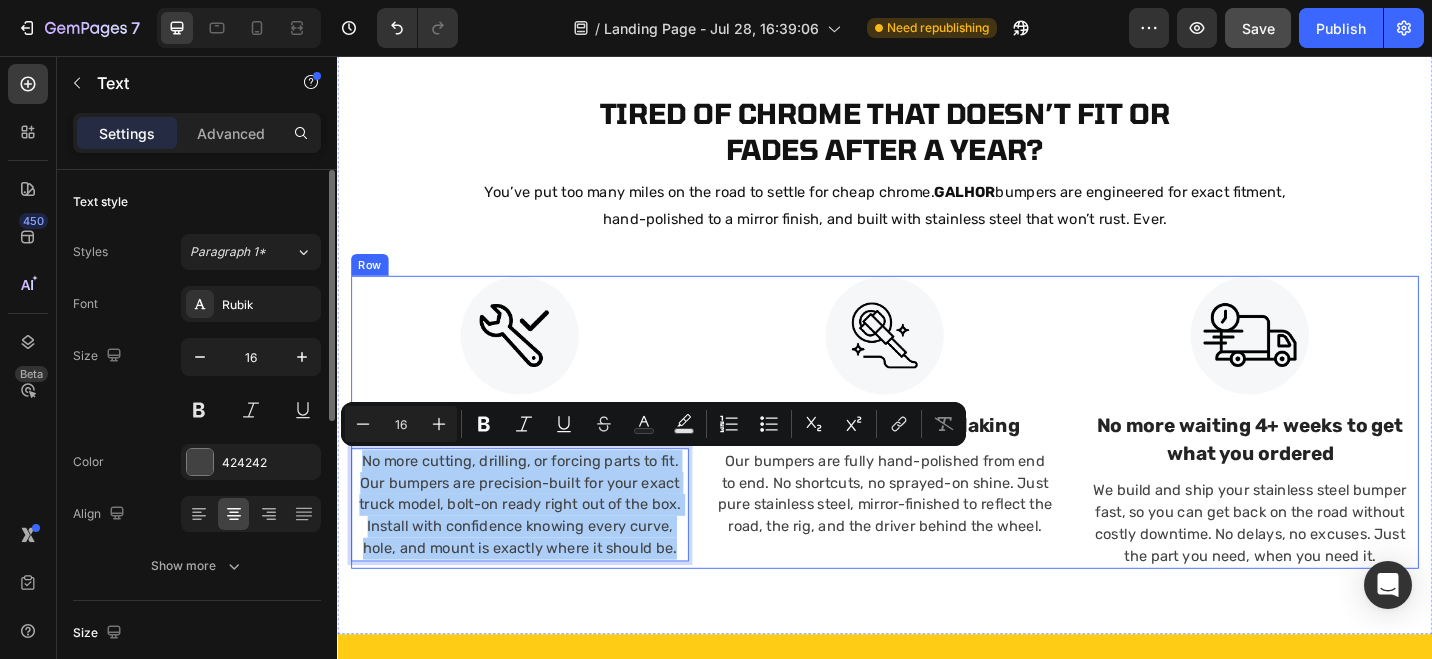 click on "Our bumpers are fully hand-polished from end to end. No shortcuts, no sprayed-on shine. Just pure stainless steel, mirror-finished to reflect the road, the rig, and the driver behind the wheel." at bounding box center [937, 536] 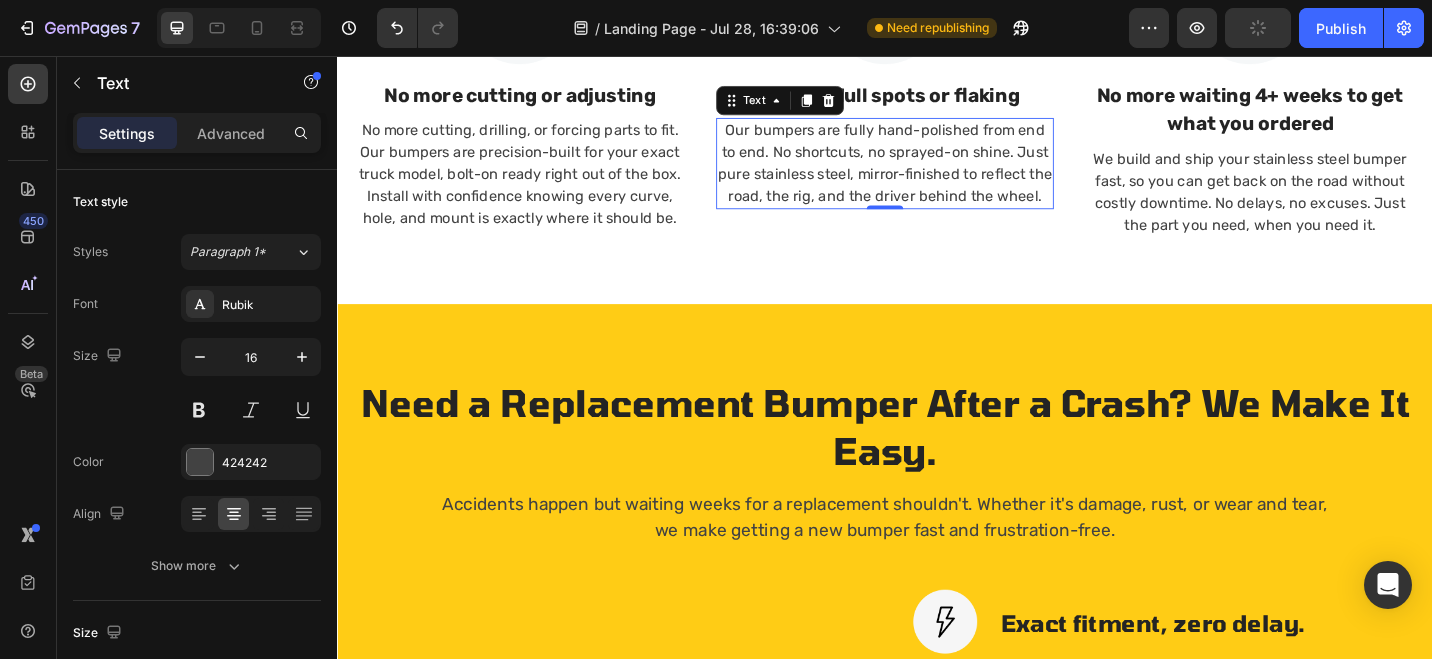 scroll, scrollTop: 1168, scrollLeft: 0, axis: vertical 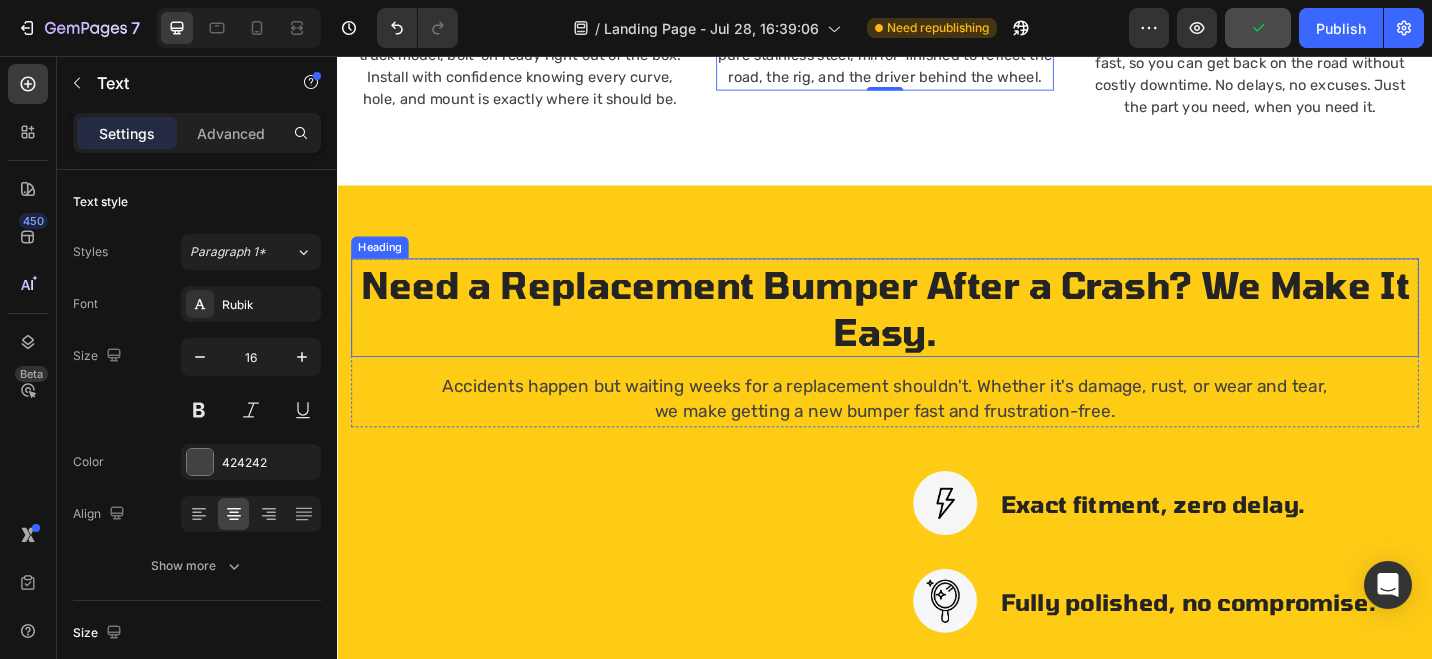 click on "Need a Replacement Bumper After a Crash? We Make It Easy." at bounding box center [937, 332] 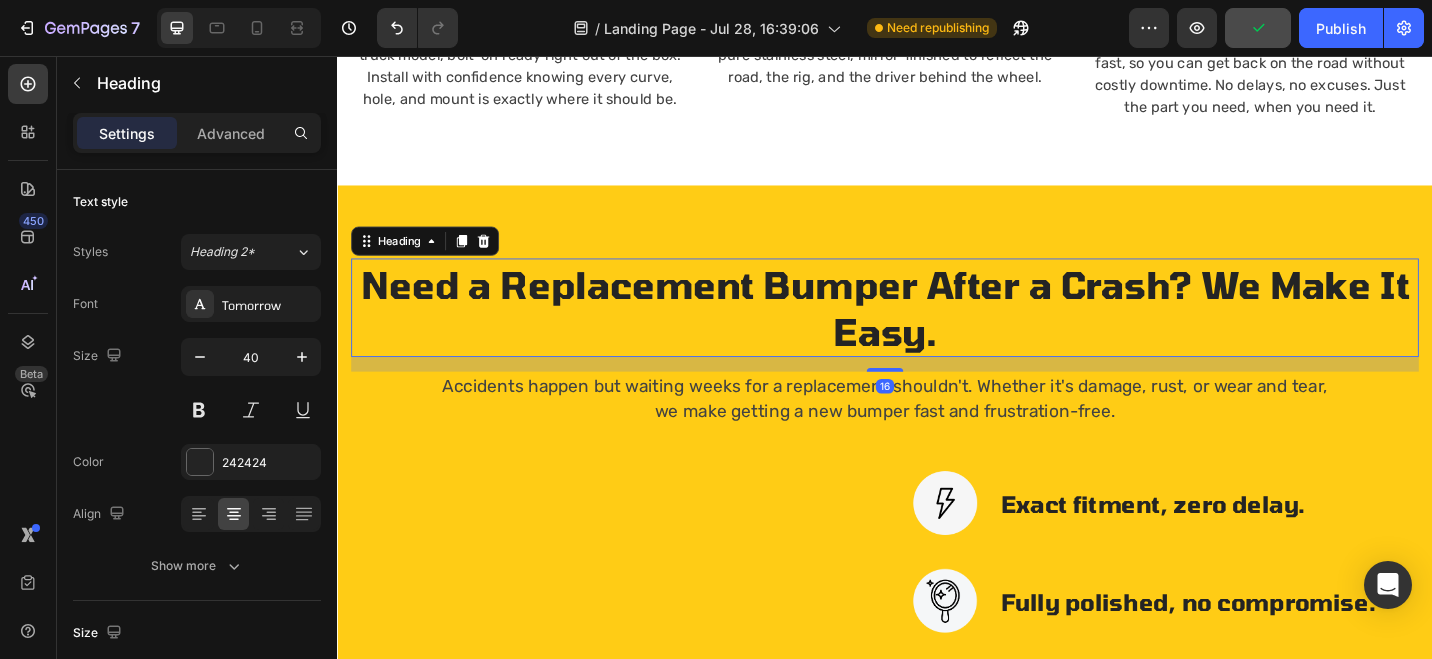 click on "Need a Replacement Bumper After a Crash? We Make It Easy." at bounding box center [937, 332] 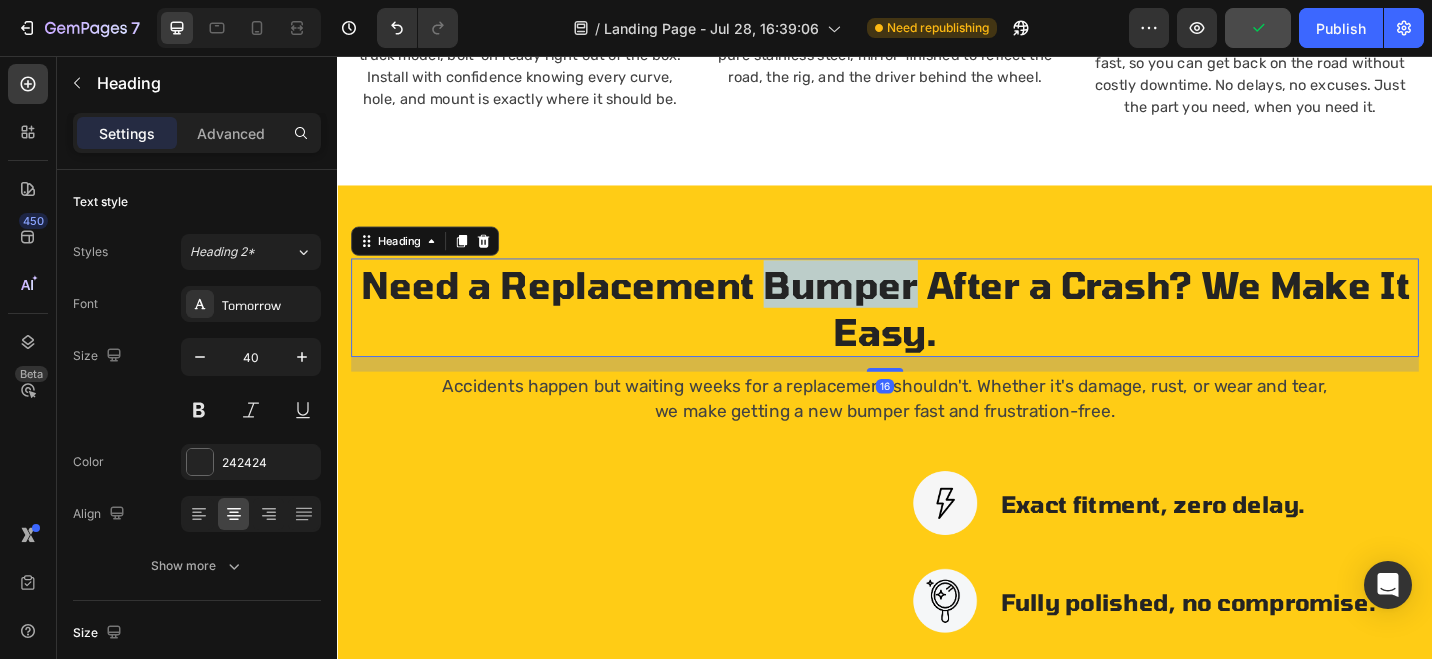 click on "Need a Replacement Bumper After a Crash? We Make It Easy." at bounding box center (937, 332) 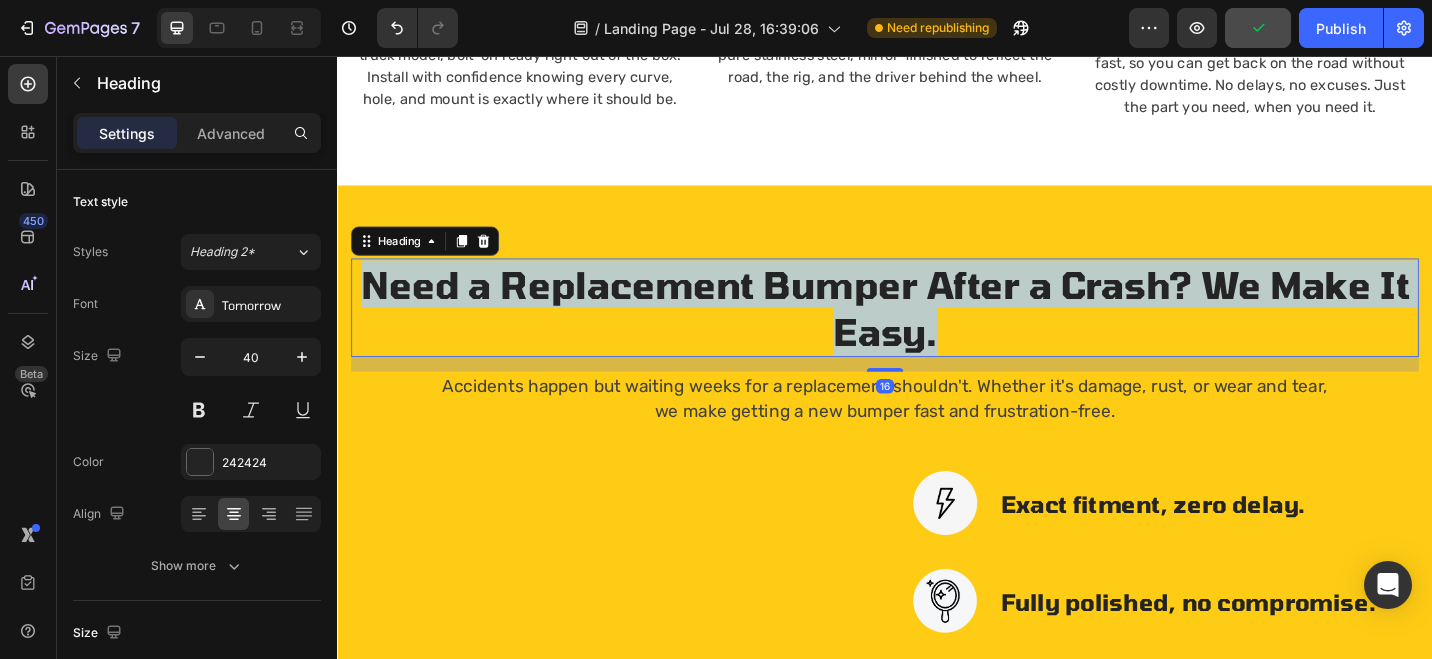 click on "Need a Replacement Bumper After a Crash? We Make It Easy." at bounding box center [937, 332] 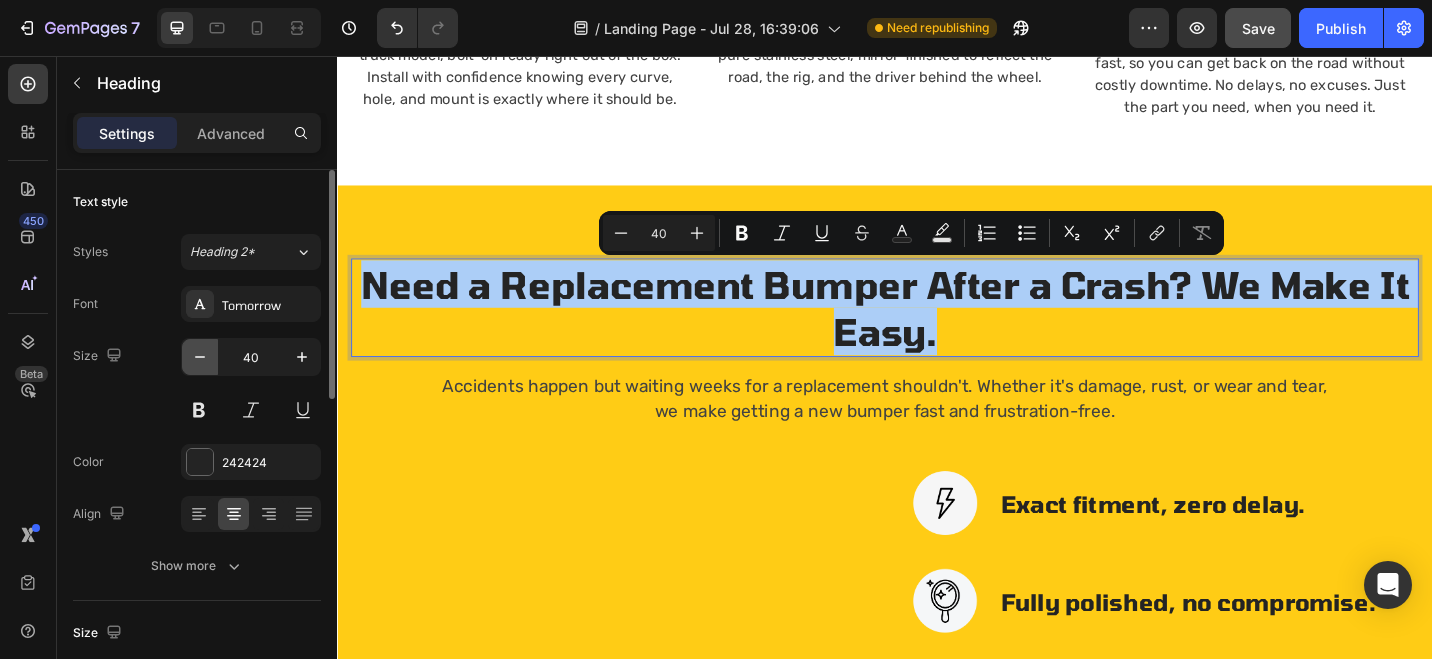 click 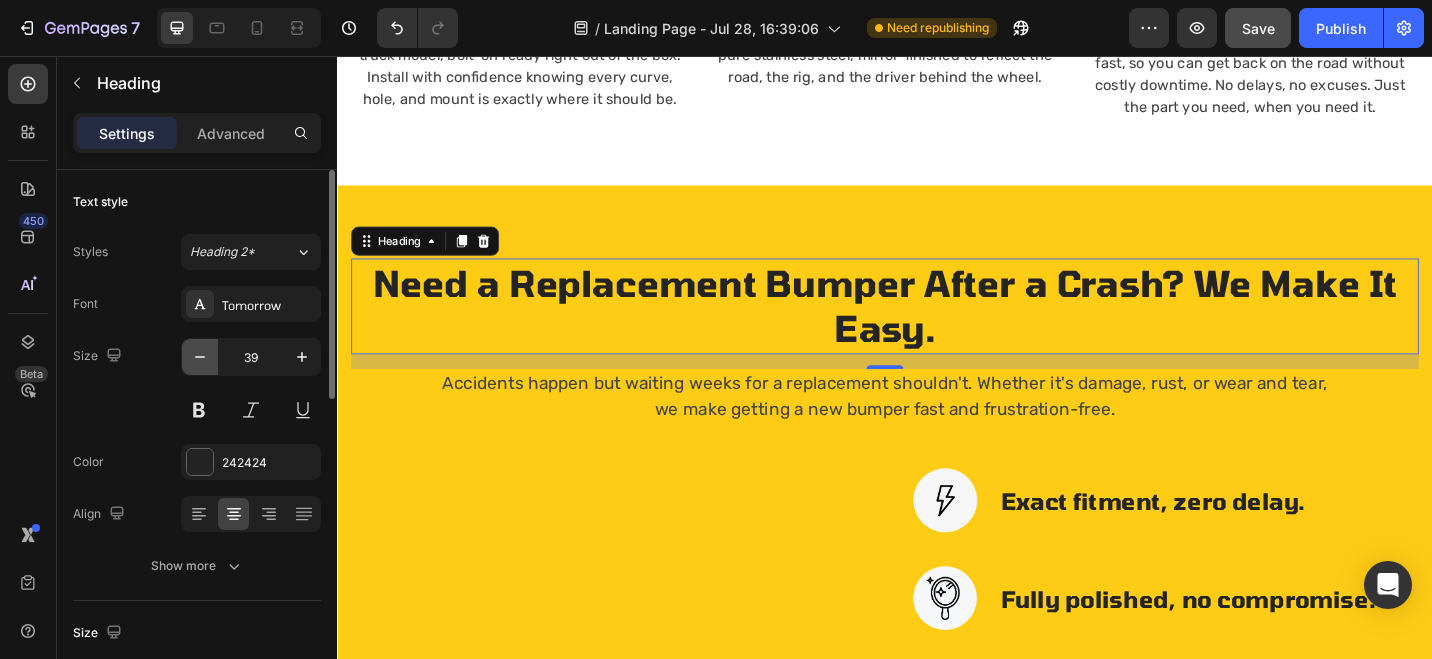 click 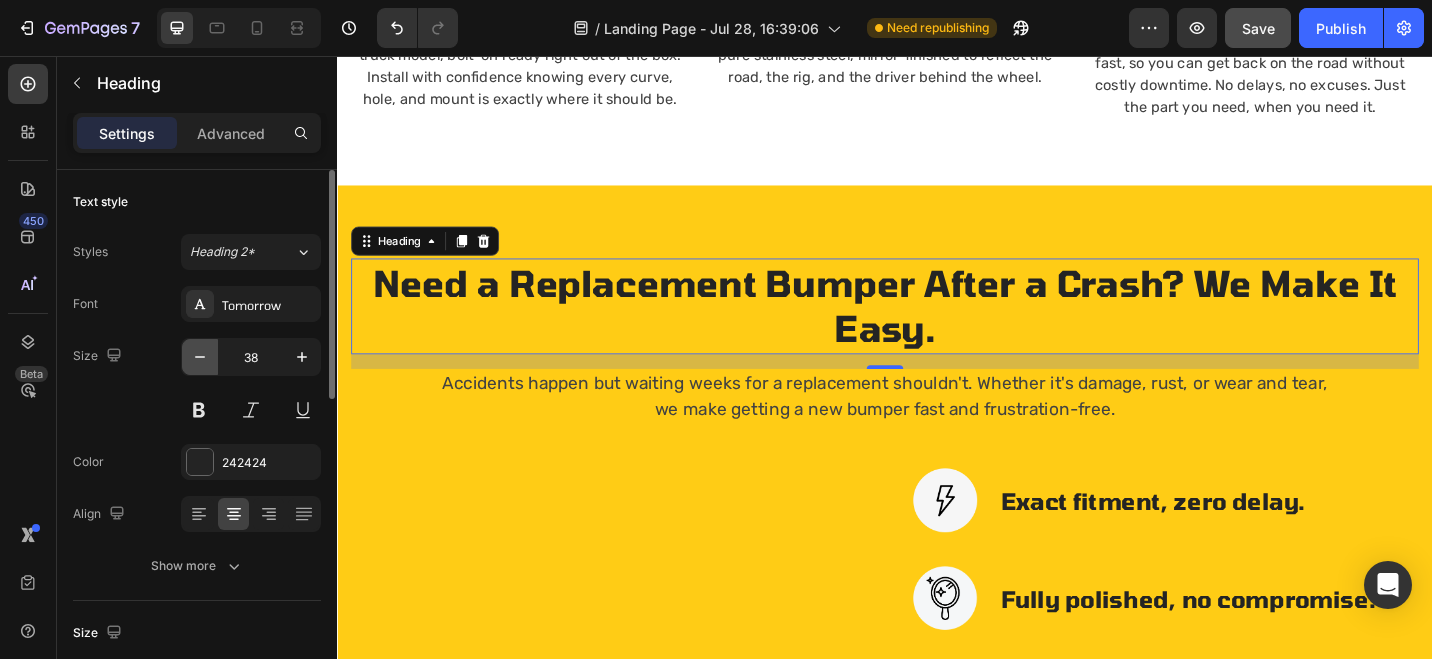 click 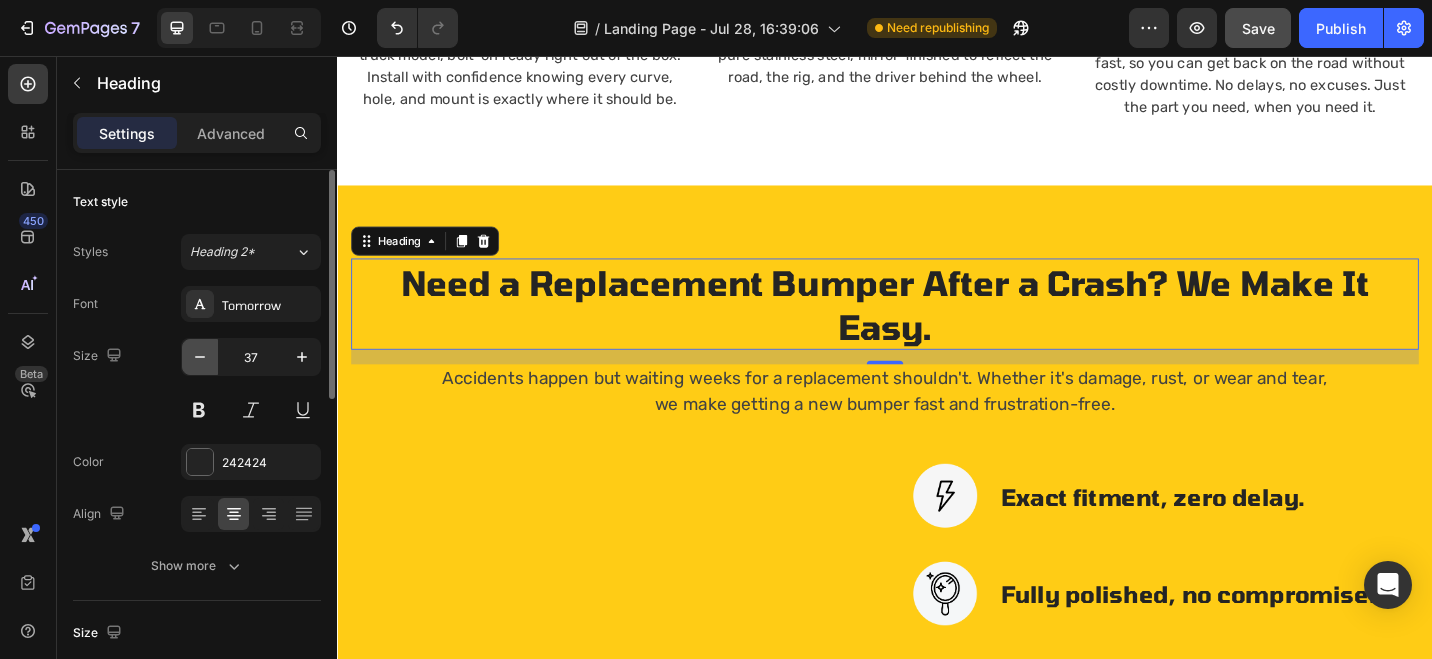 click 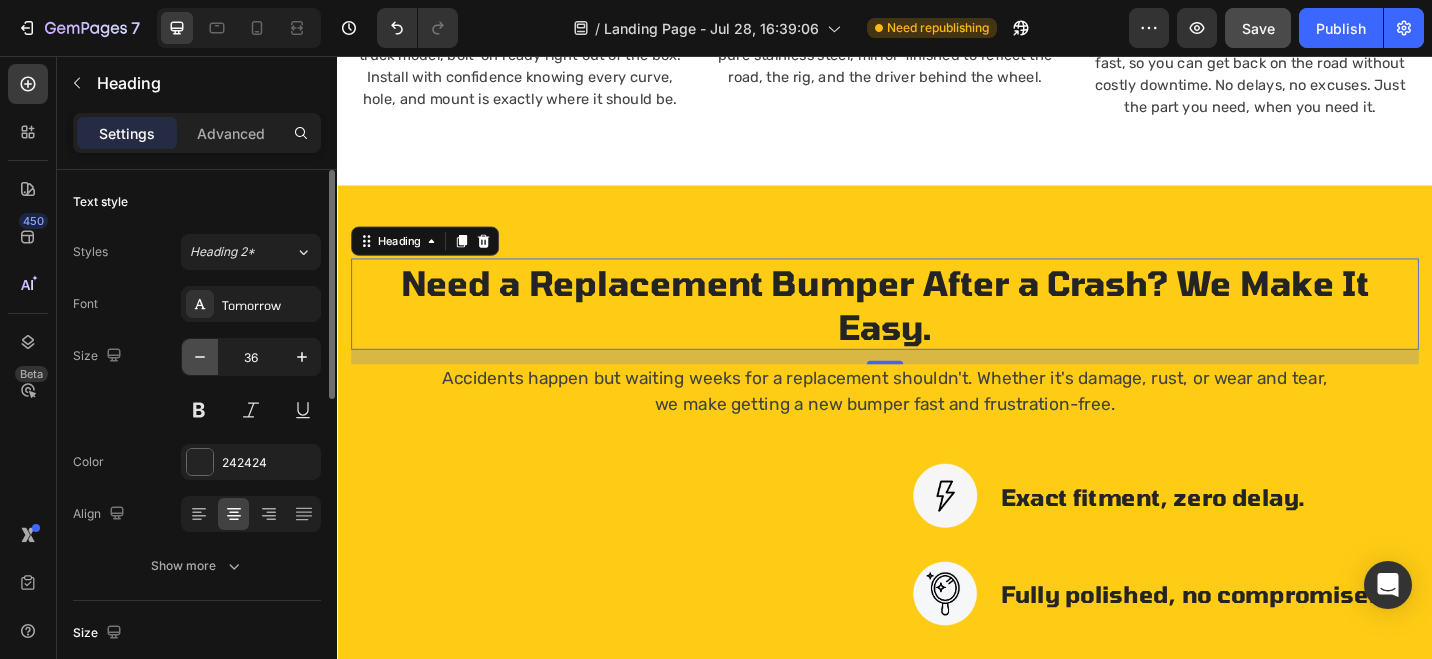 click 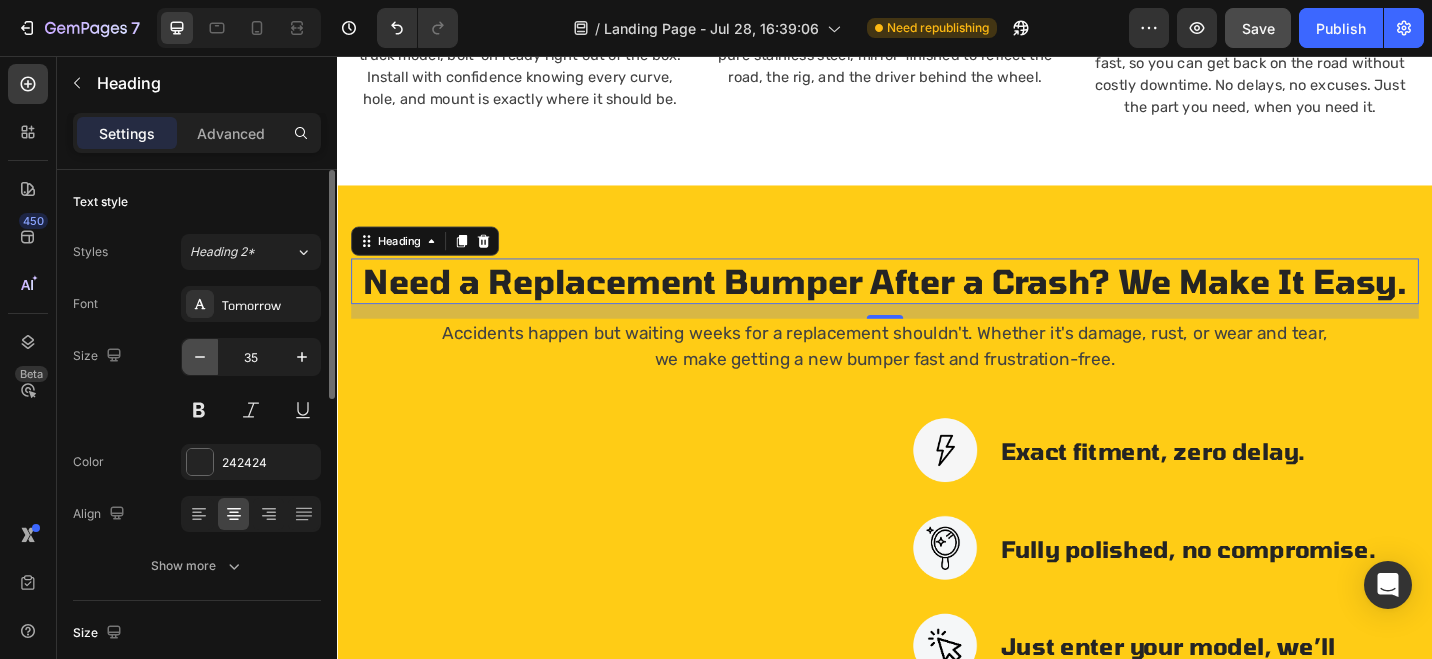 click 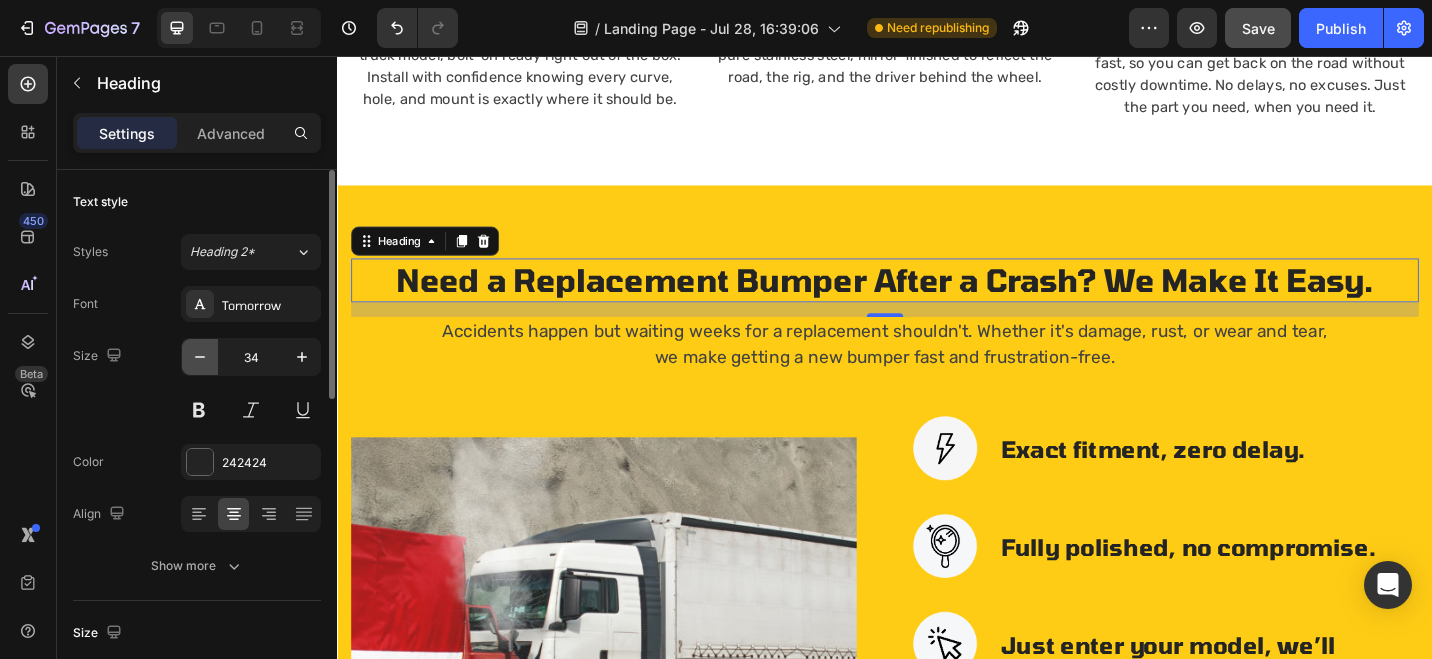 click 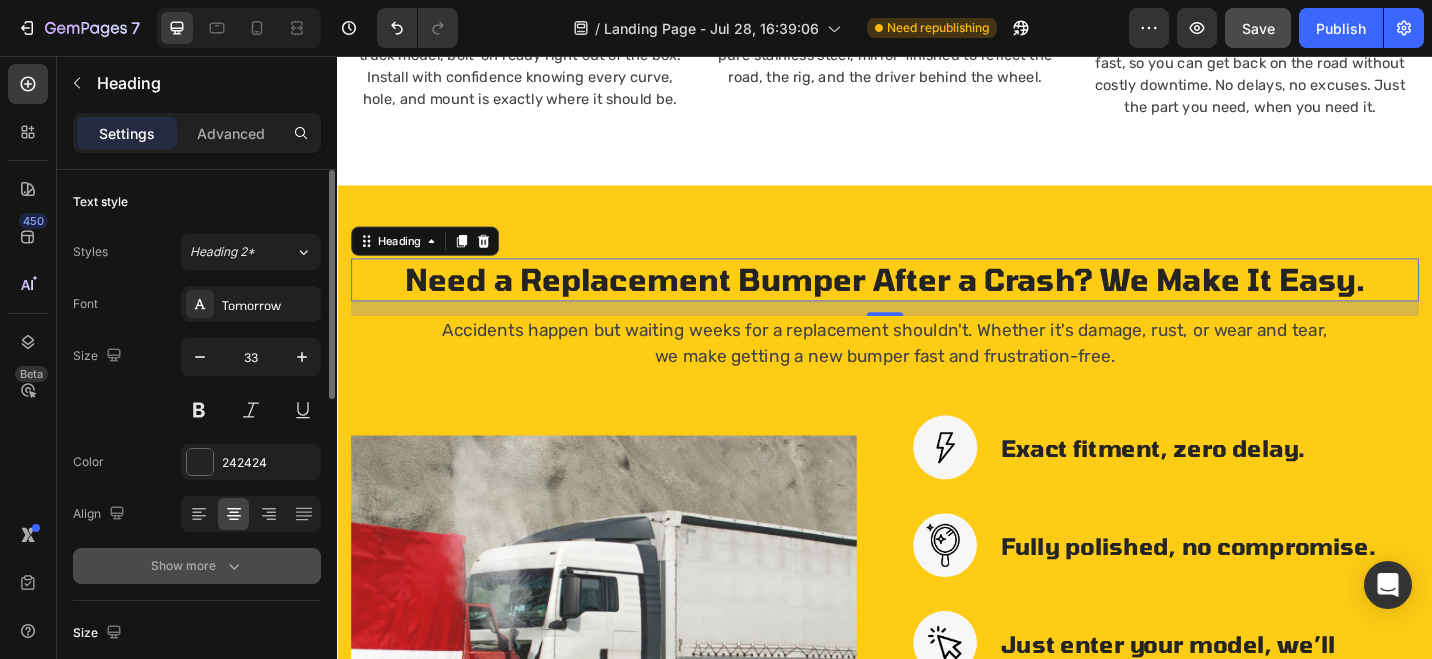 click 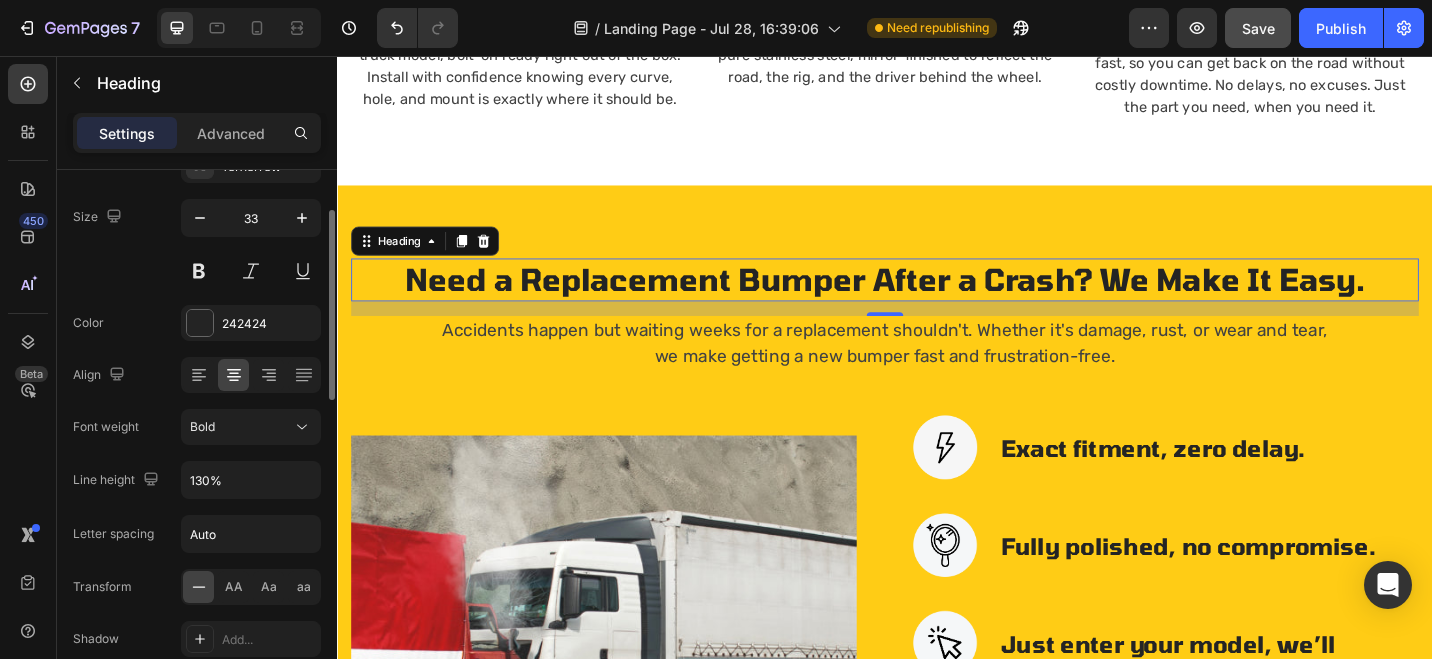 scroll, scrollTop: 143, scrollLeft: 0, axis: vertical 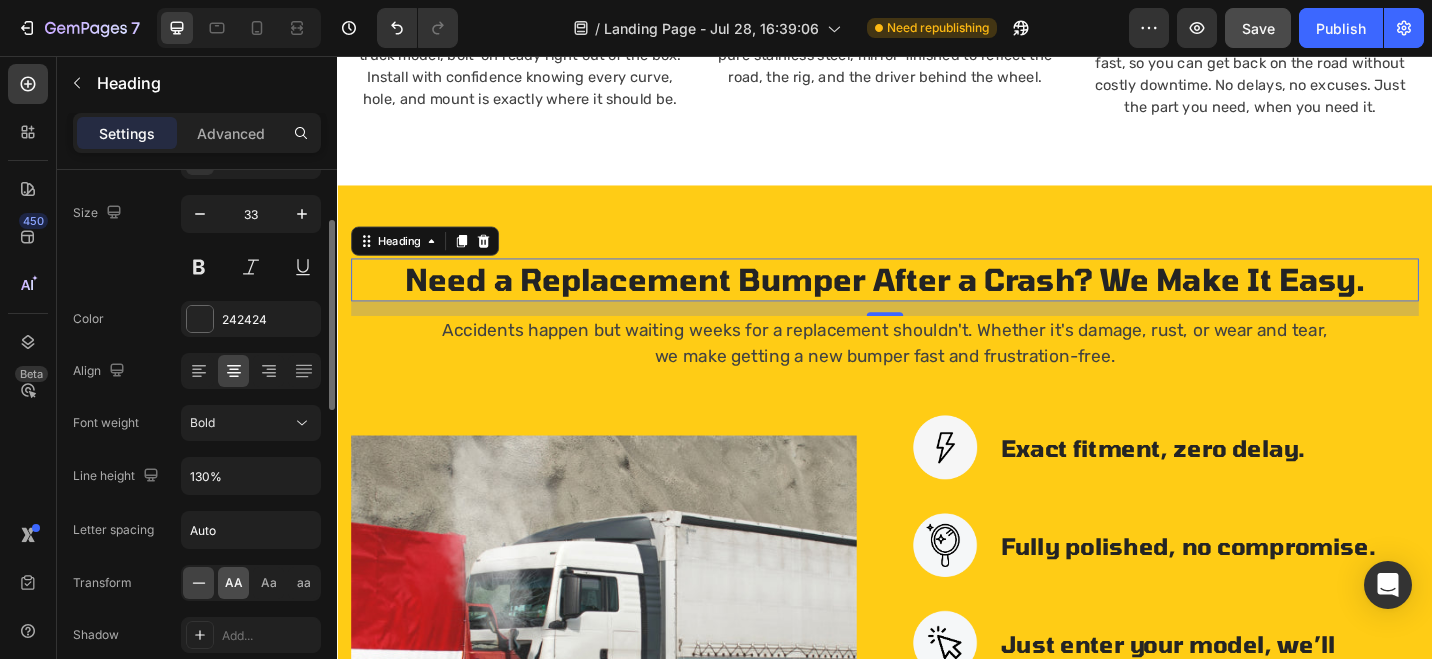 click on "AA" 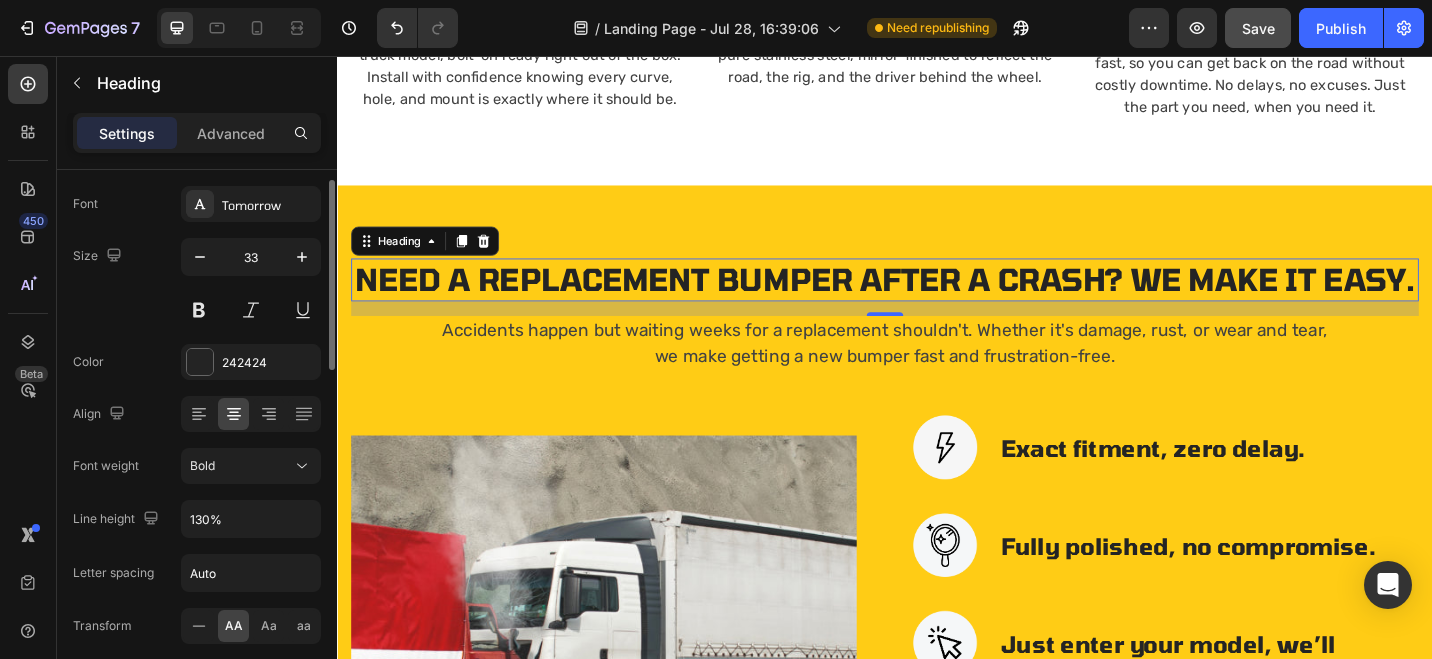 scroll, scrollTop: 0, scrollLeft: 0, axis: both 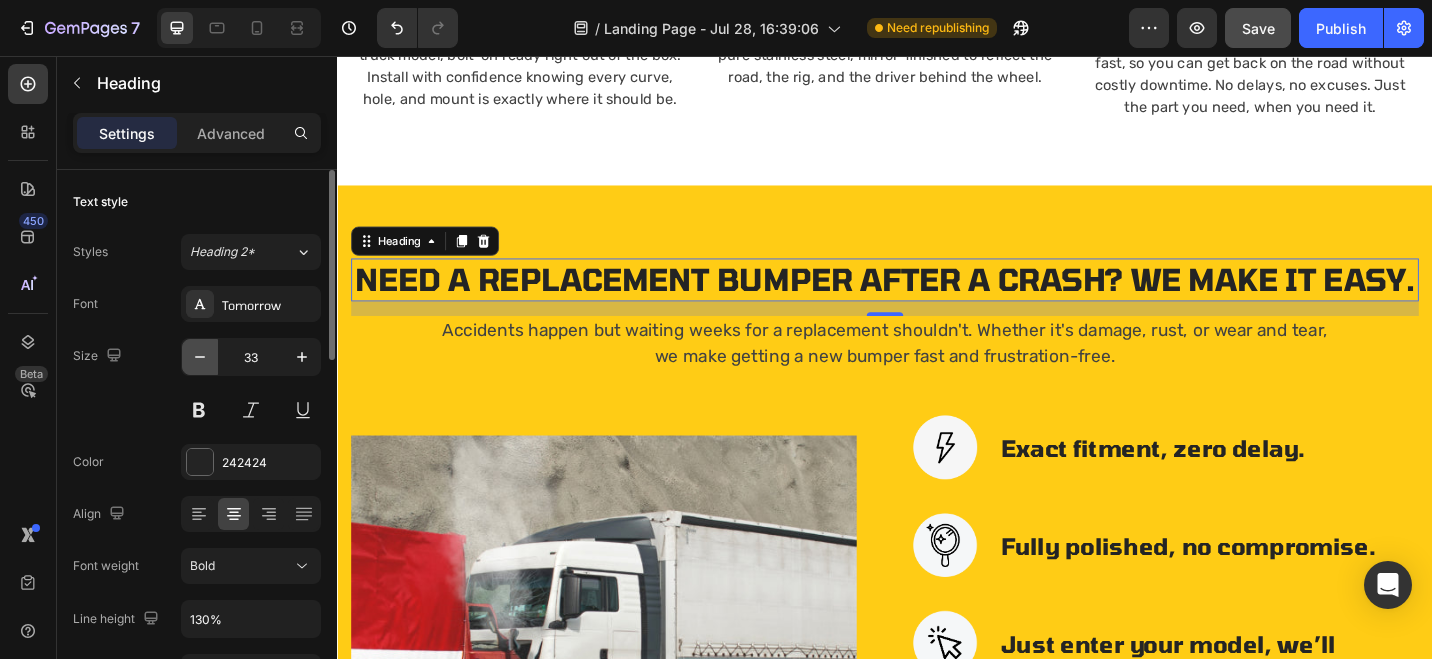 click 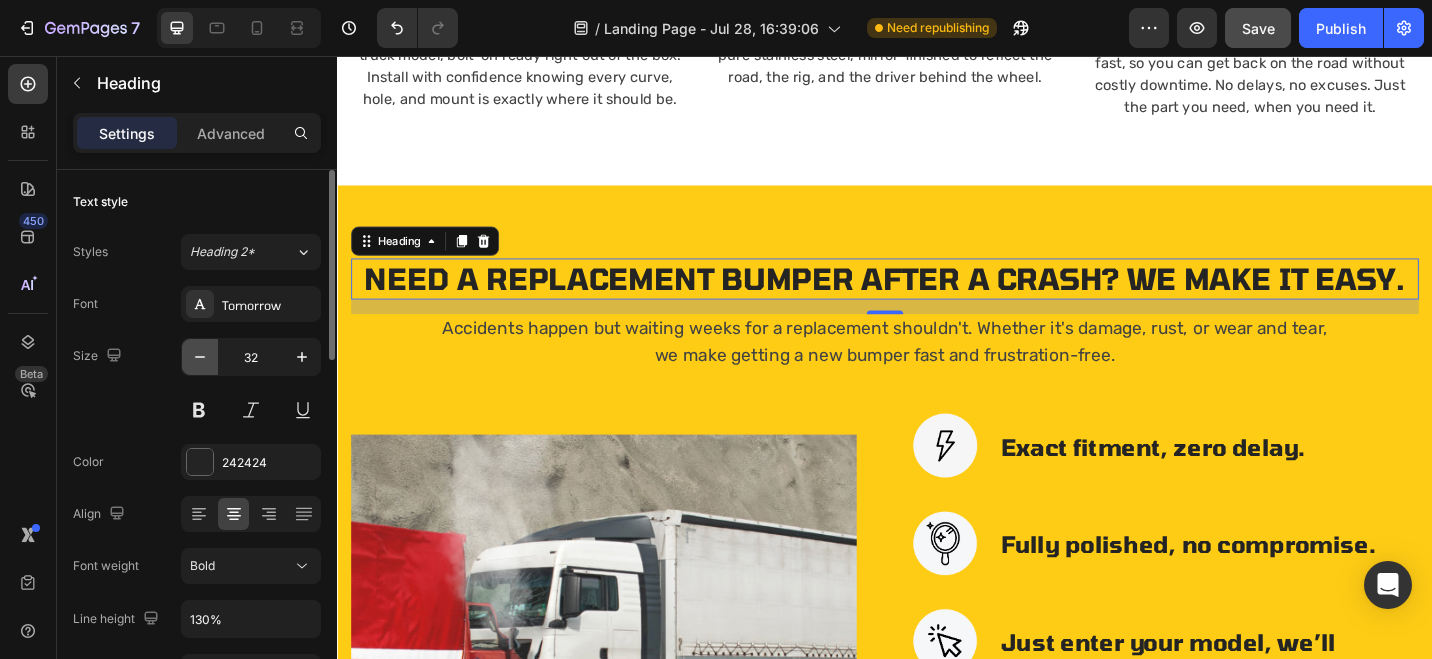 click 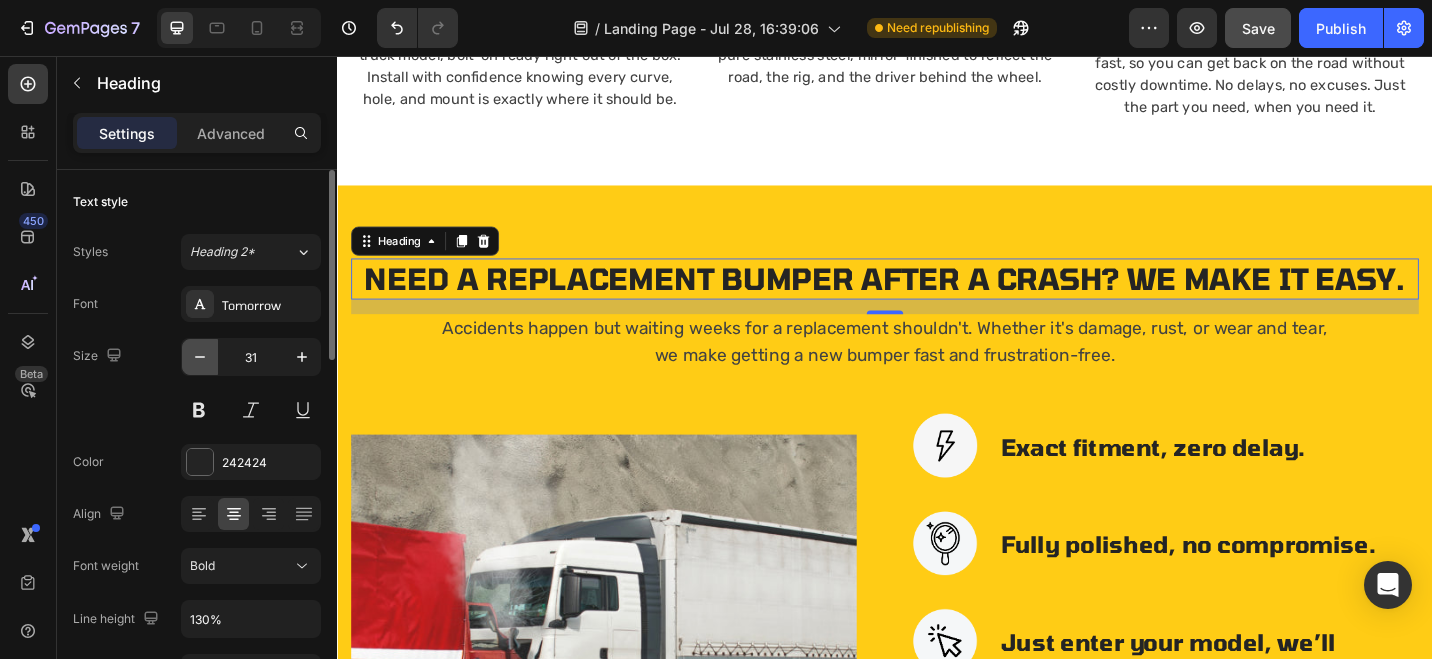 click 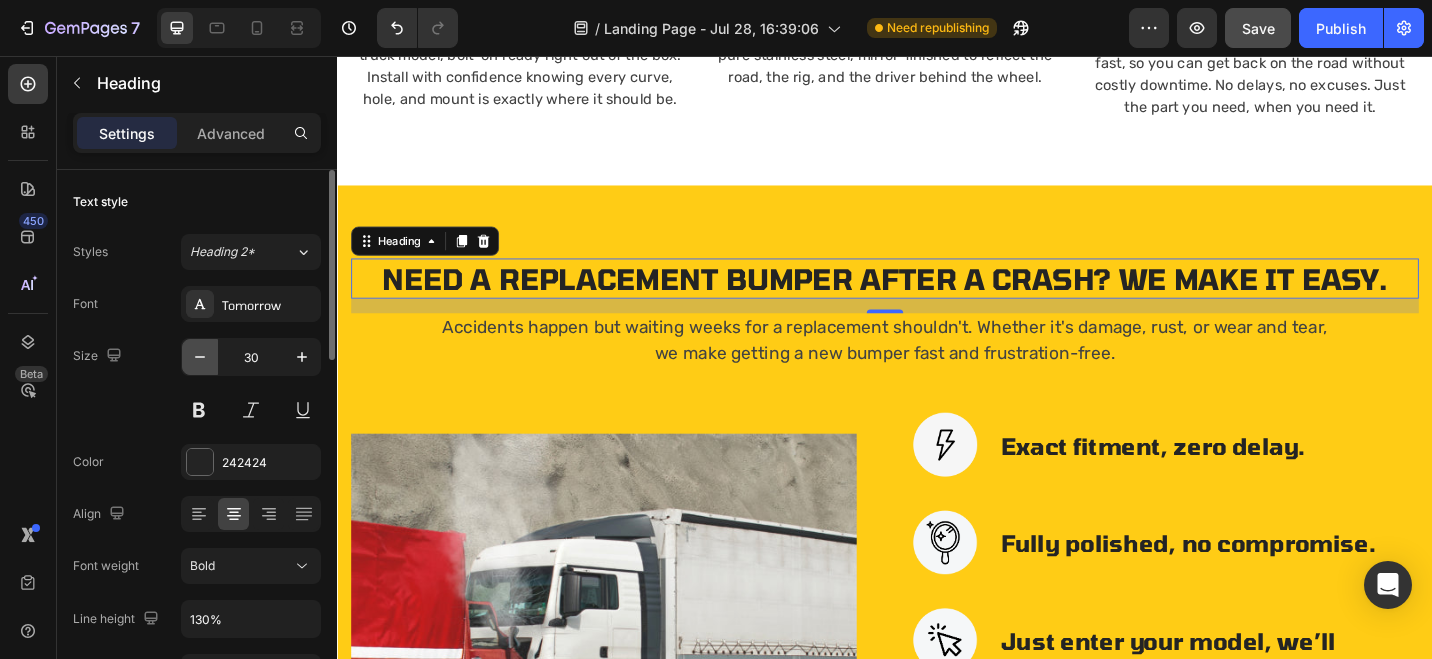 click 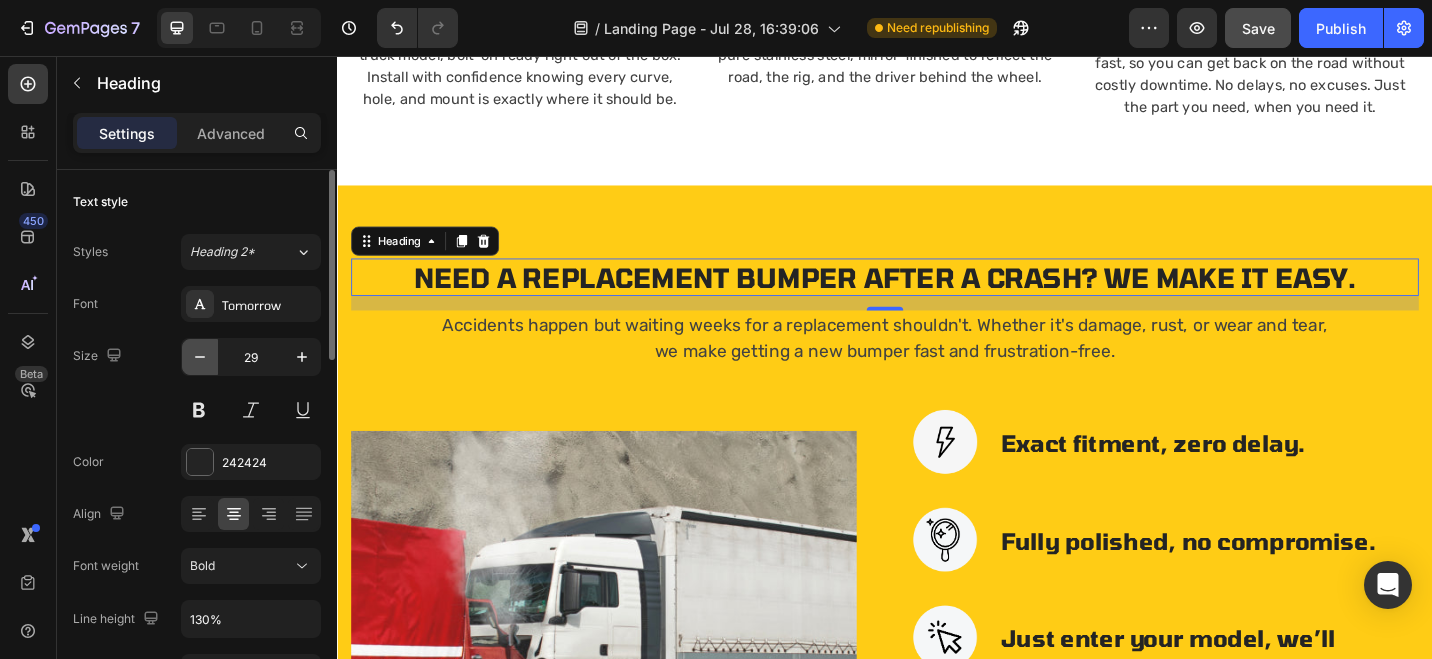 click 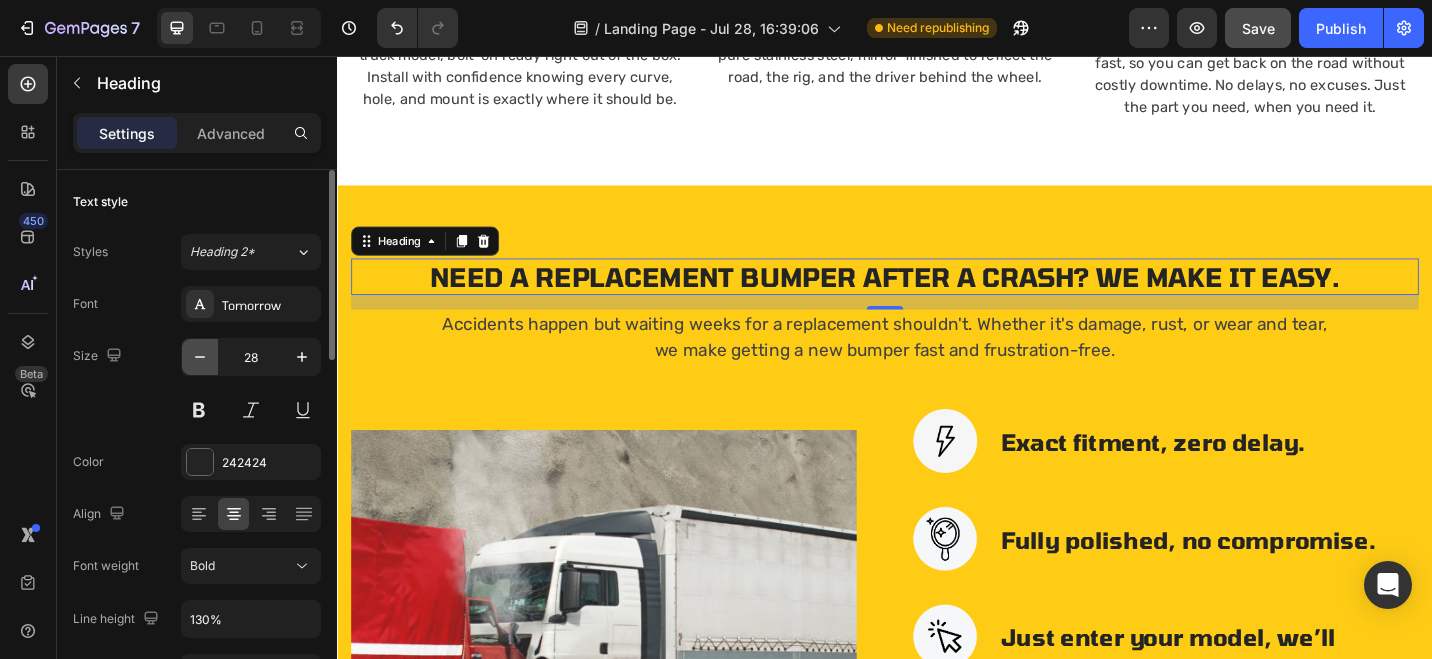 click 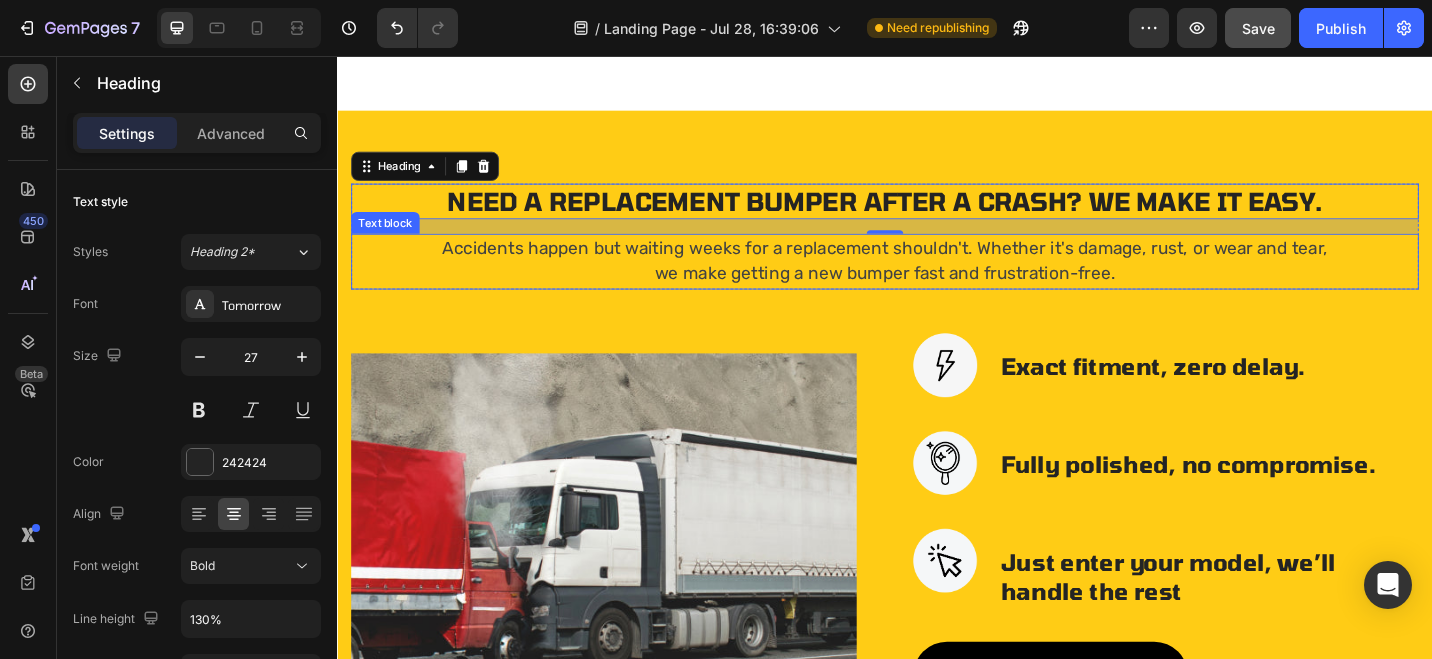 scroll, scrollTop: 1446, scrollLeft: 0, axis: vertical 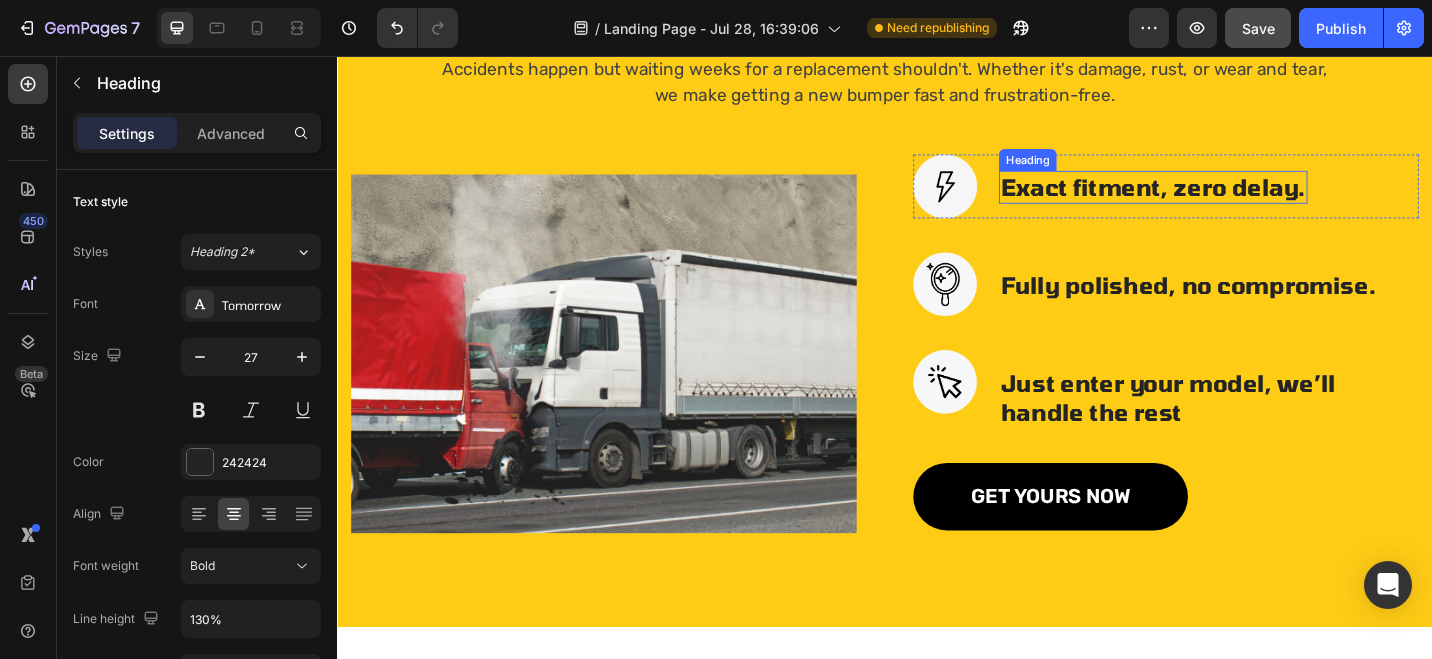 click on "Exact fitment, zero delay." at bounding box center [1231, 200] 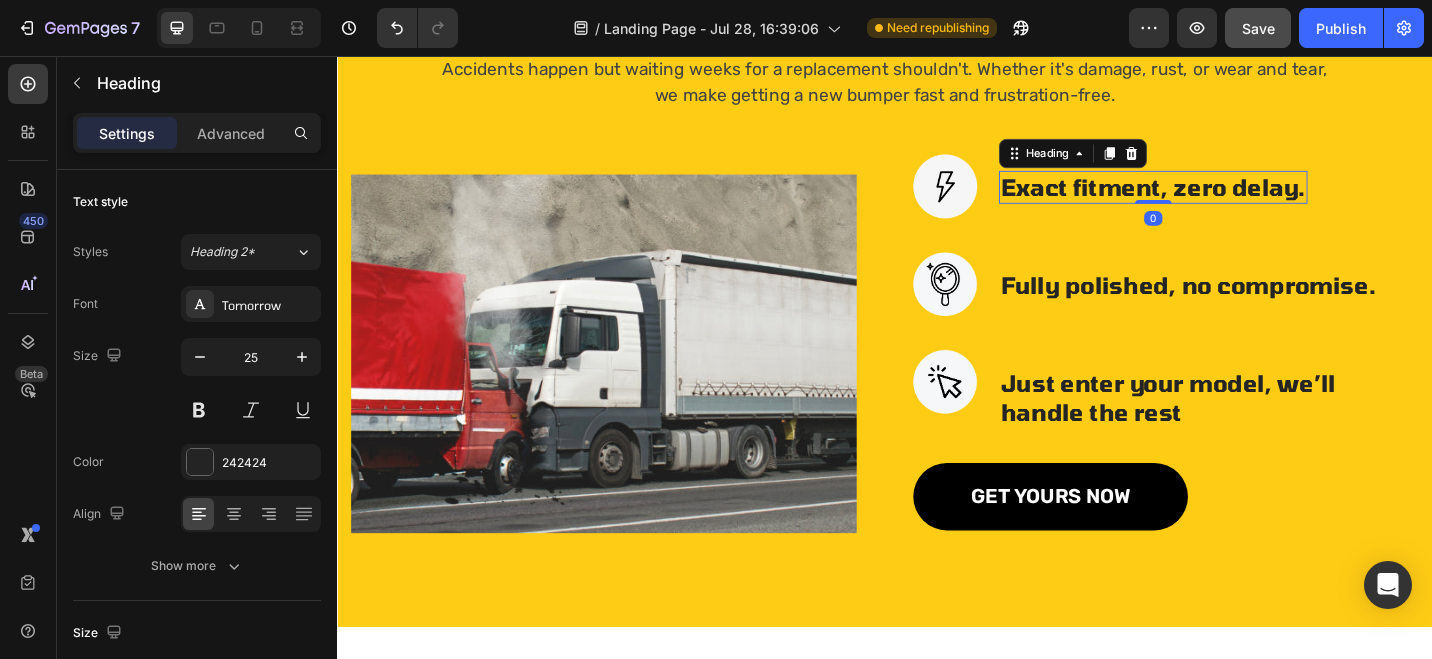 click on "Exact fitment, zero delay." at bounding box center [1231, 200] 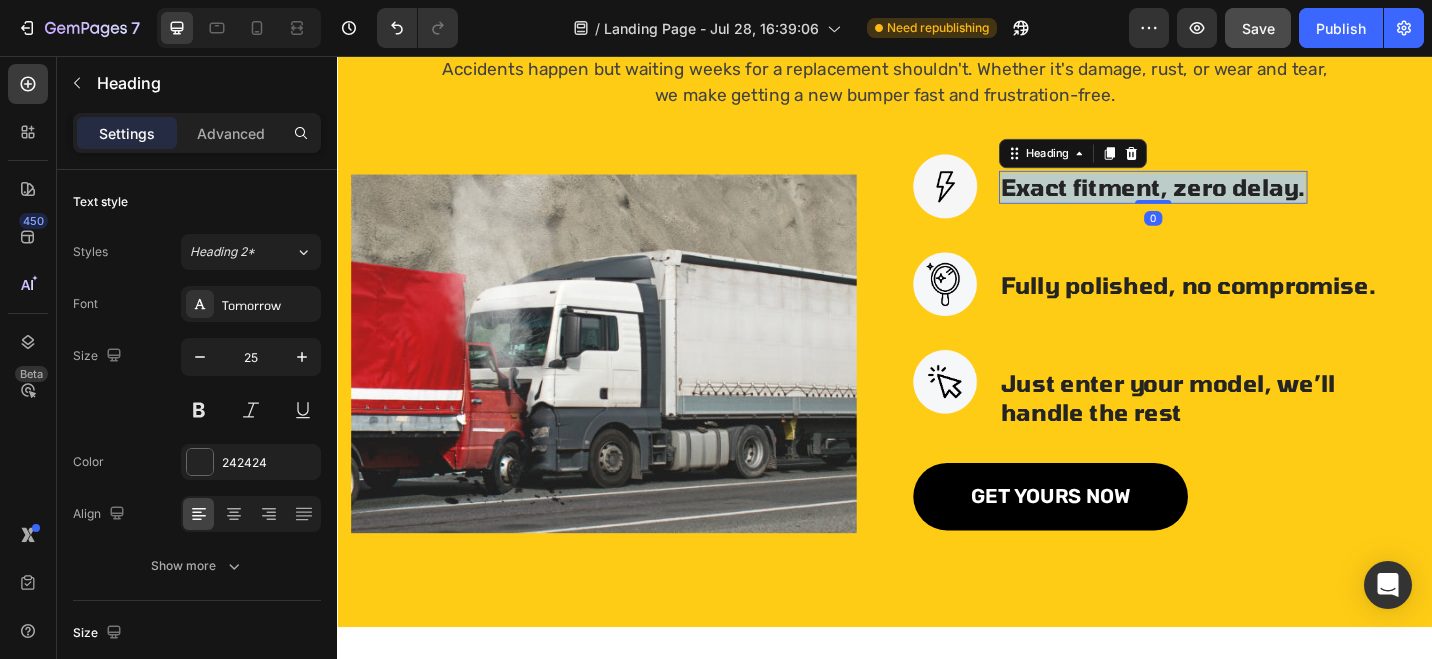 click on "Exact fitment, zero delay." at bounding box center [1231, 200] 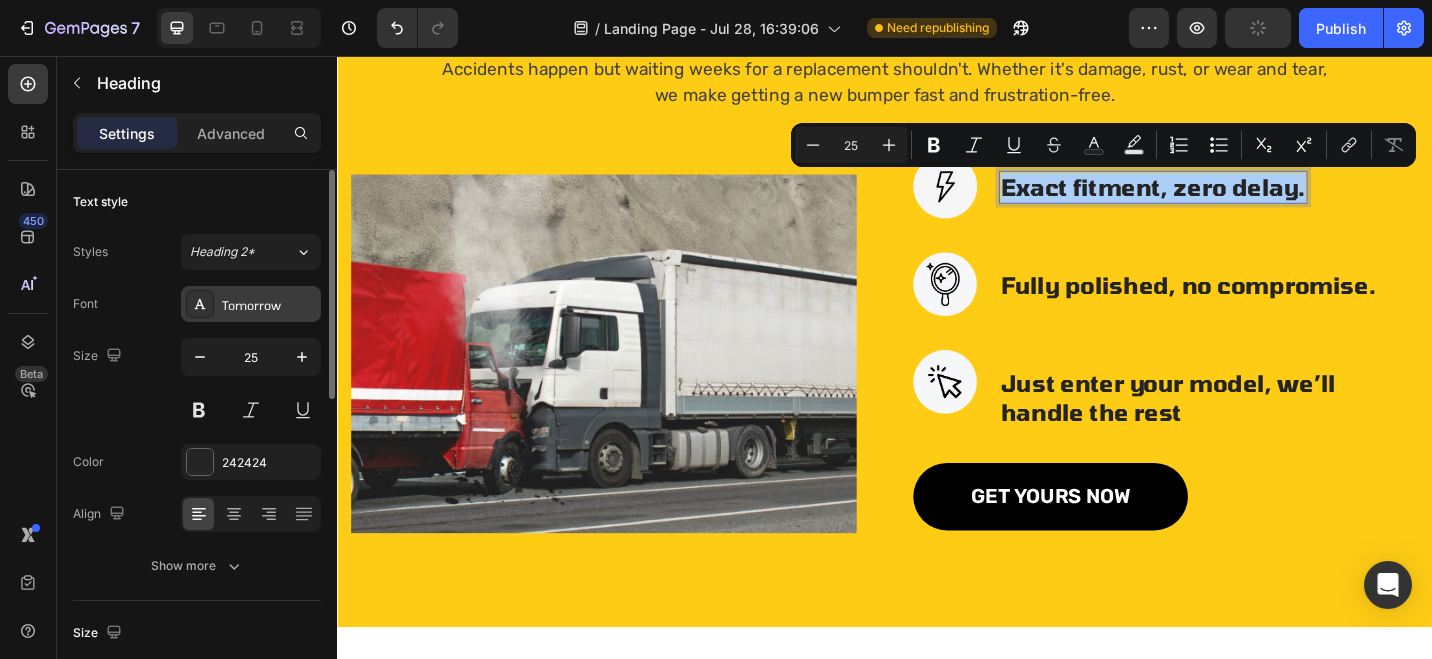 click on "Tomorrow" at bounding box center (269, 305) 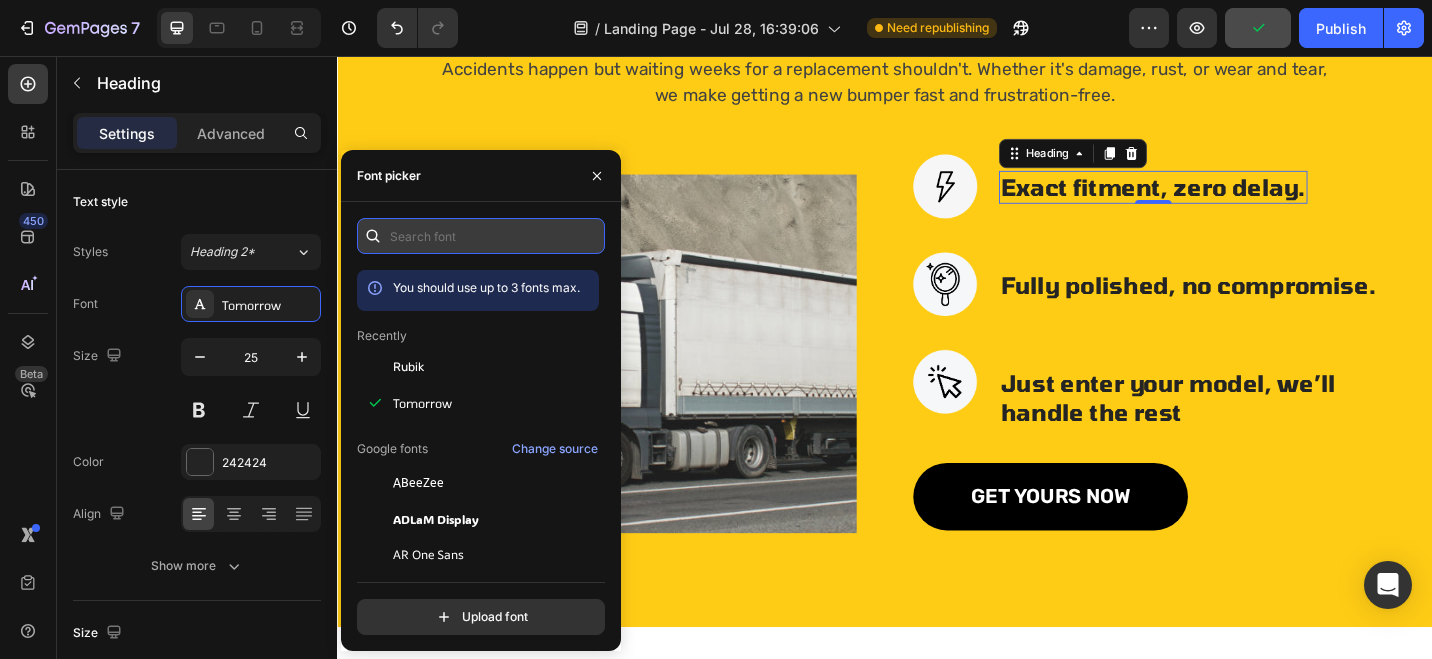 click at bounding box center [481, 236] 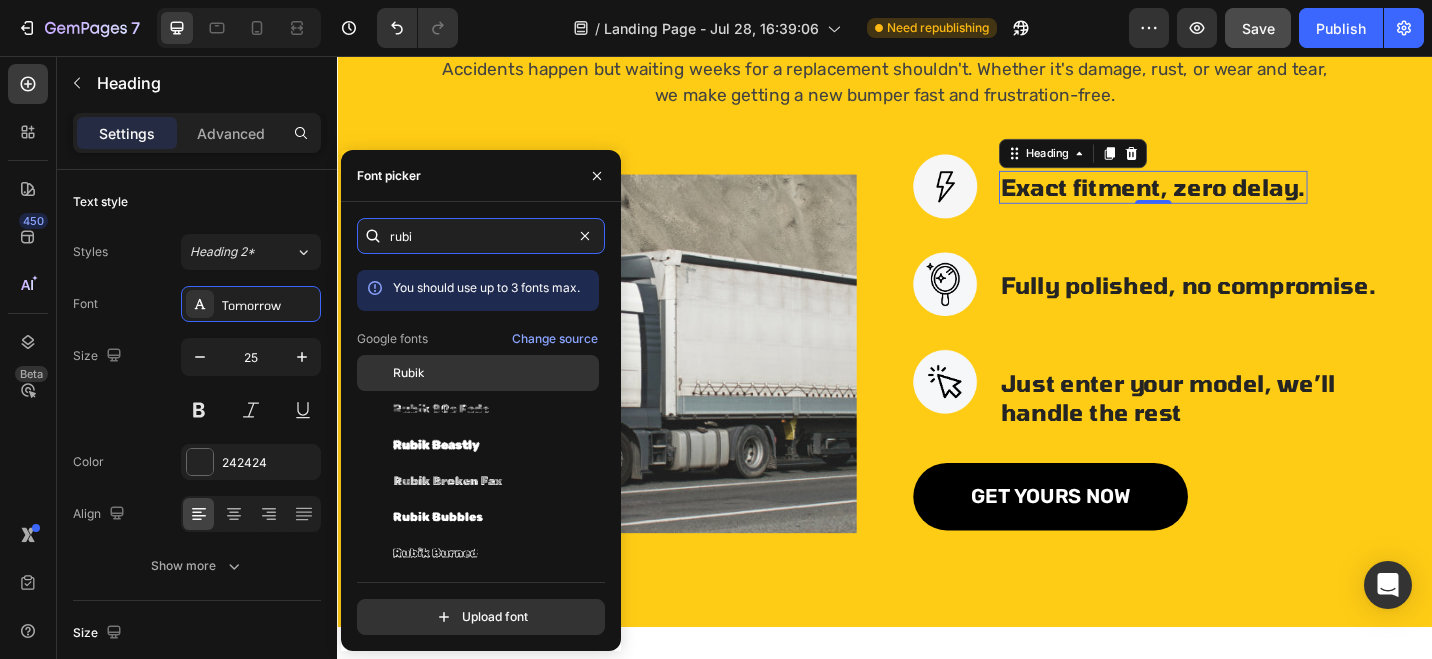type on "rubi" 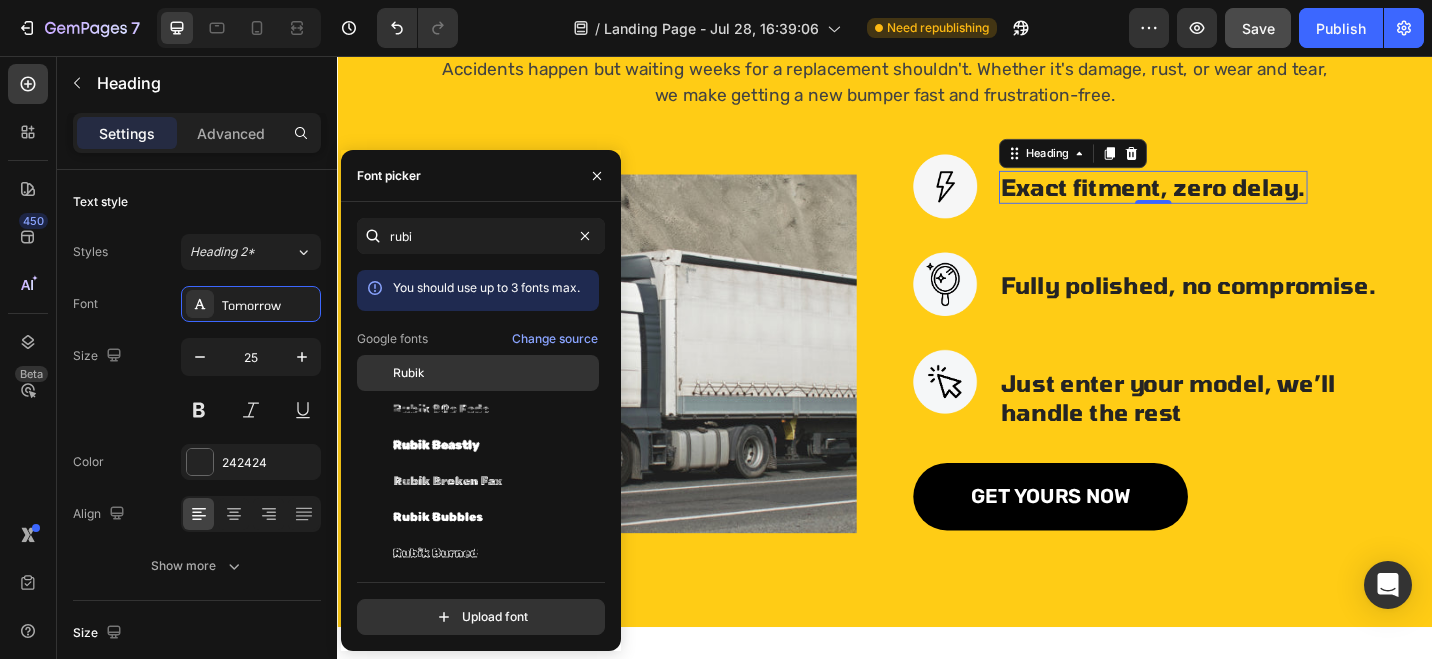 click on "Rubik" at bounding box center [494, 373] 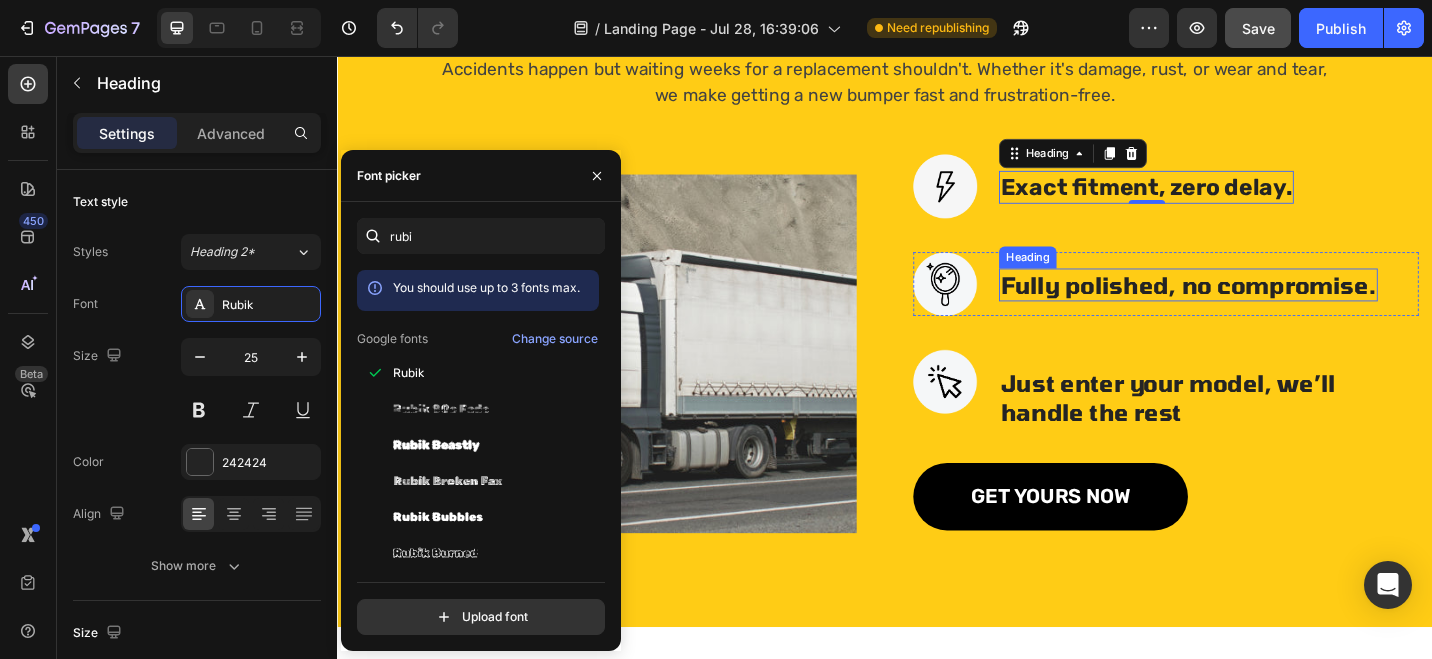 click on "Fully polished, no compromise." at bounding box center (1269, 307) 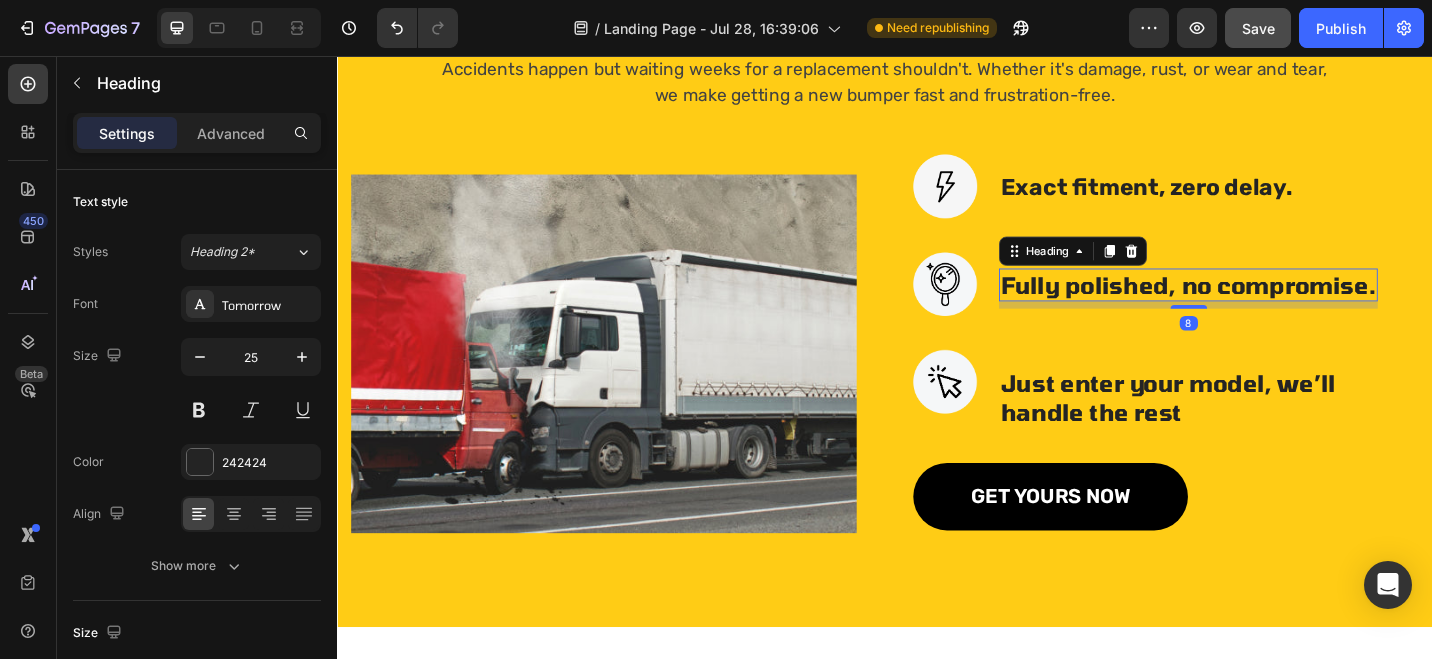 click on "Fully polished, no compromise." at bounding box center (1269, 307) 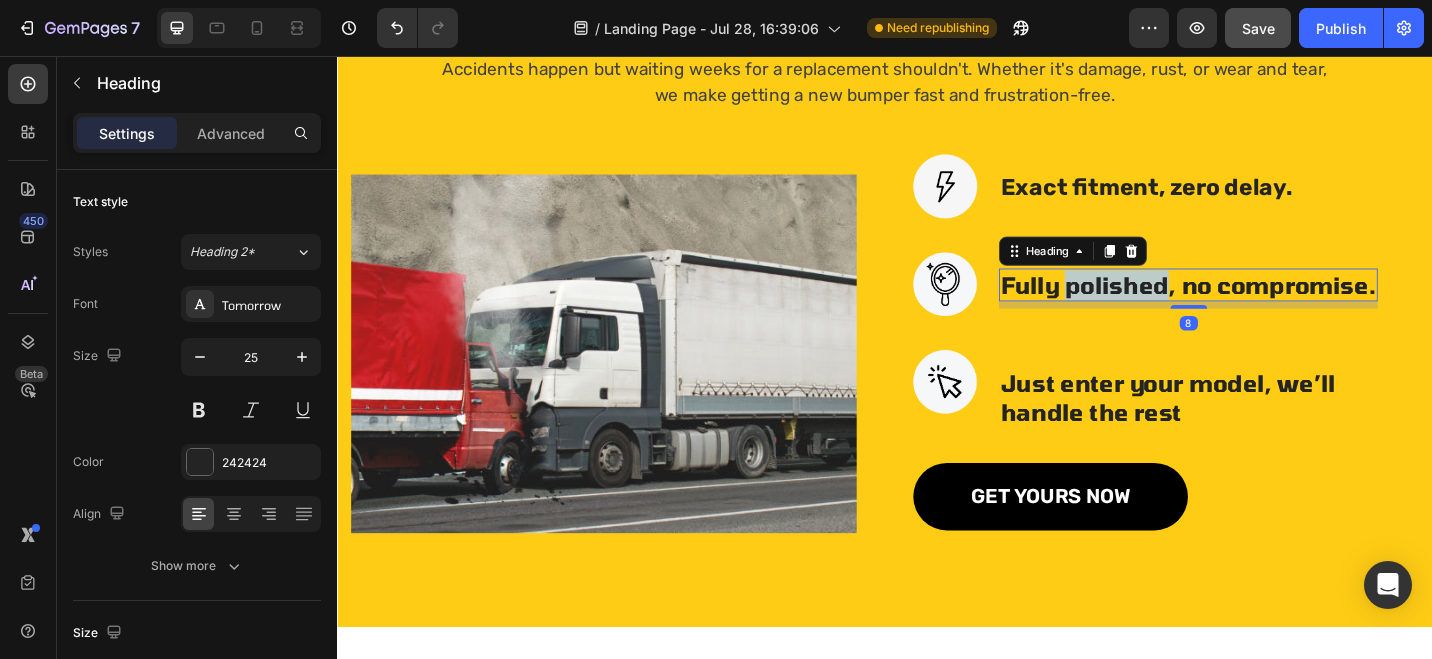 click on "Fully polished, no compromise." at bounding box center [1269, 307] 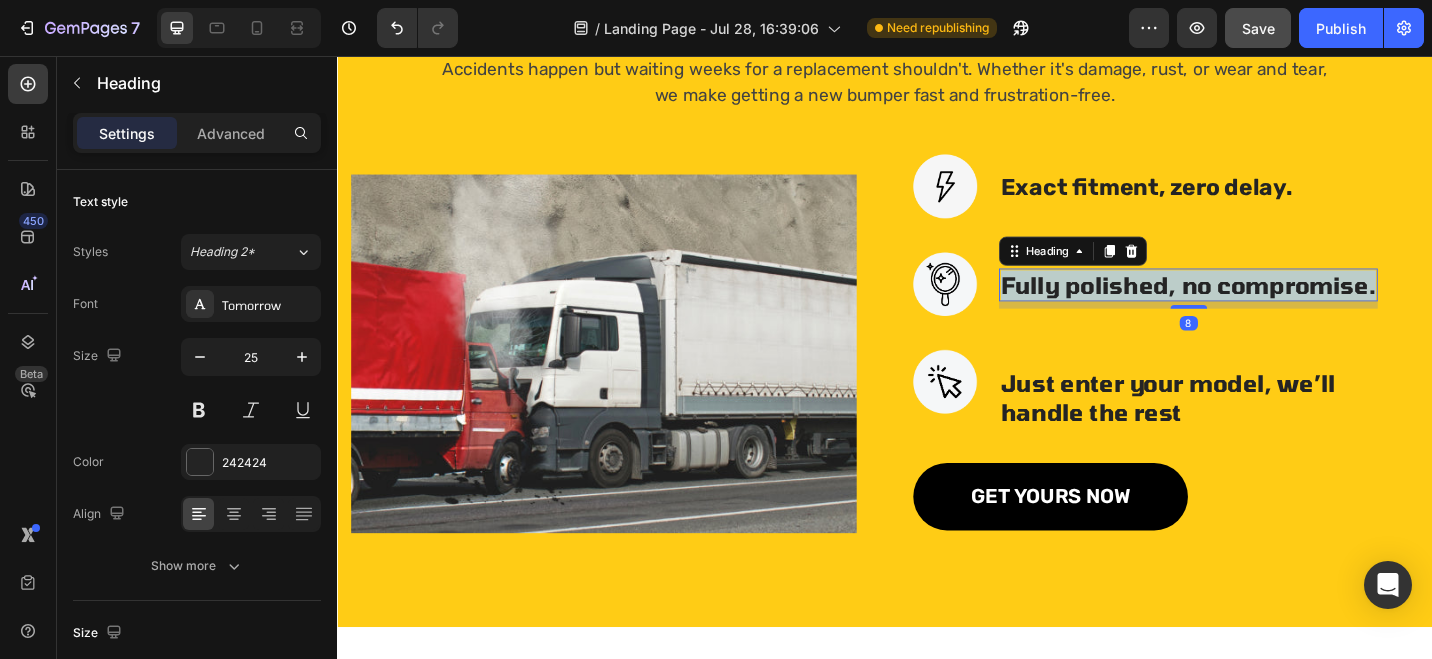 click on "Fully polished, no compromise." at bounding box center (1269, 307) 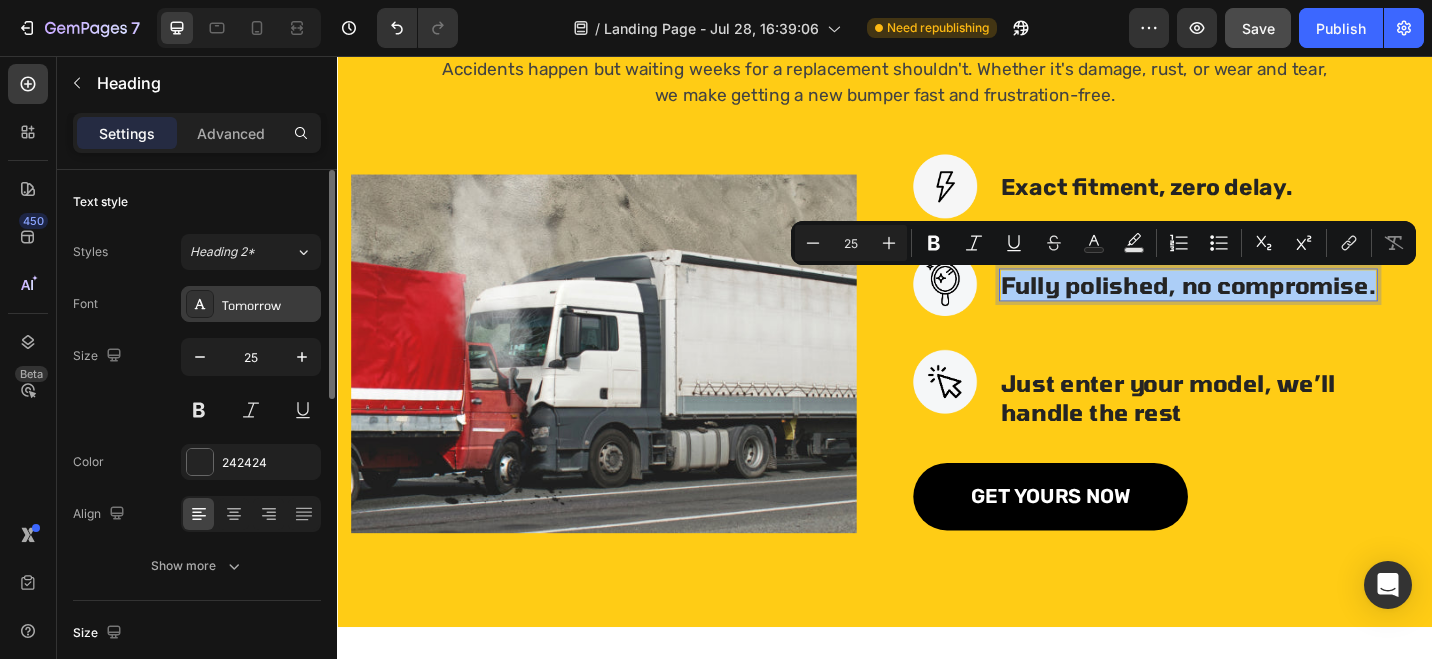 click on "Tomorrow" at bounding box center (269, 305) 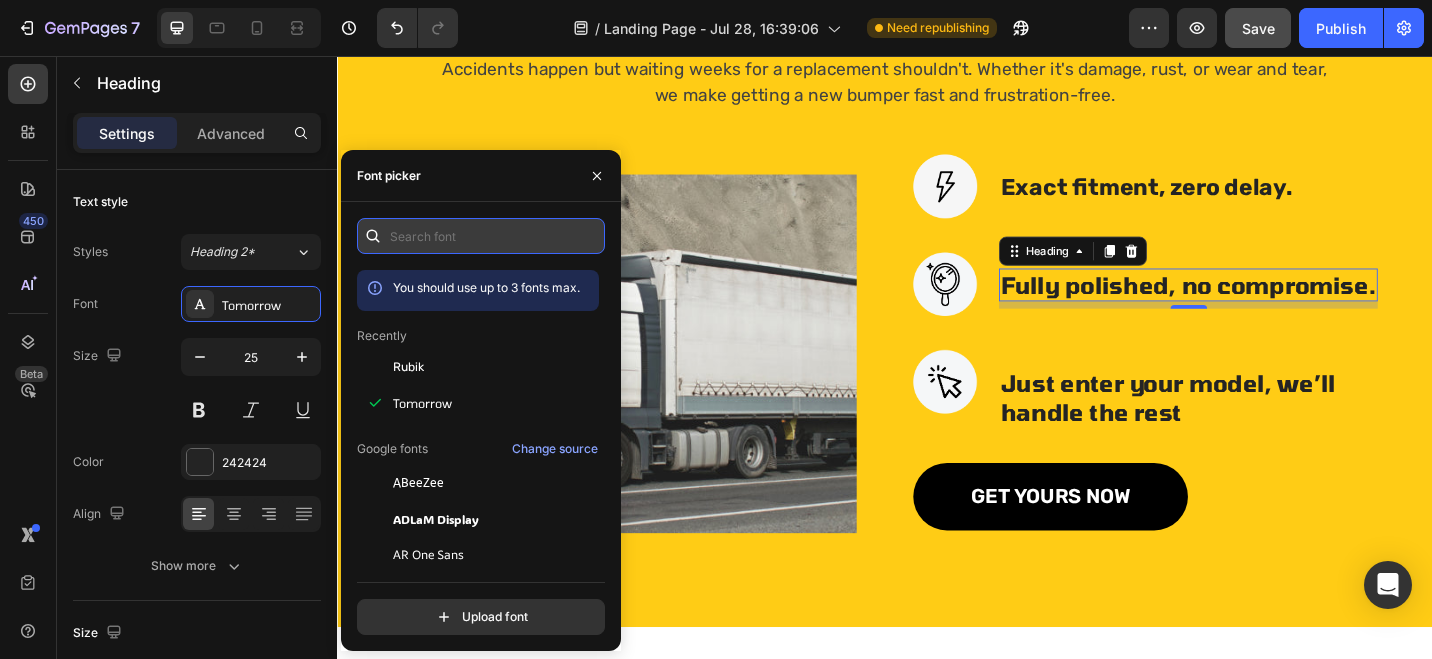 click at bounding box center [481, 236] 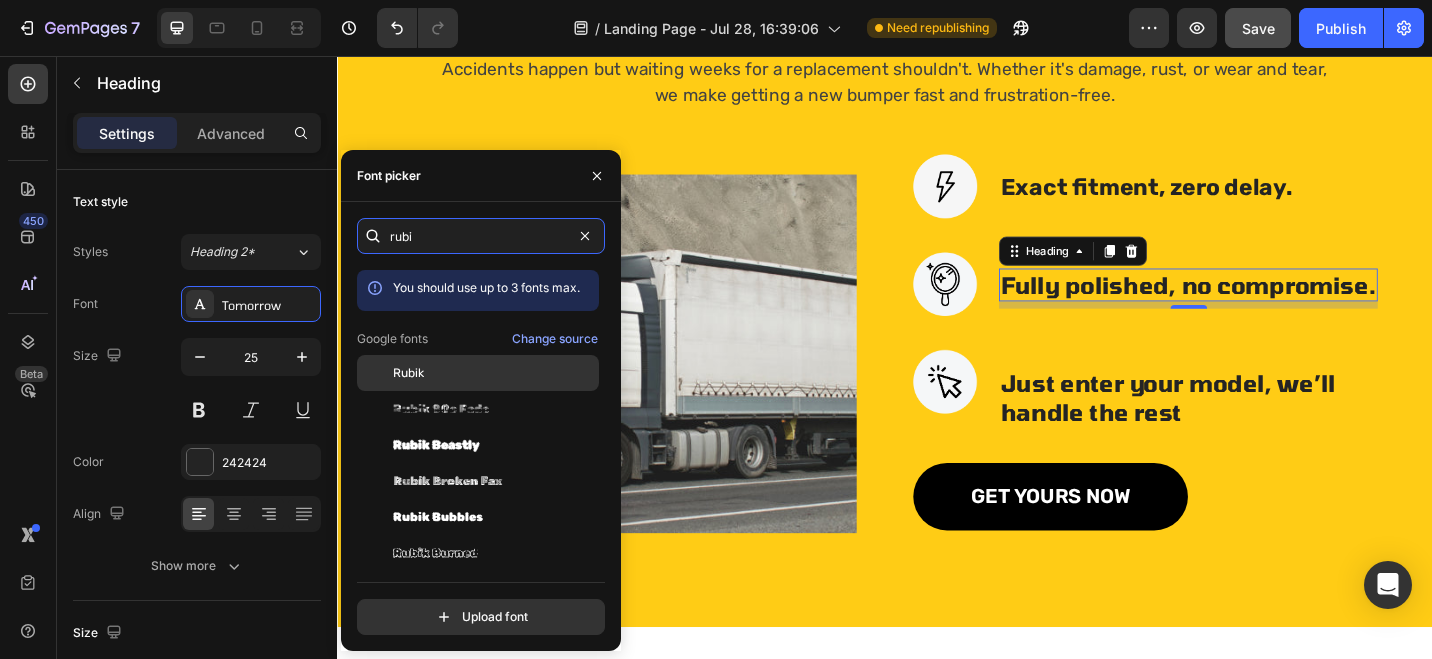 type on "rubi" 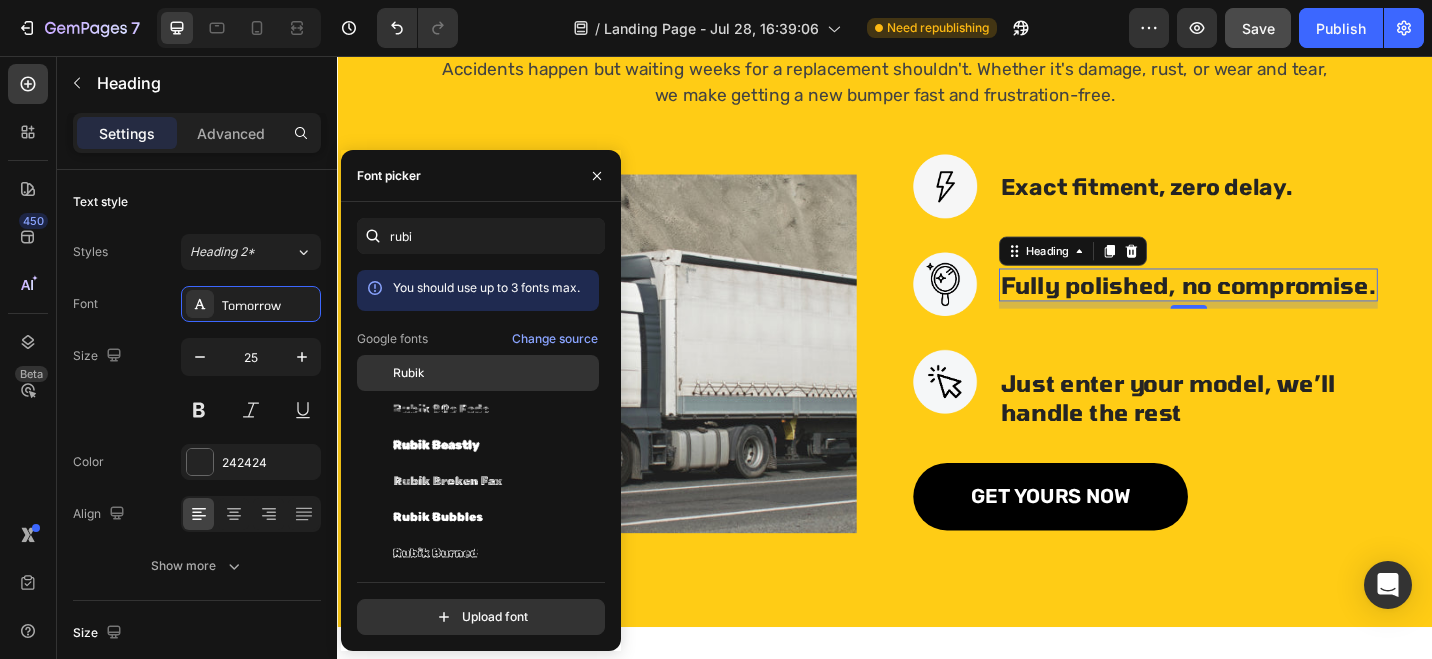 click on "Rubik" at bounding box center [494, 373] 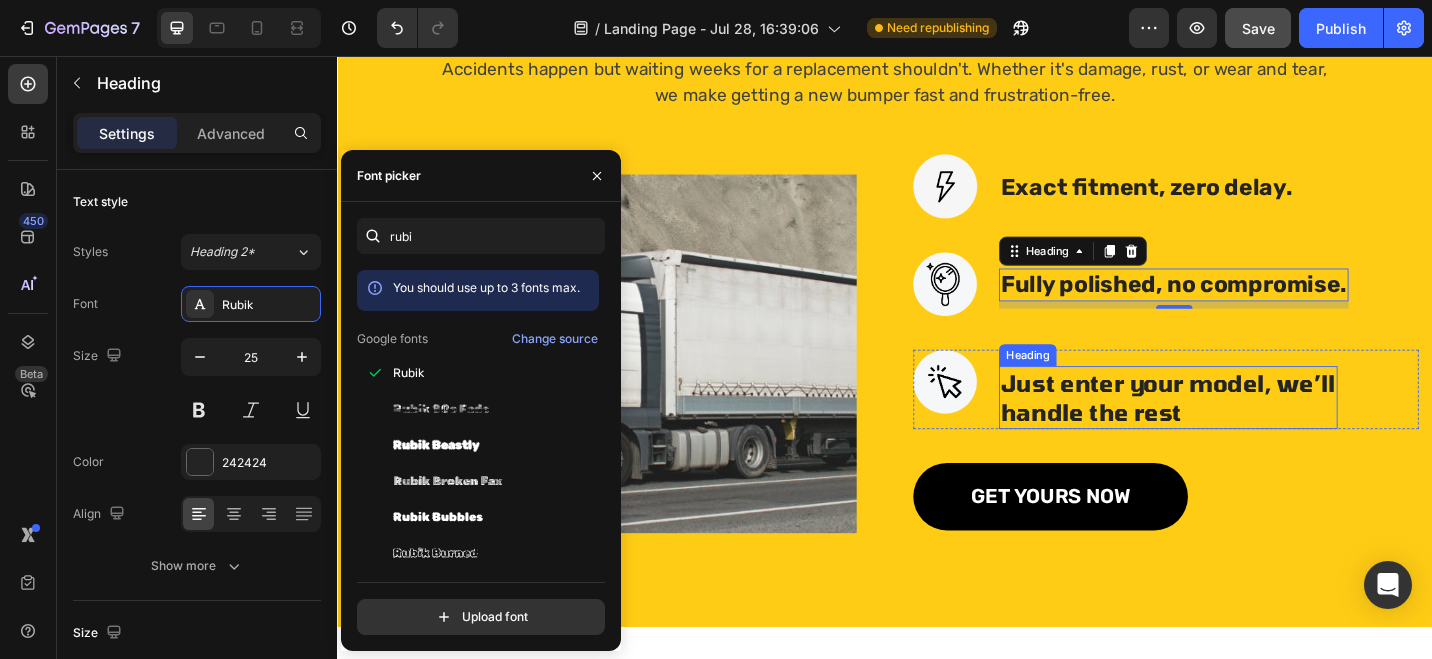 click on "Just enter your model, we’ll handle the rest" at bounding box center (1247, 430) 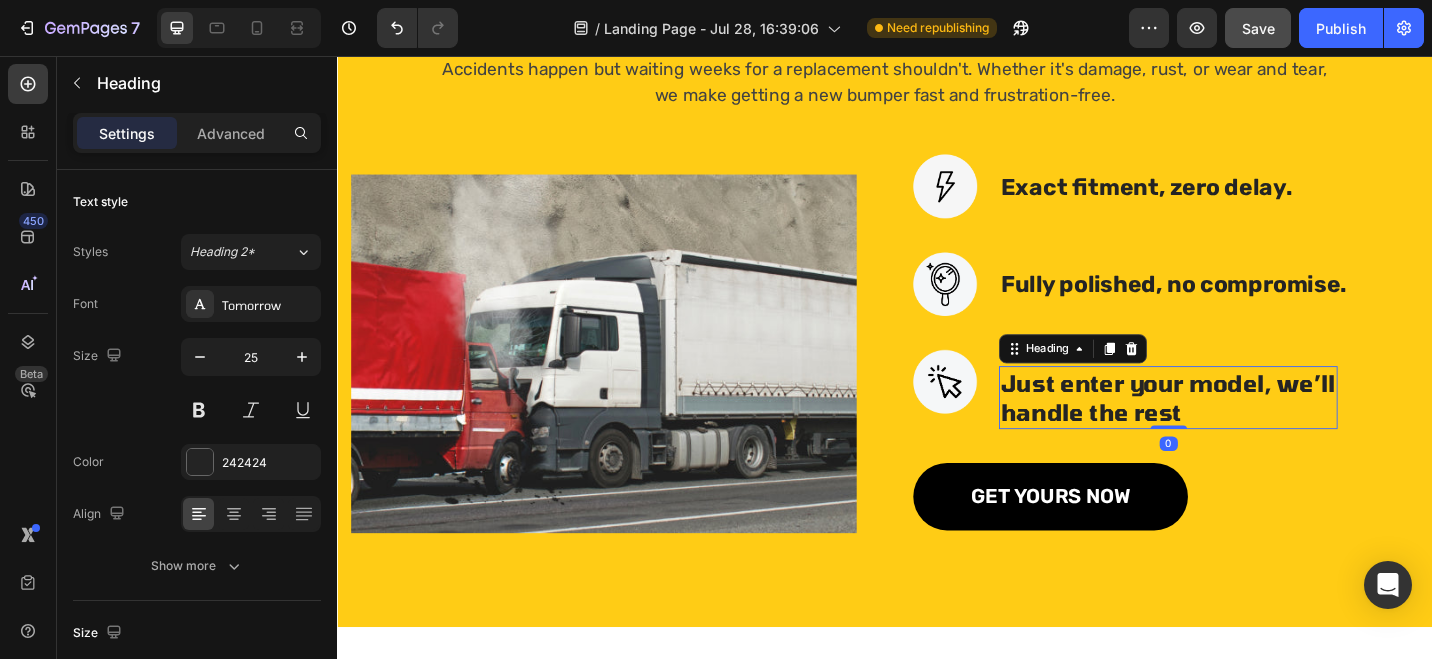 click on "Just enter your model, we’ll handle the rest" at bounding box center [1247, 430] 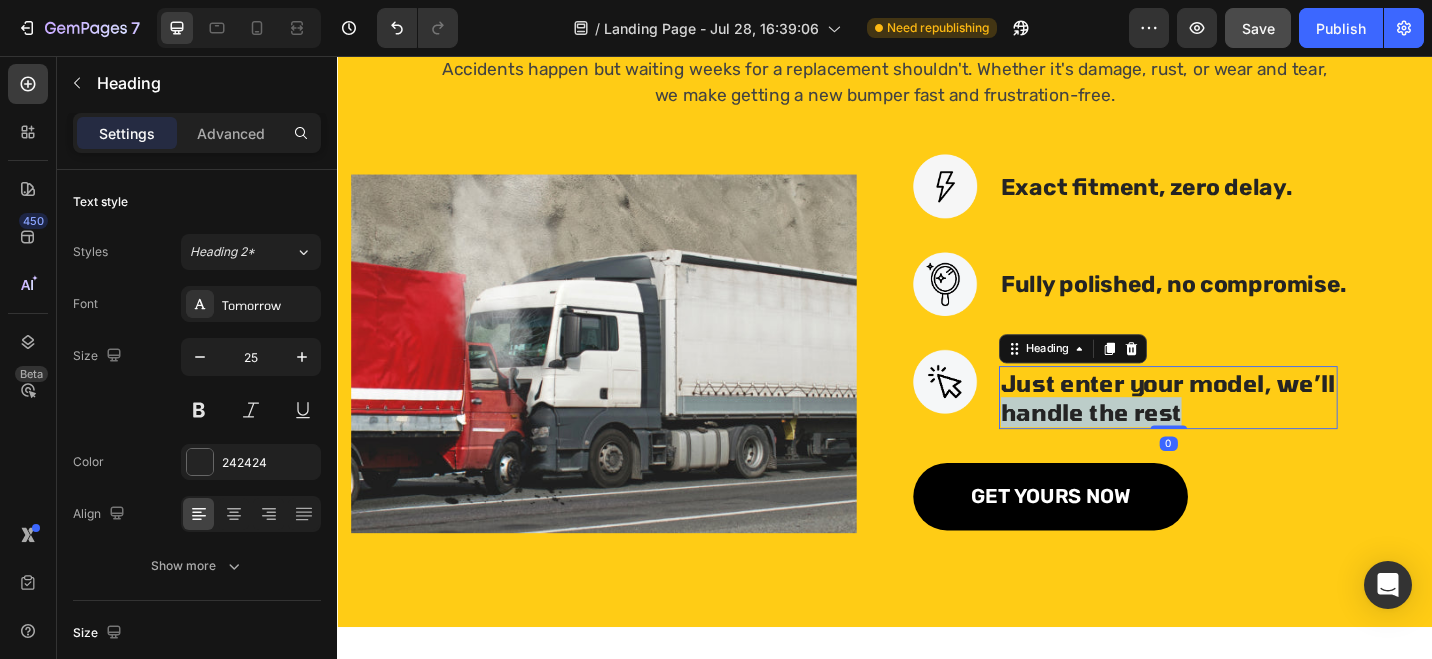 click on "Just enter your model, we’ll handle the rest" at bounding box center (1247, 430) 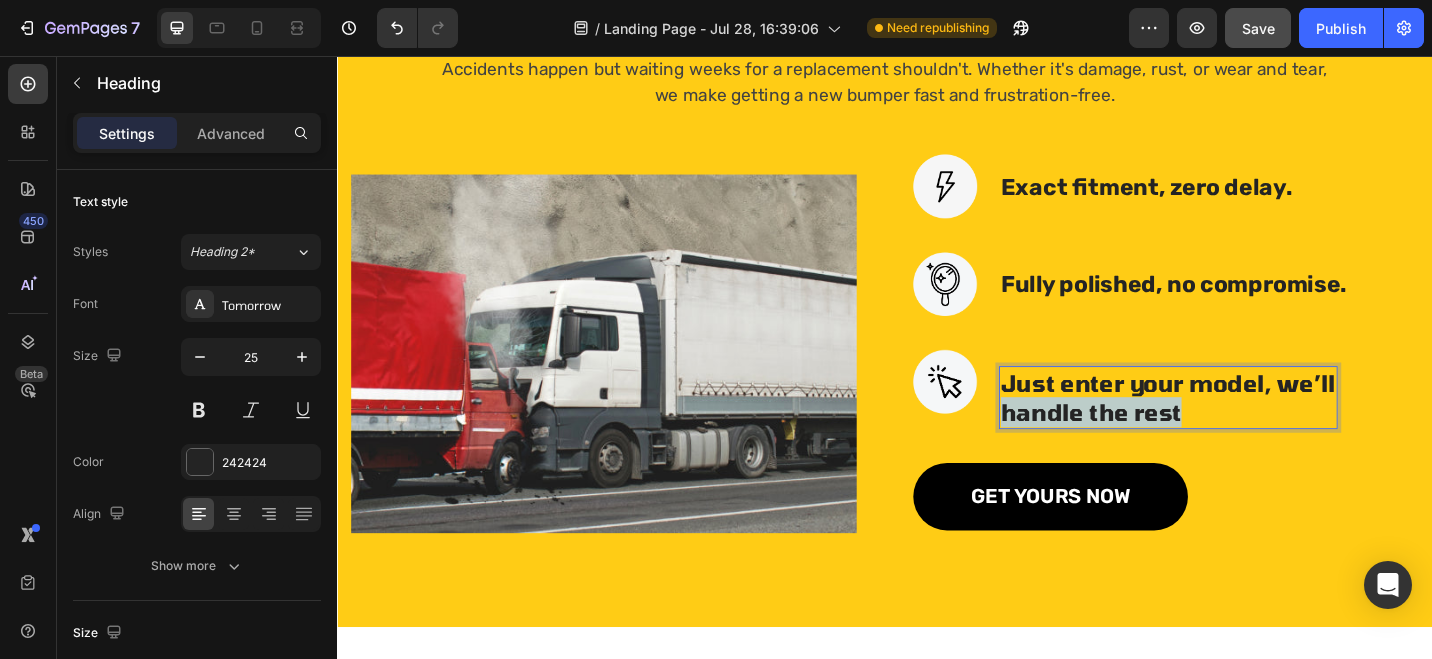 click on "Just enter your model, we’ll handle the rest" at bounding box center (1247, 430) 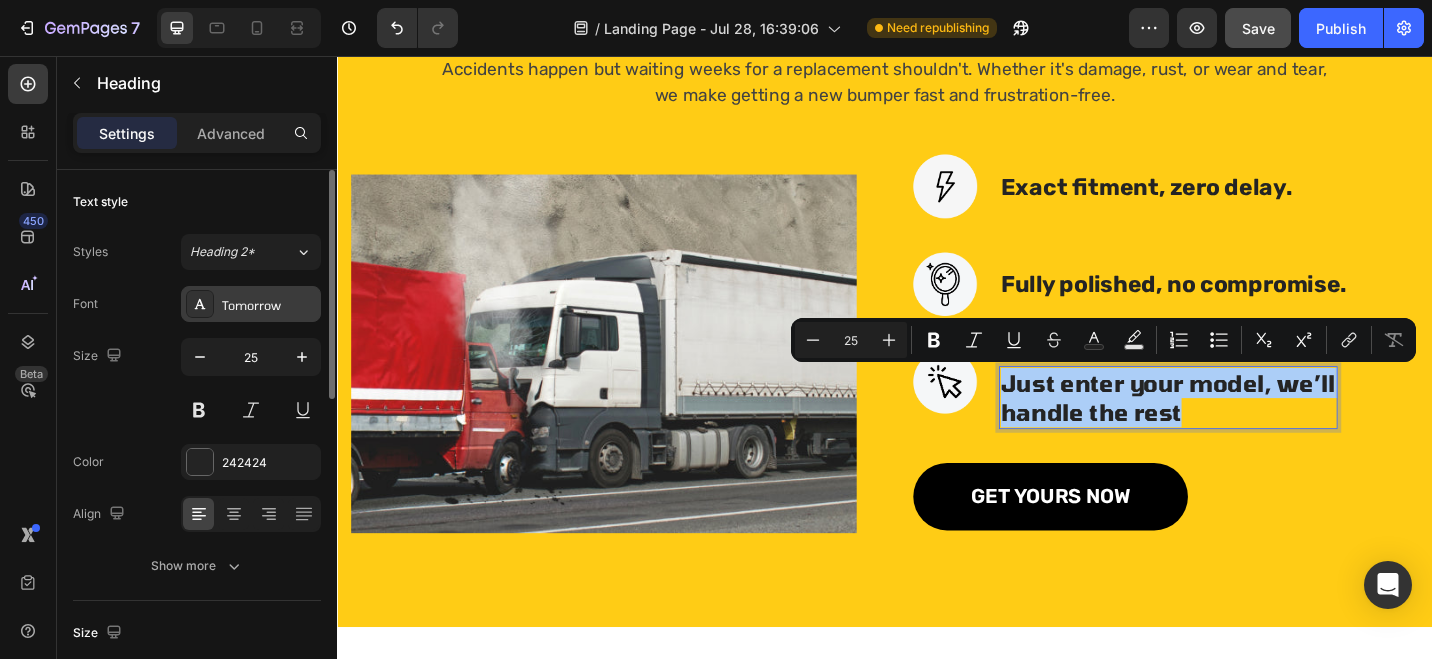 click on "Tomorrow" at bounding box center [251, 304] 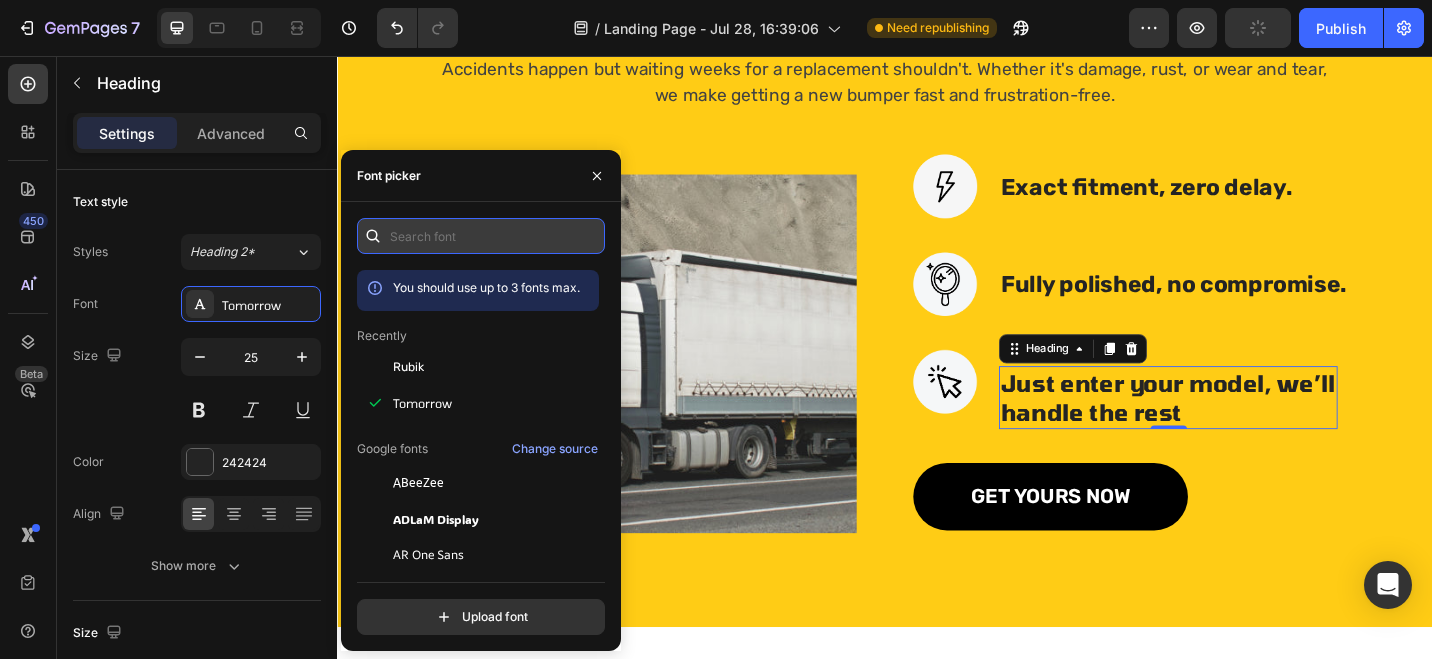 click at bounding box center (481, 236) 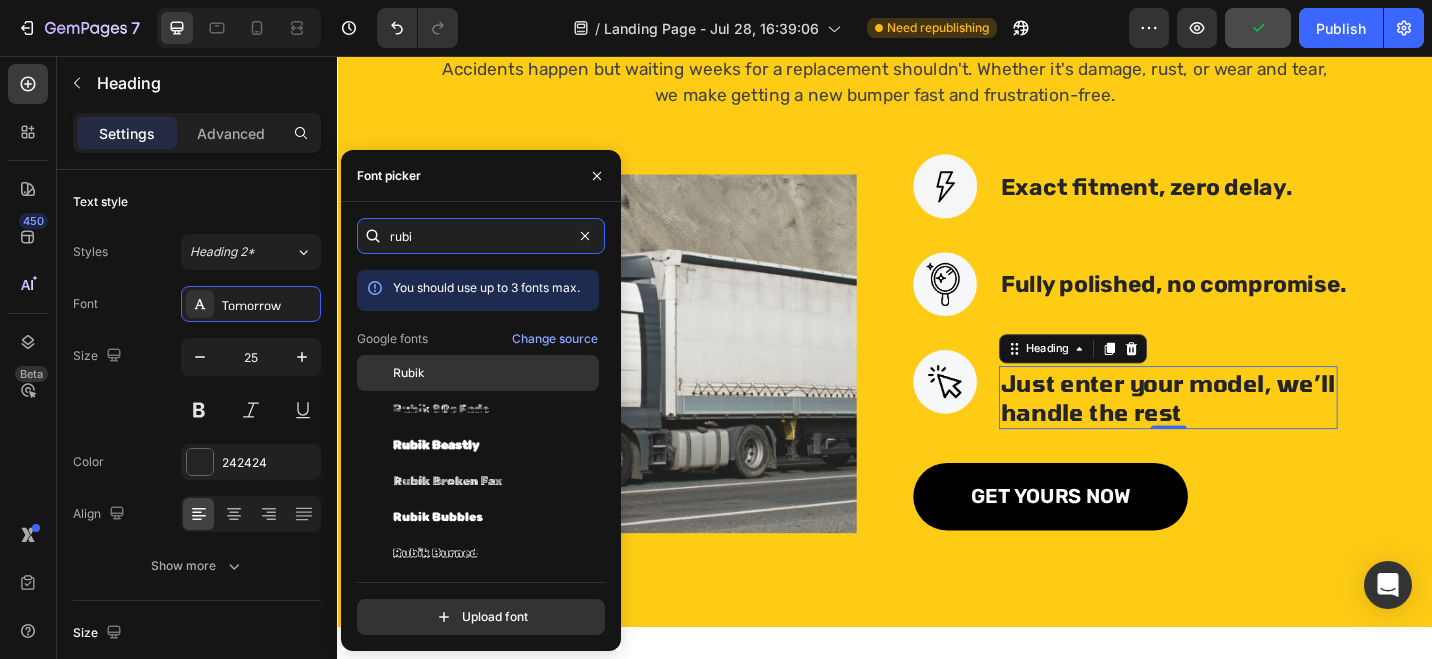 type on "rubi" 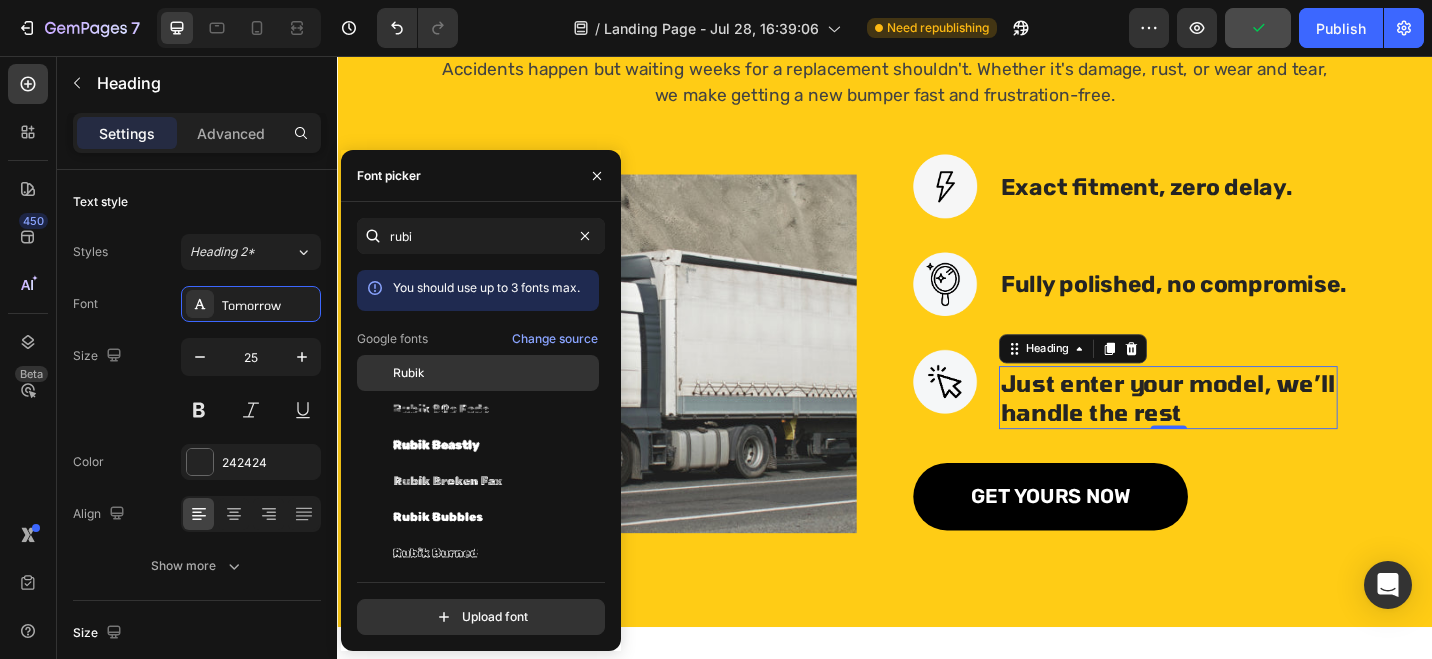click on "Rubik" at bounding box center [494, 373] 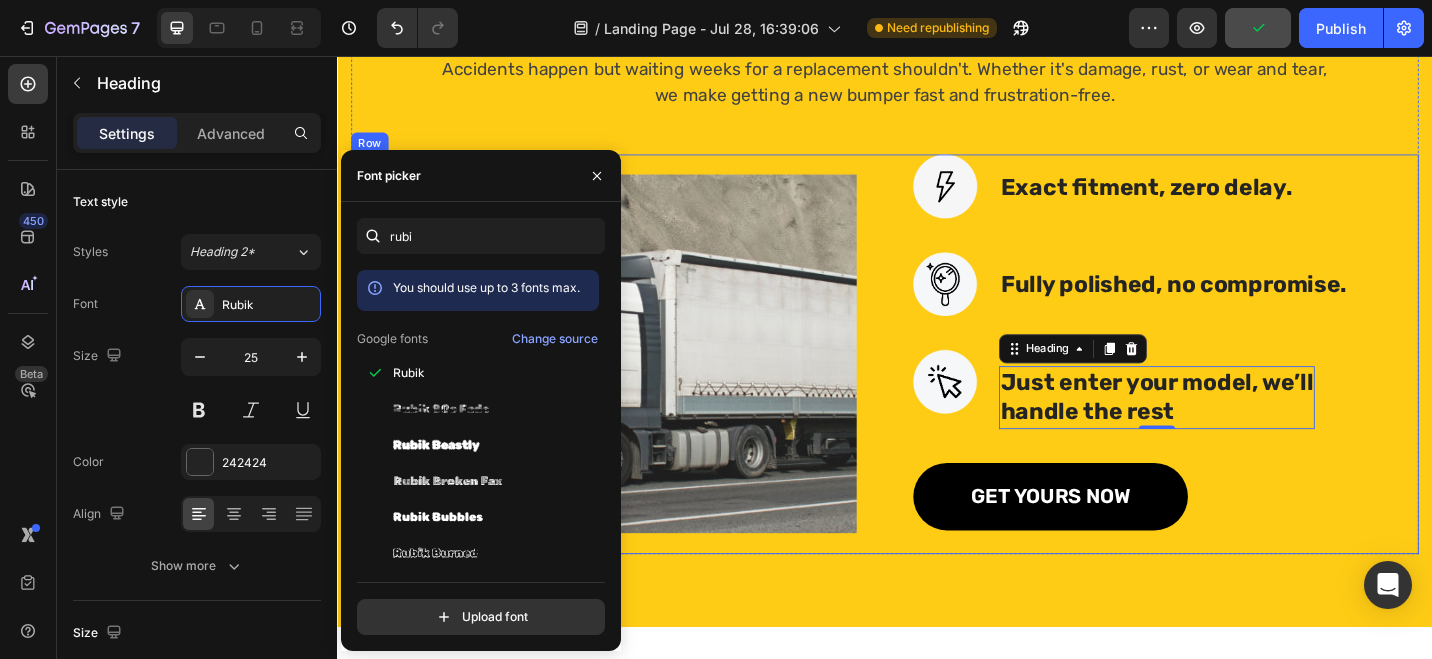 click on "Image Image Exact fitment, zero delay. Heading Row Image Fully polished, no compromise. Heading Row Image Just enter your model, we’ll handle the rest Heading   0 Row GET YOURS NOW Button Row" at bounding box center (937, 383) 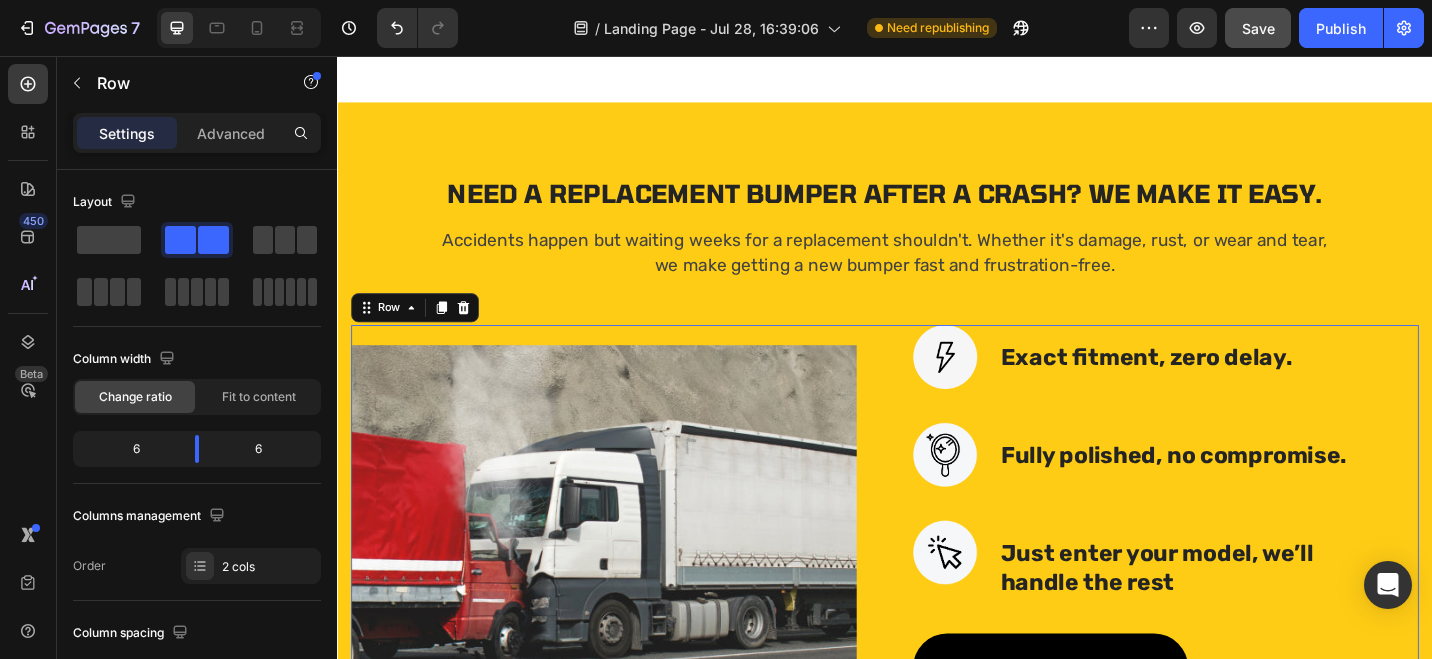 scroll, scrollTop: 1322, scrollLeft: 0, axis: vertical 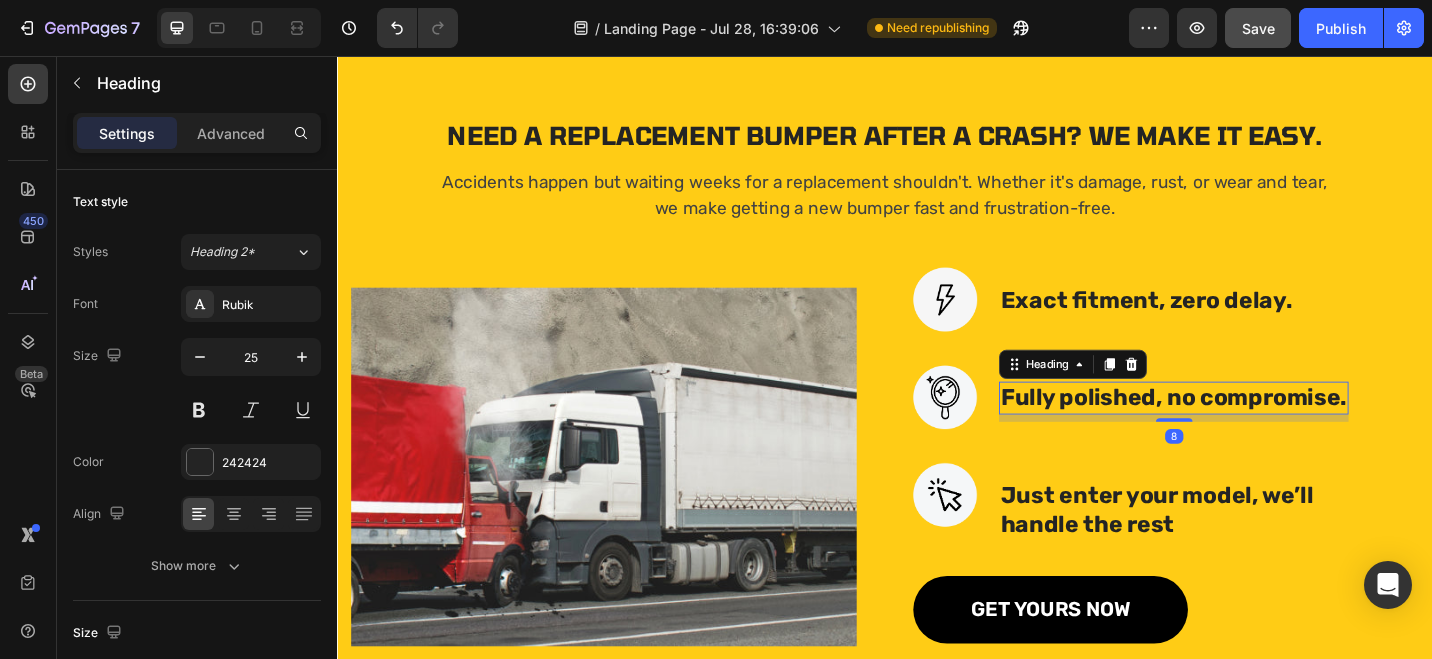 click on "Fully polished, no compromise." at bounding box center [1253, 431] 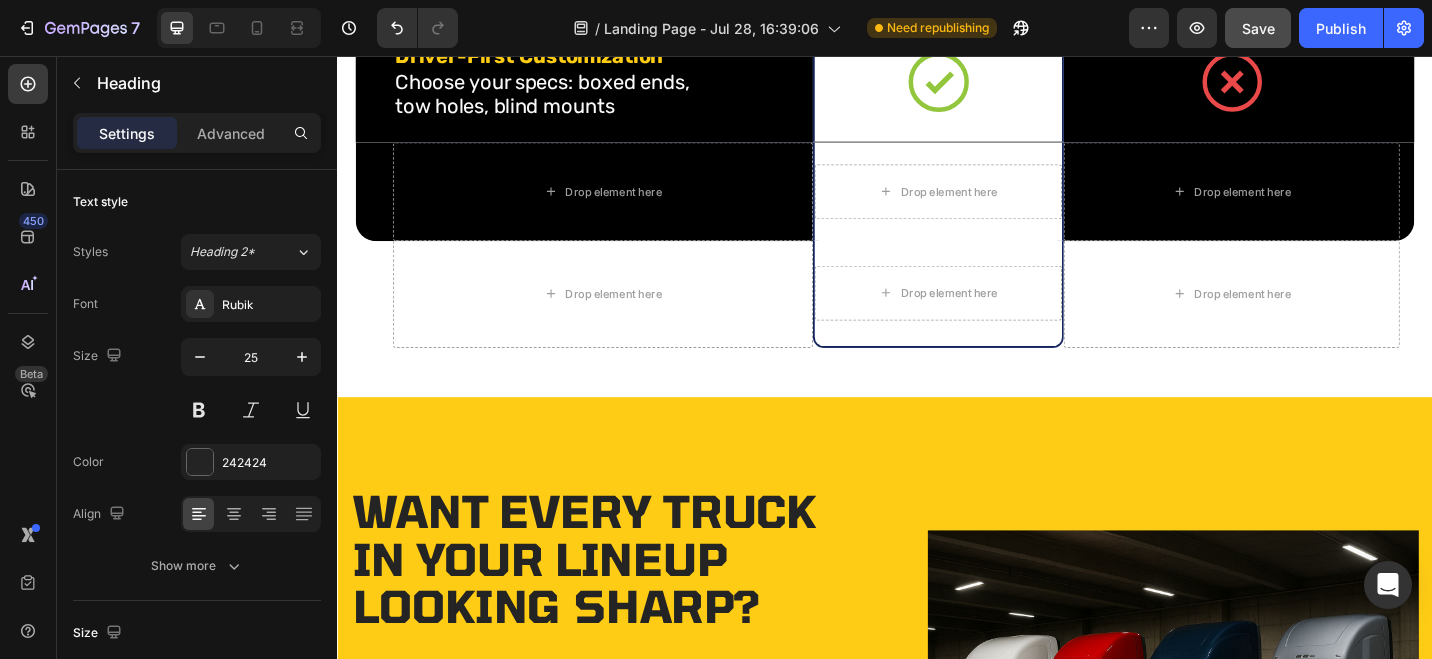 scroll, scrollTop: 3092, scrollLeft: 0, axis: vertical 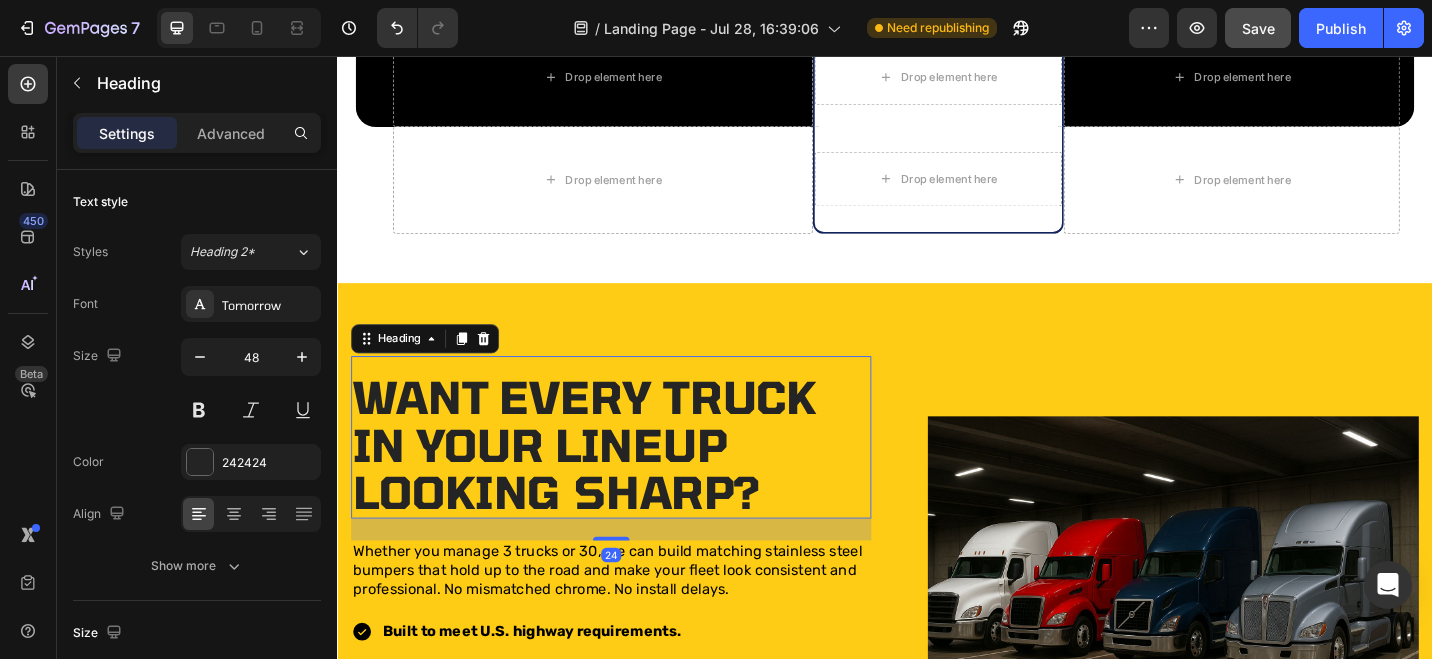click on "Want Every Truck in Your Lineup Looking Sharp?" at bounding box center (607, 482) 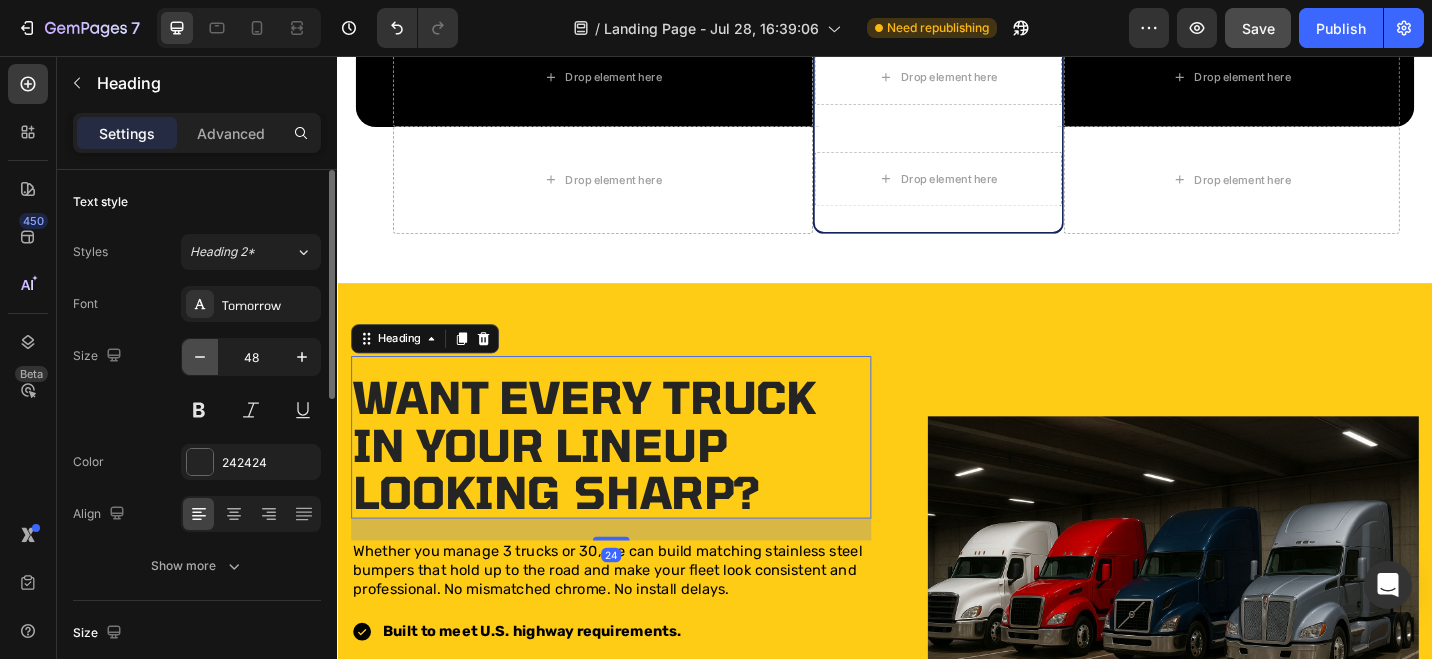 click 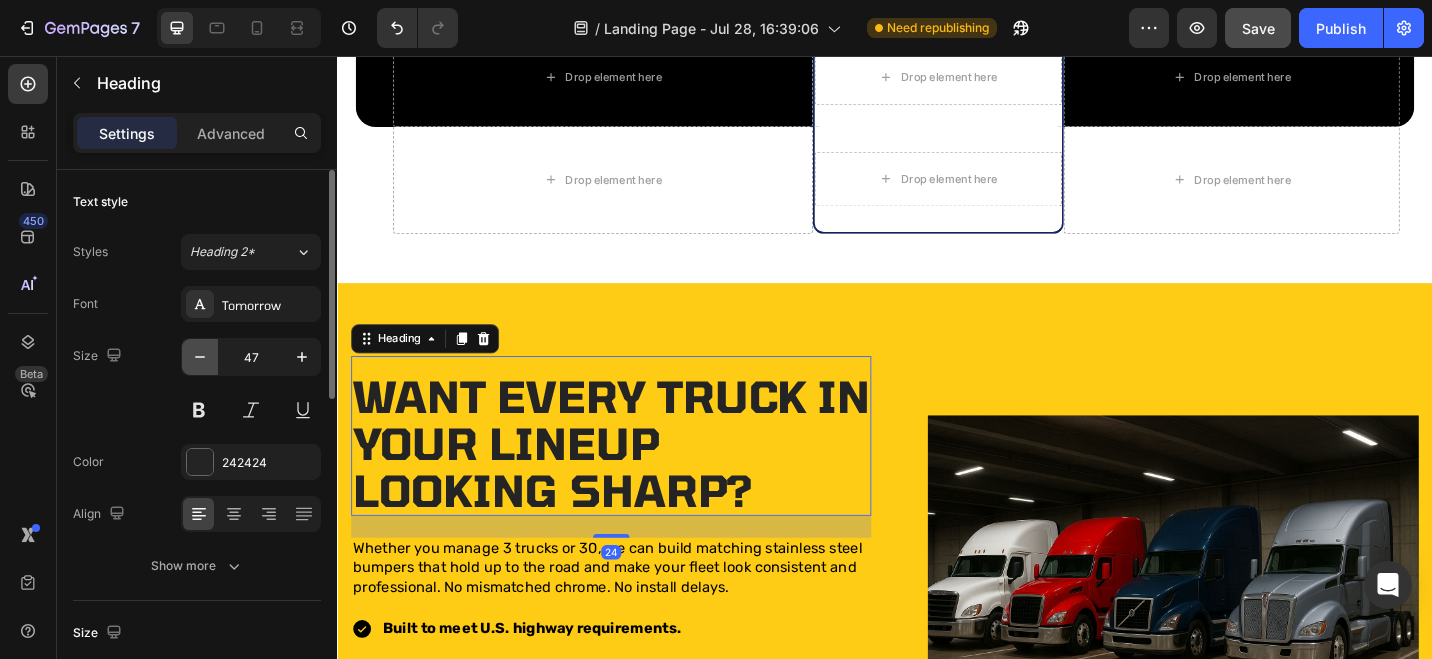 click 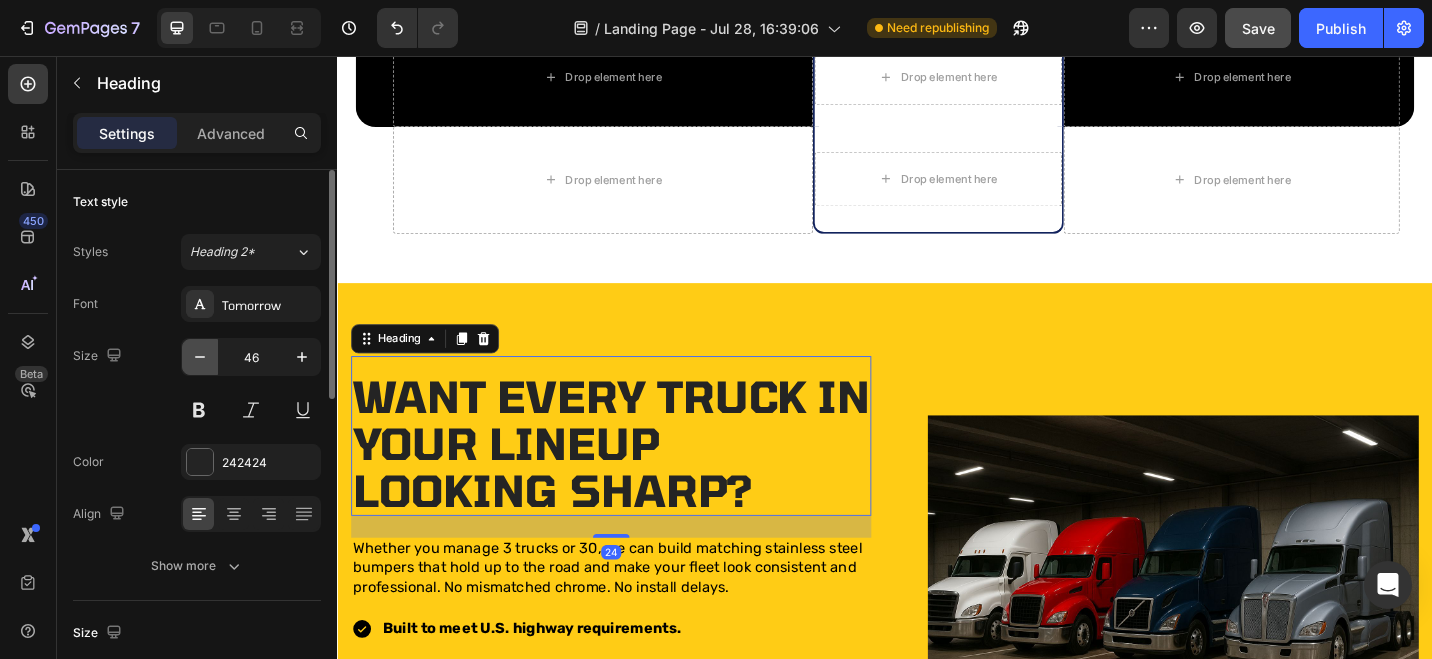 click 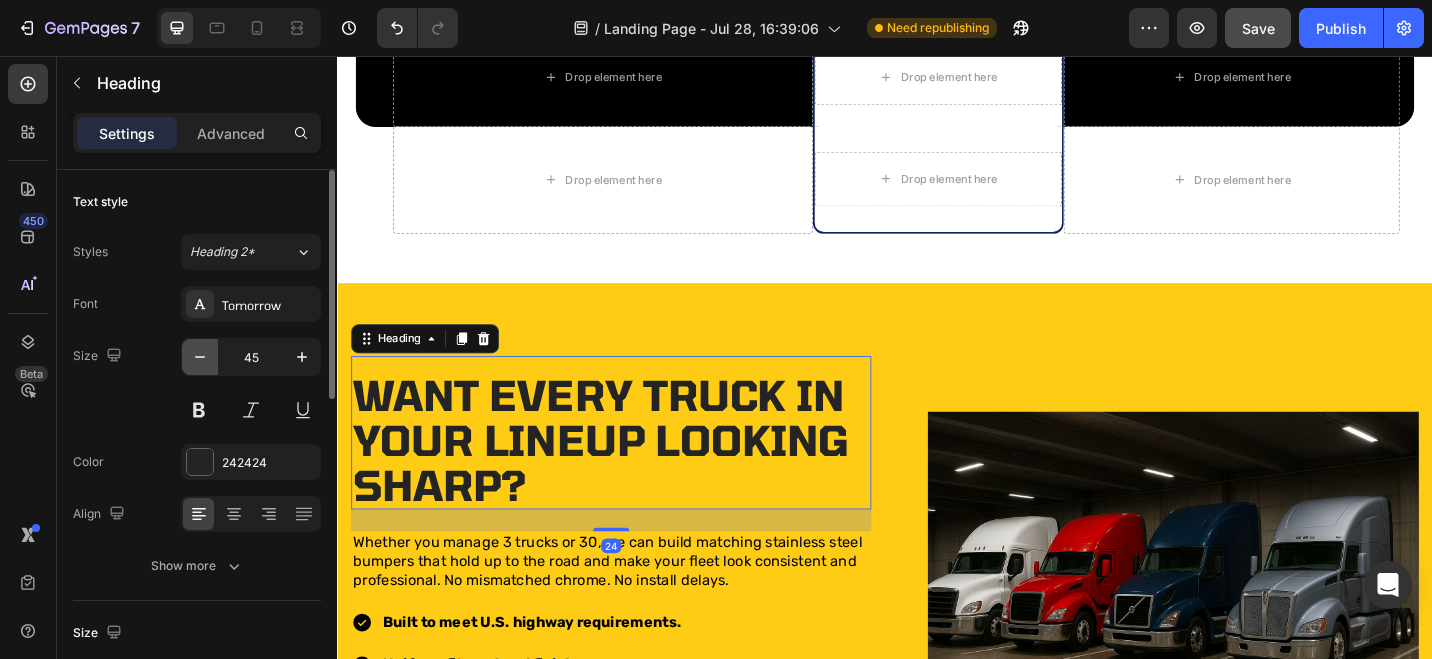 click 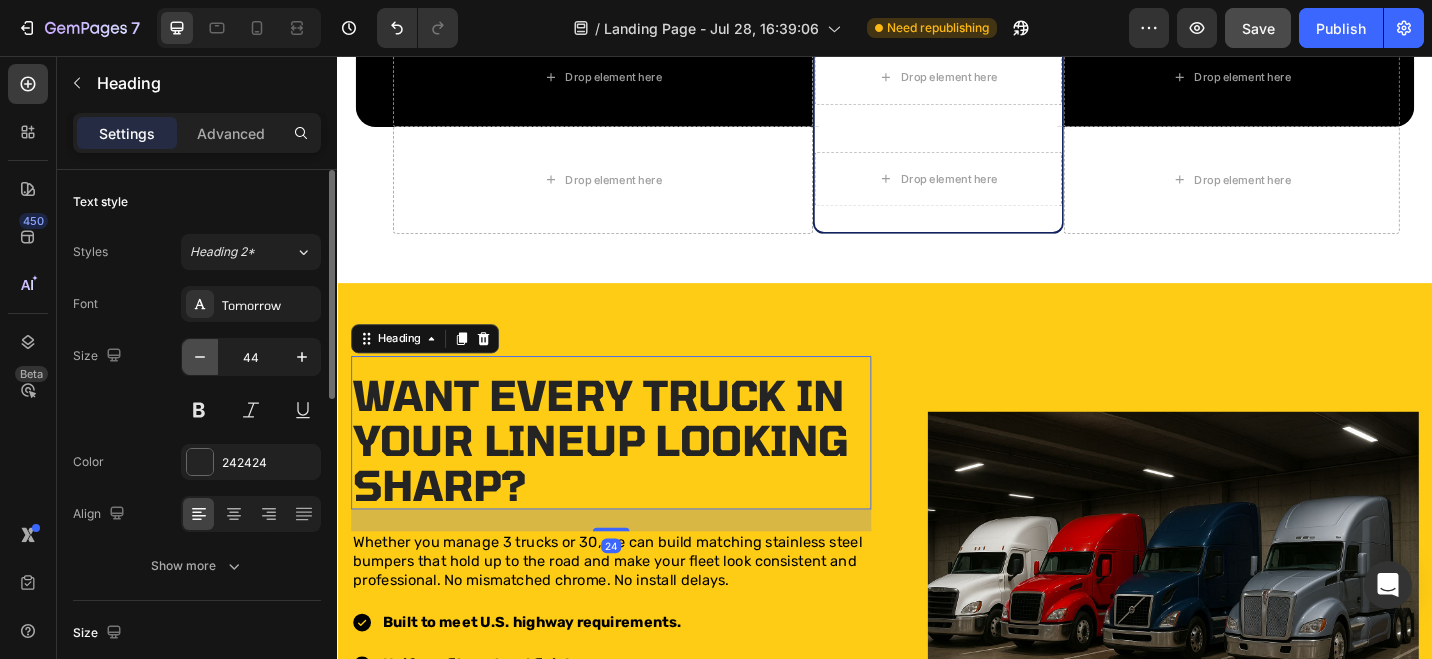 click 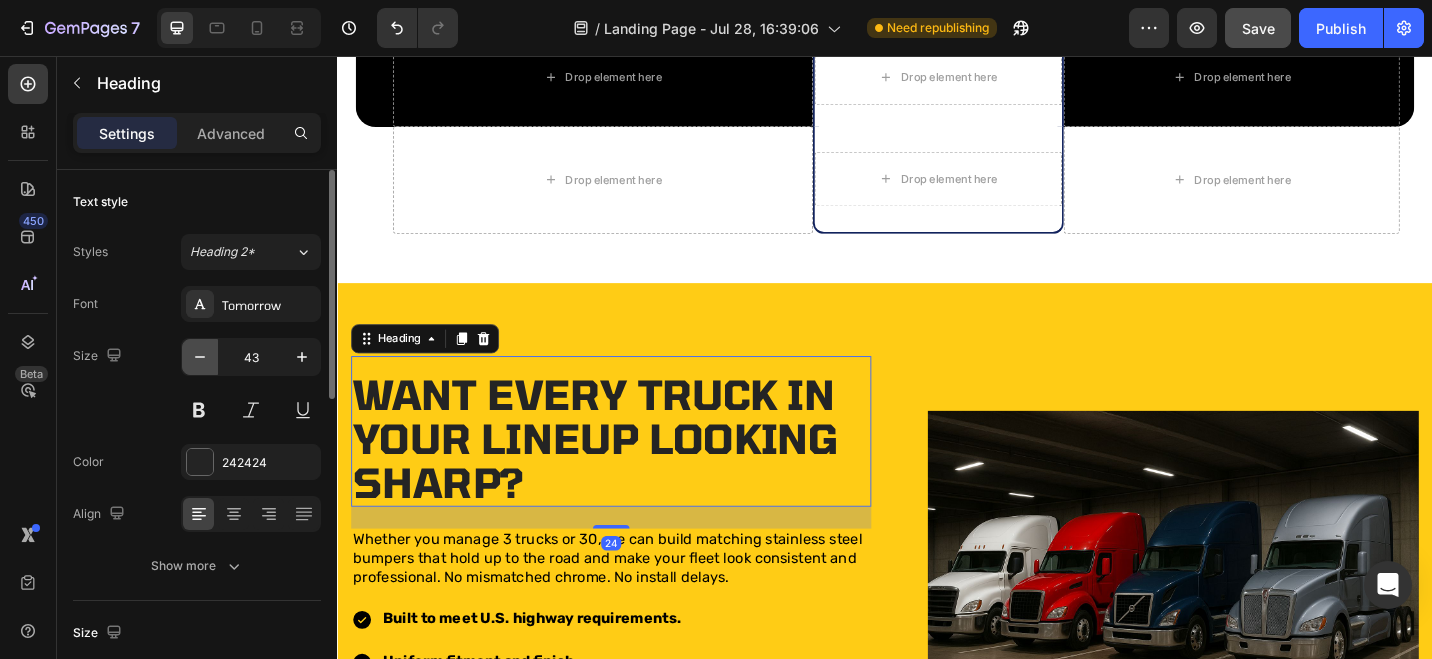click 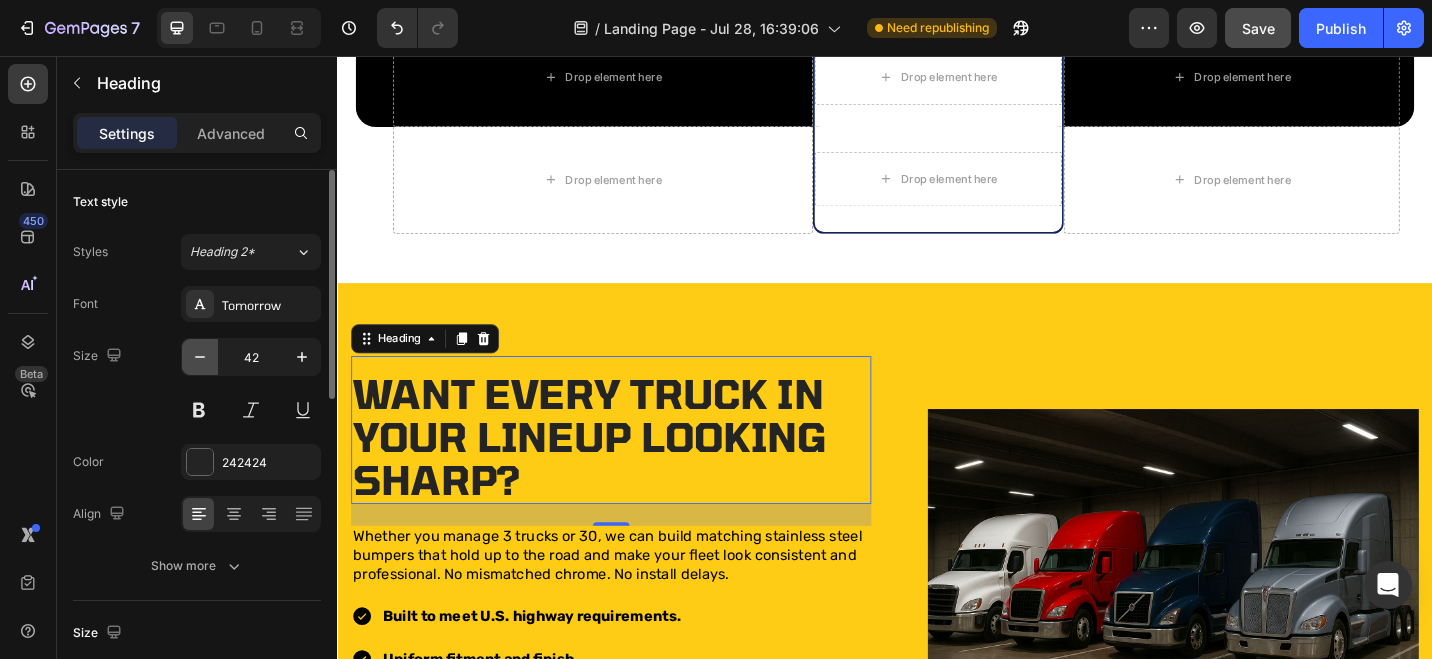 click 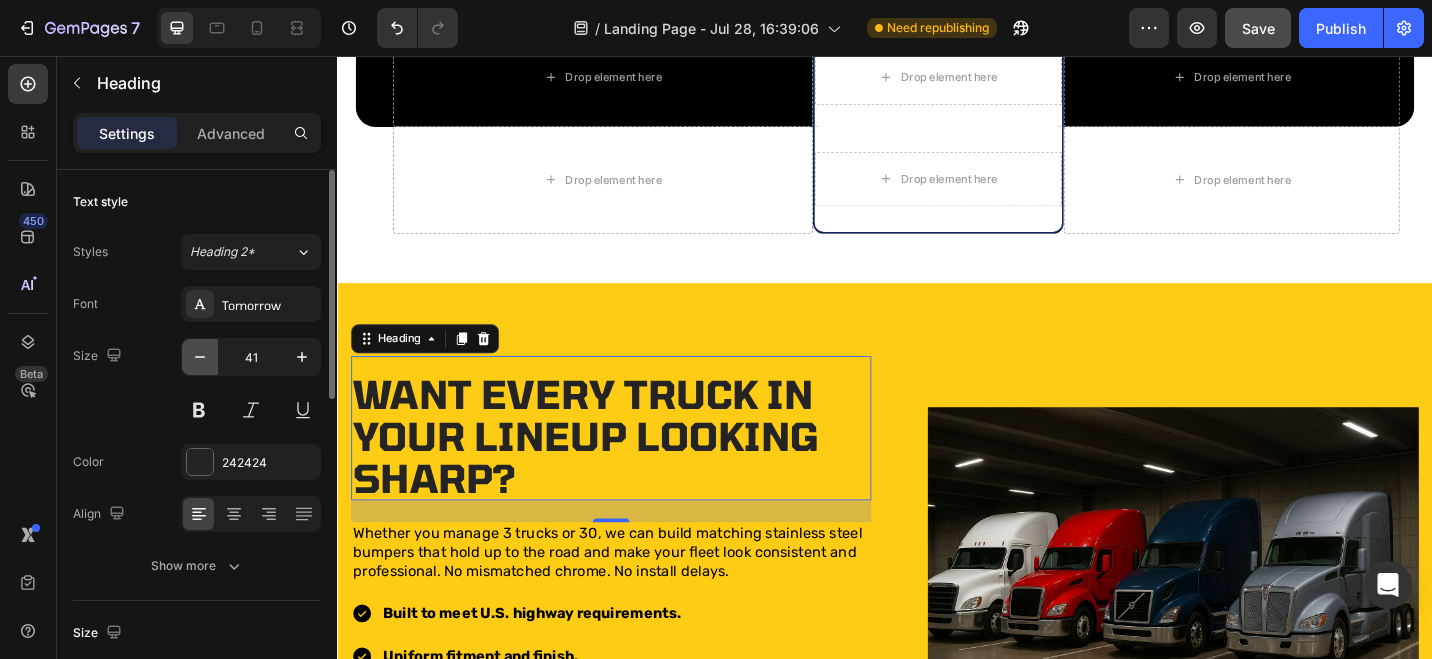 click 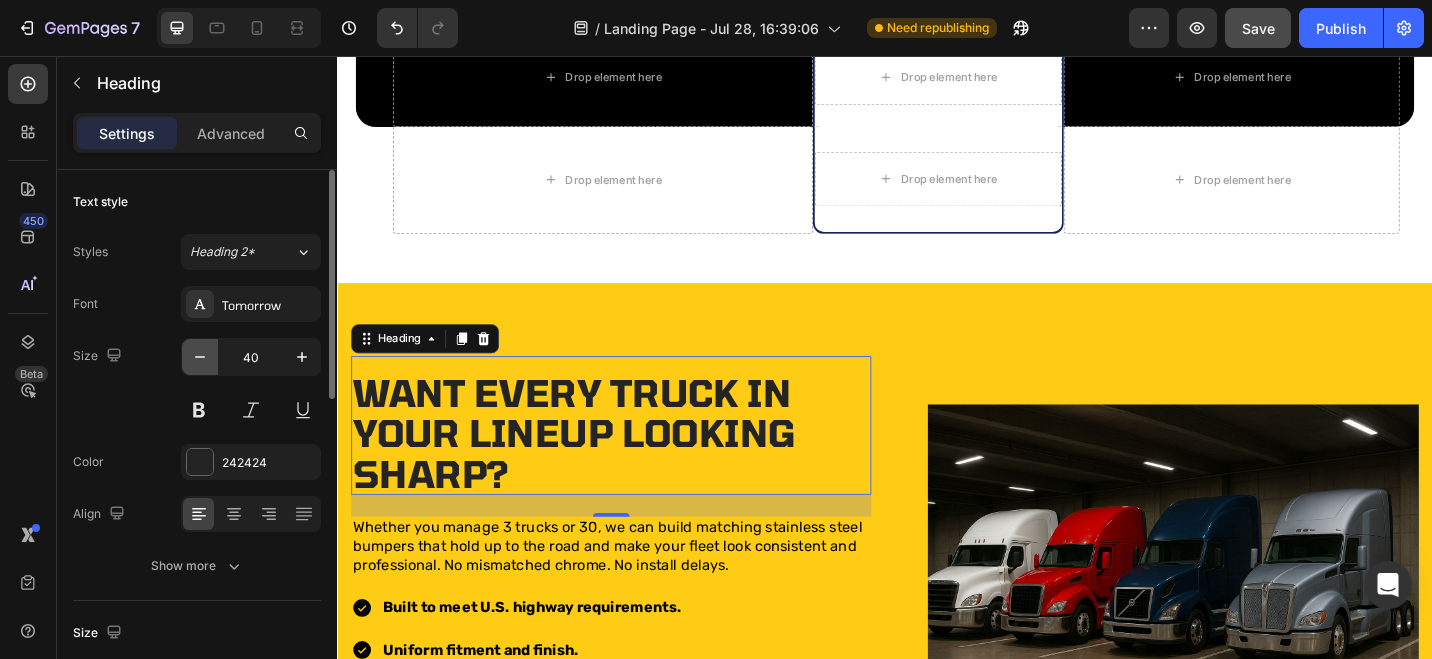 click 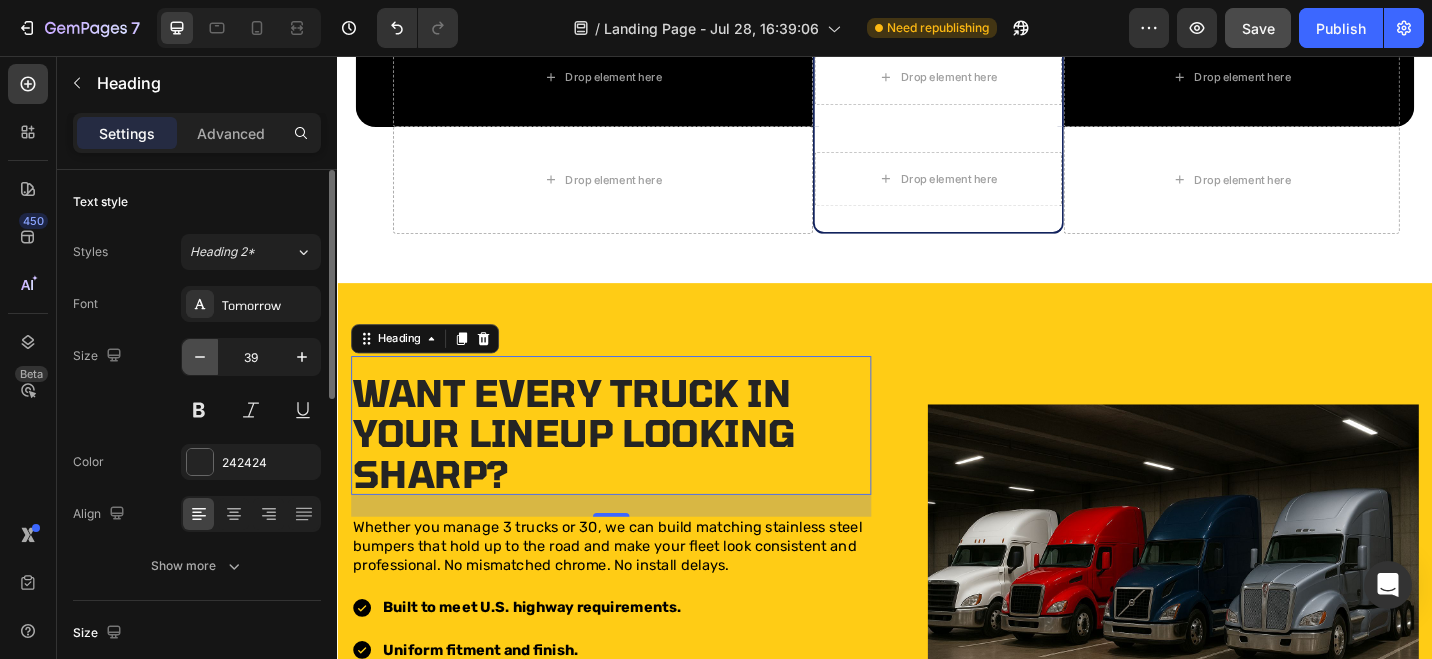 click 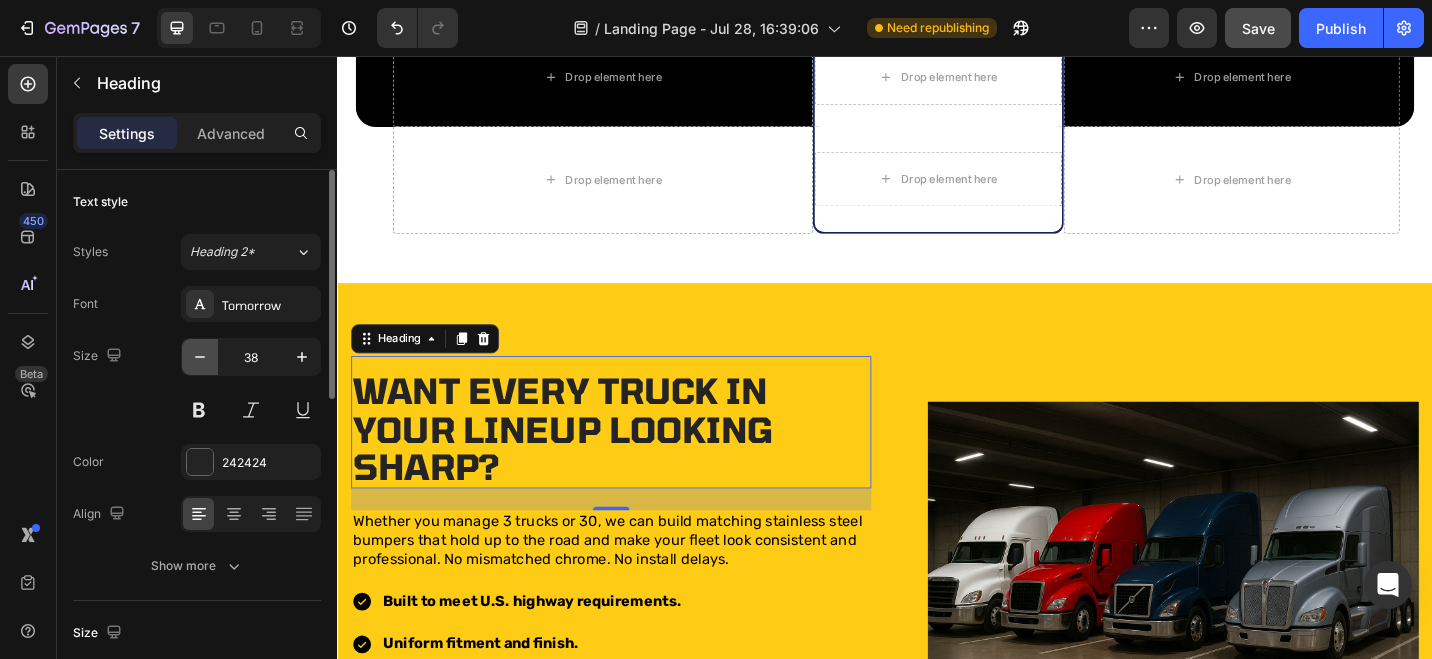 click 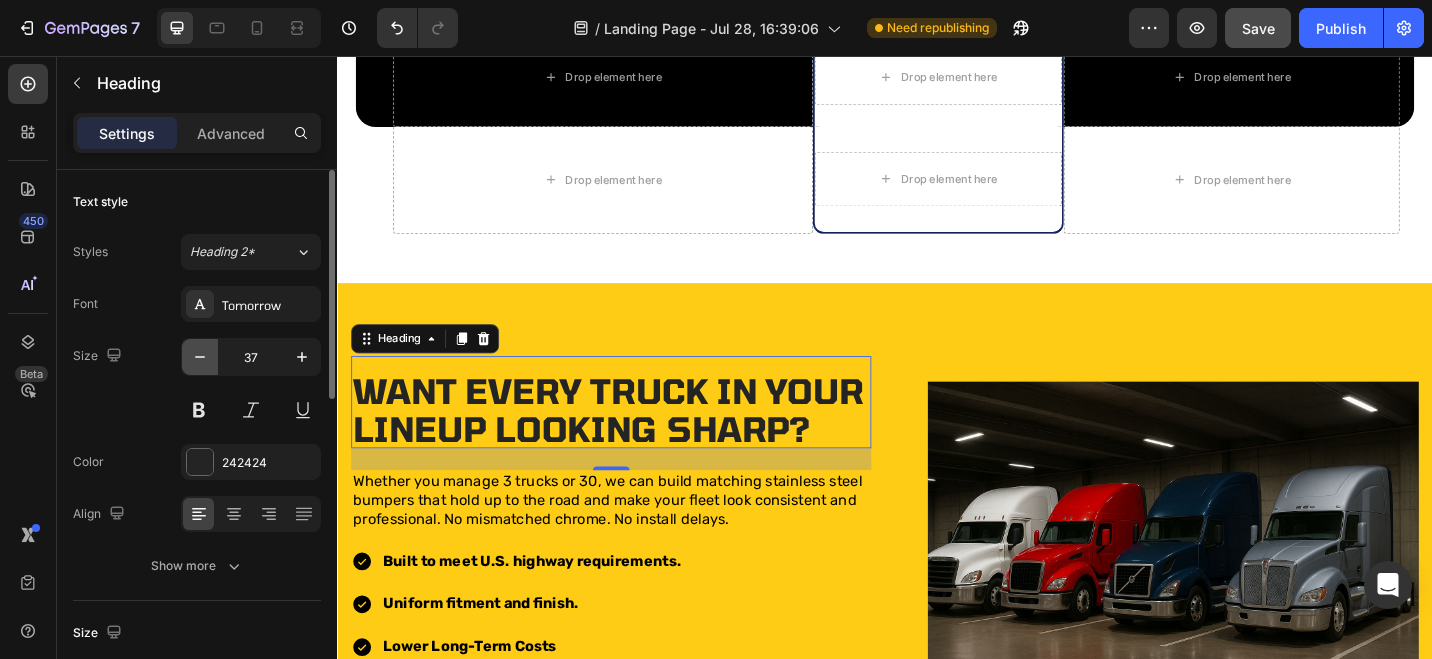 click 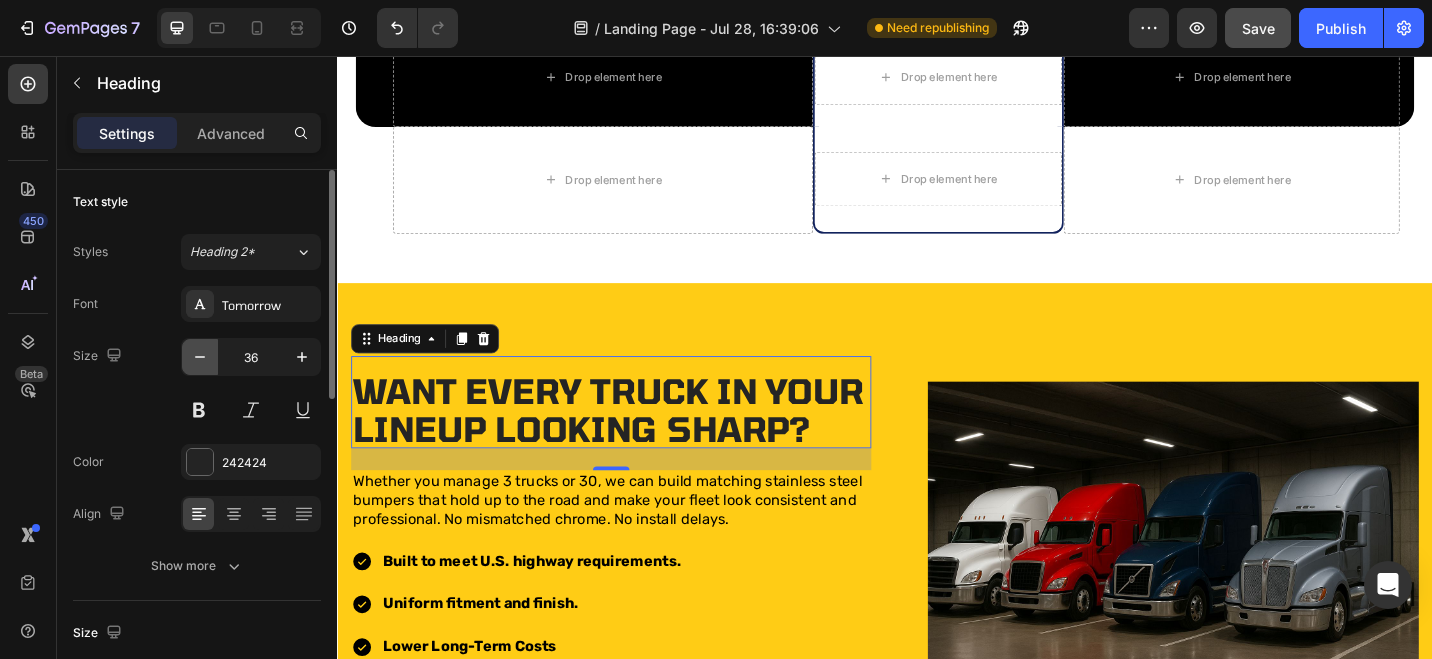click 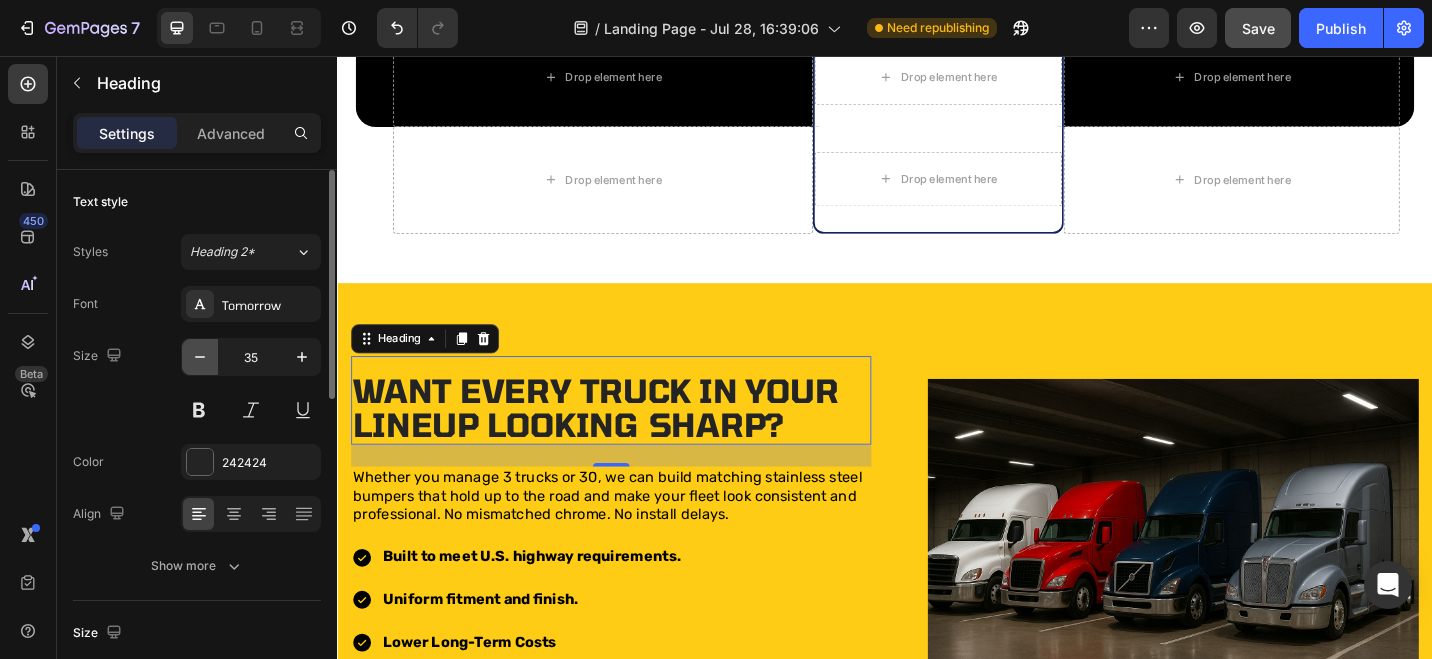 click 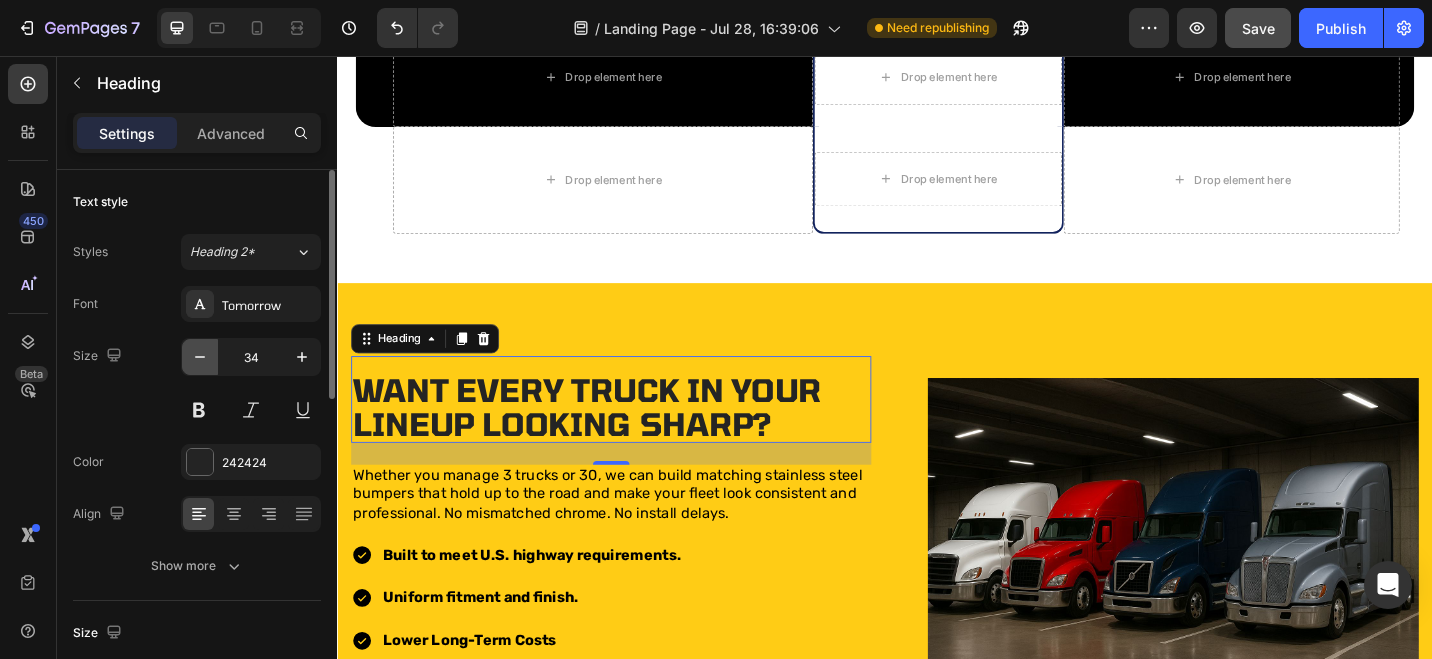 click 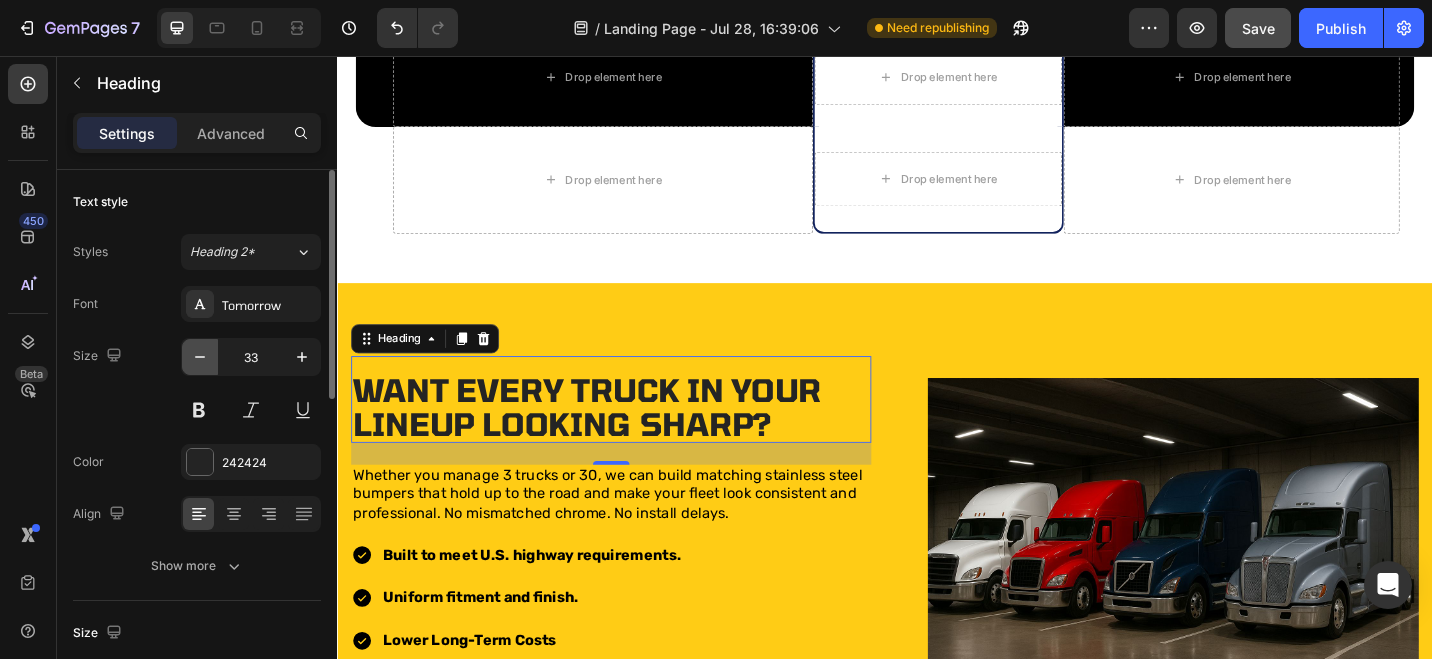 click 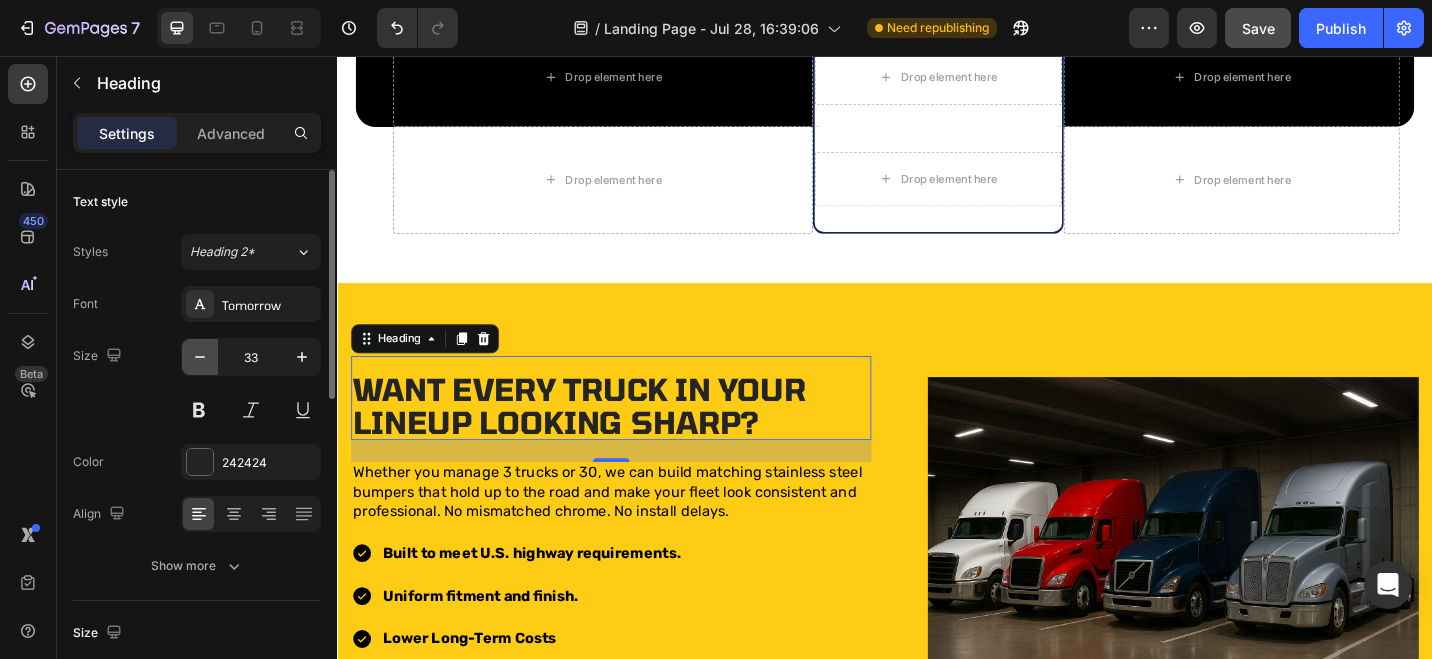 type on "32" 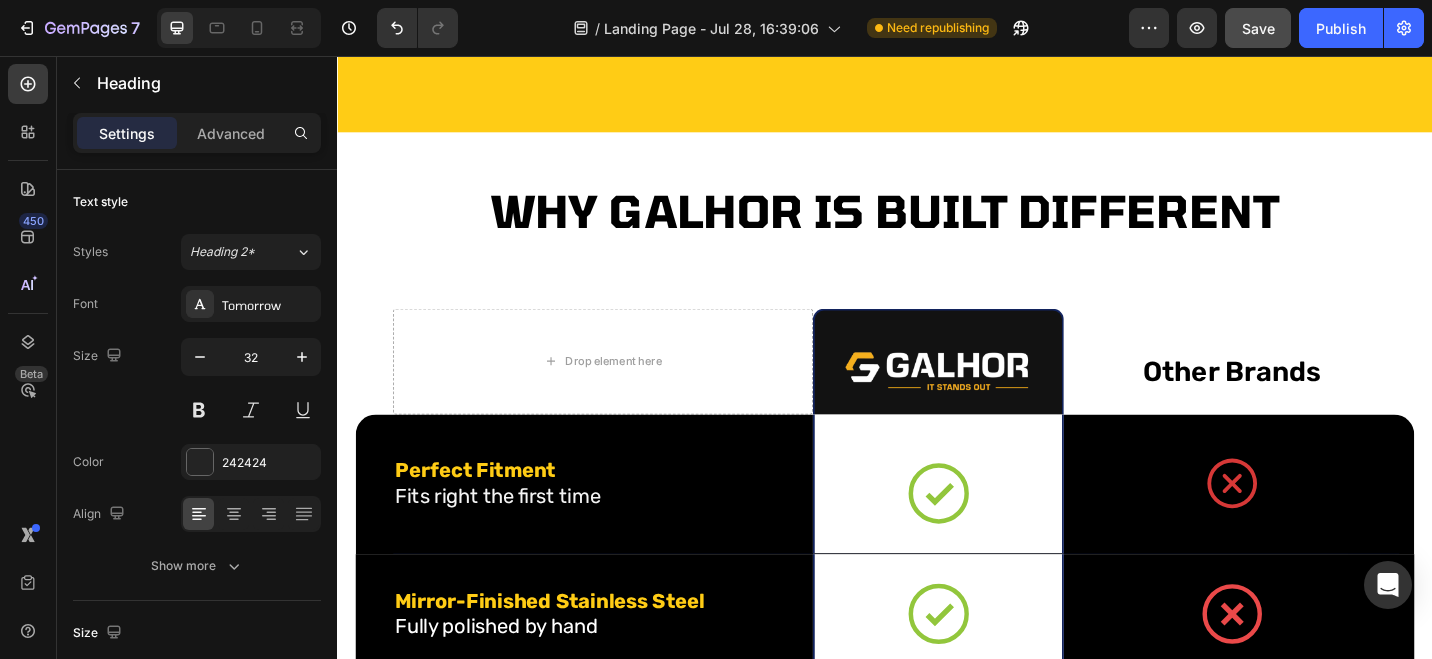scroll, scrollTop: 1980, scrollLeft: 0, axis: vertical 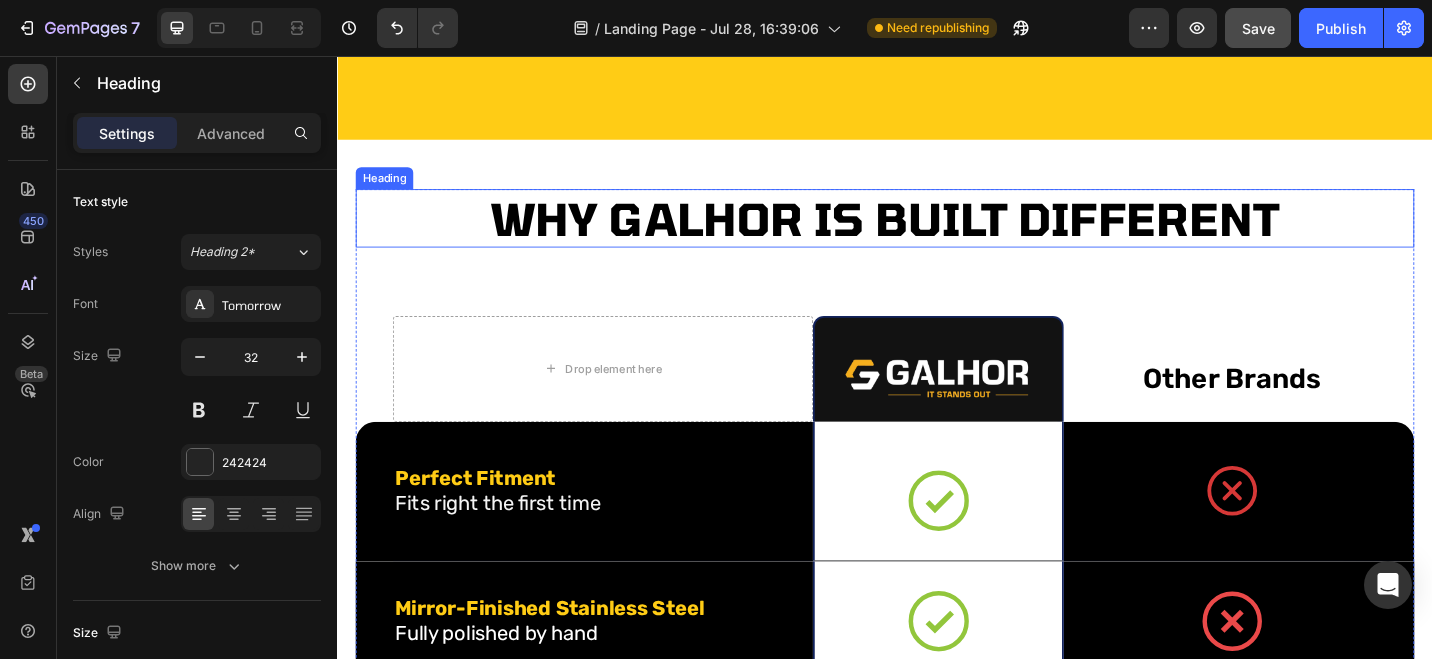 click on "Why GALHOR Is Built Different" at bounding box center (937, 234) 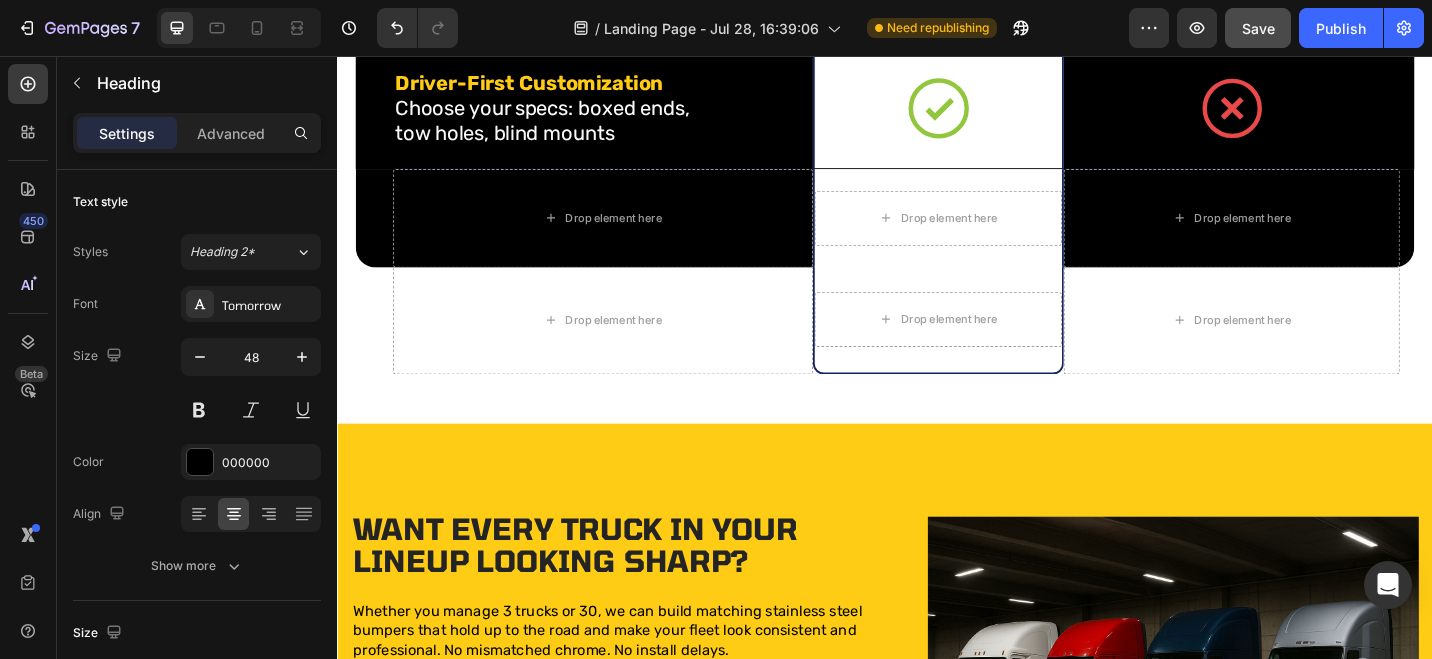 scroll, scrollTop: 3036, scrollLeft: 0, axis: vertical 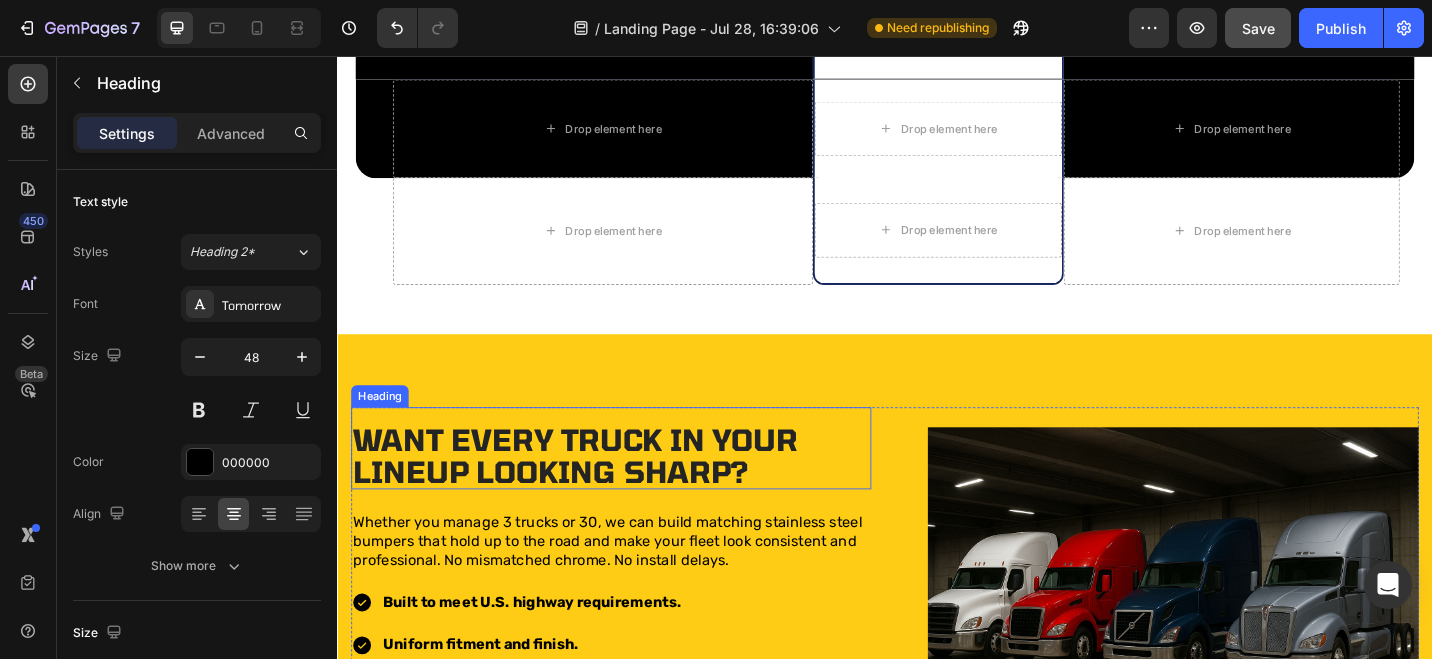 click on "Want Every Truck in Your Lineup Looking Sharp?" at bounding box center (597, 493) 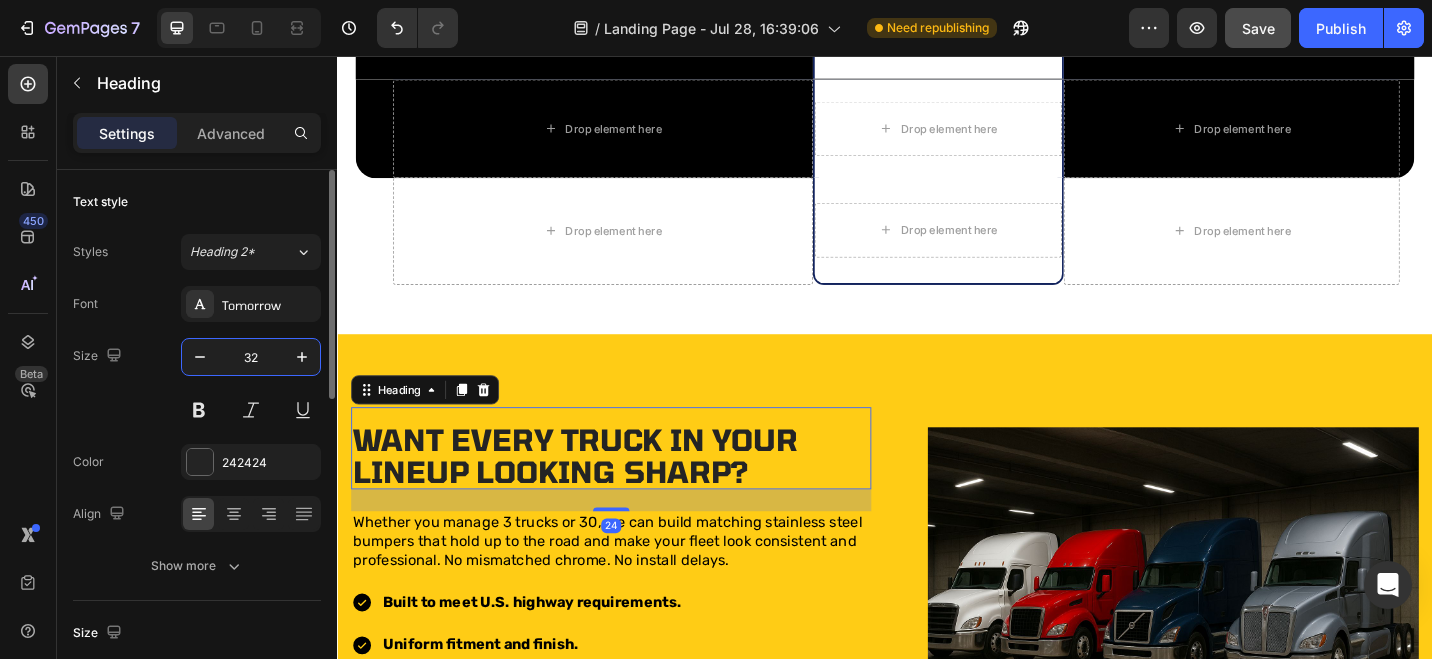 click on "32" at bounding box center [251, 357] 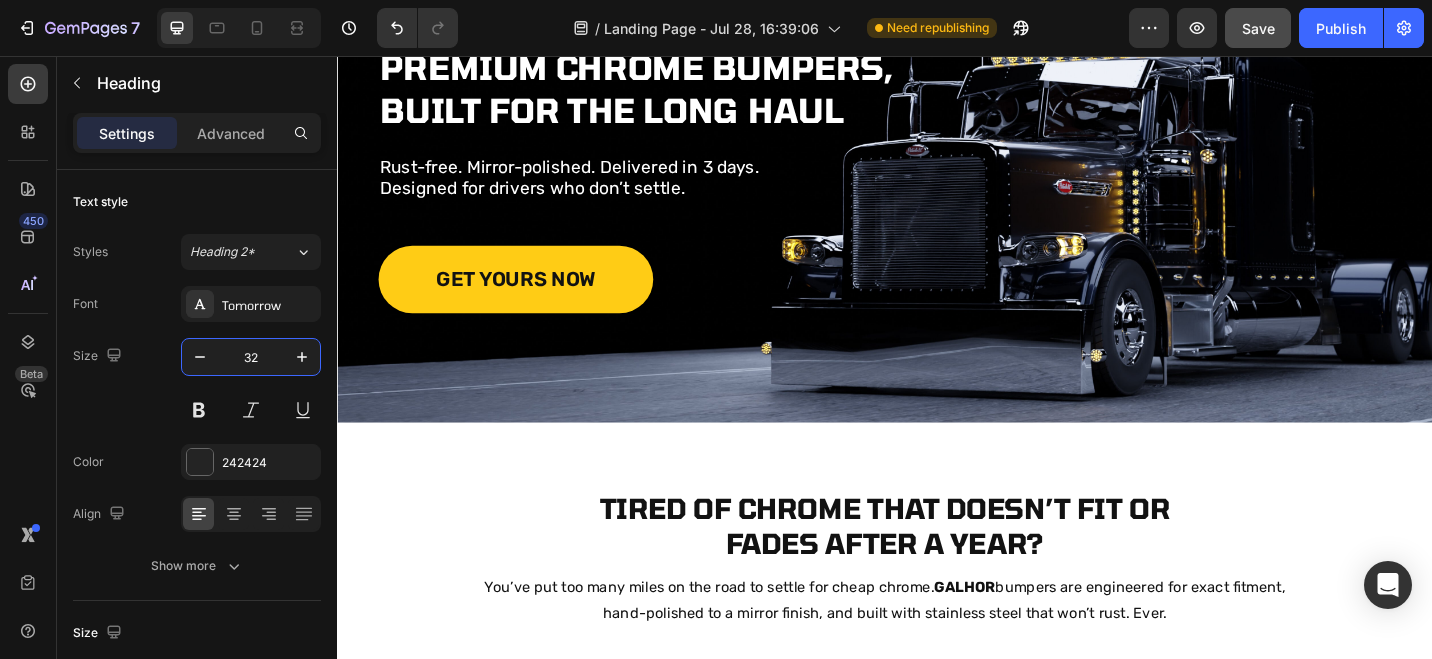 scroll, scrollTop: 0, scrollLeft: 0, axis: both 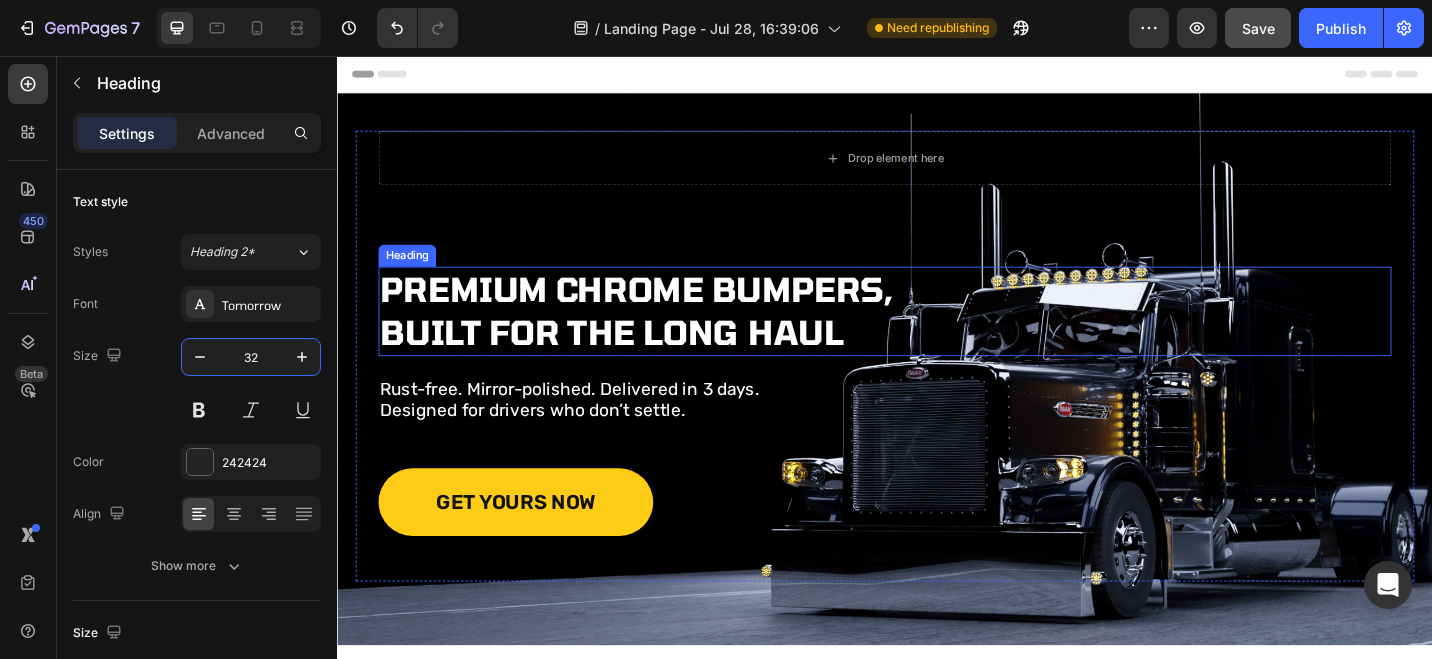 click on "Premium Chrome Bumpers, Built for the Long Haul" at bounding box center (696, 336) 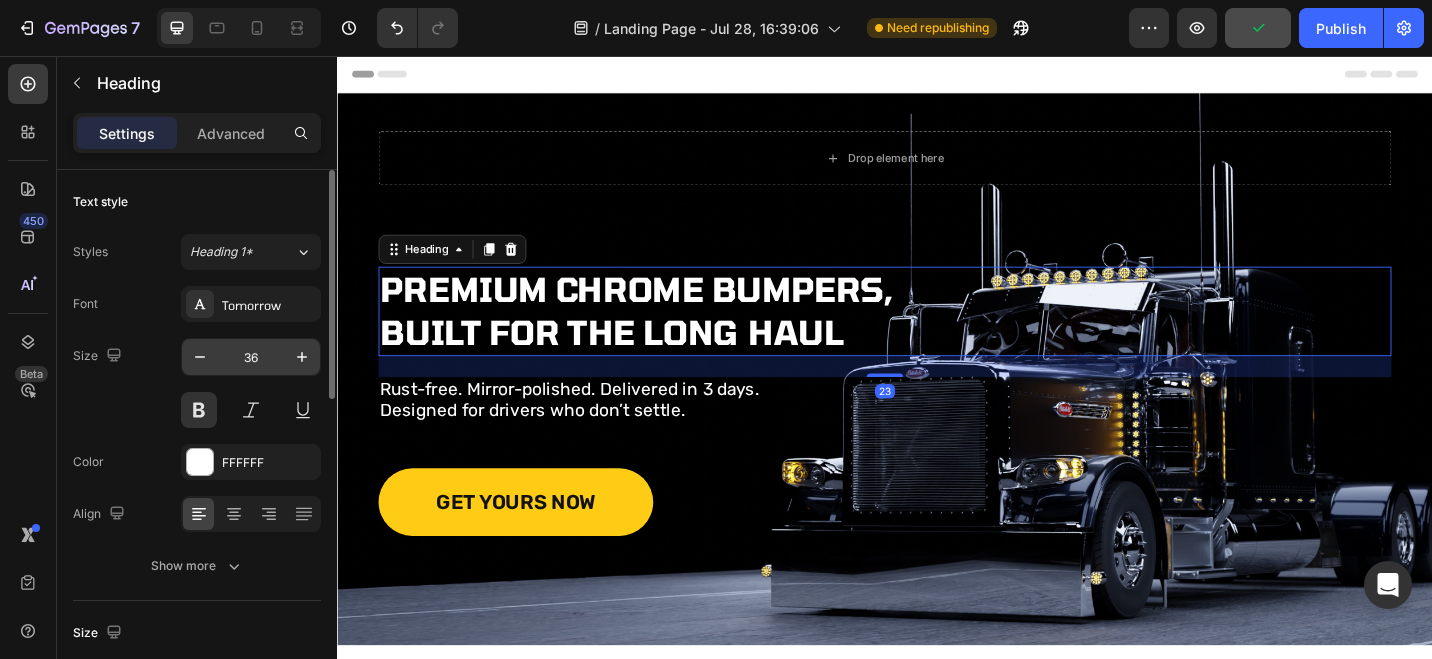 click on "36" at bounding box center (251, 357) 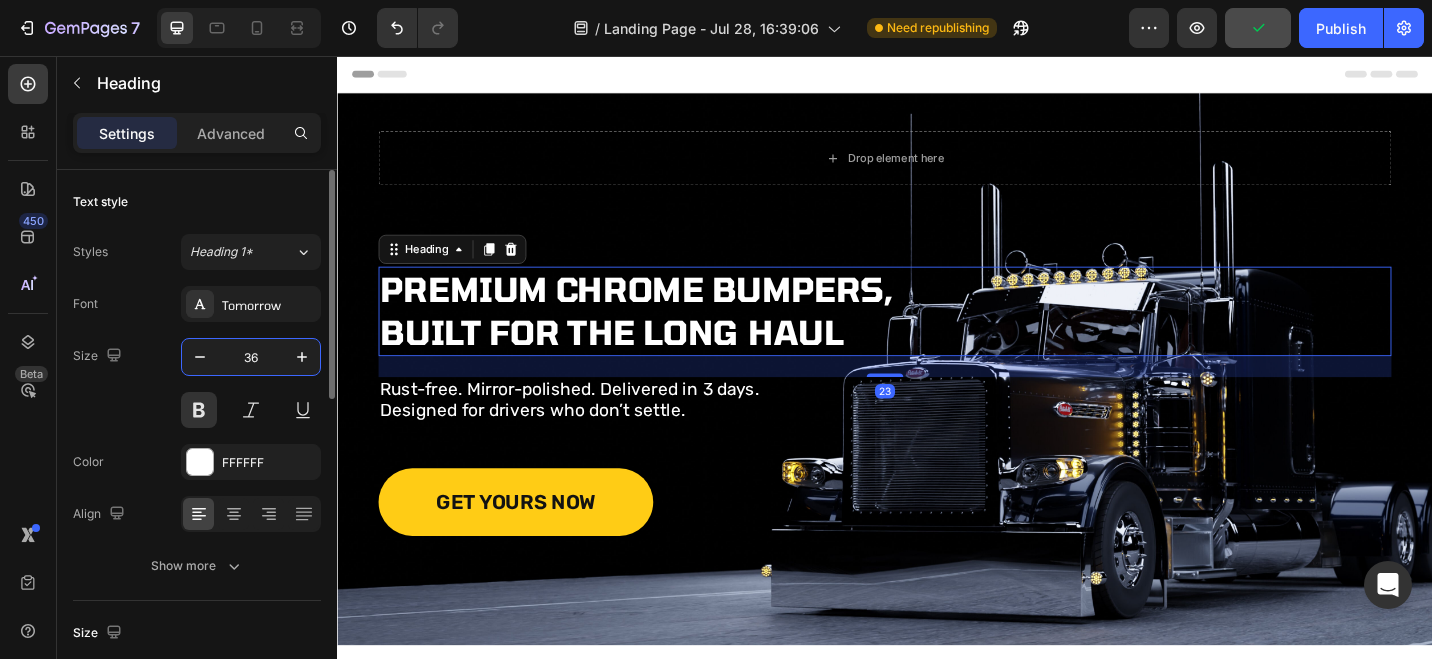 click on "36" at bounding box center (251, 357) 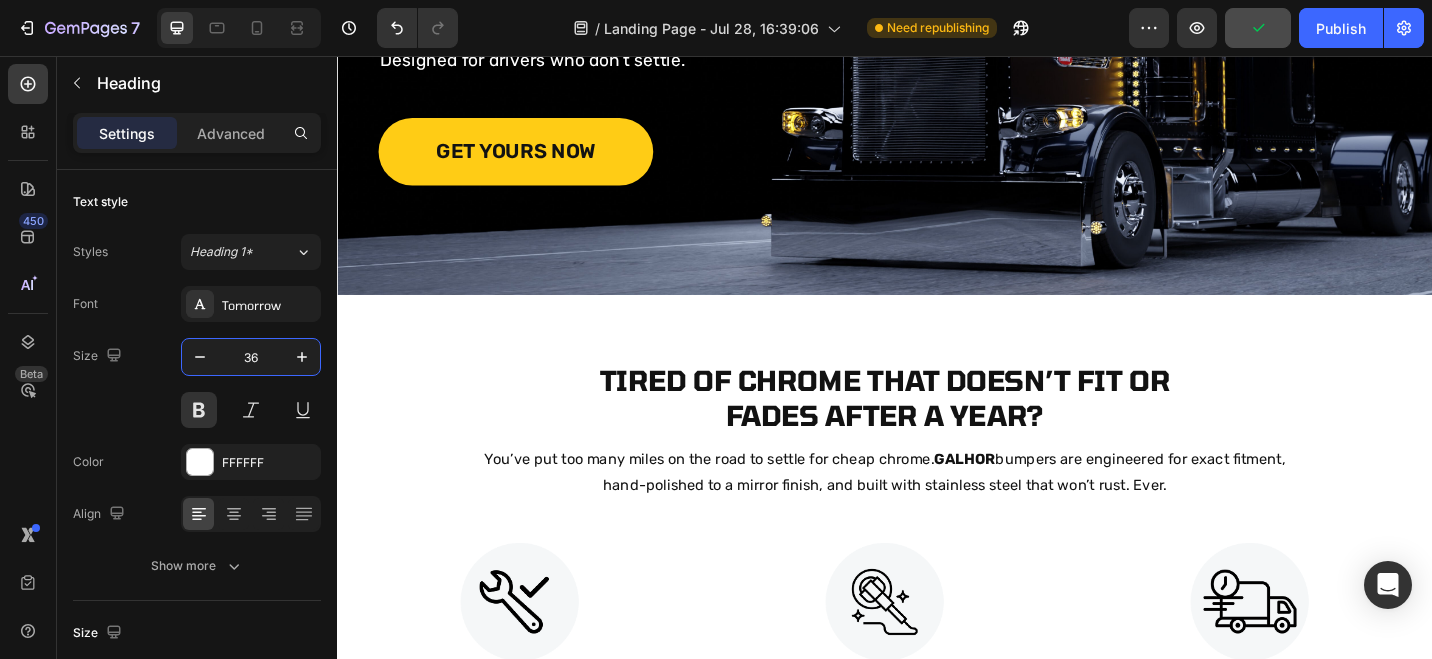 scroll, scrollTop: 438, scrollLeft: 0, axis: vertical 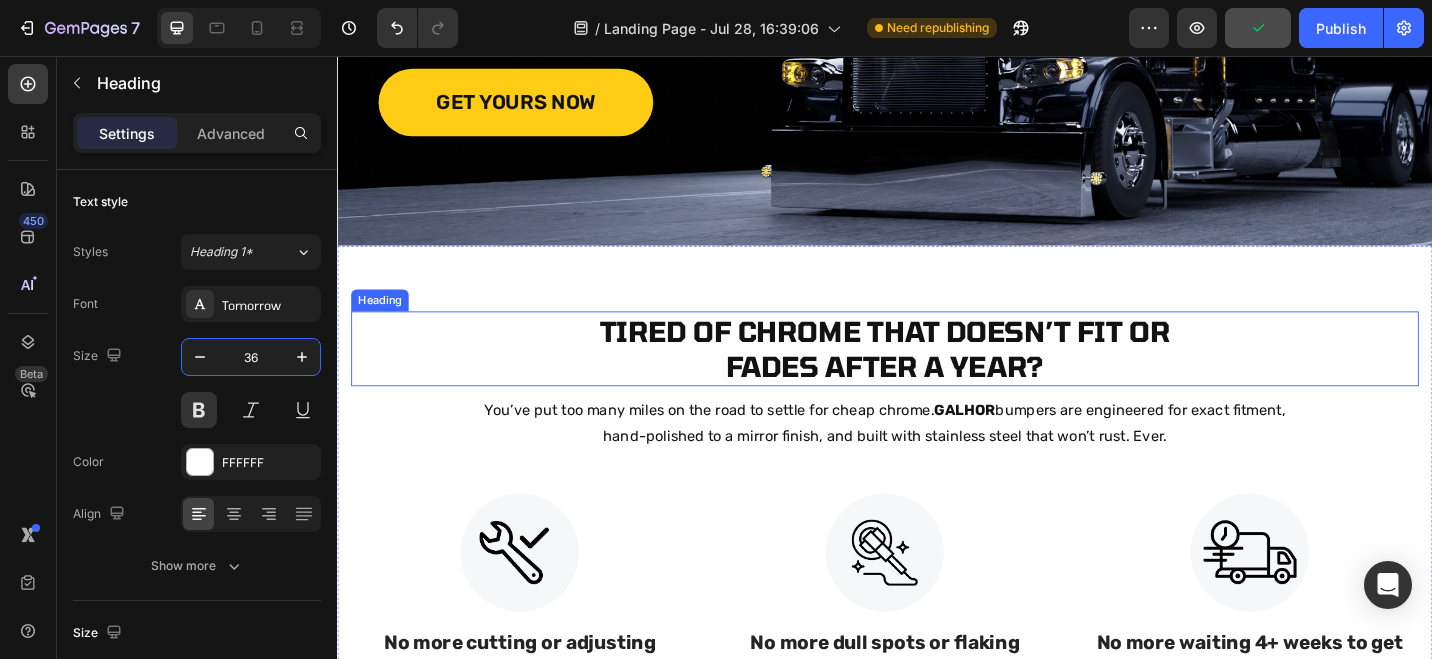 click on "Tired of Chrome That Doesn’t Fit or Fades After a Year?" at bounding box center [937, 377] 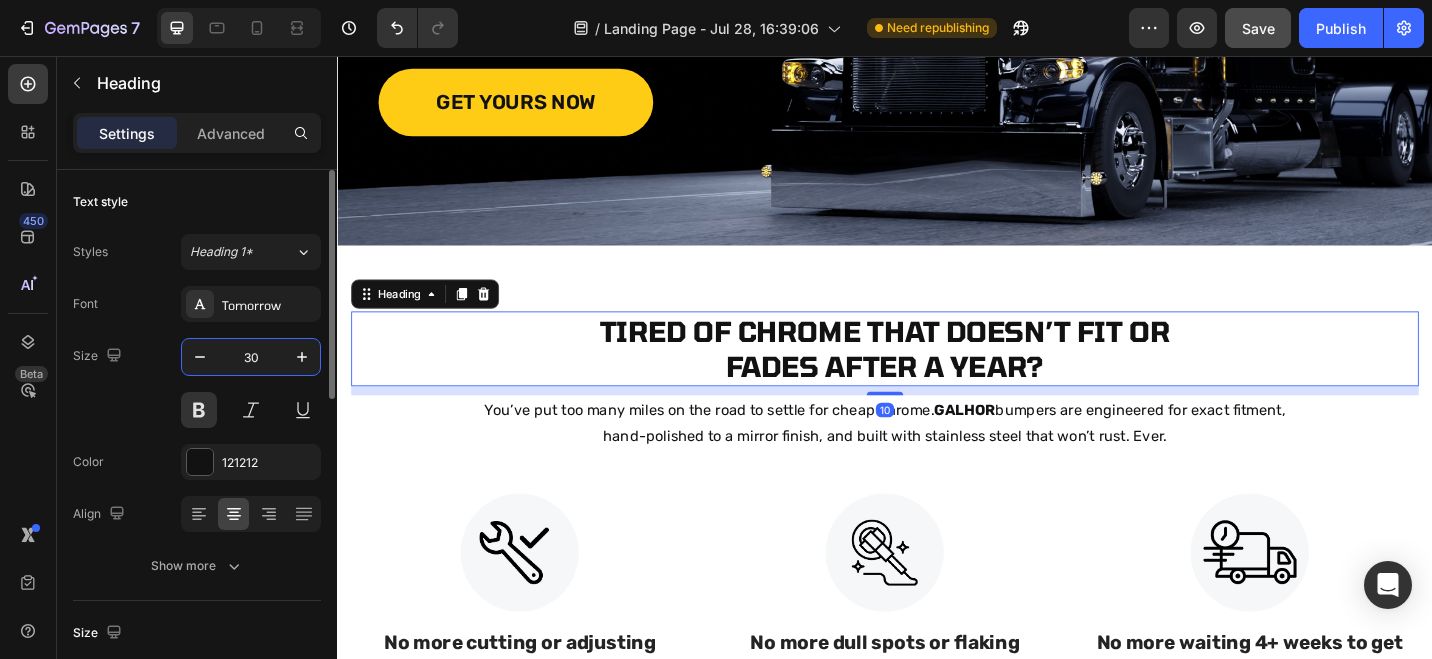 click on "30" at bounding box center [251, 357] 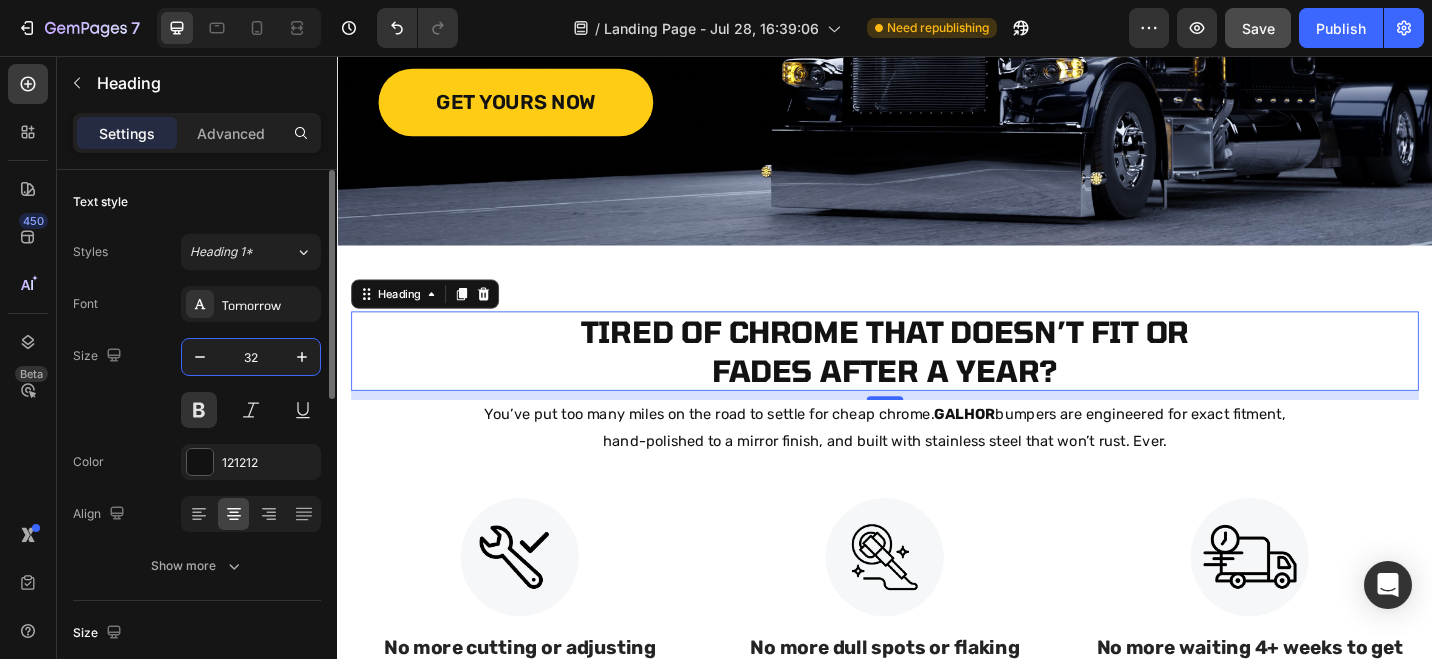 click on "32" at bounding box center [251, 357] 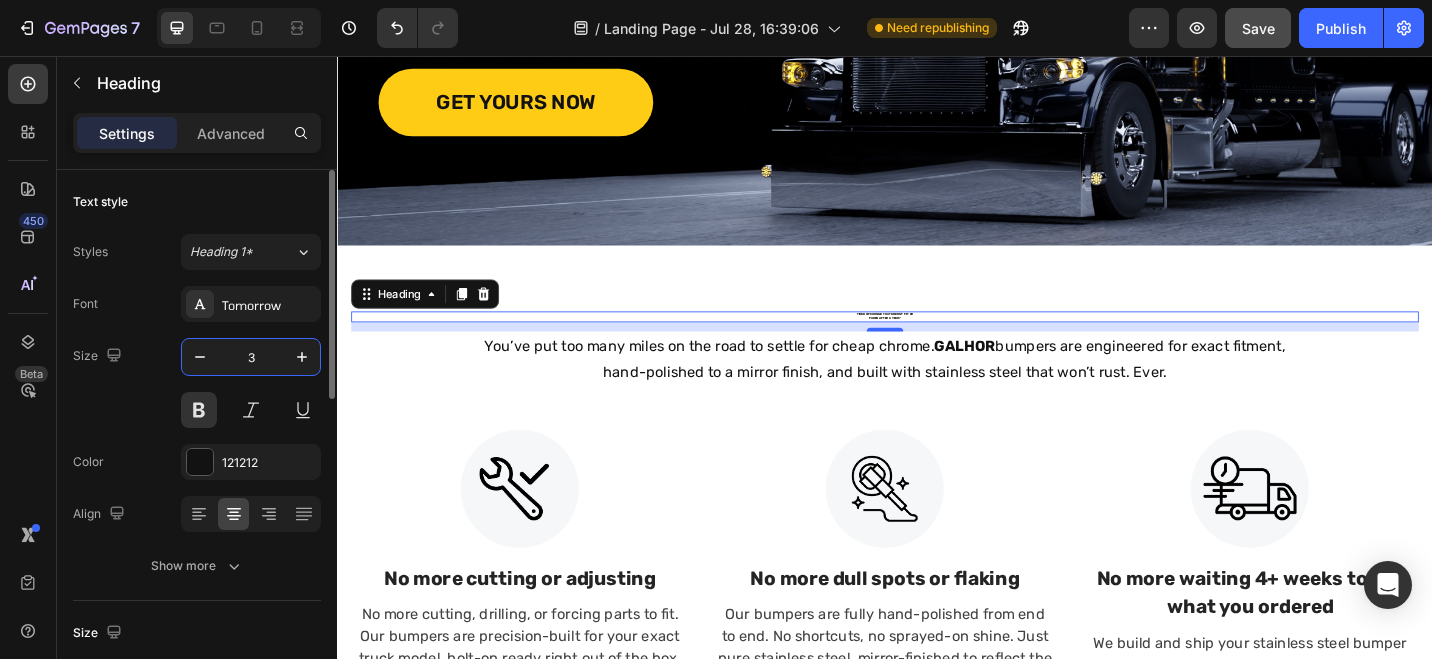 type on "30" 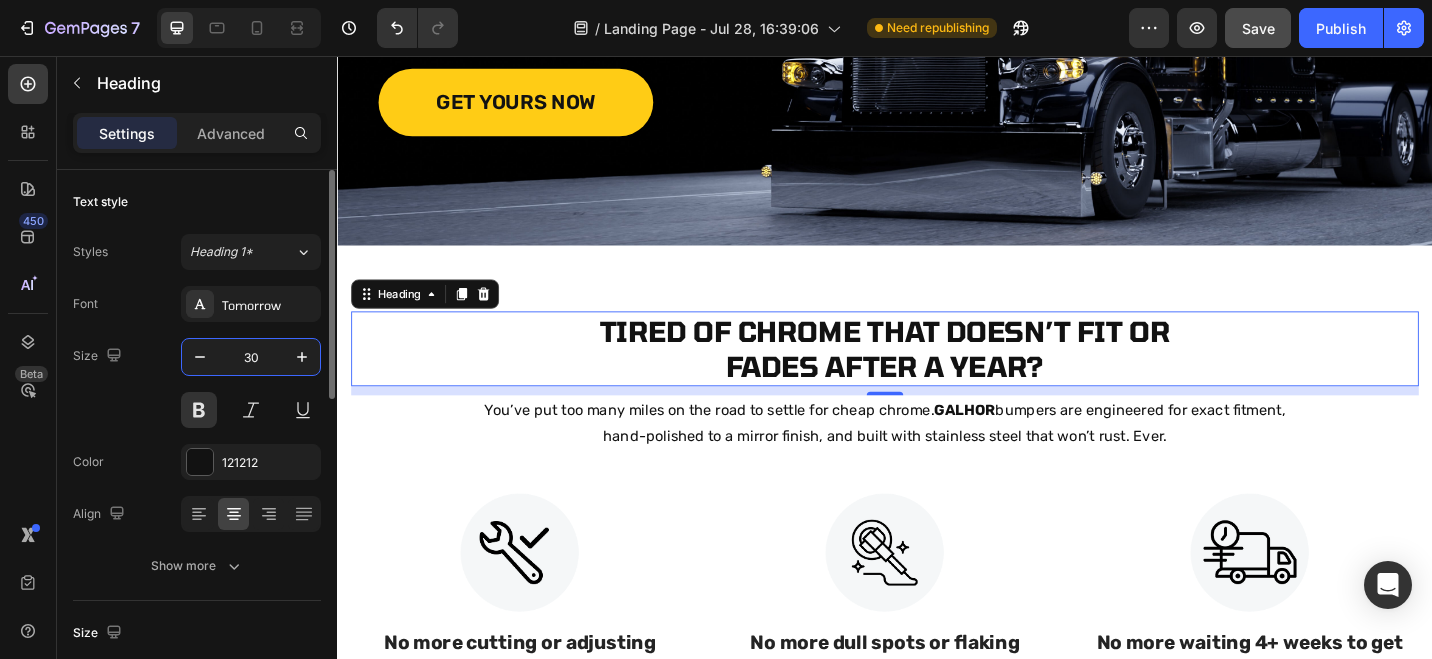 click on "30" at bounding box center (251, 357) 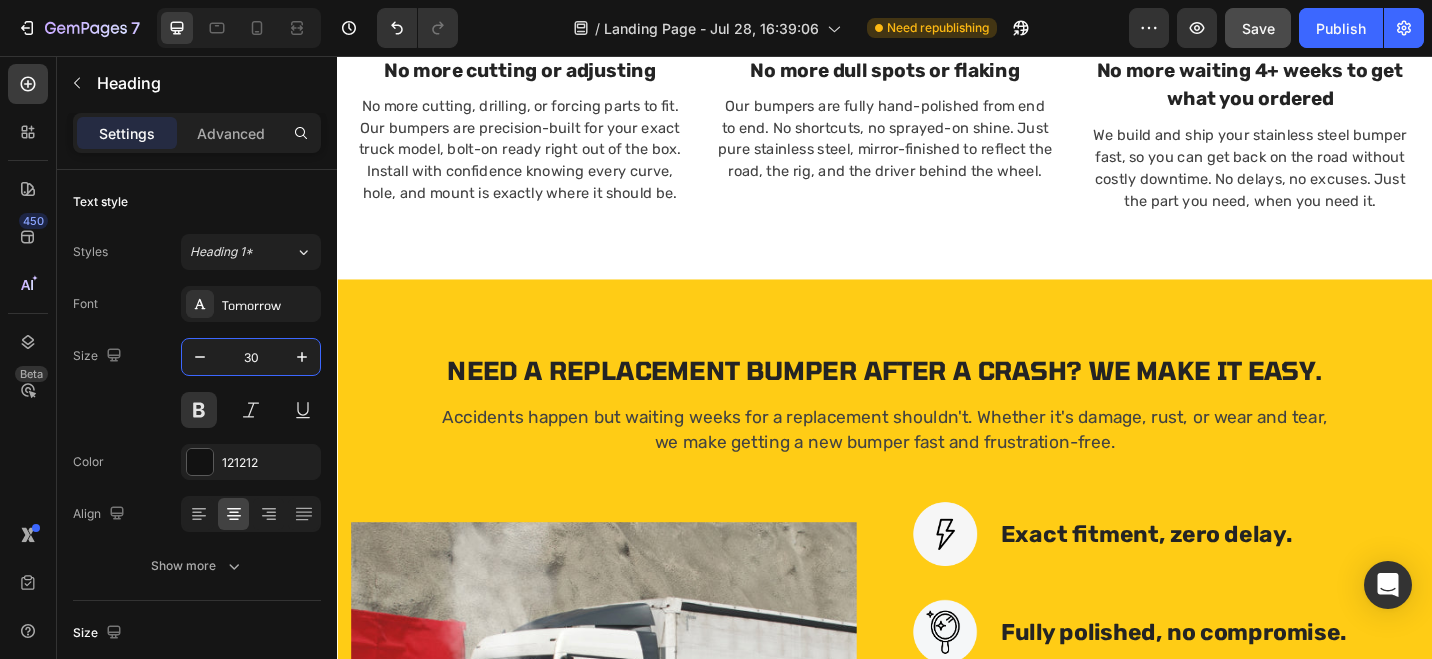 scroll, scrollTop: 1092, scrollLeft: 0, axis: vertical 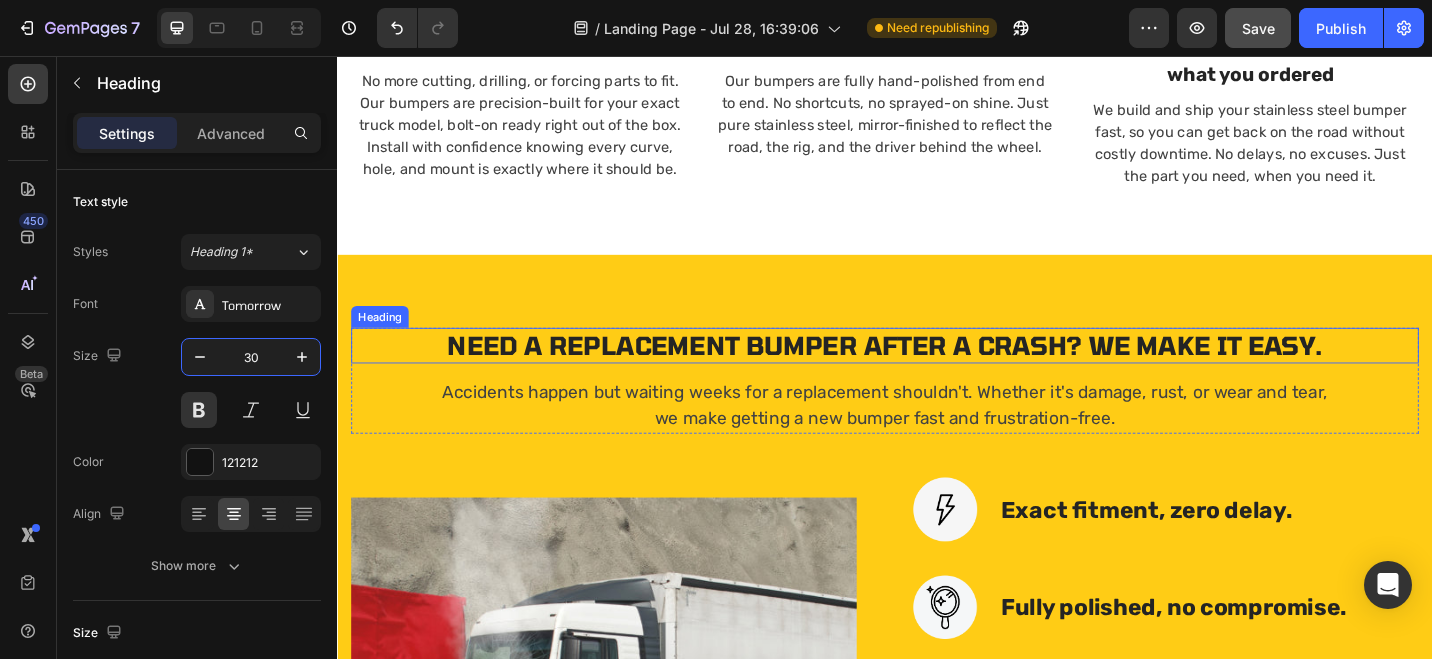 click on "Need a Replacement Bumper After a Crash? We Make It Easy." at bounding box center [937, 373] 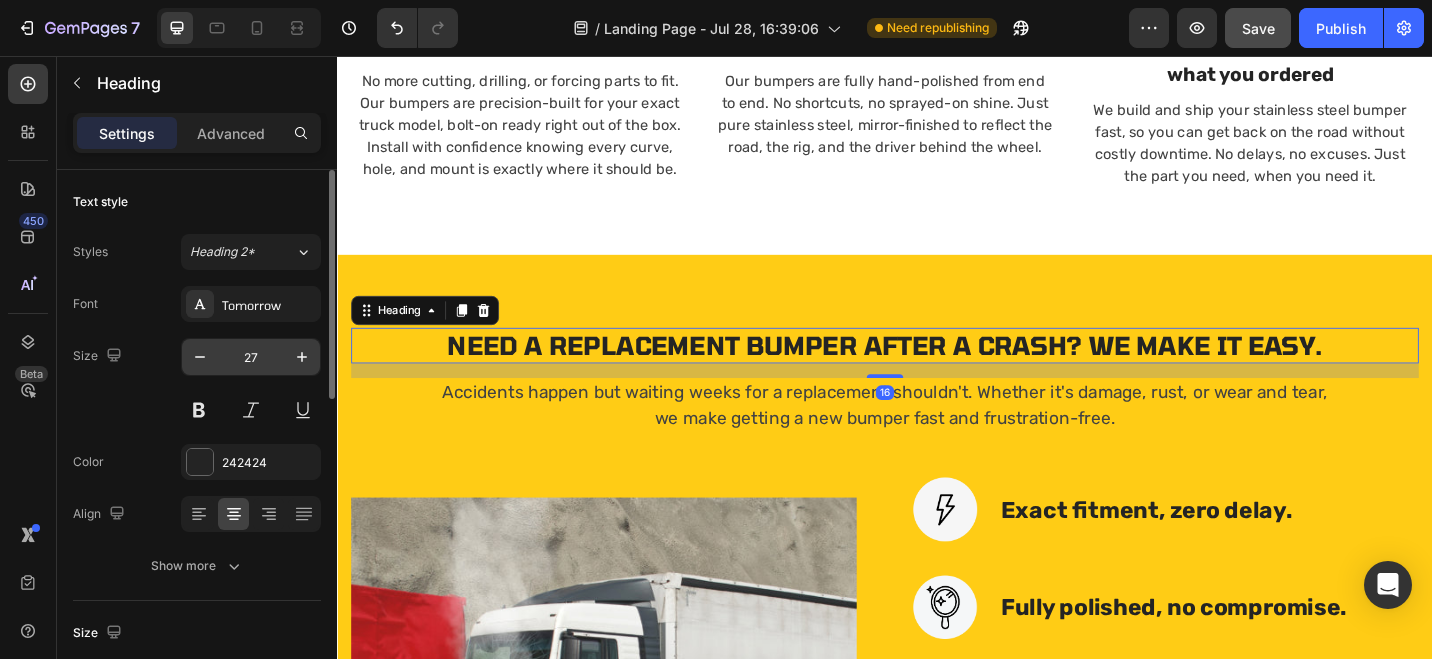 click on "27" at bounding box center [251, 357] 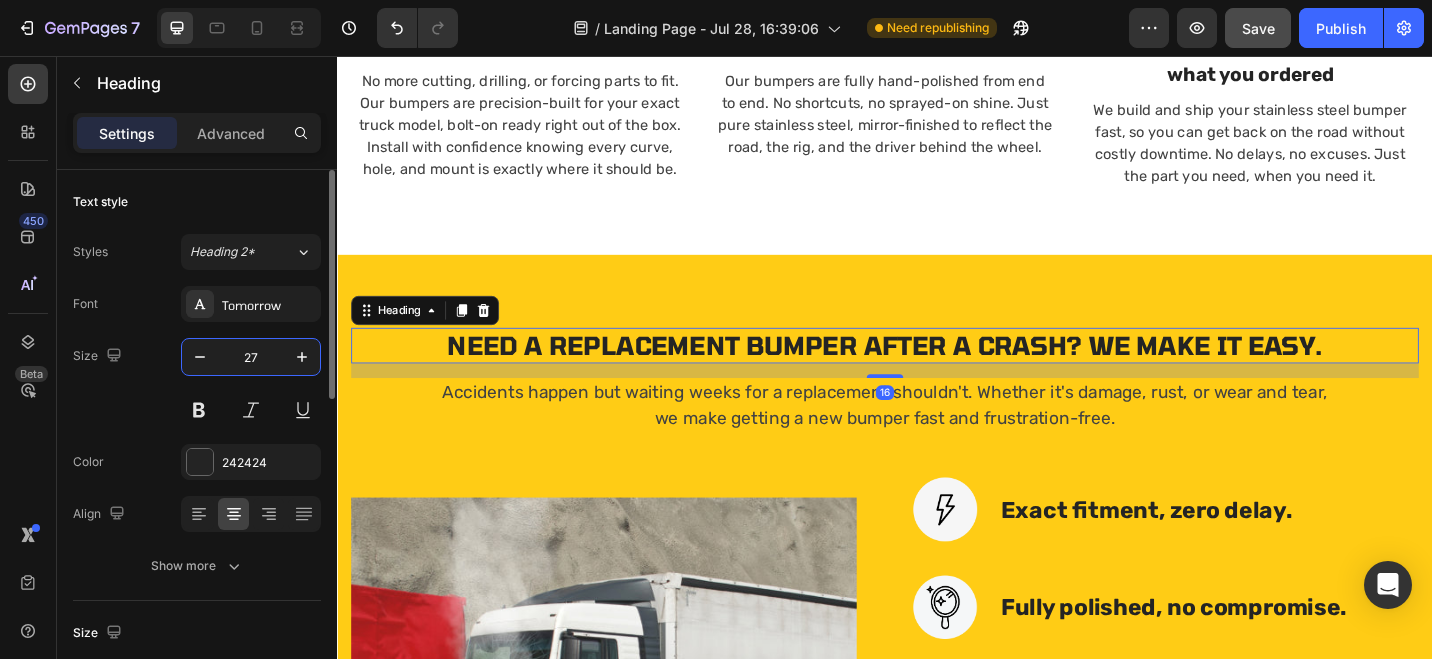 click on "27" at bounding box center (251, 357) 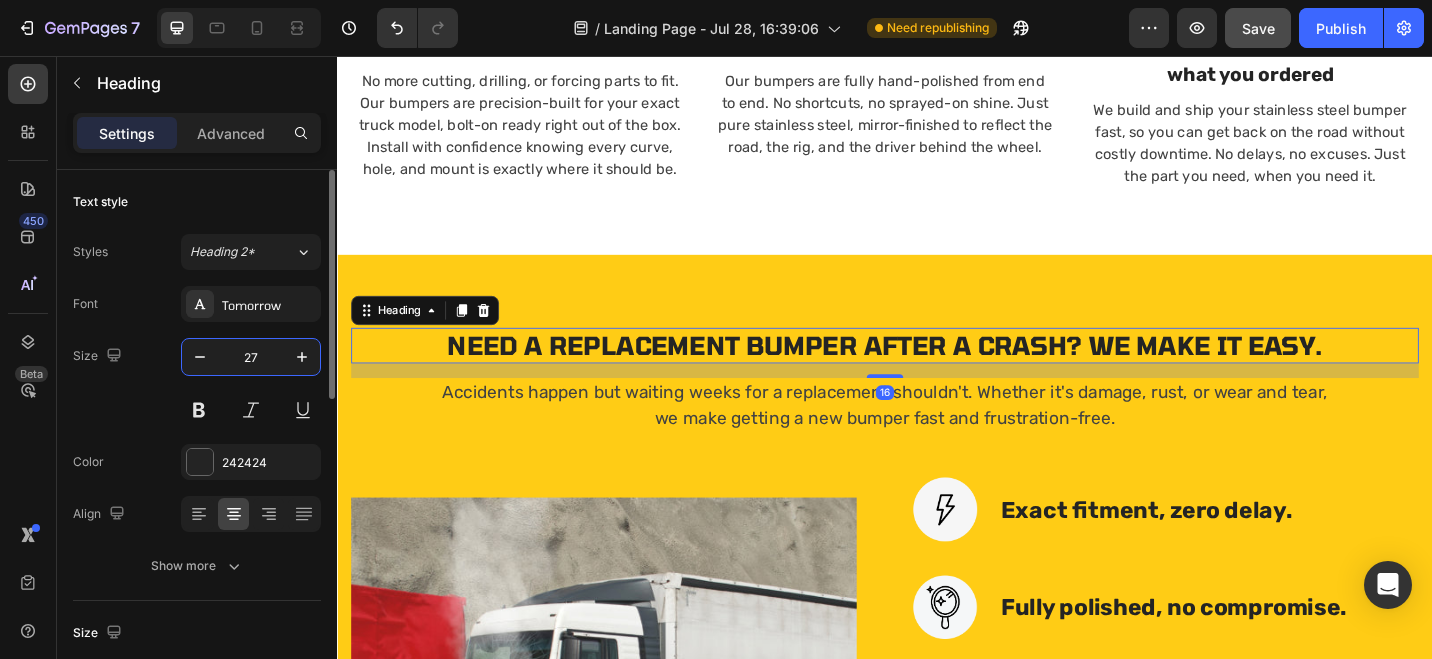 click on "27" at bounding box center (251, 357) 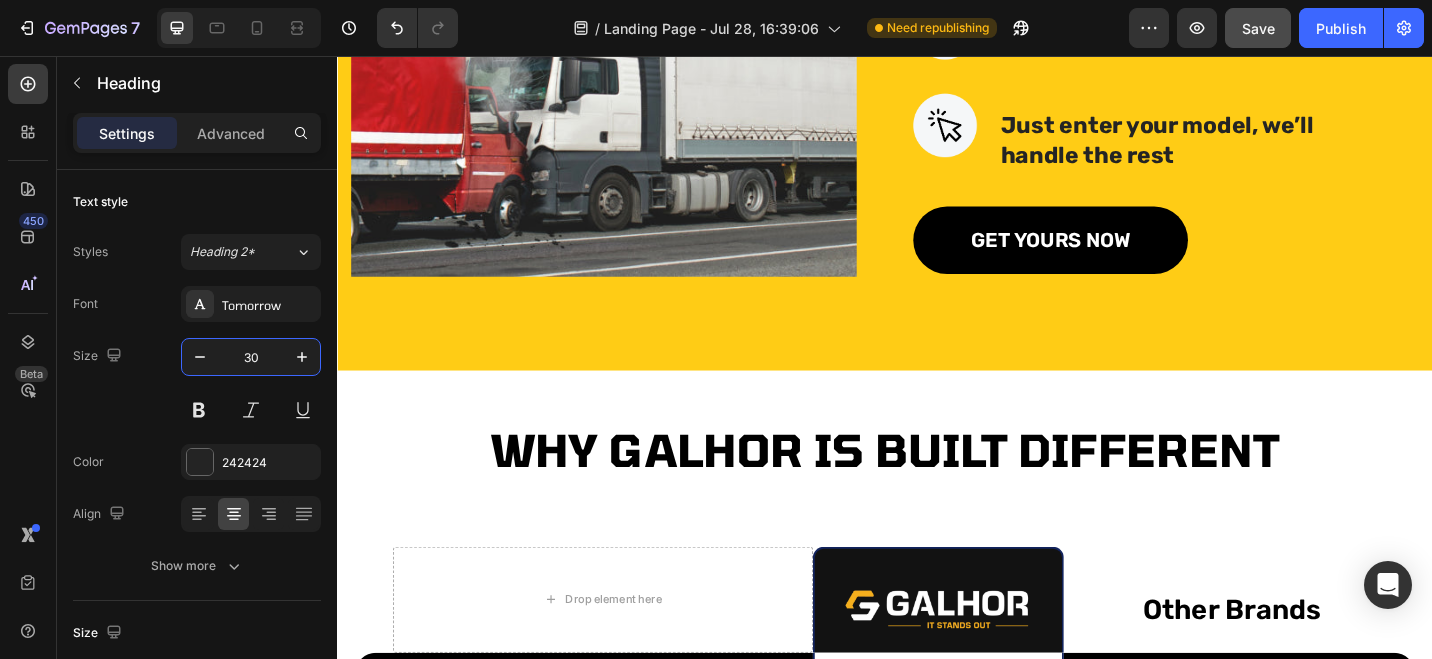 scroll, scrollTop: 1733, scrollLeft: 0, axis: vertical 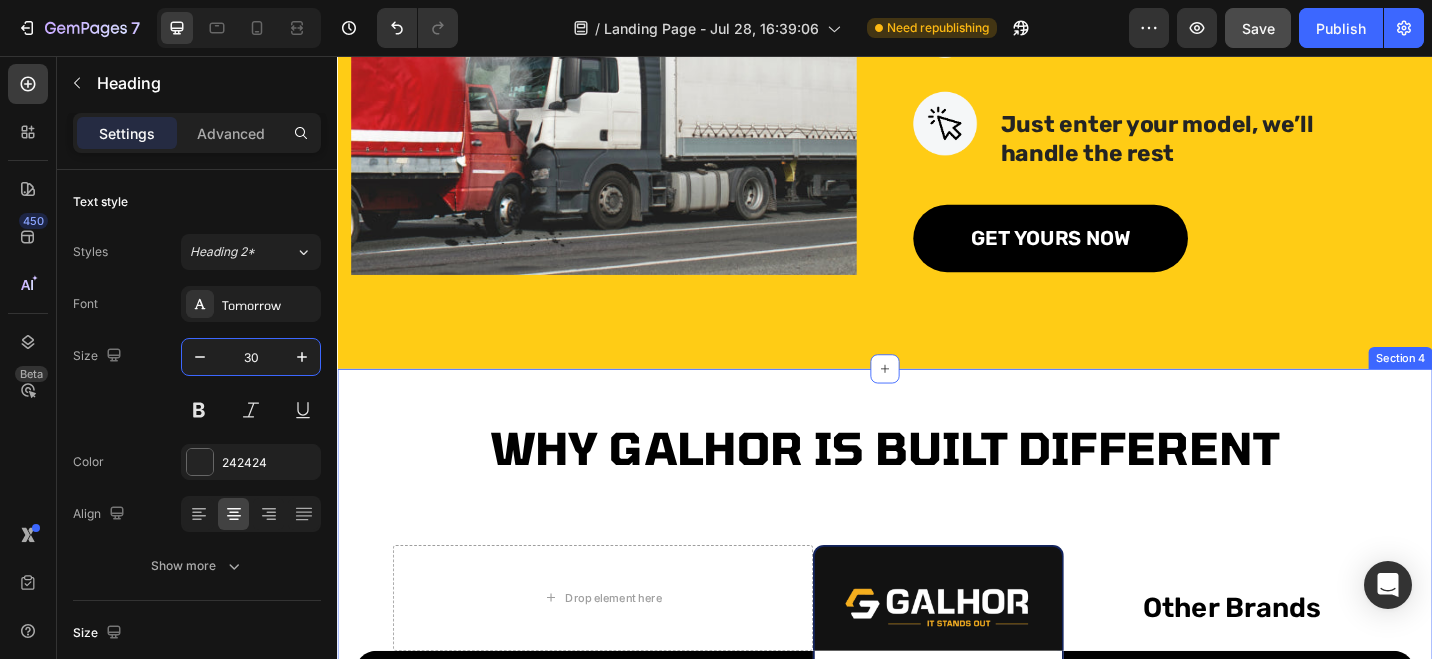 click on "Why GALHOR Is Built Different" at bounding box center [937, 485] 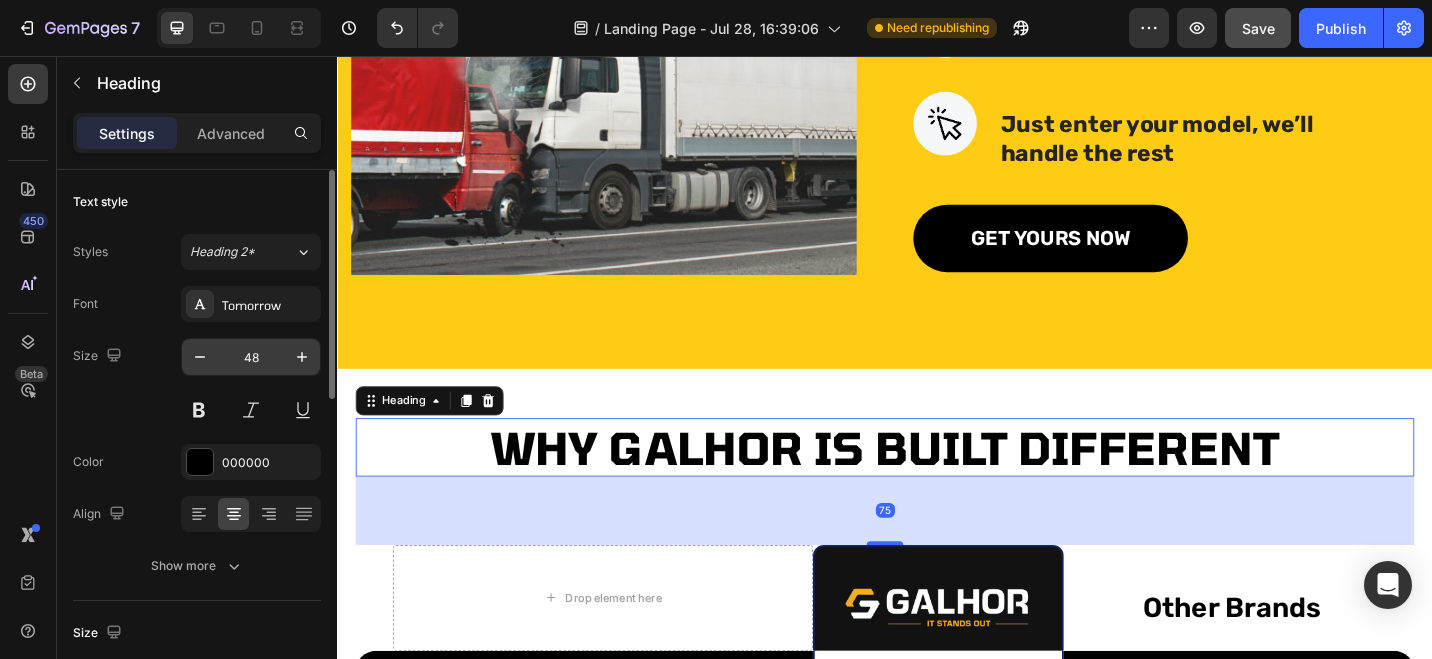 click on "48" at bounding box center (251, 357) 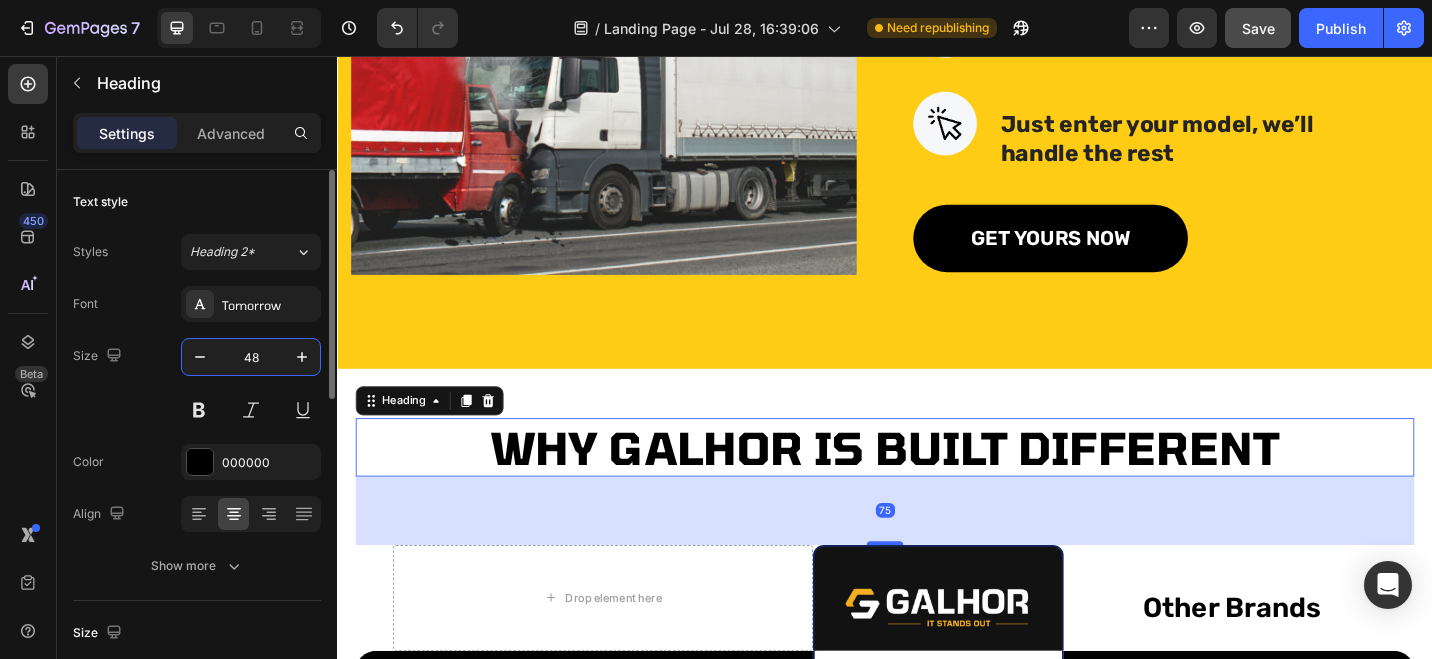 click on "48" at bounding box center [251, 357] 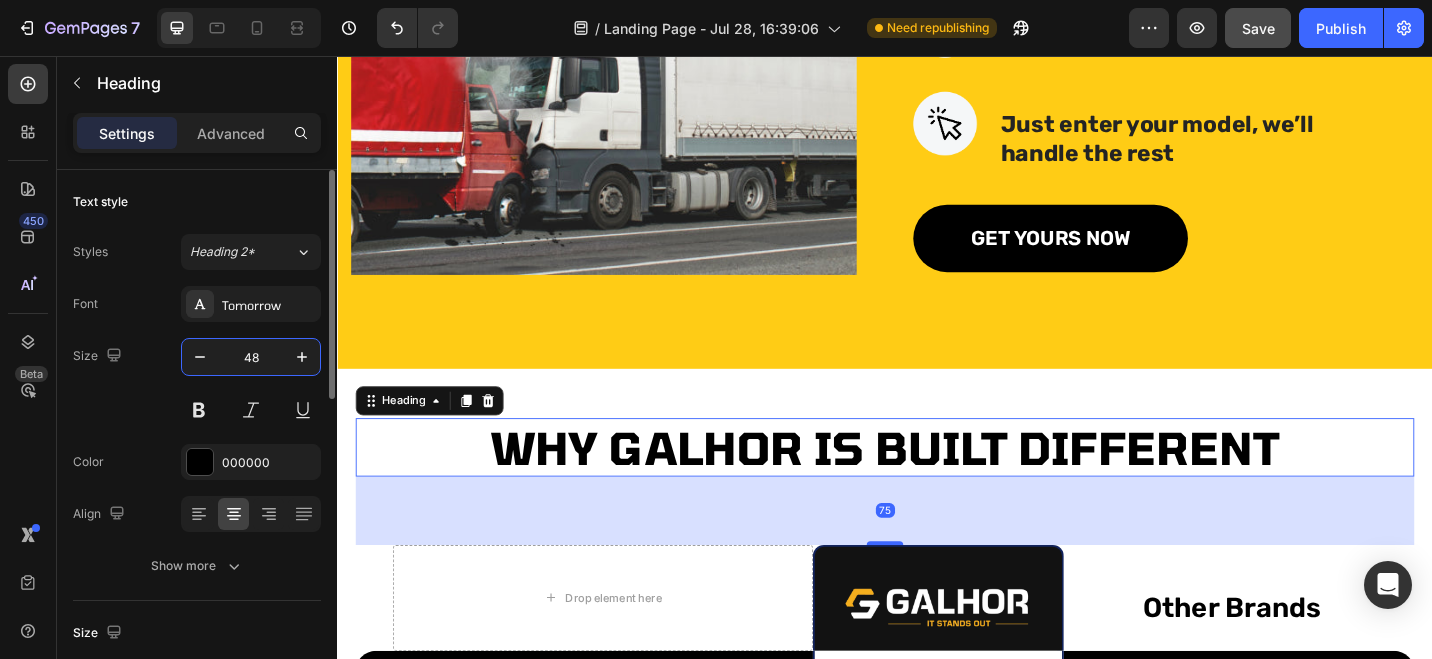 paste on "30" 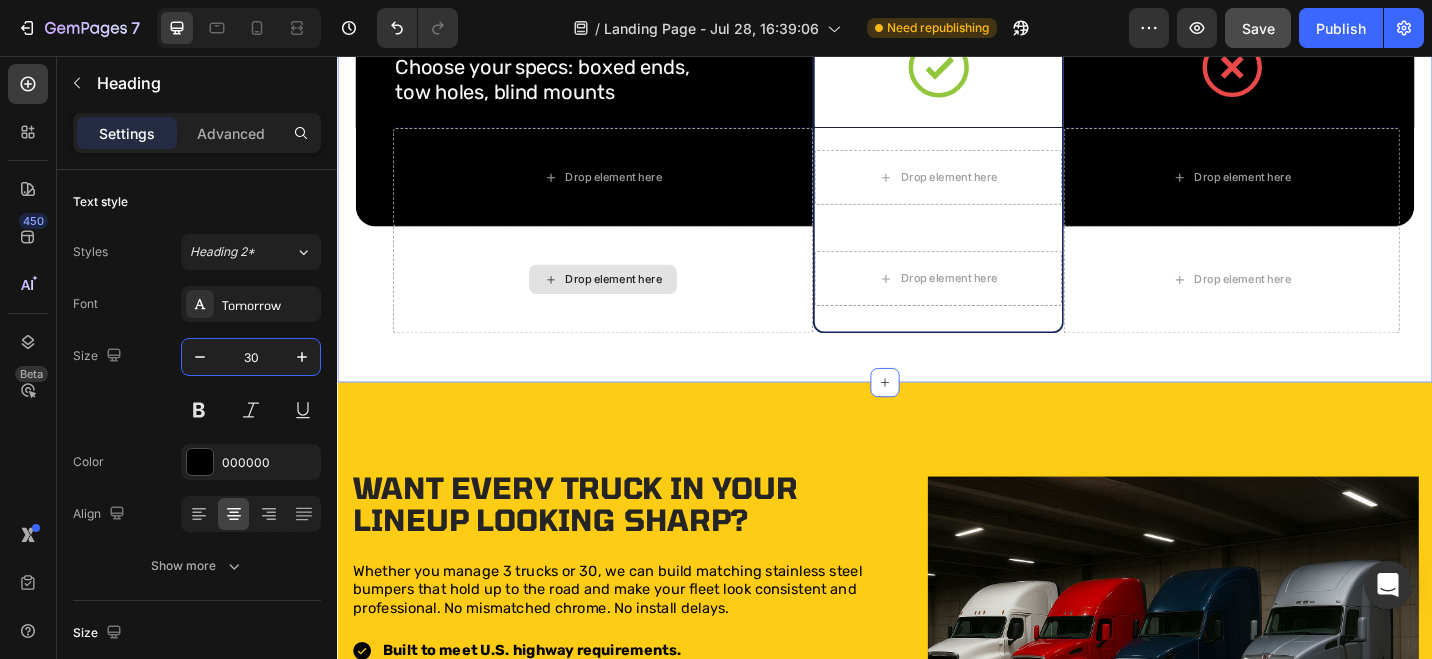 scroll, scrollTop: 3040, scrollLeft: 0, axis: vertical 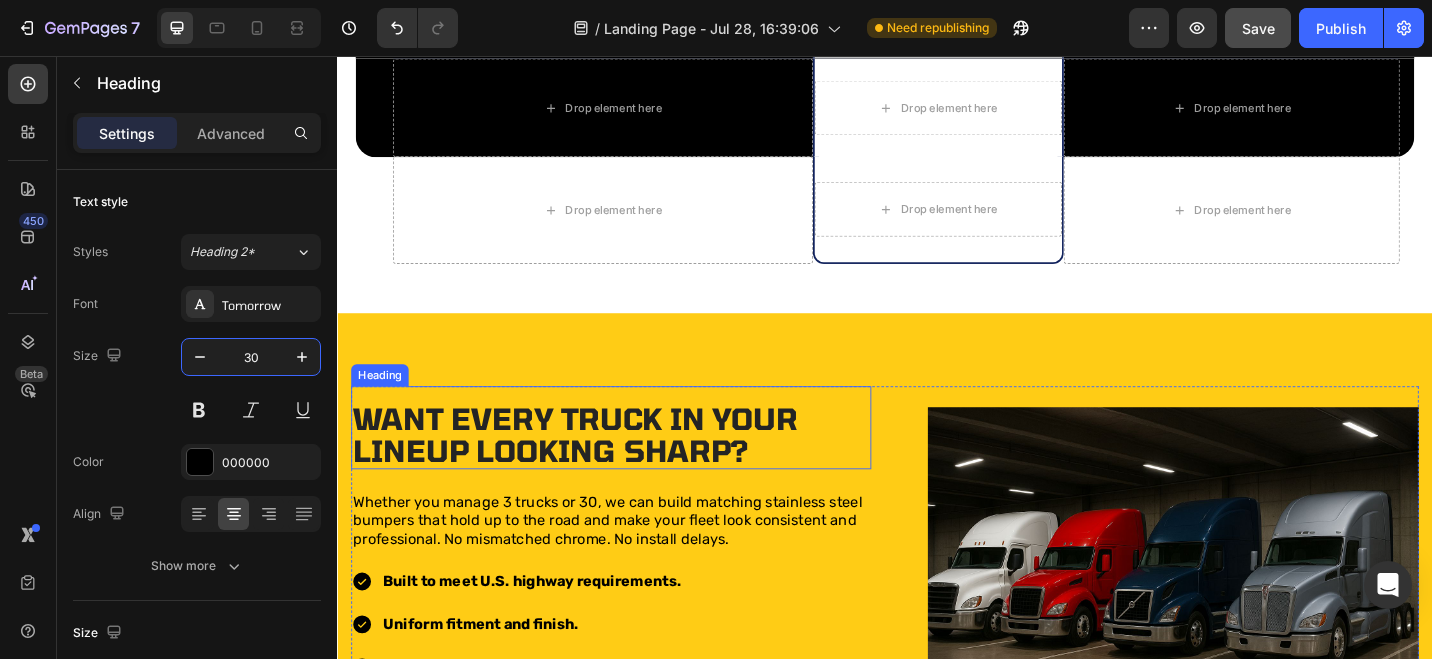 click on "Want Every Truck in Your Lineup Looking Sharp?" at bounding box center (597, 470) 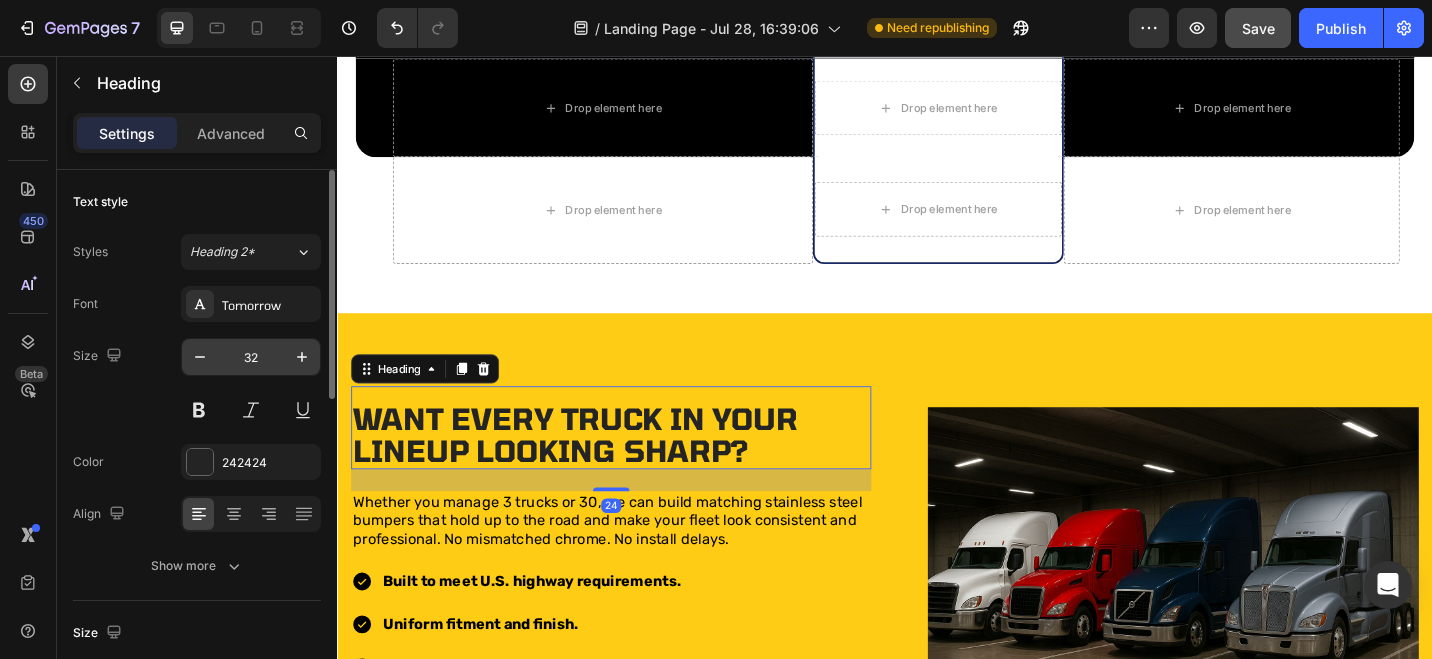 click on "32" at bounding box center (251, 357) 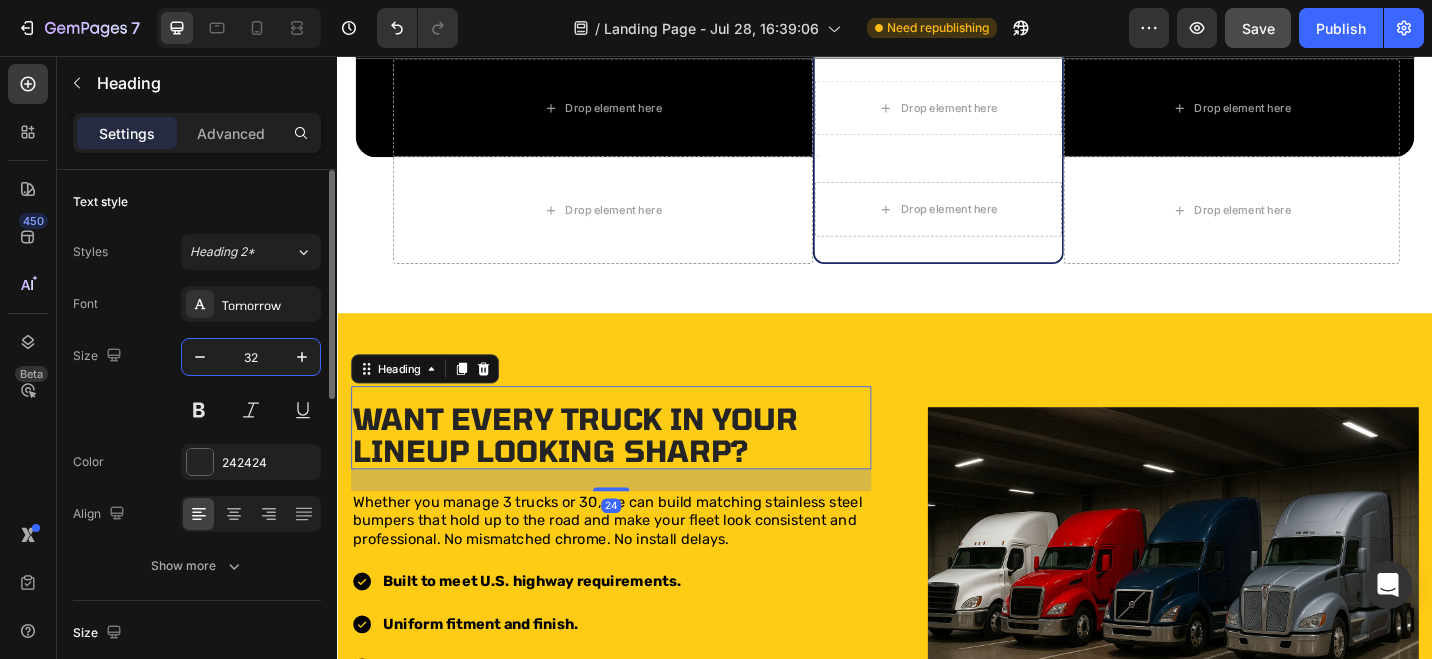click on "32" at bounding box center [251, 357] 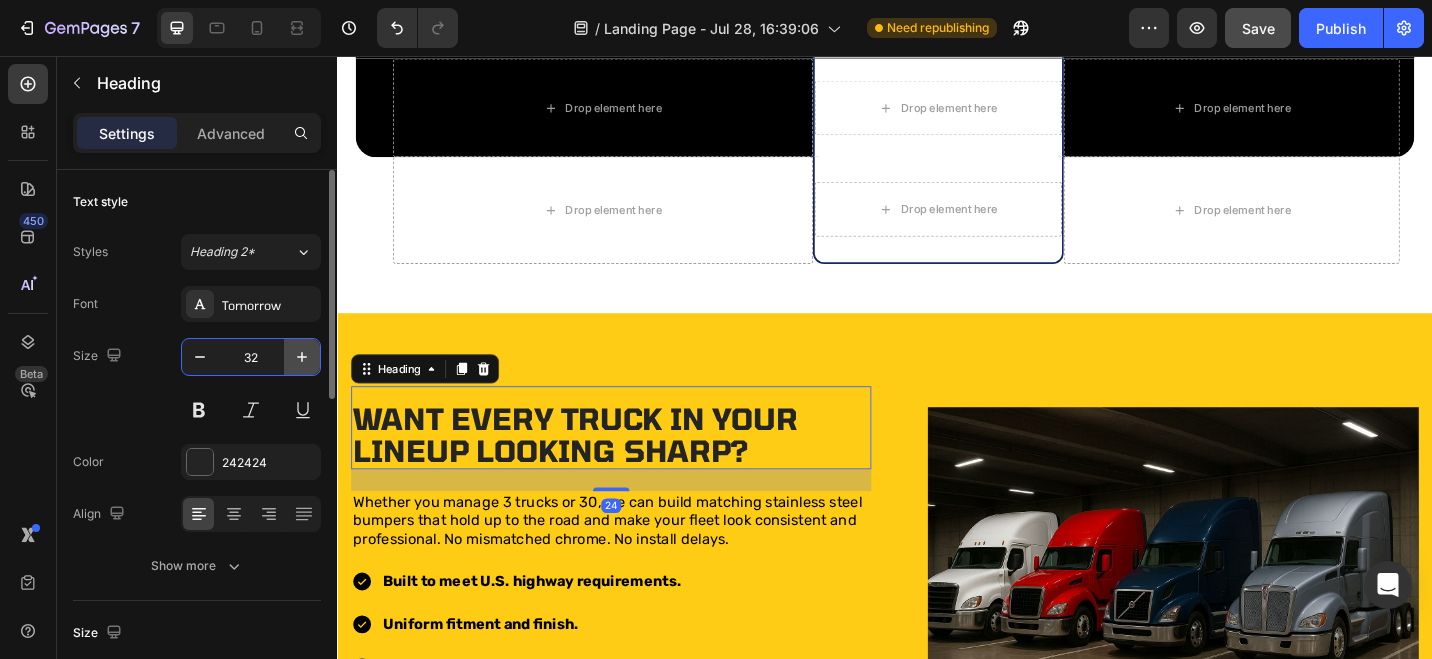 paste on "0" 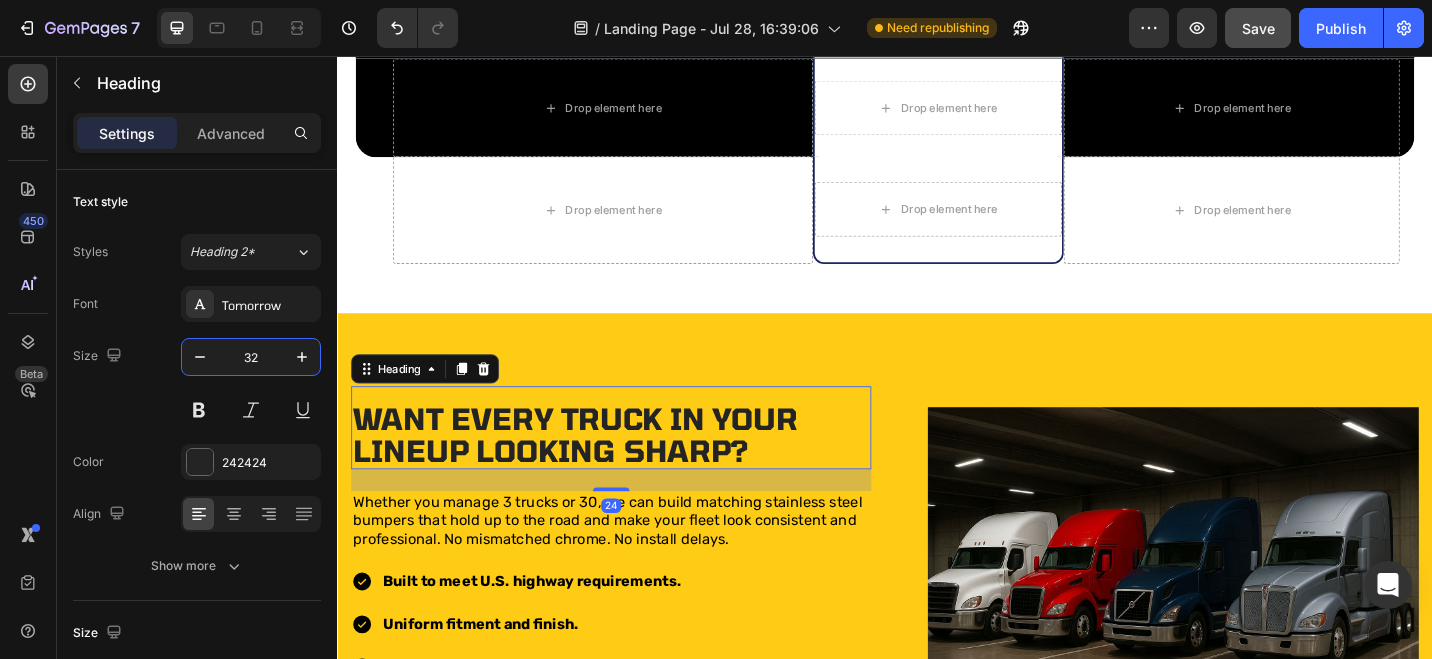 type on "30" 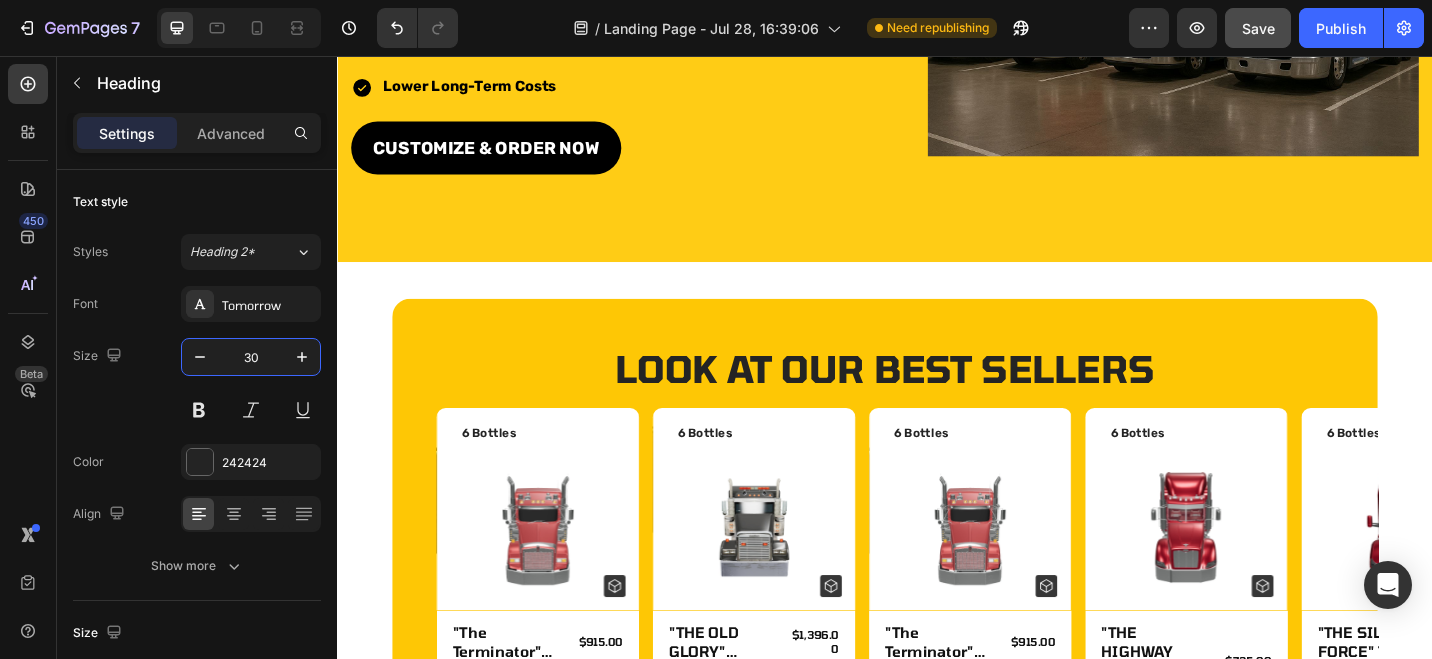 scroll, scrollTop: 3734, scrollLeft: 0, axis: vertical 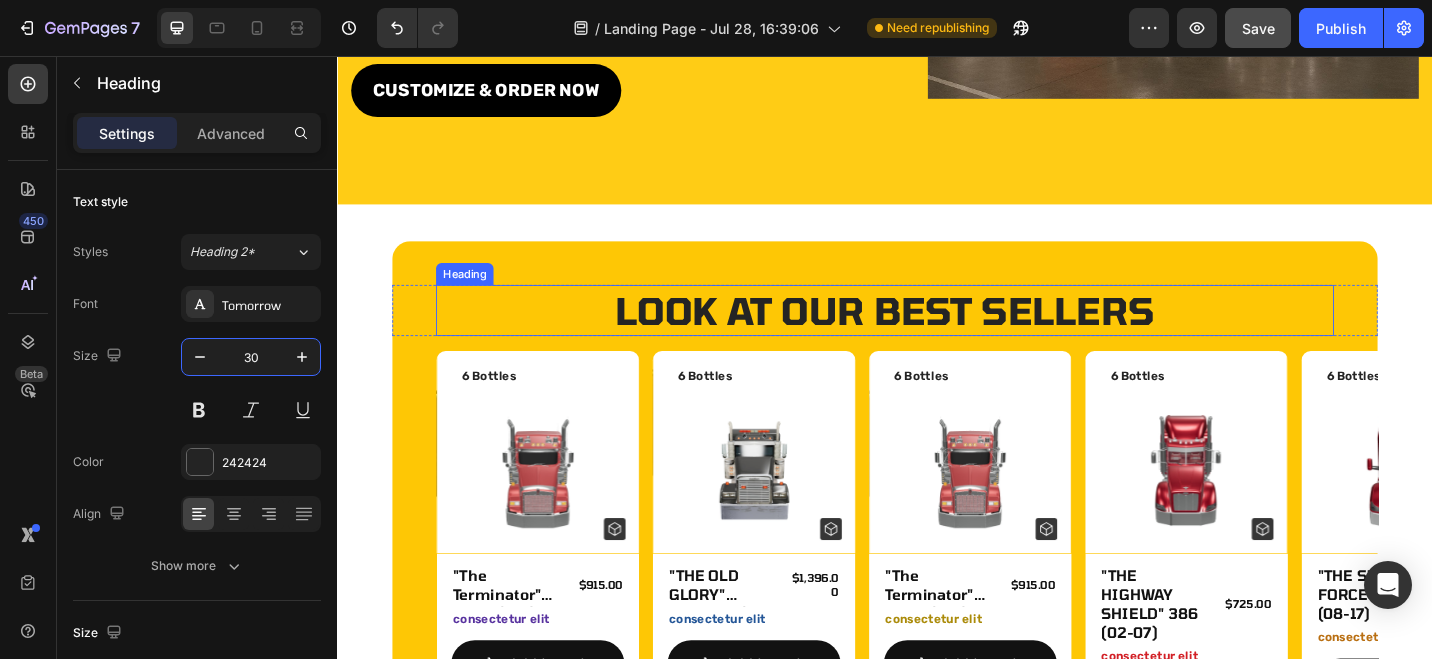 click on "LOOK AT OUR BEST SELLERS" at bounding box center [937, 335] 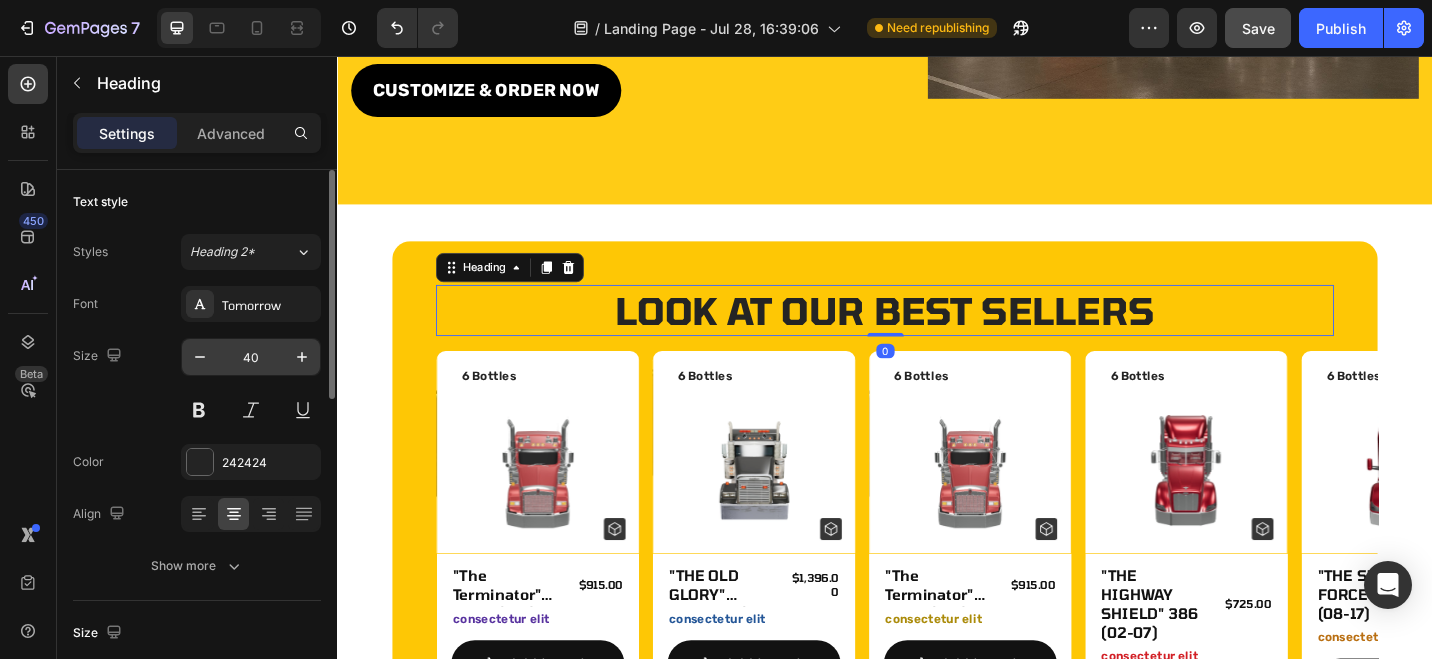 click on "40" at bounding box center (251, 357) 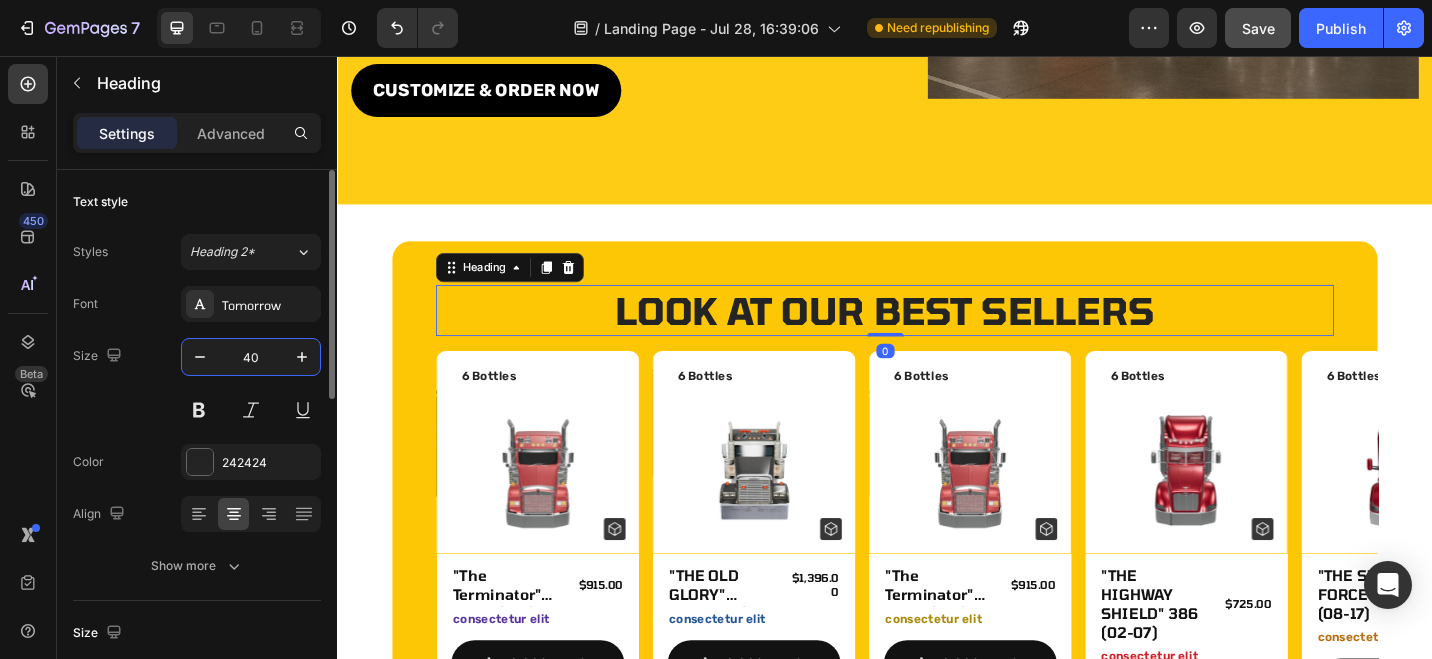 click on "40" at bounding box center (251, 357) 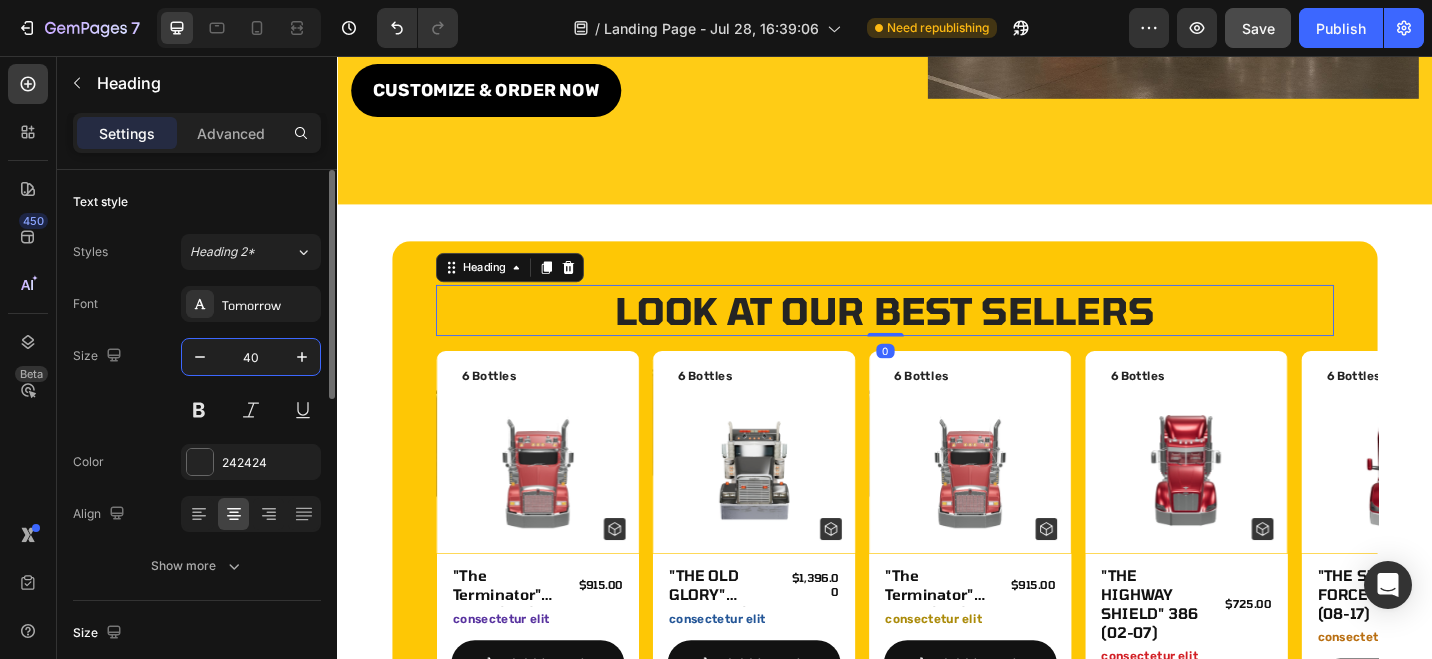 type on "30" 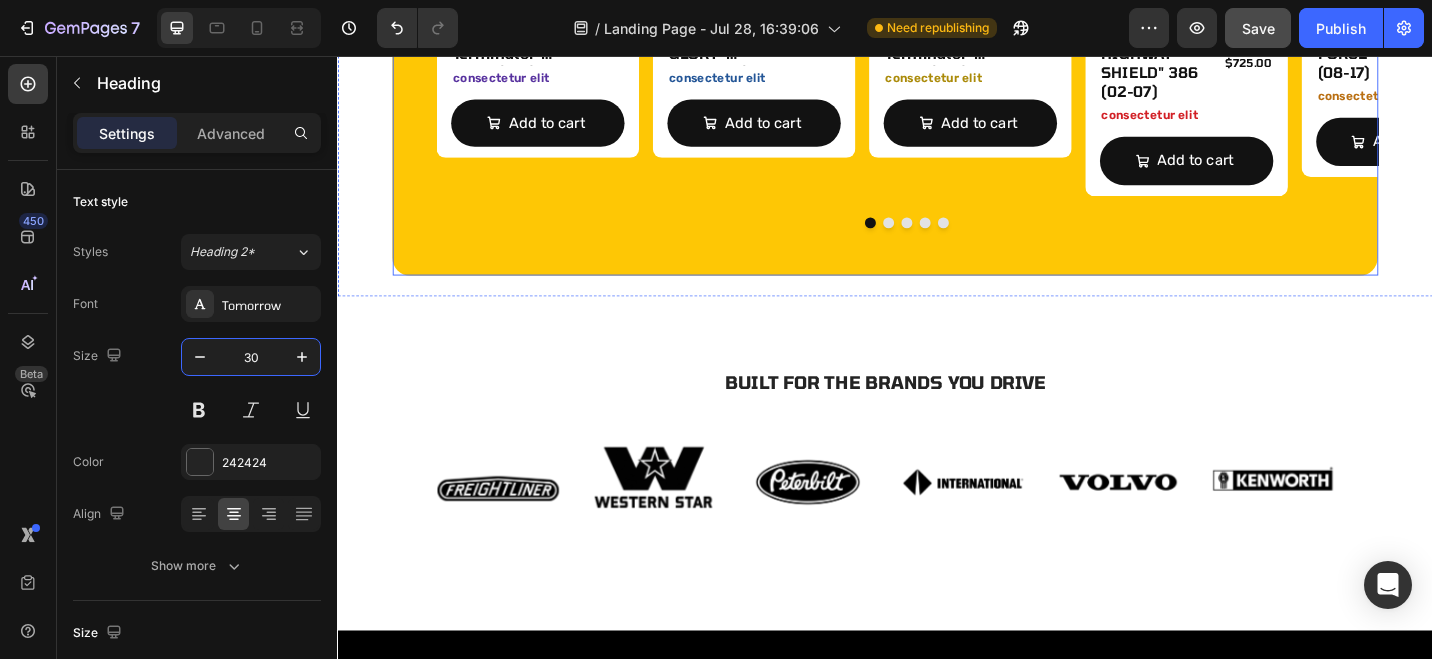 scroll, scrollTop: 4420, scrollLeft: 0, axis: vertical 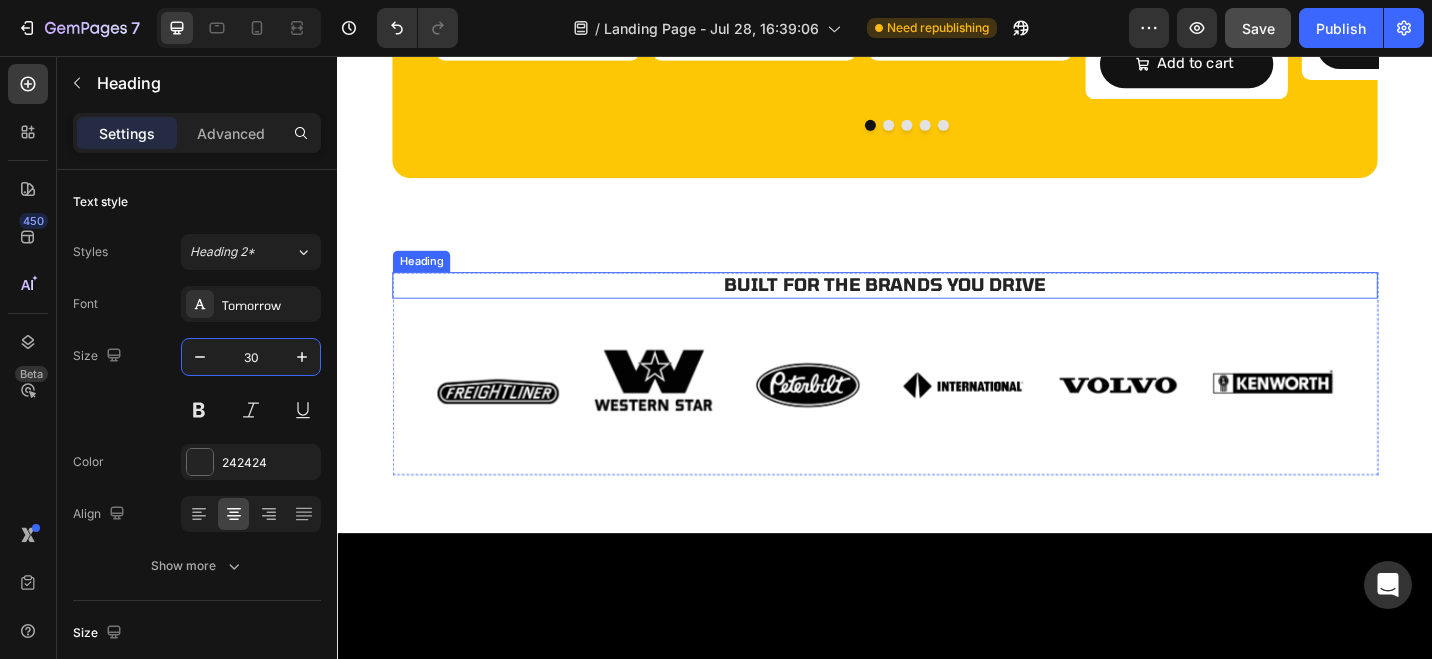 click on "Built for the Brands You Drive" at bounding box center (937, 306) 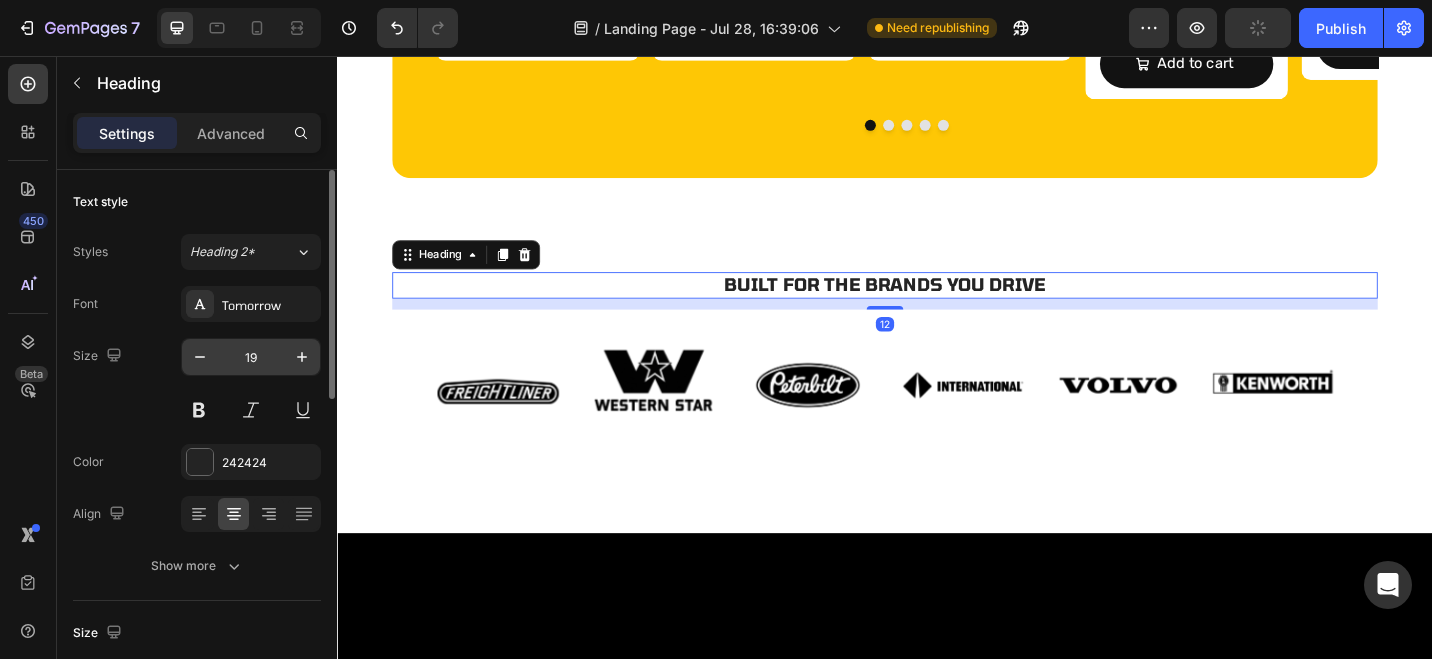 click on "19" at bounding box center (251, 357) 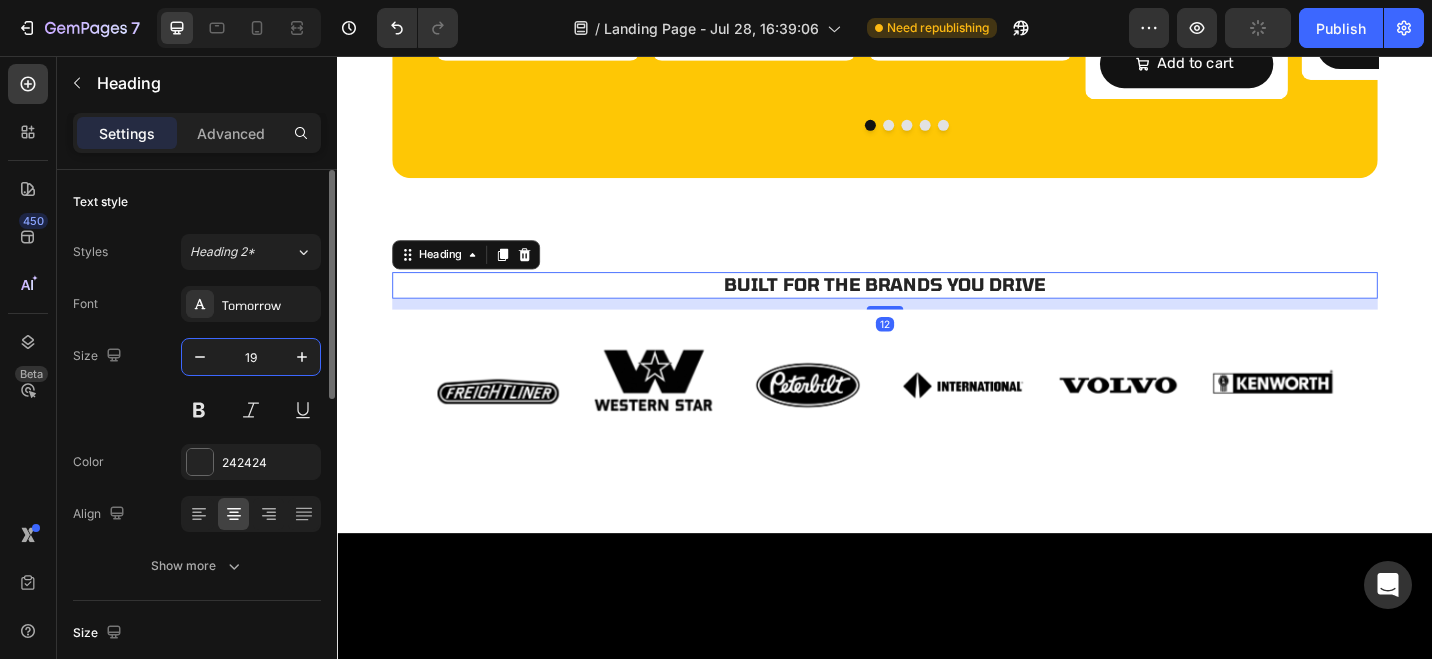 click on "19" at bounding box center [251, 357] 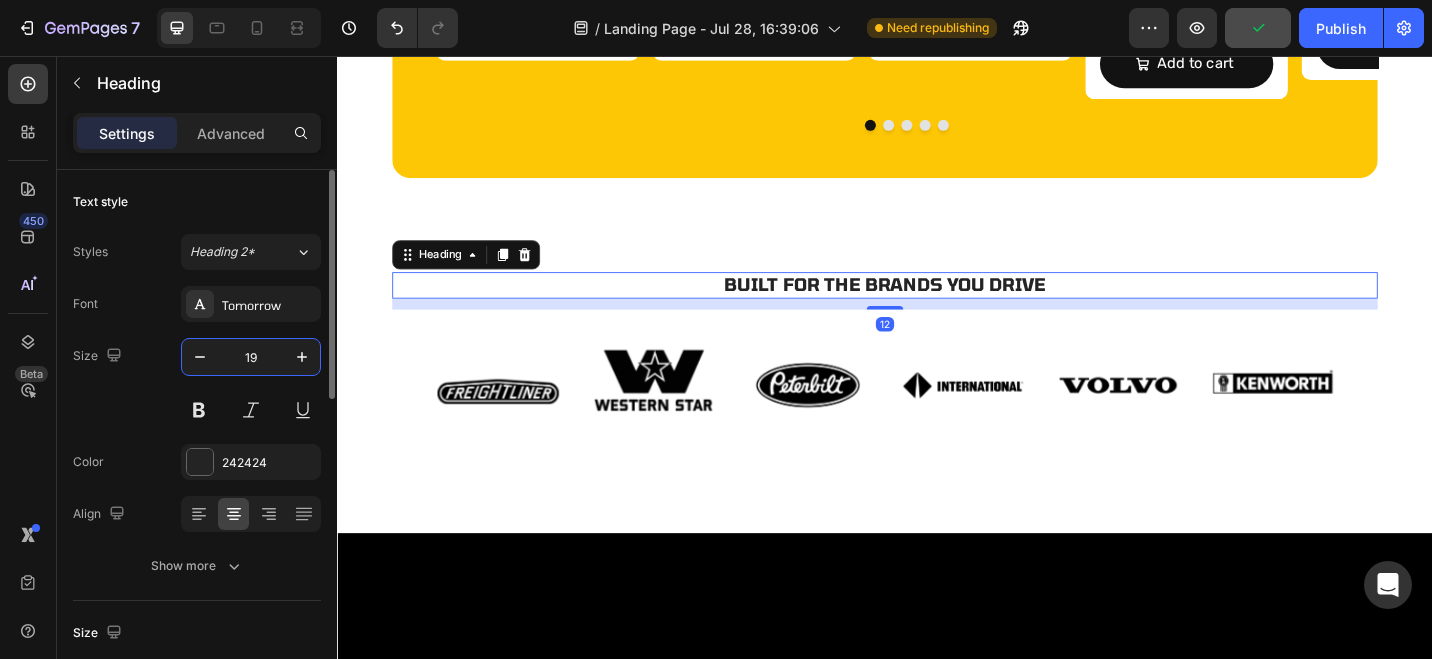 paste on "30" 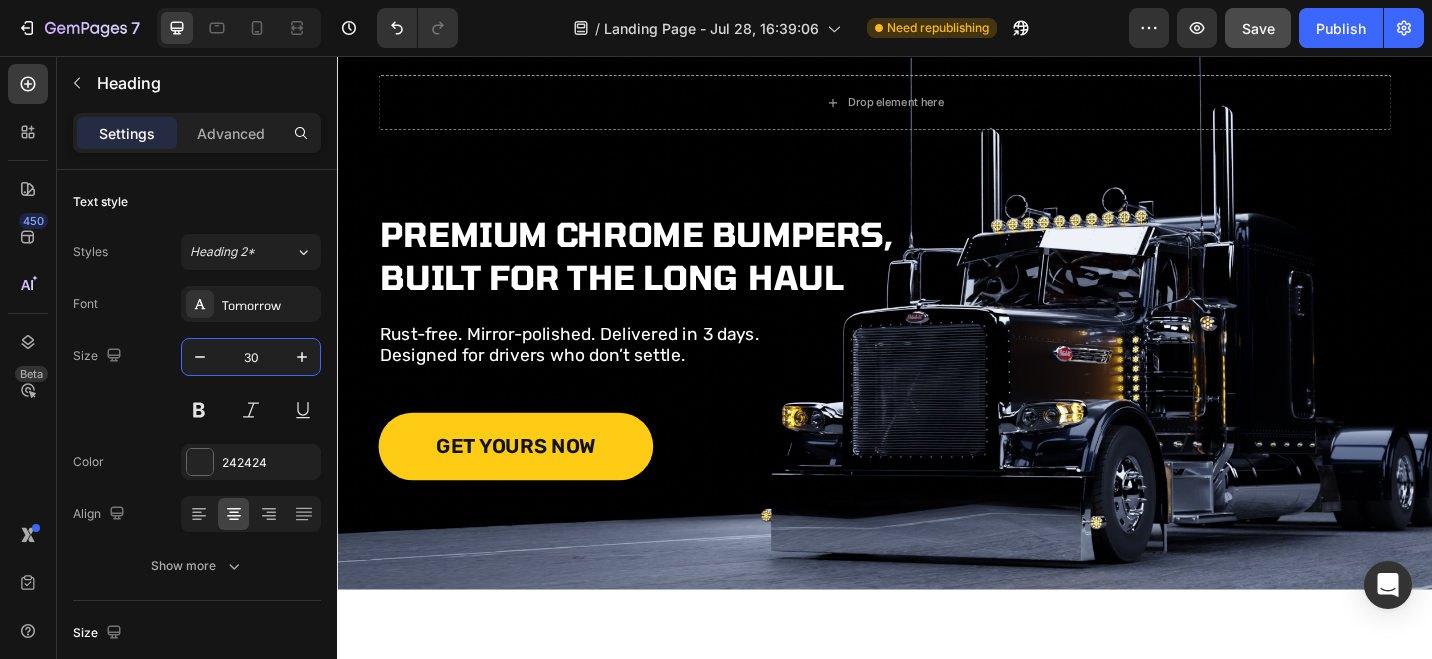 scroll, scrollTop: 0, scrollLeft: 0, axis: both 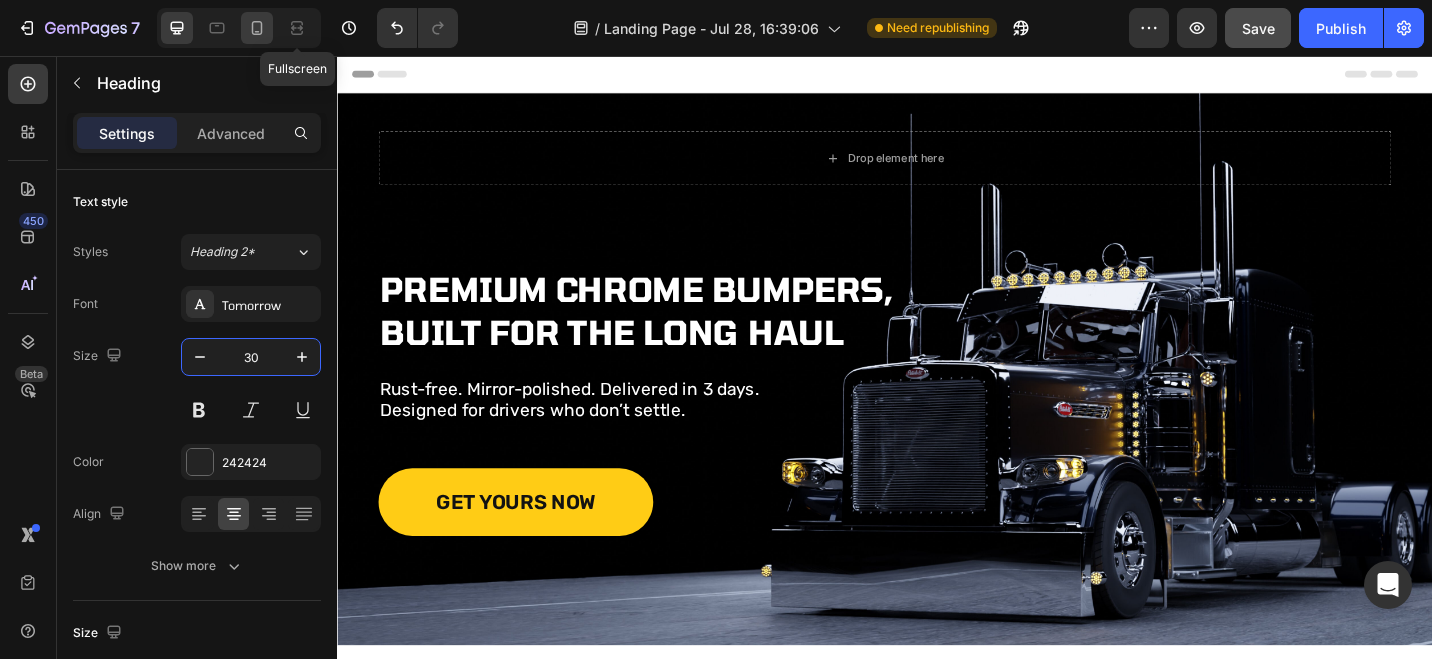 click 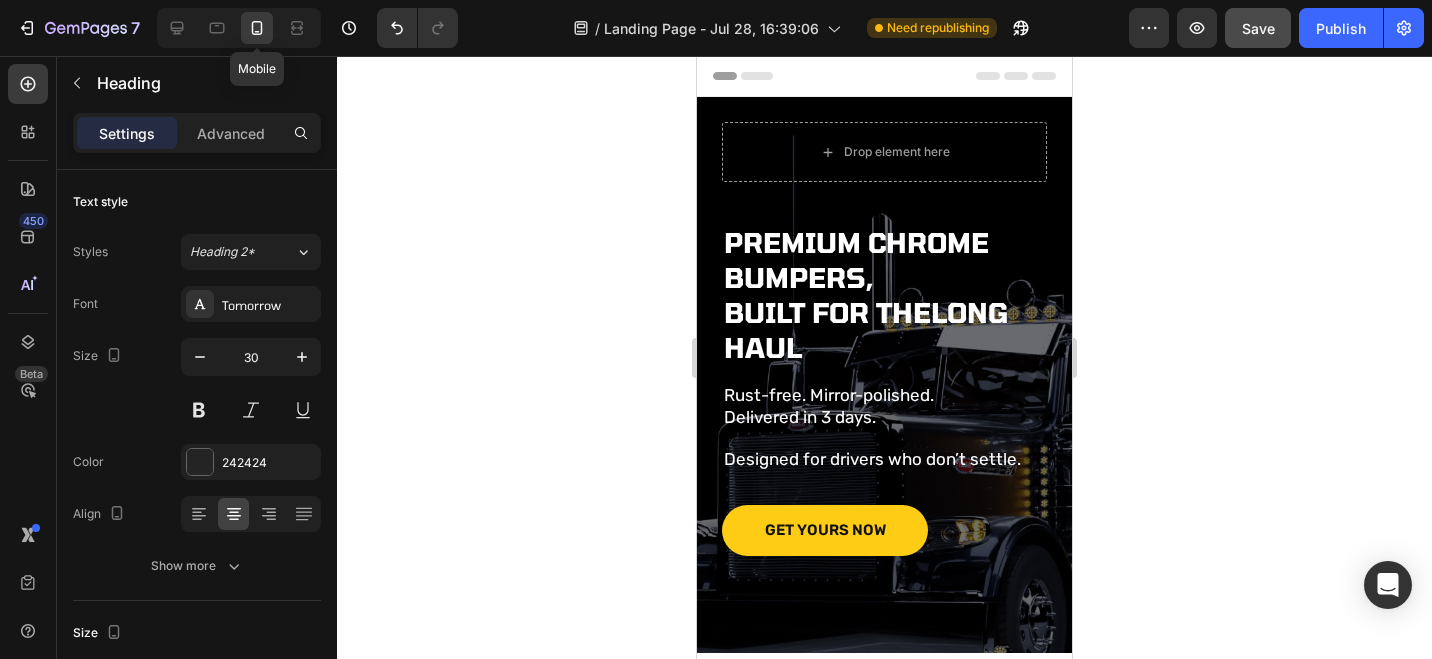 type on "24" 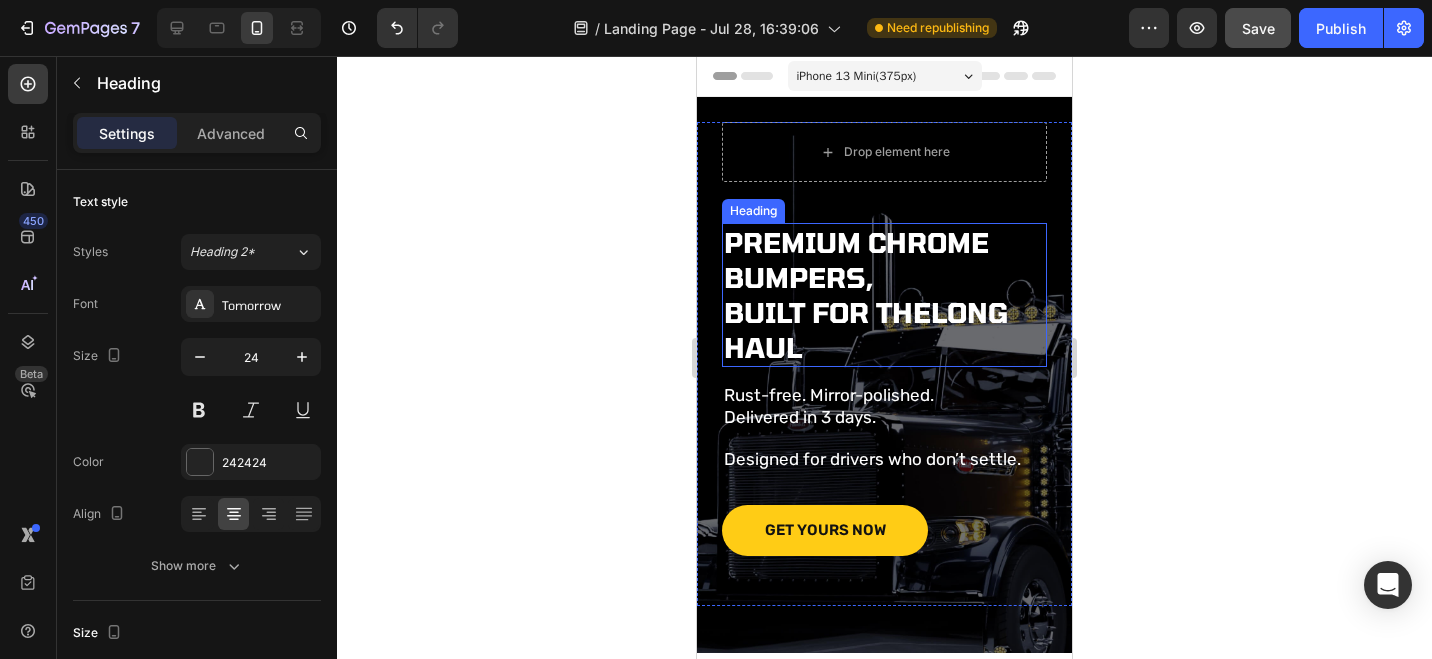 click on "Premium Chrome Bumpers, Built for theLong Haul" at bounding box center (884, 295) 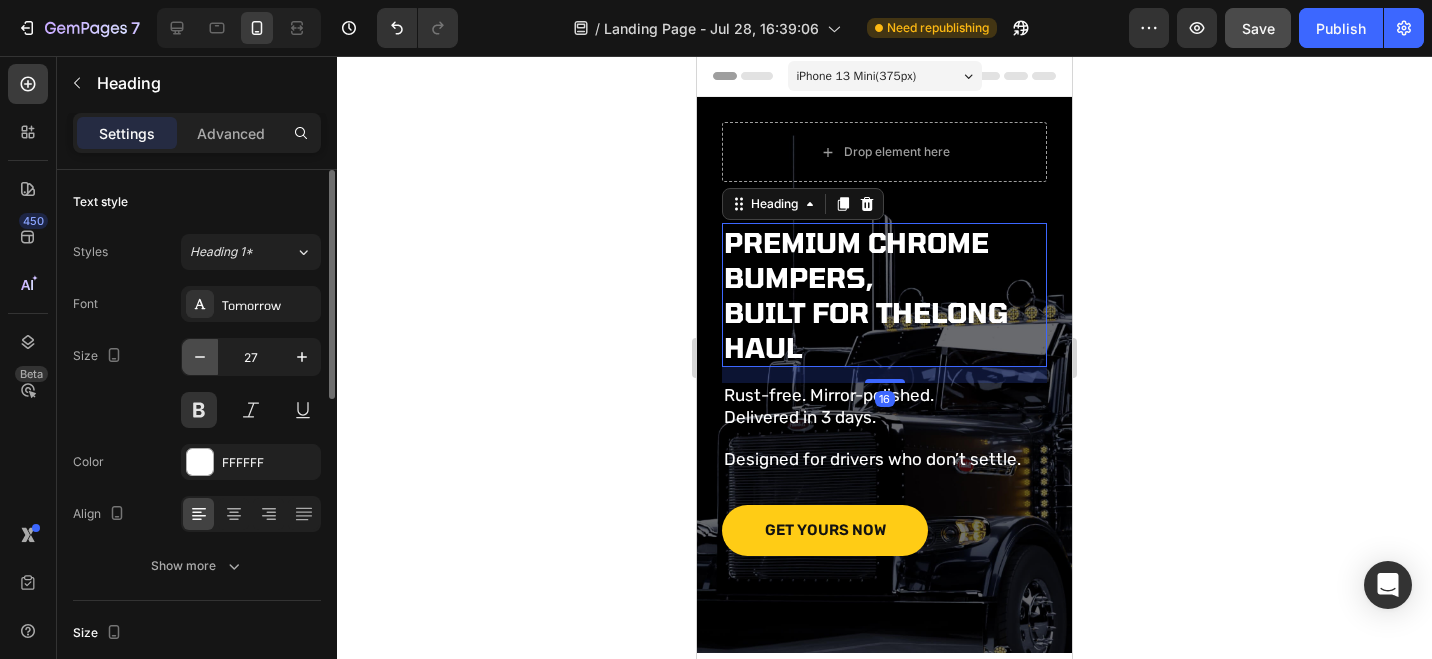 click 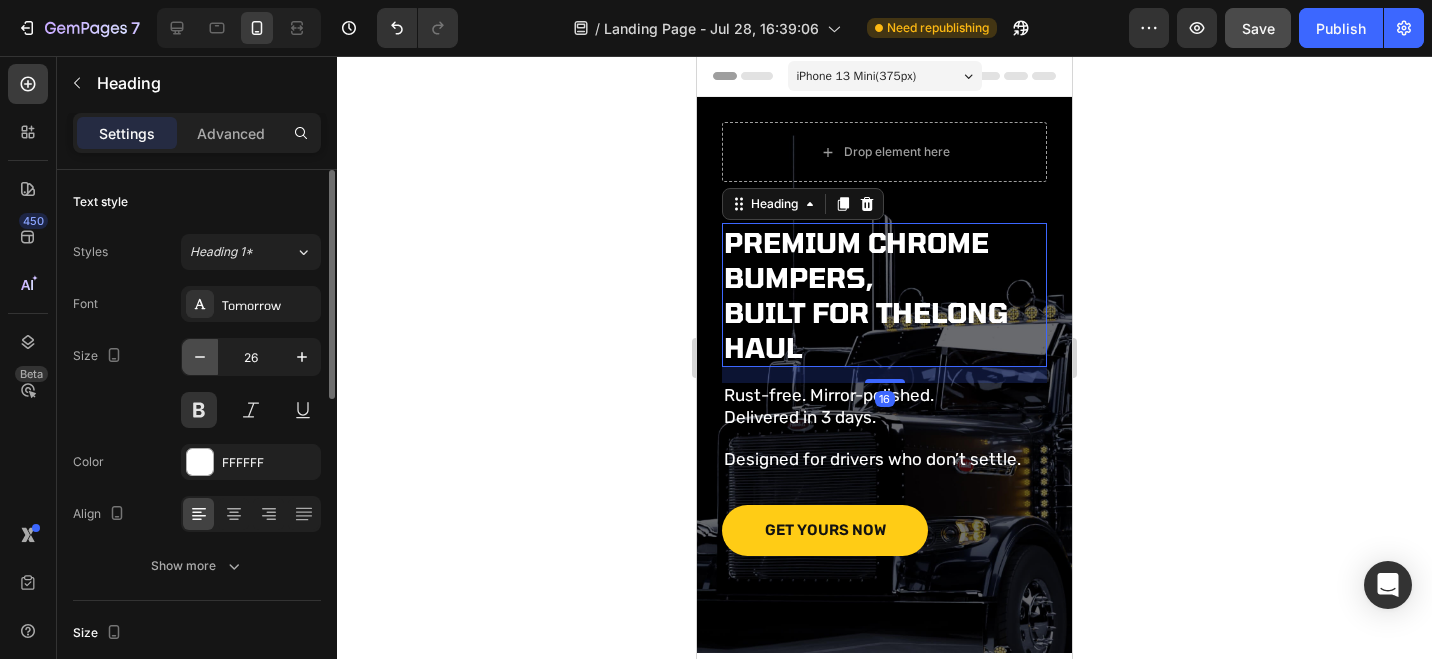 click 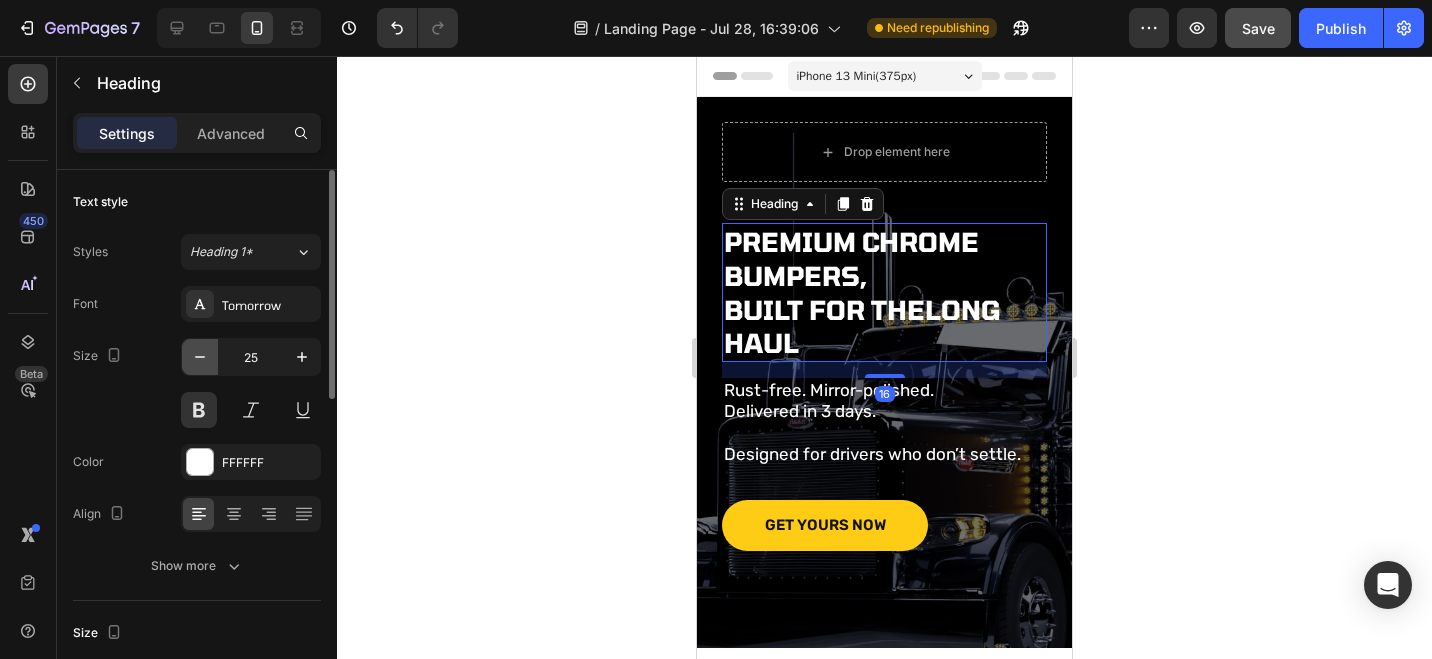 click 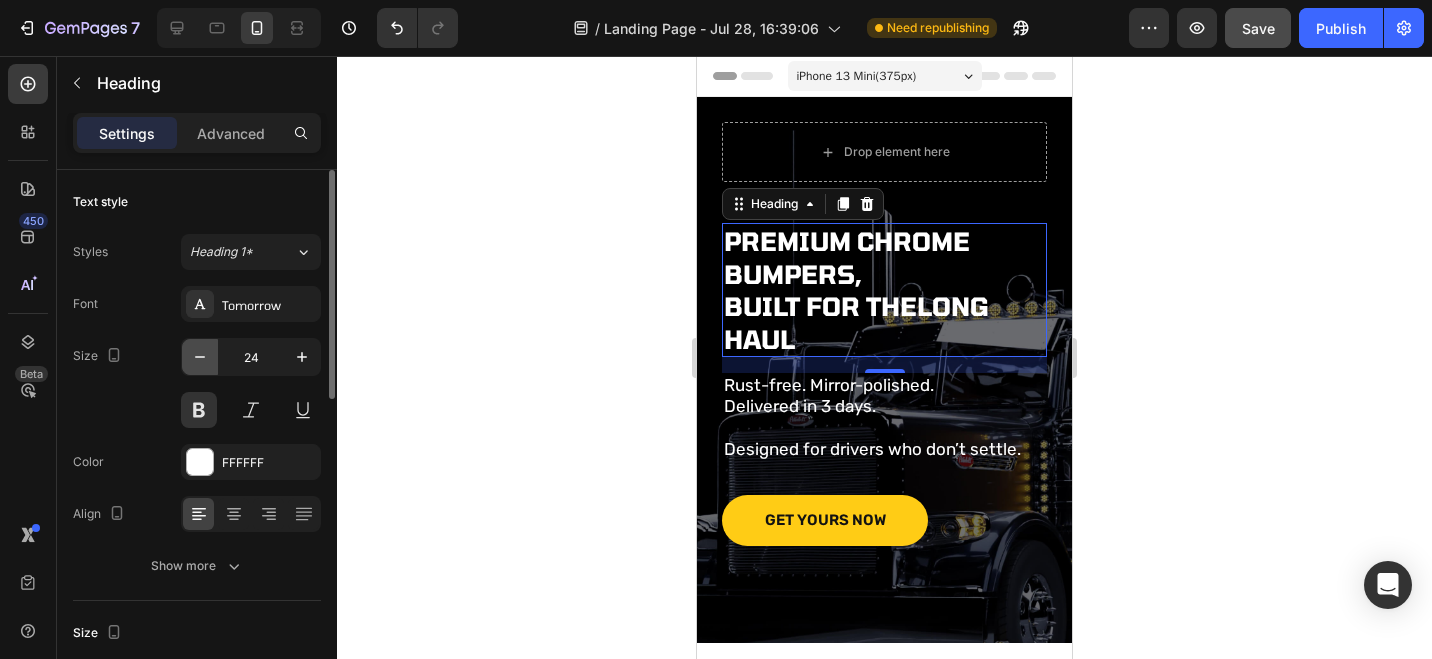 click 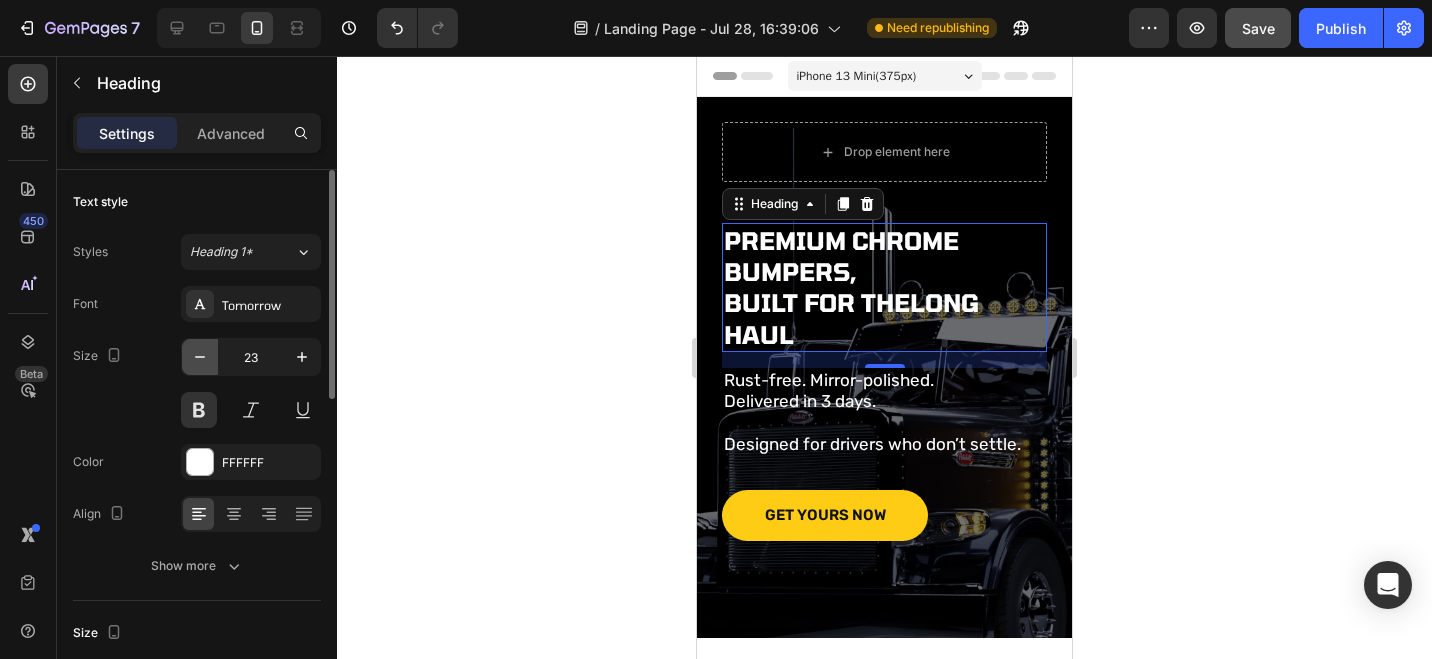 click 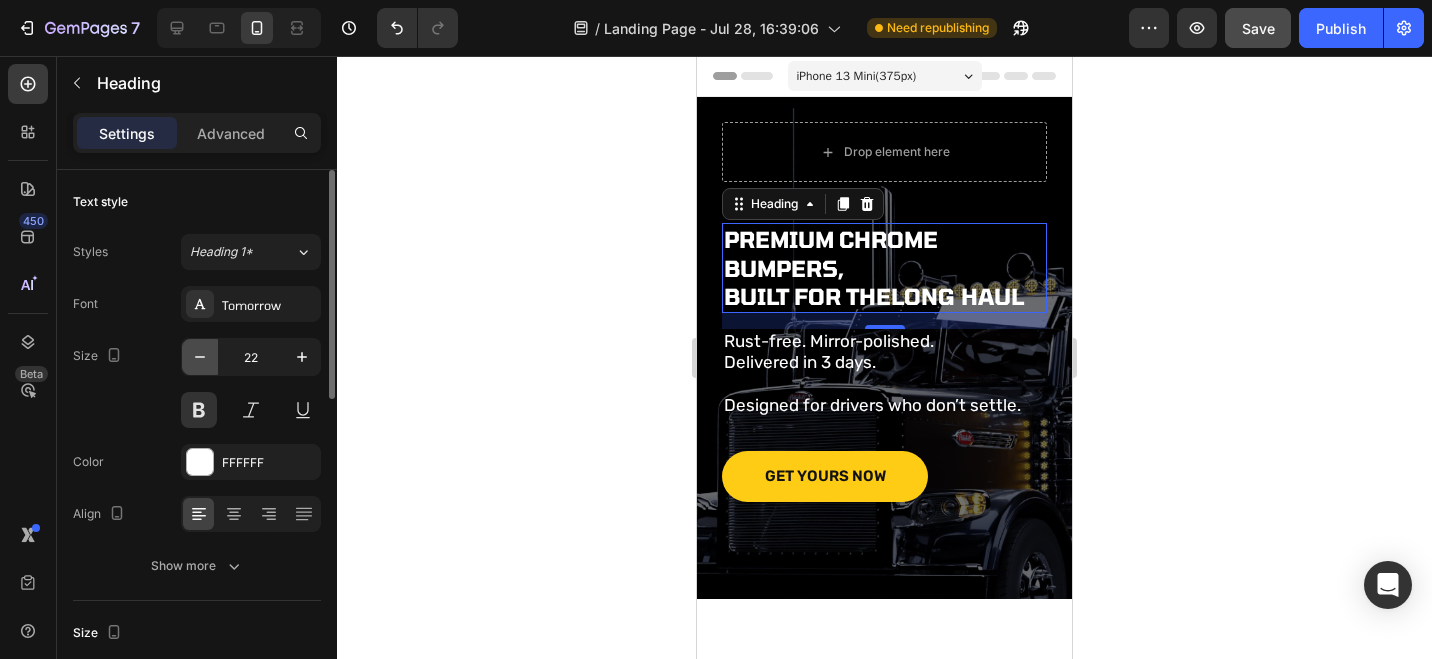 click 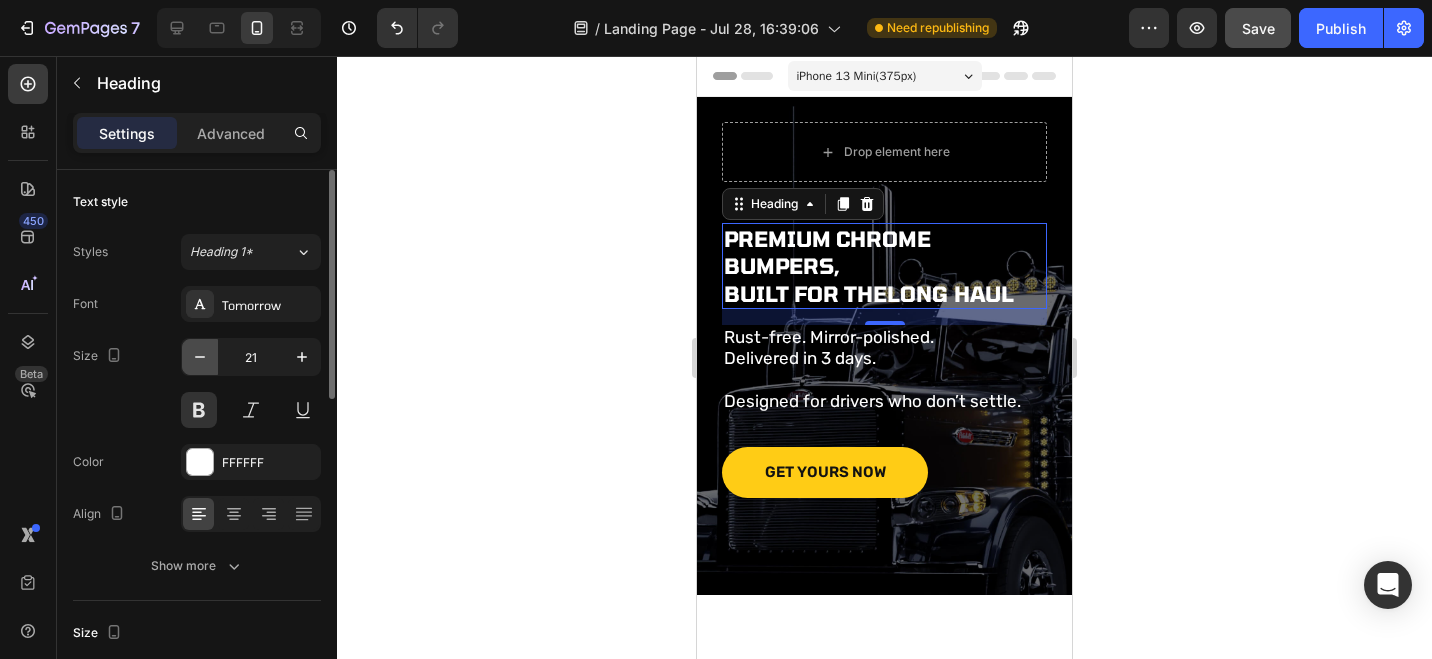 click 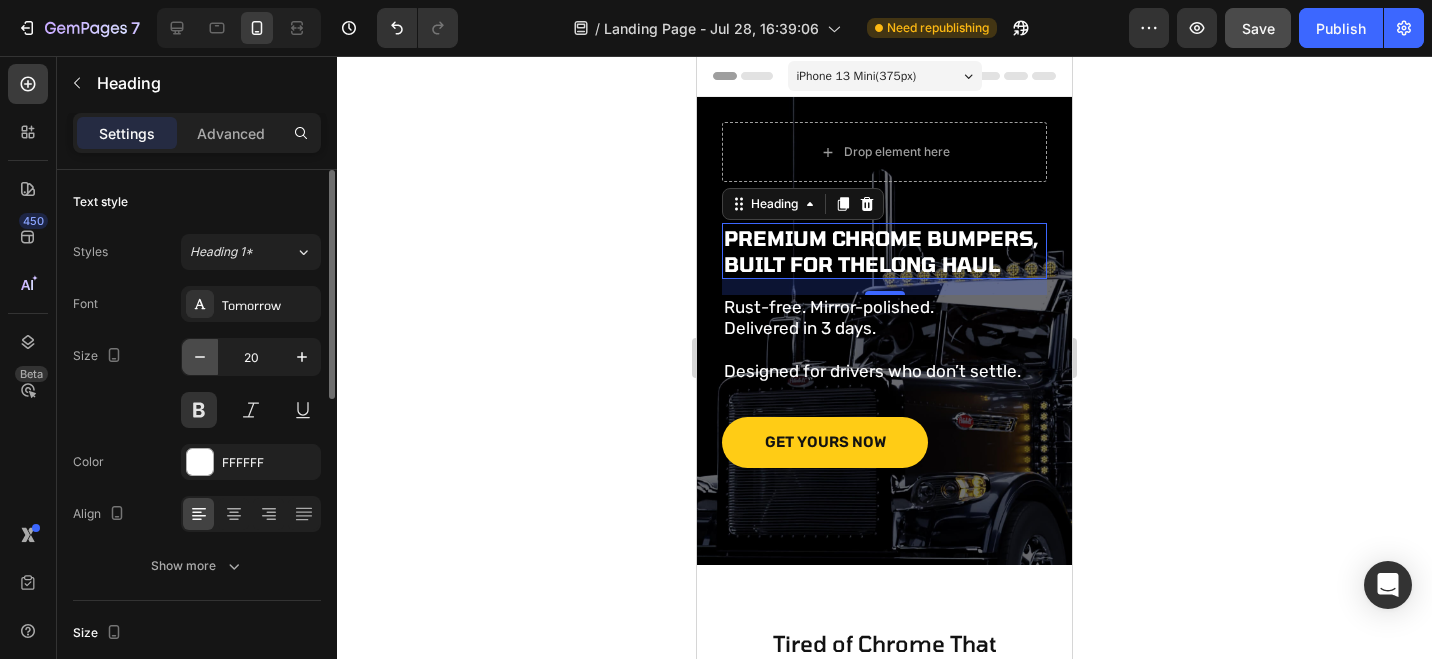 click 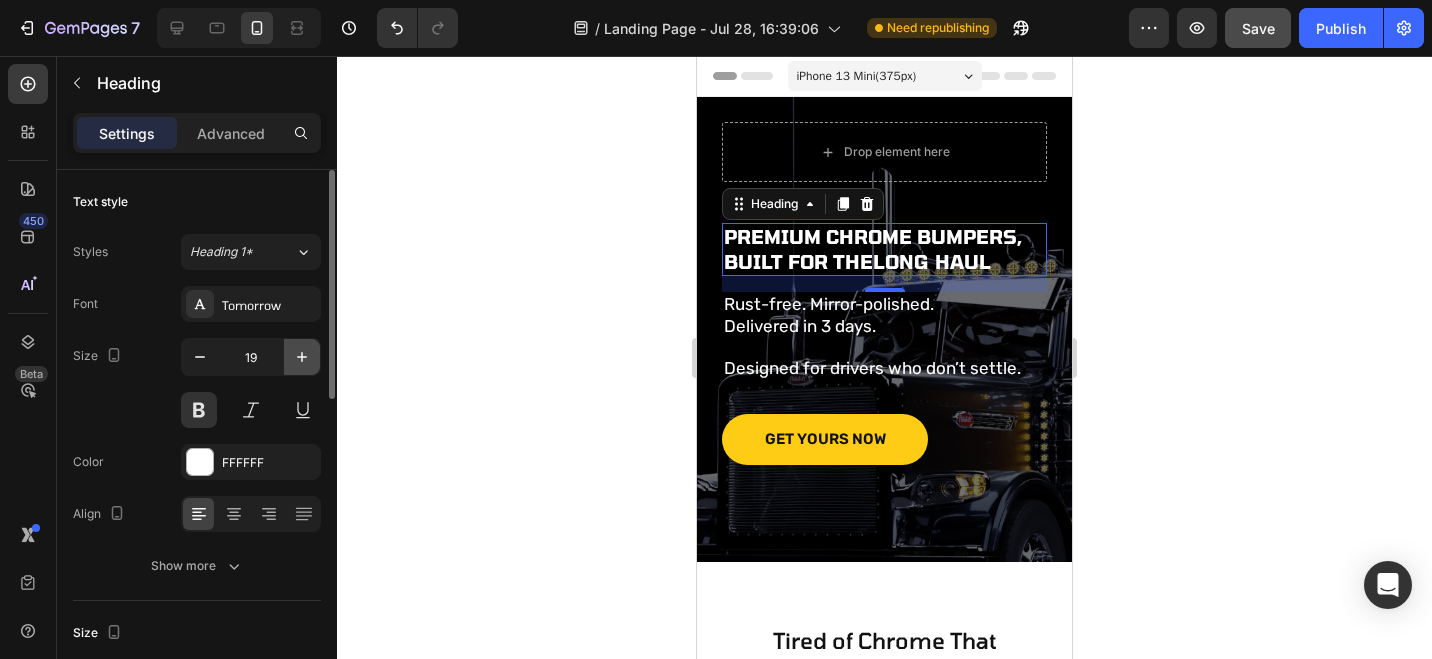 click 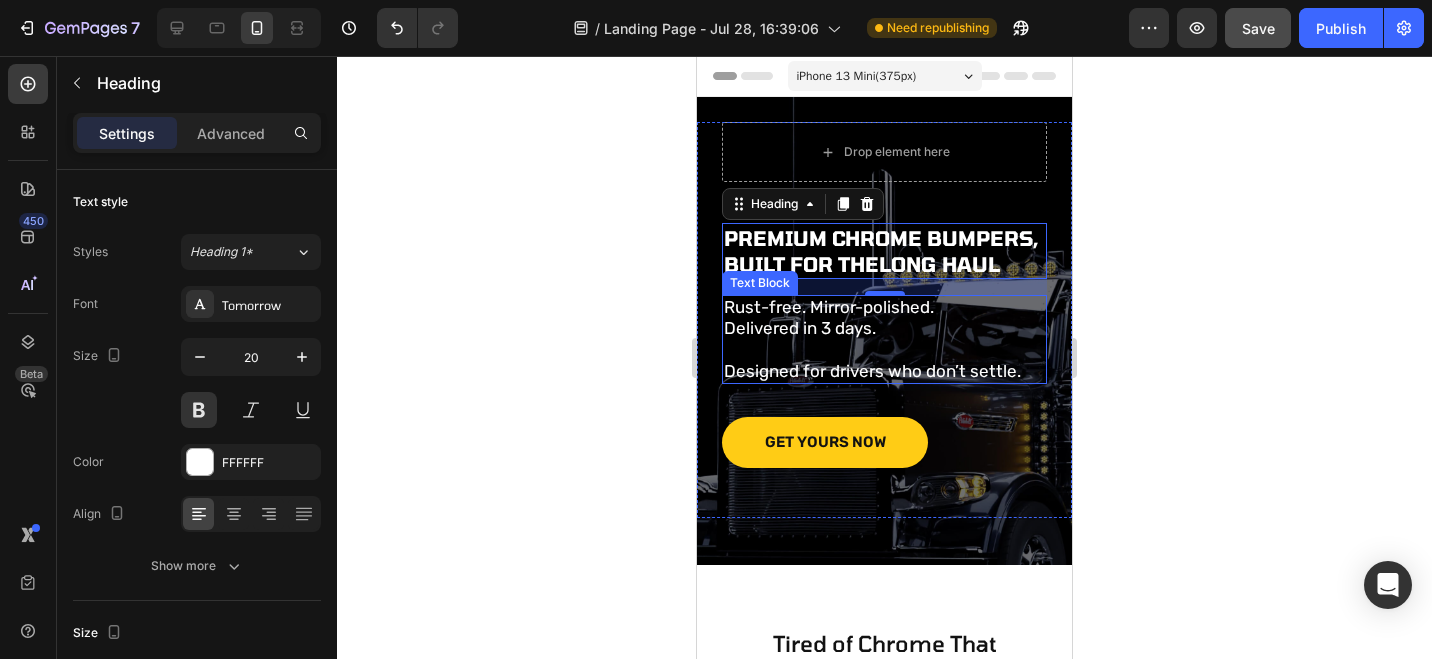 click 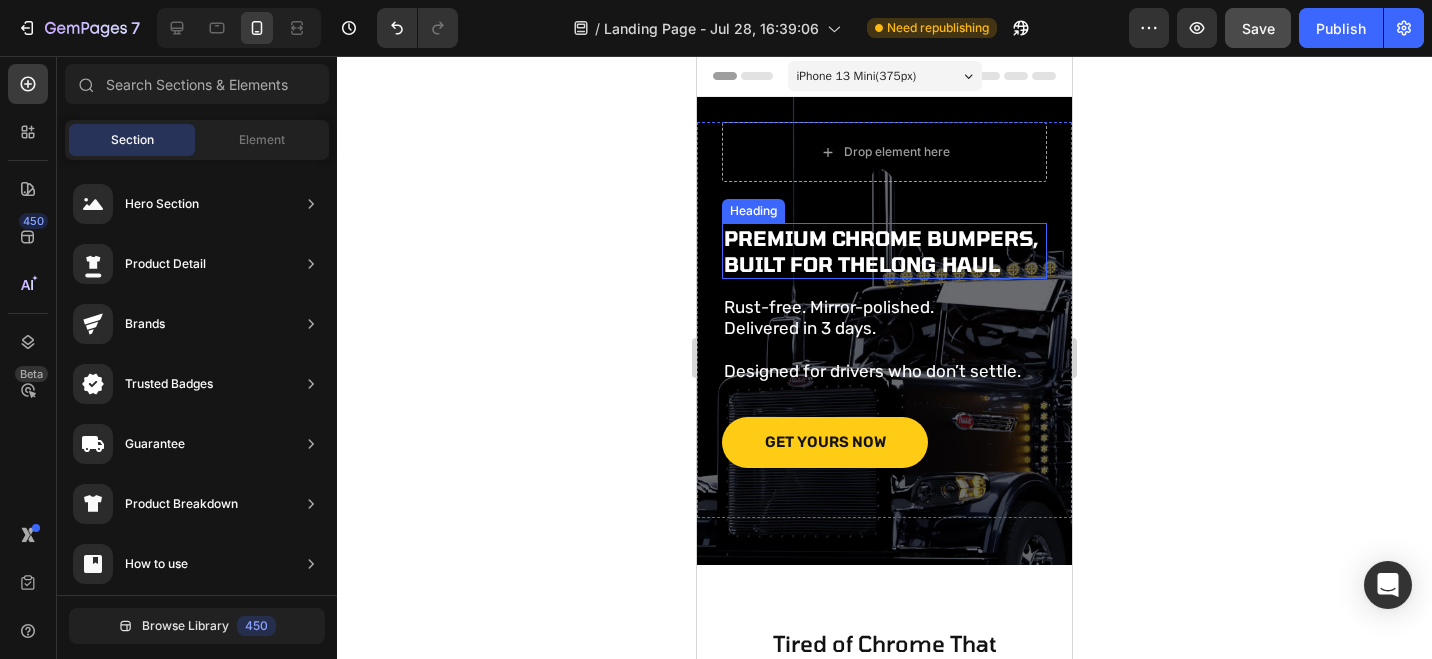 click on "Premium Chrome Bumpers, Built for theLong Haul" at bounding box center [884, 251] 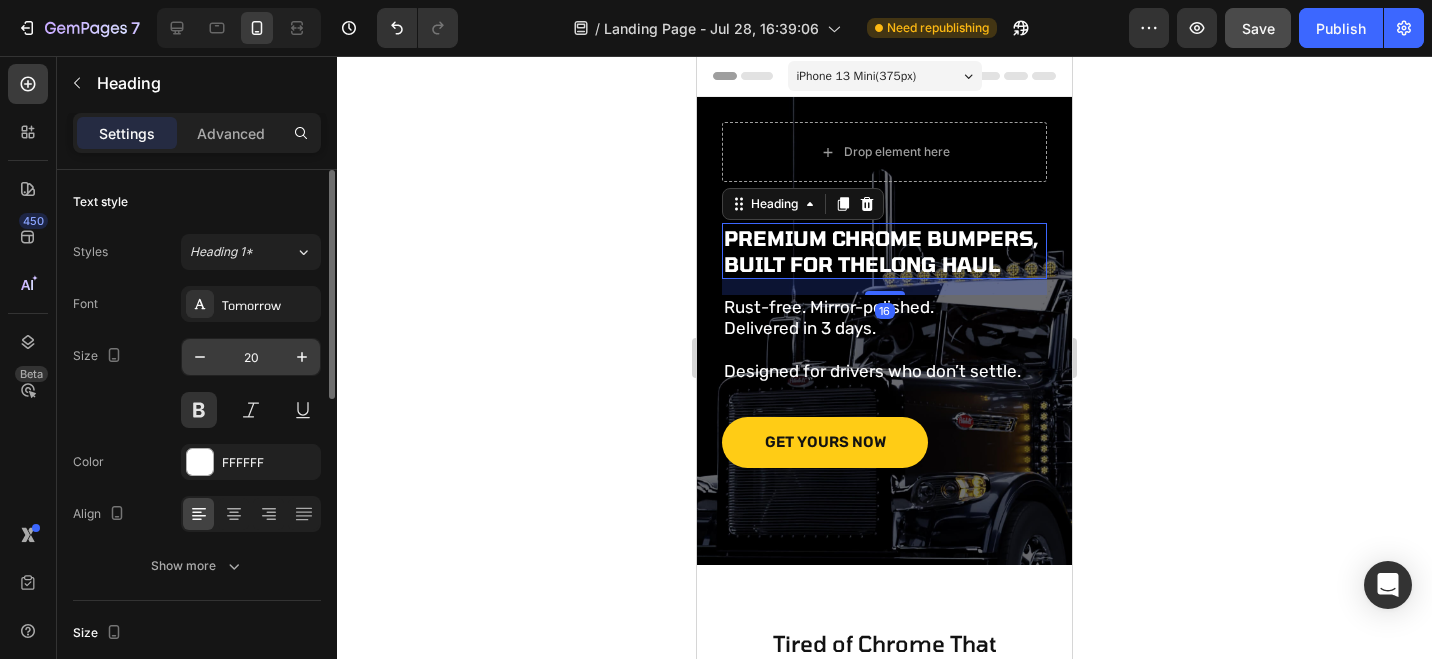 click on "20" at bounding box center (251, 357) 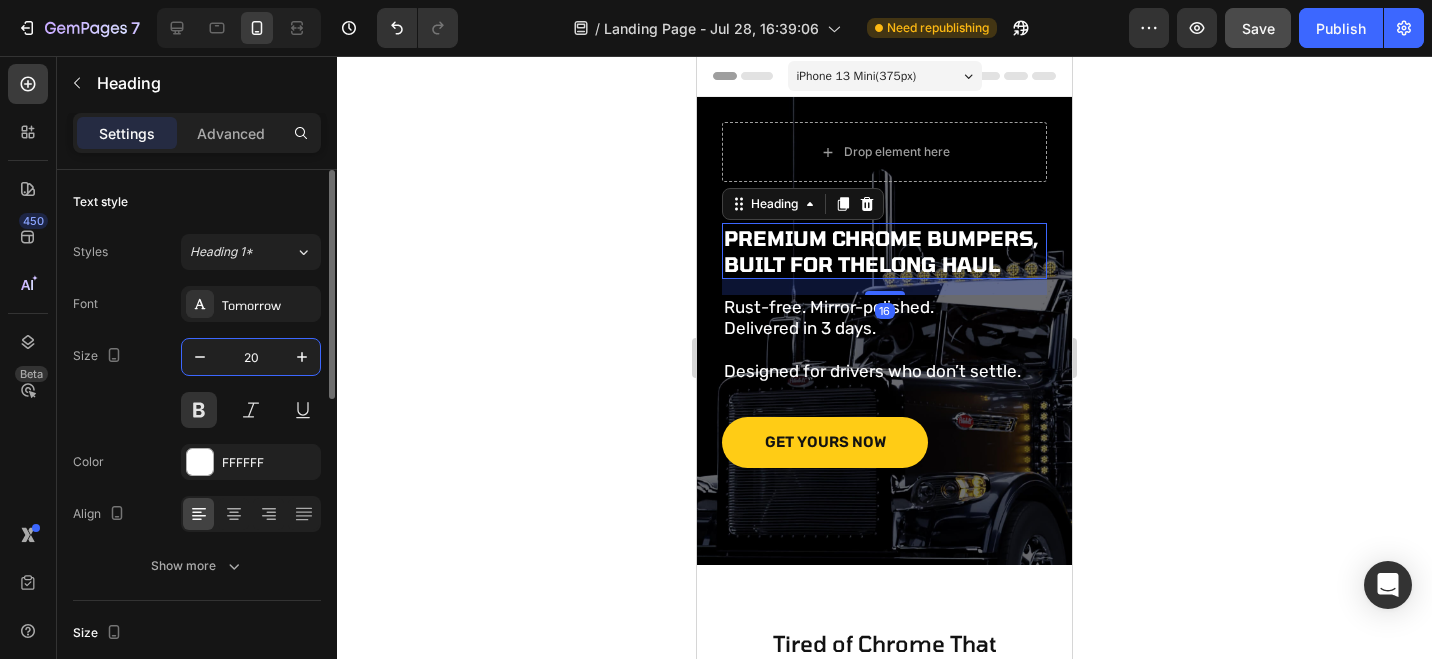 click on "20" at bounding box center (251, 357) 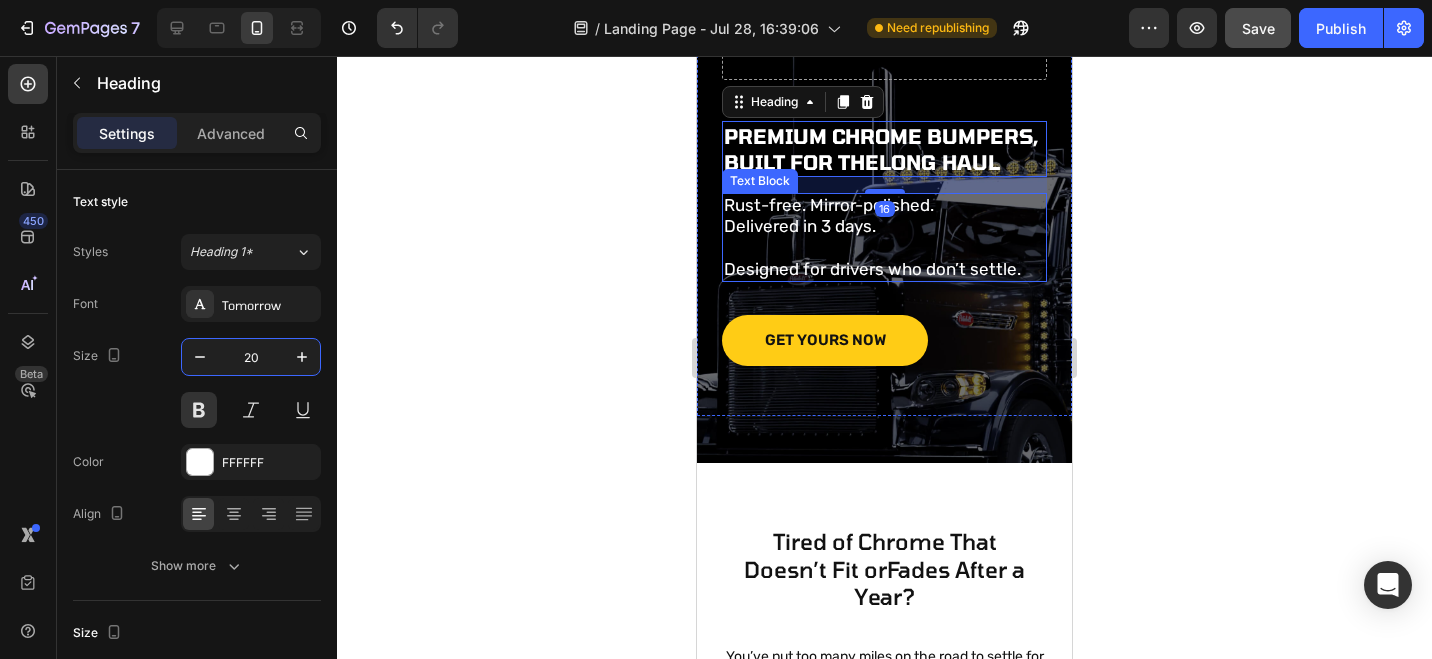 scroll, scrollTop: 256, scrollLeft: 0, axis: vertical 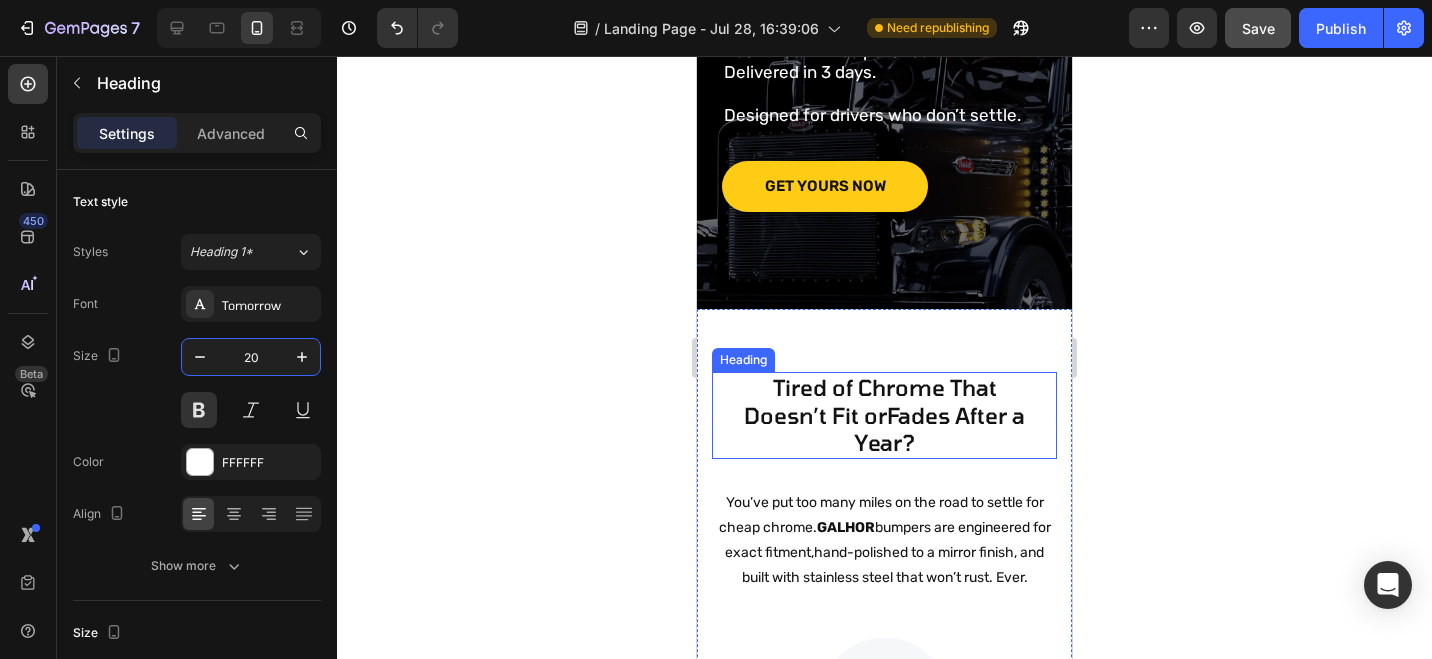 click on "Tired of Chrome That Doesn’t Fit orFades After a Year?" at bounding box center [885, 415] 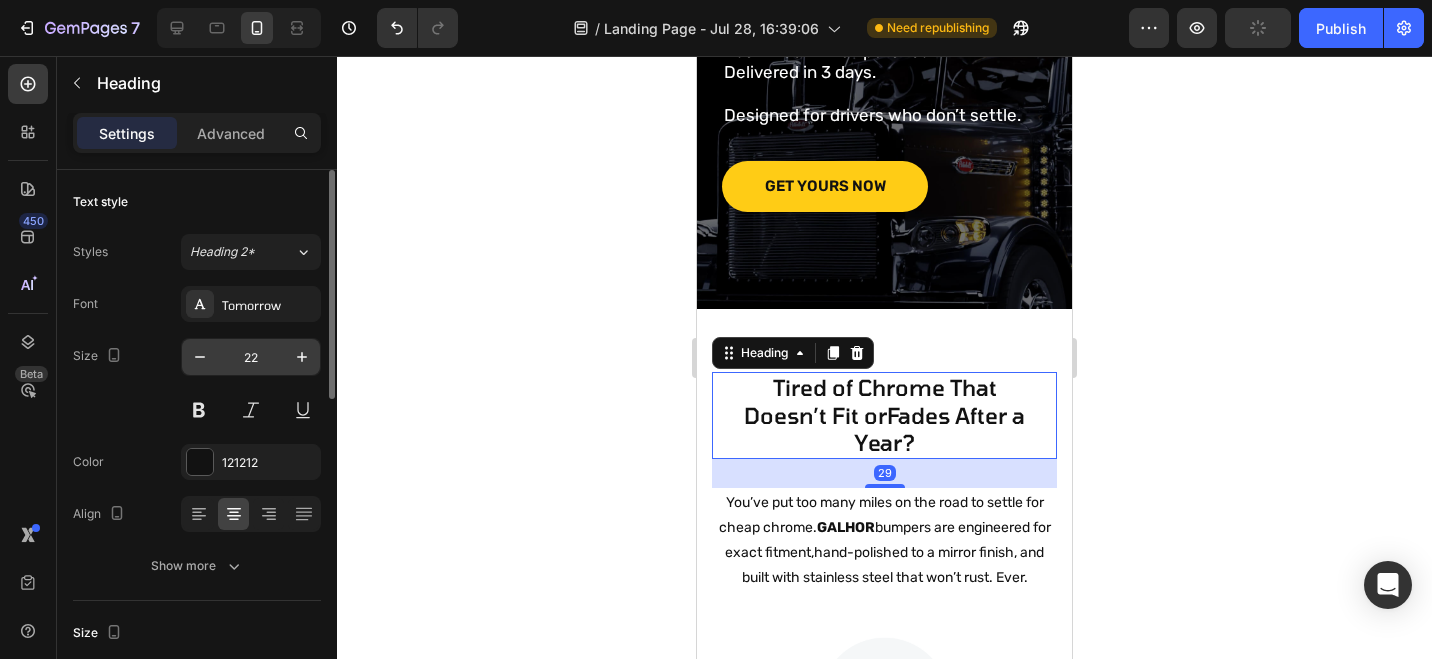 click on "22" at bounding box center [251, 357] 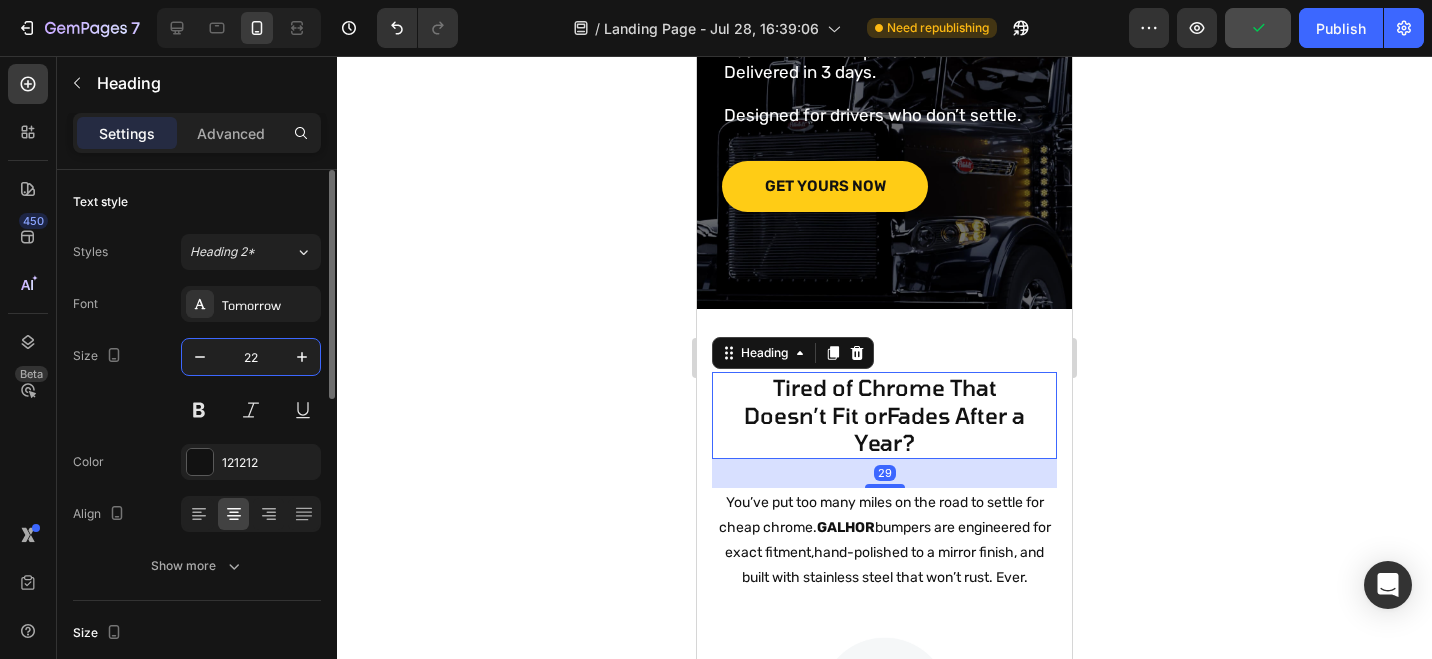 click on "22" at bounding box center [251, 357] 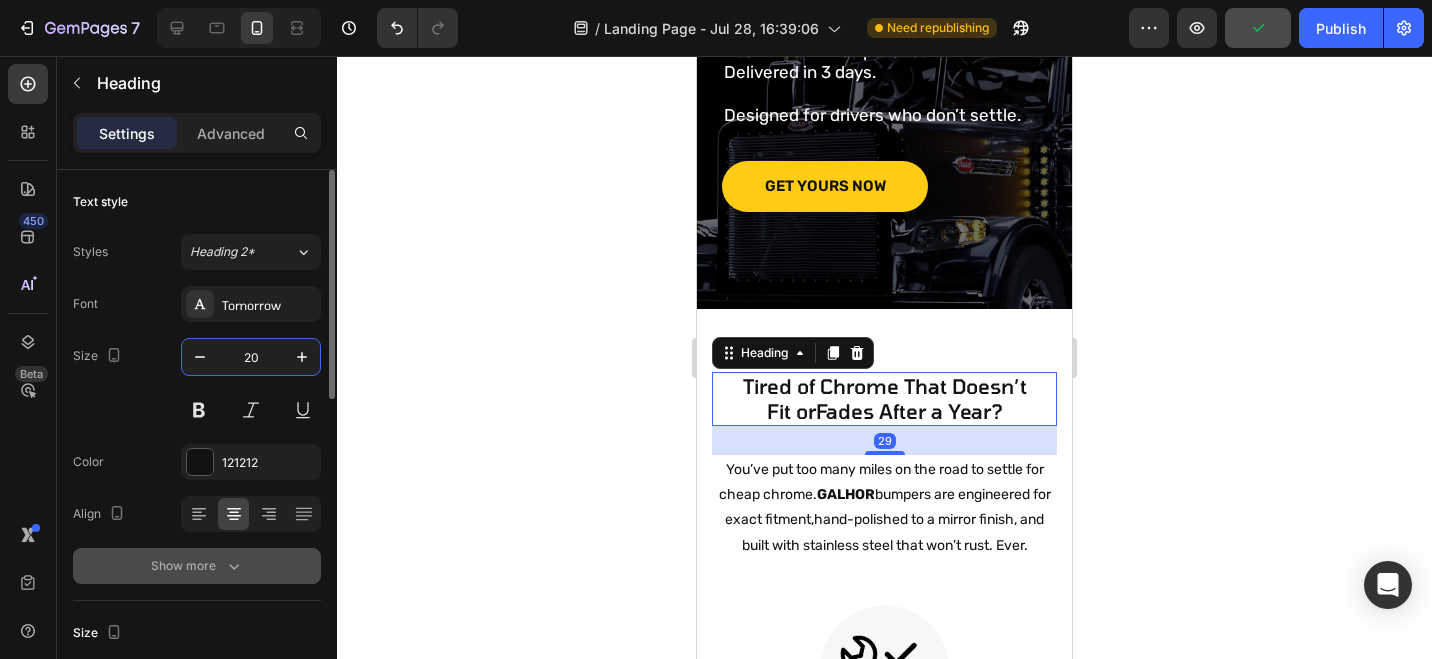 click 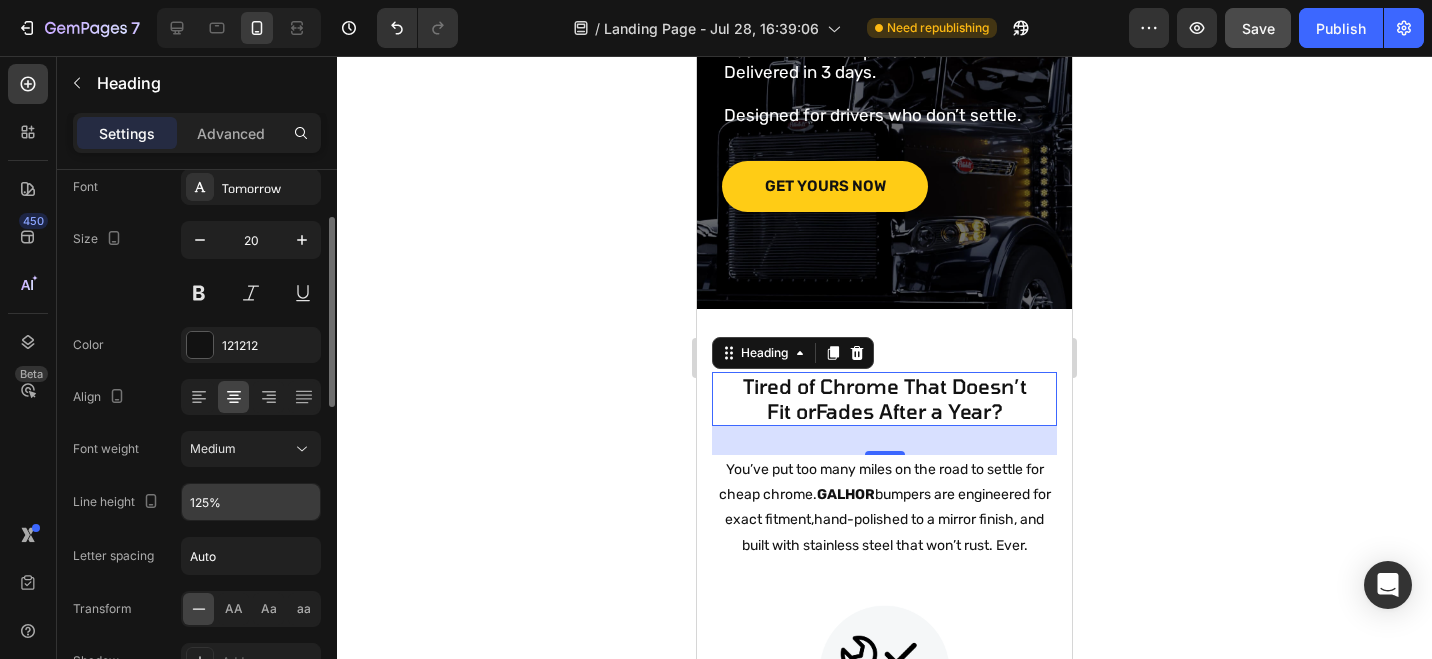 scroll, scrollTop: 124, scrollLeft: 0, axis: vertical 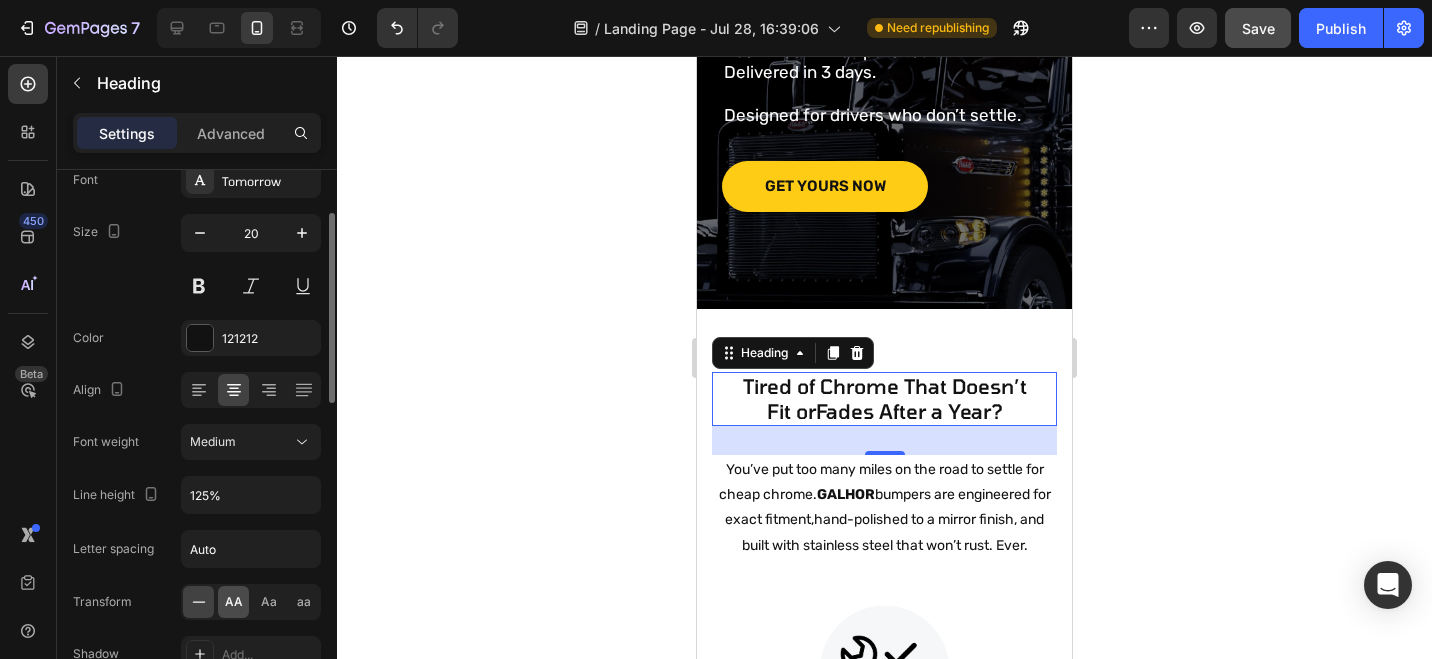 click on "AA" 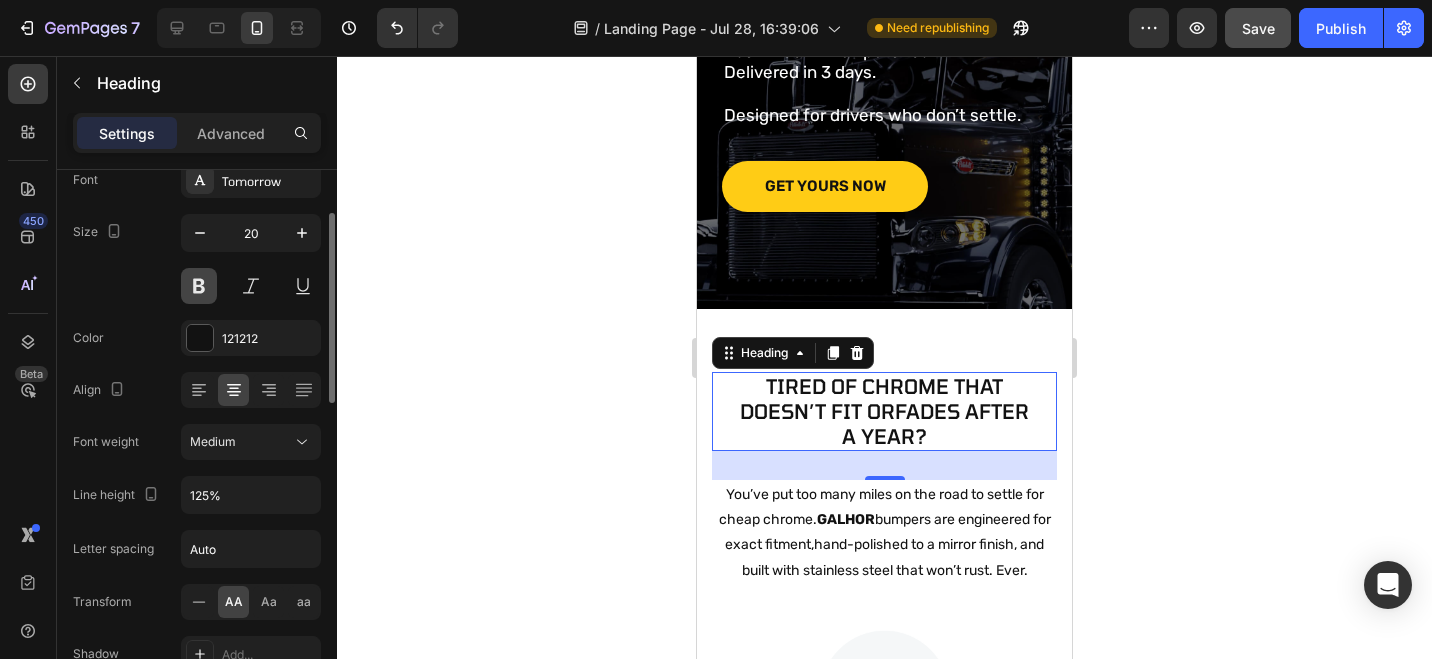 click at bounding box center [199, 286] 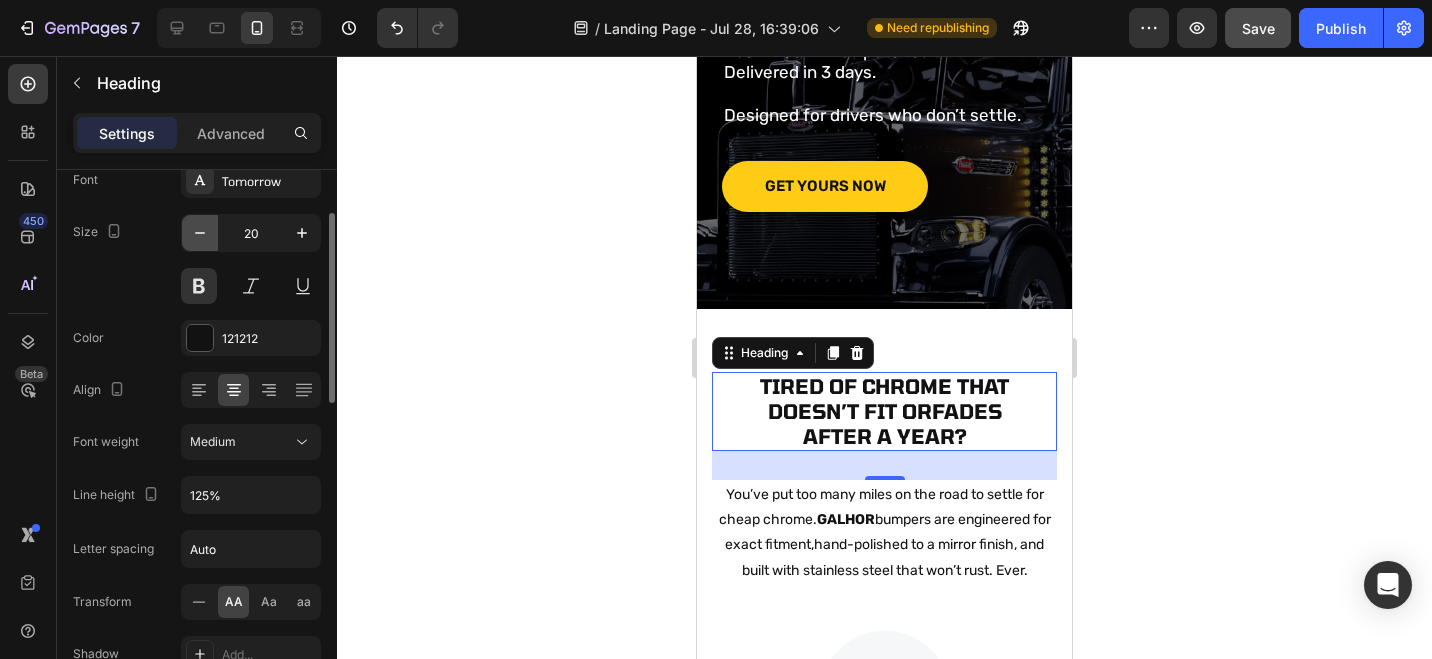 click at bounding box center (200, 233) 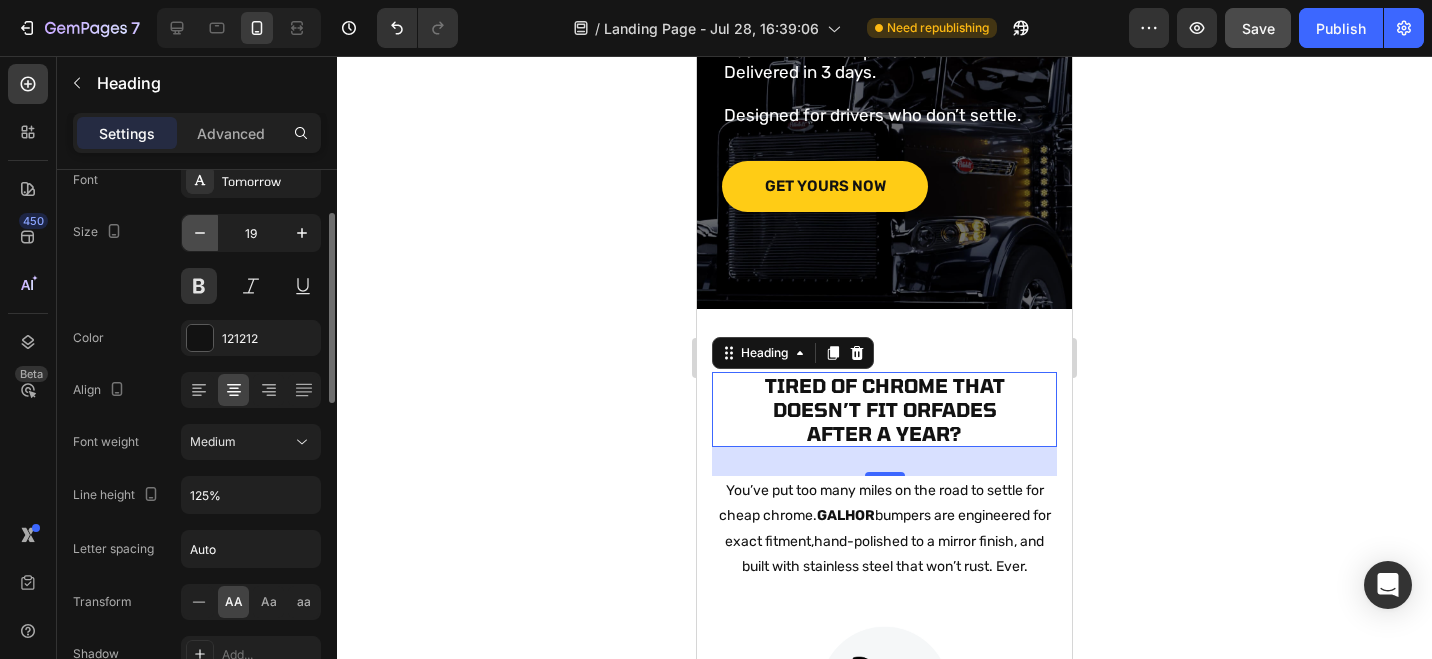 click at bounding box center (200, 233) 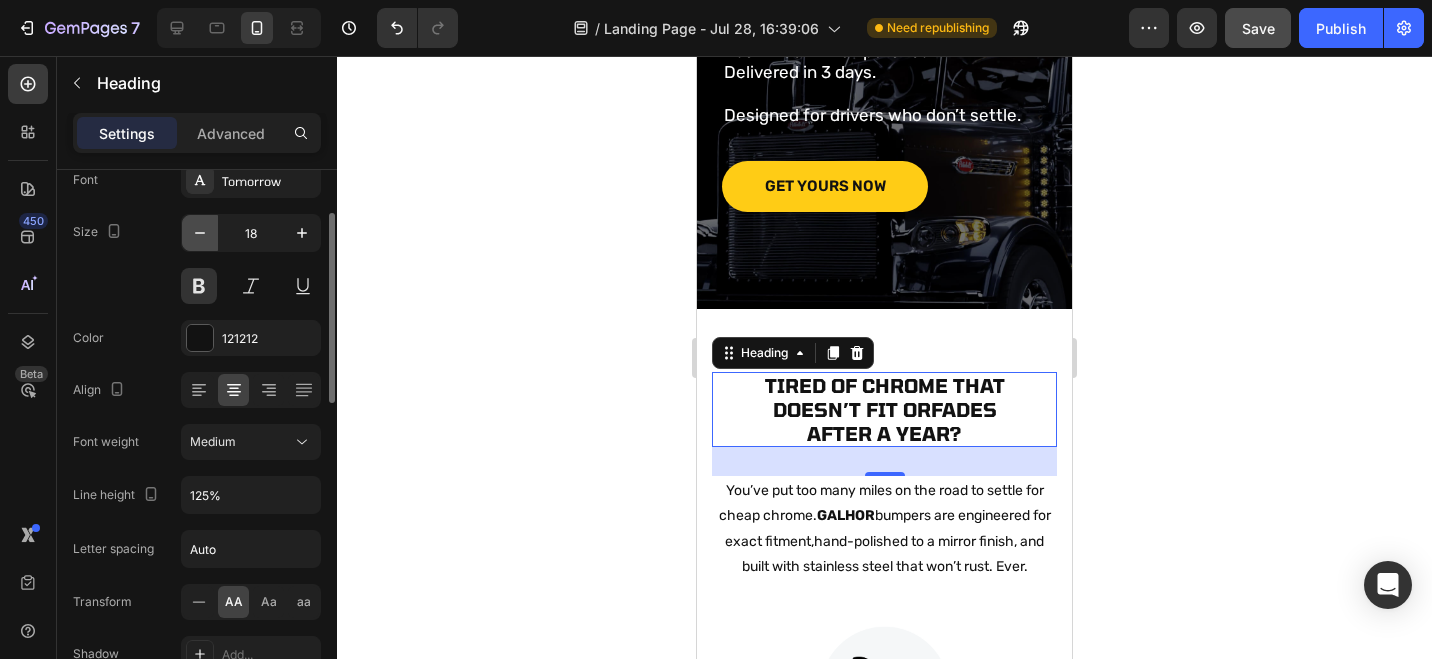 click at bounding box center [200, 233] 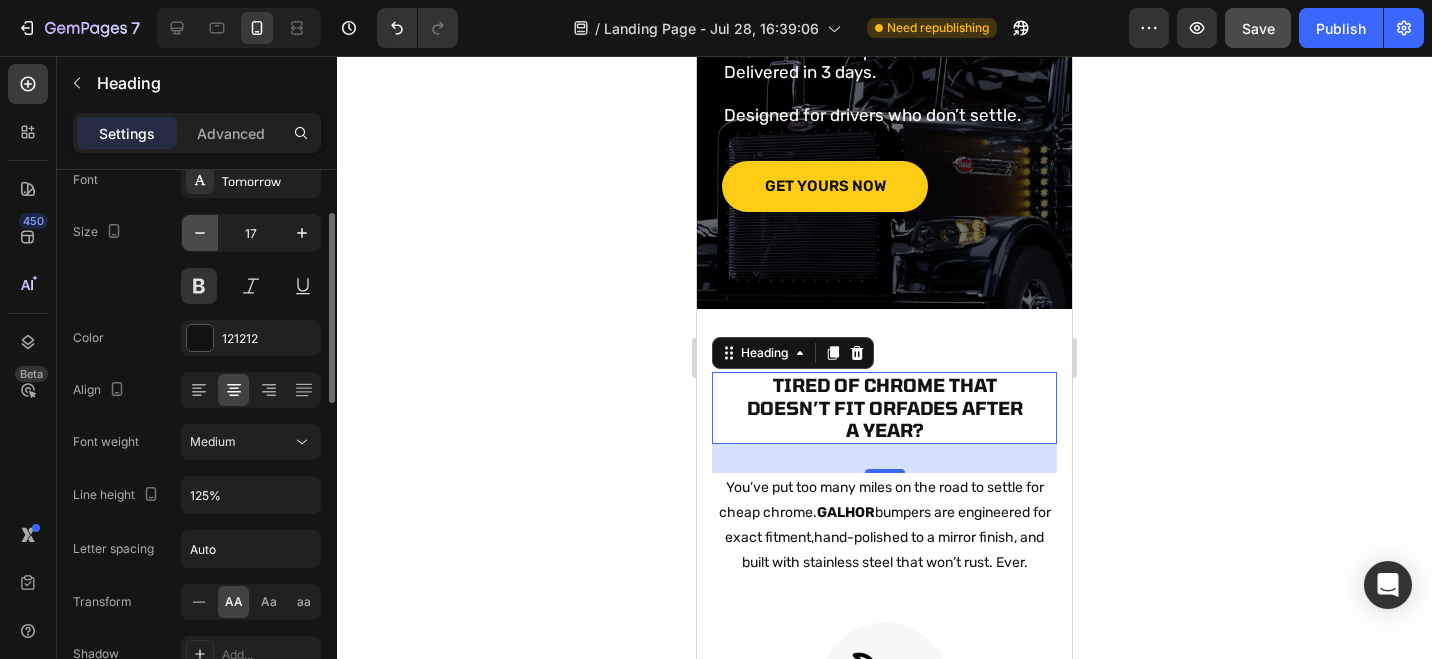 click at bounding box center [200, 233] 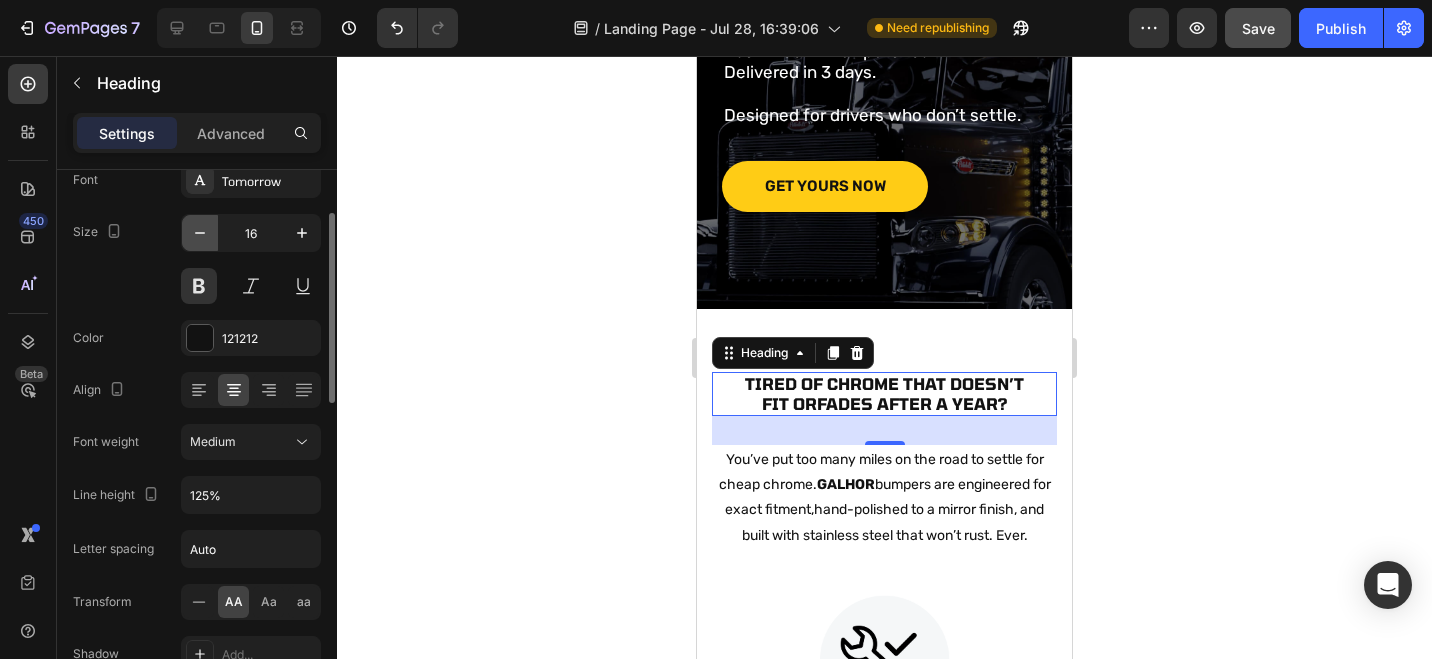 click at bounding box center [200, 233] 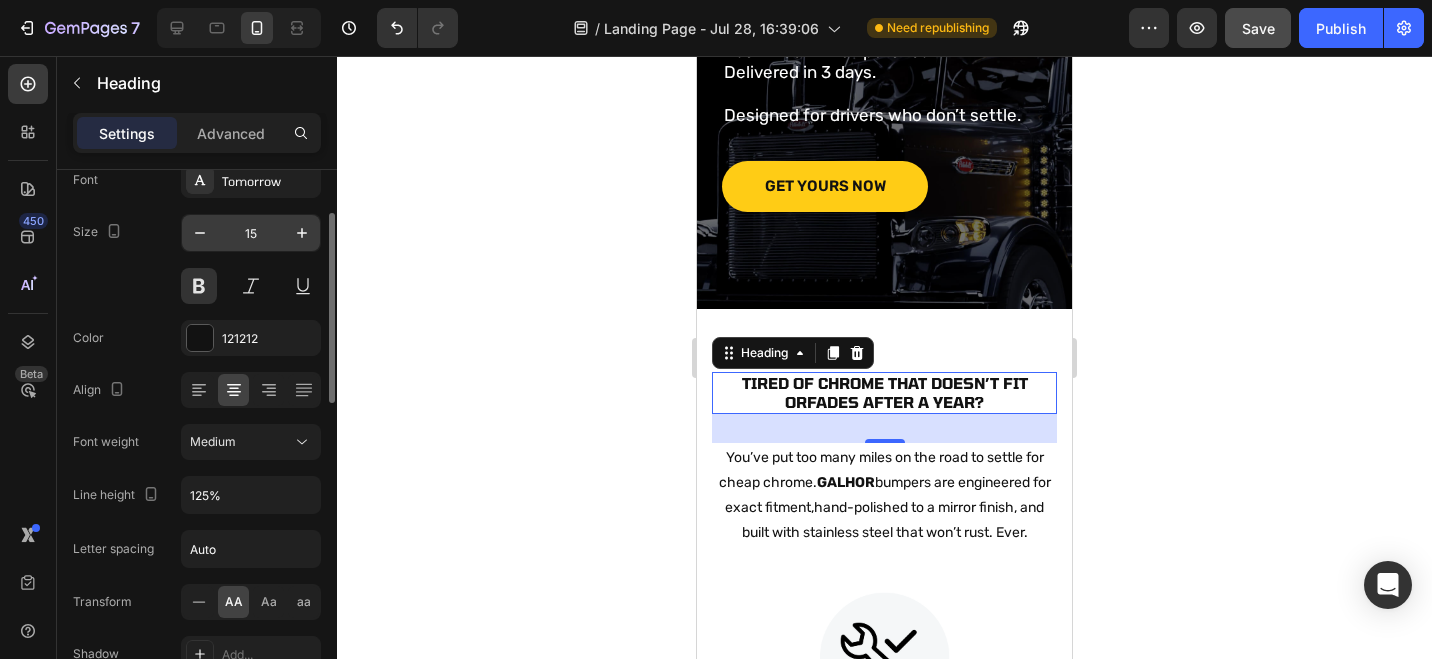 click on "15" at bounding box center [251, 233] 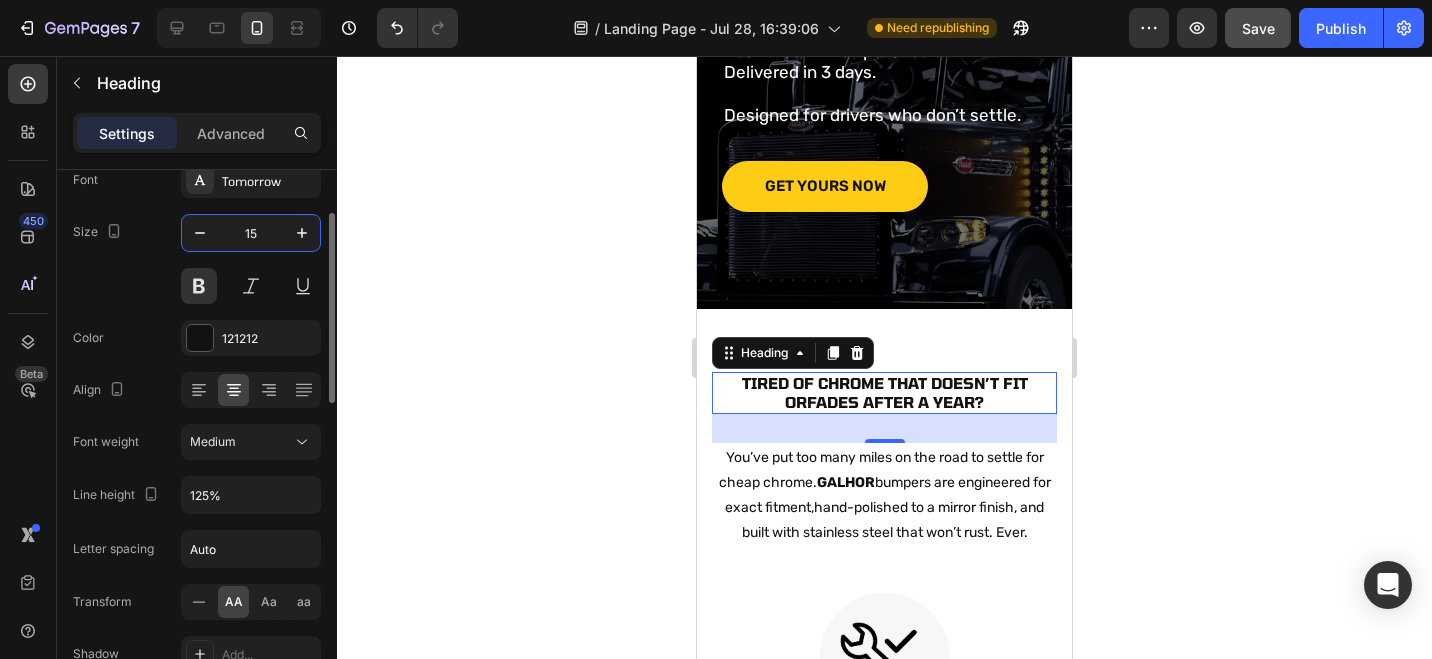 click on "15" at bounding box center [251, 233] 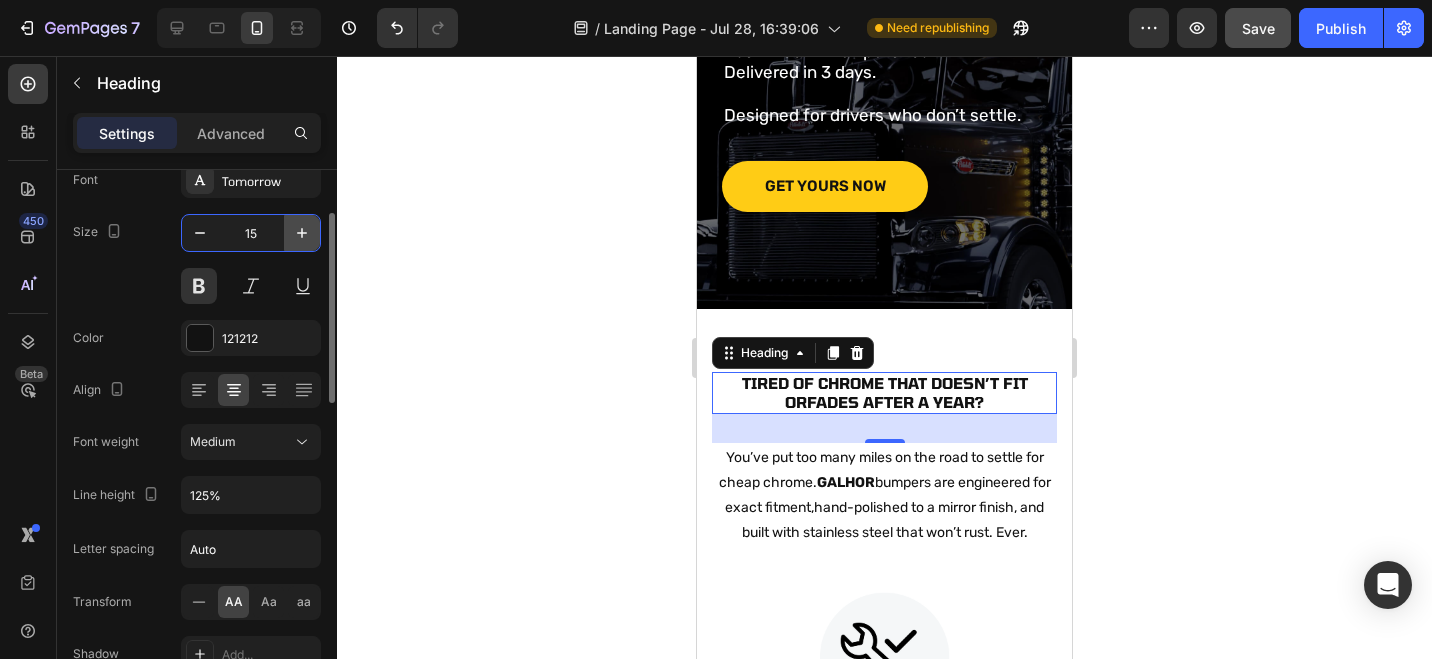 click 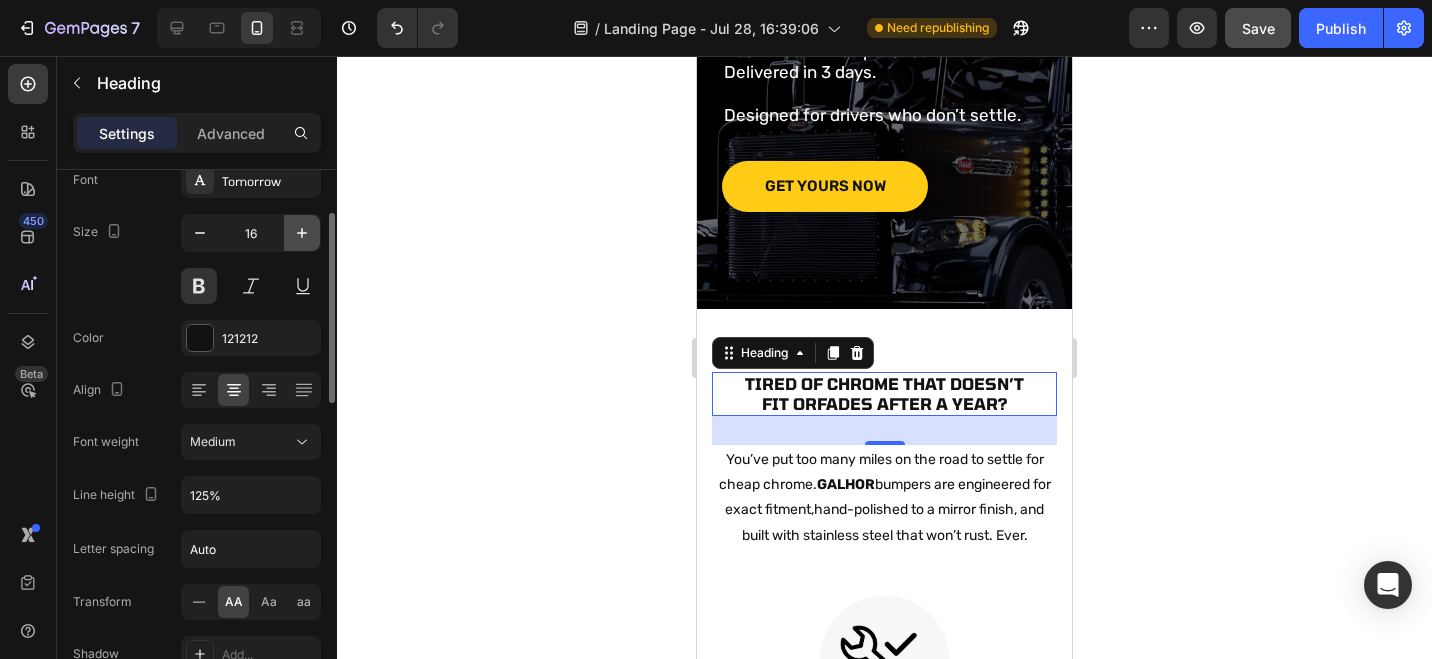 click 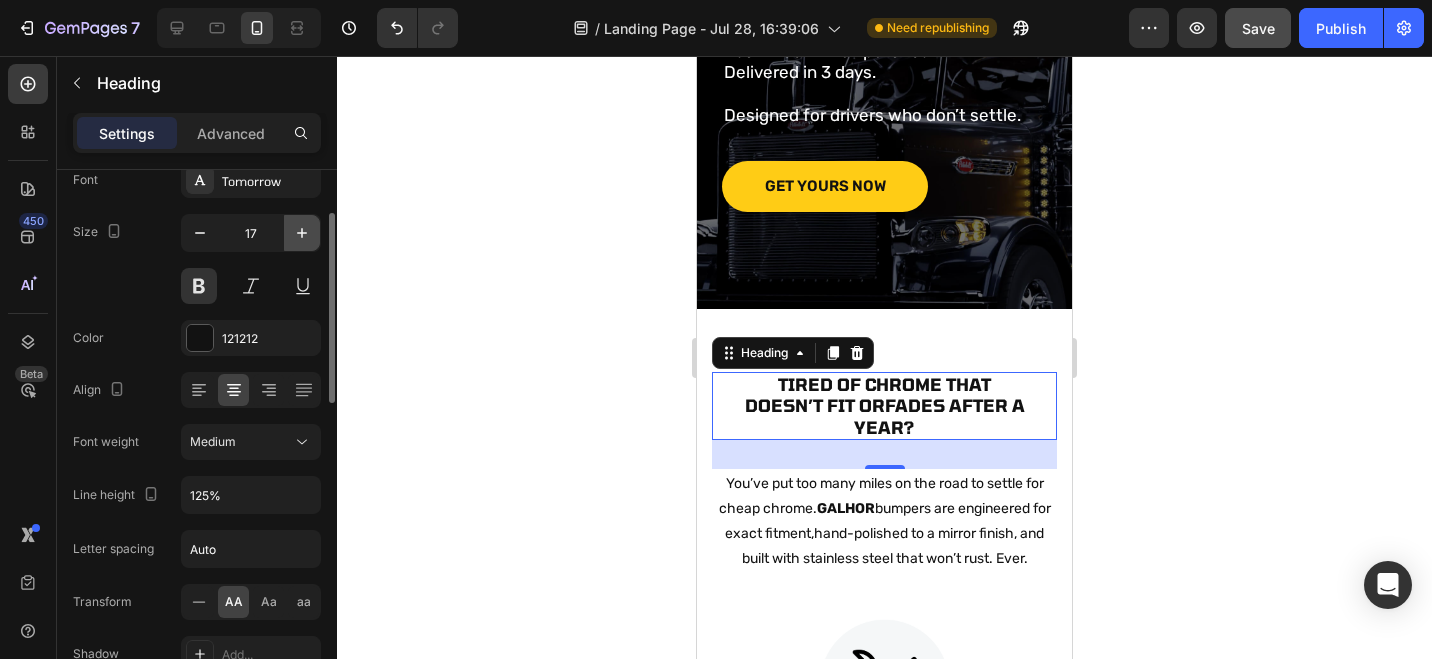 click 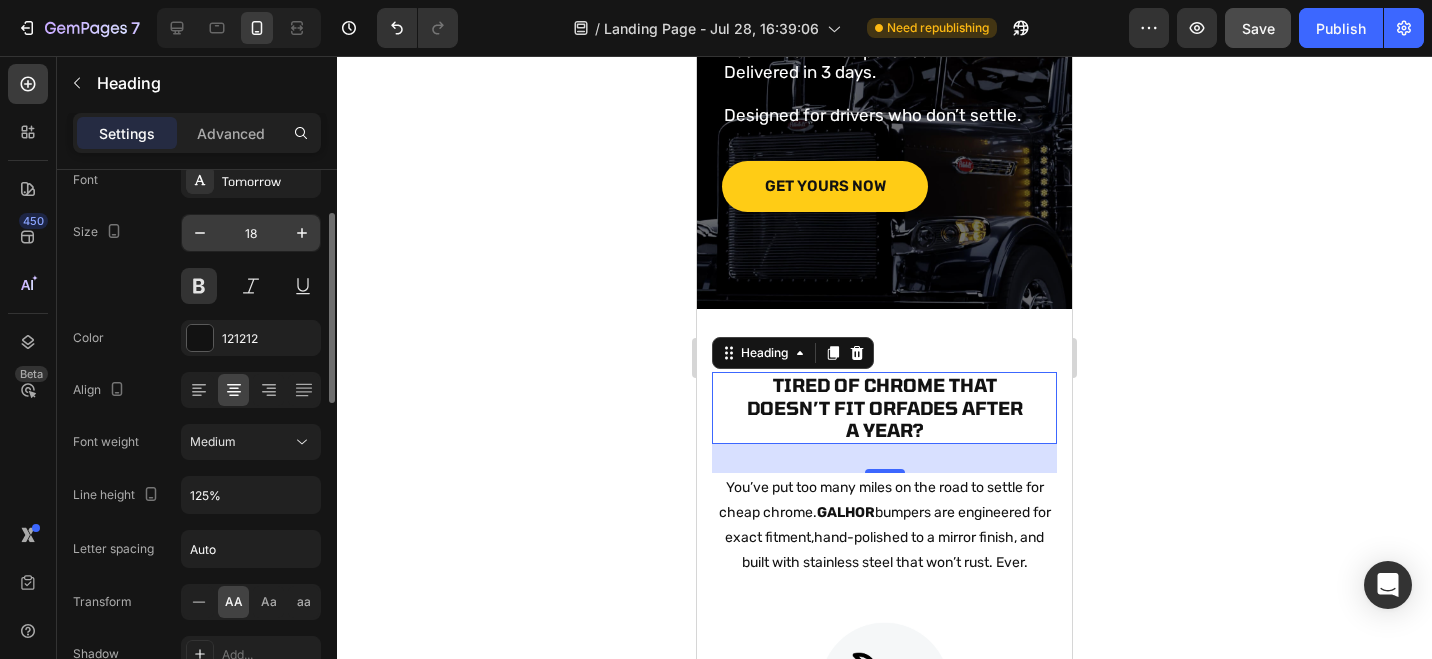 click on "18" at bounding box center (251, 233) 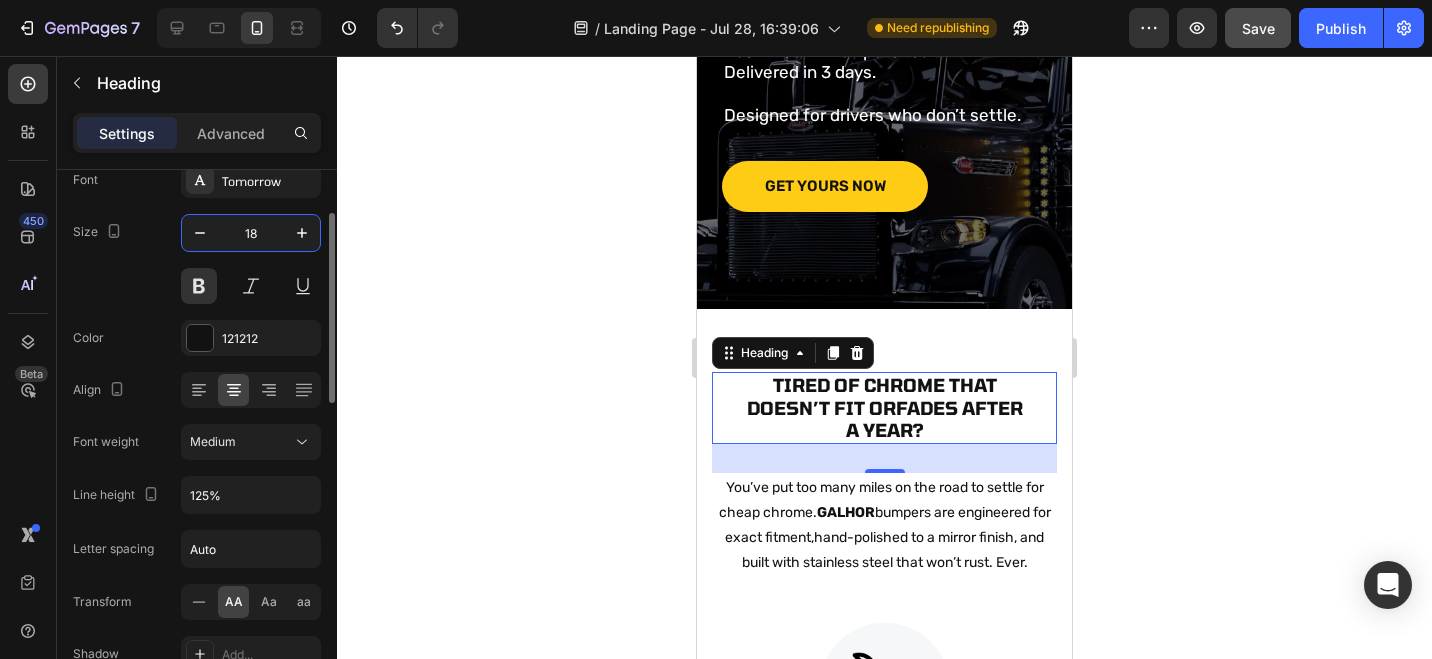 click on "18" at bounding box center [251, 233] 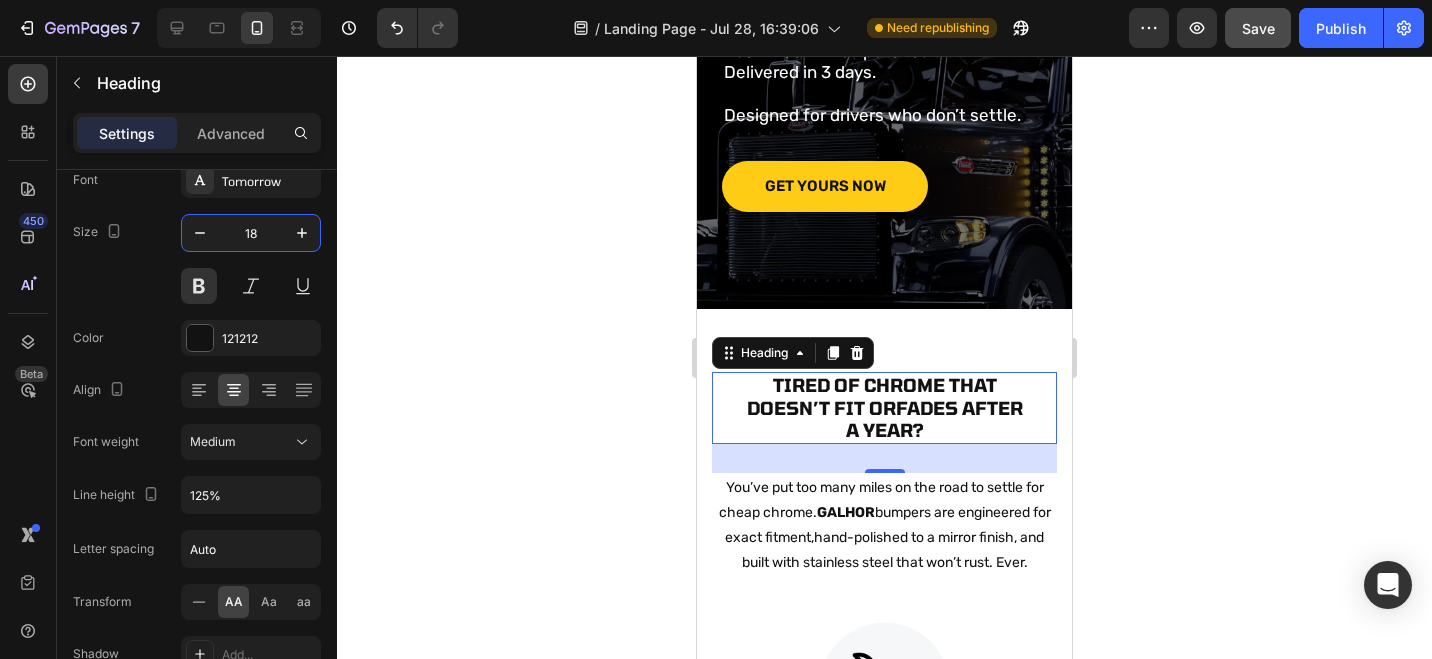 click 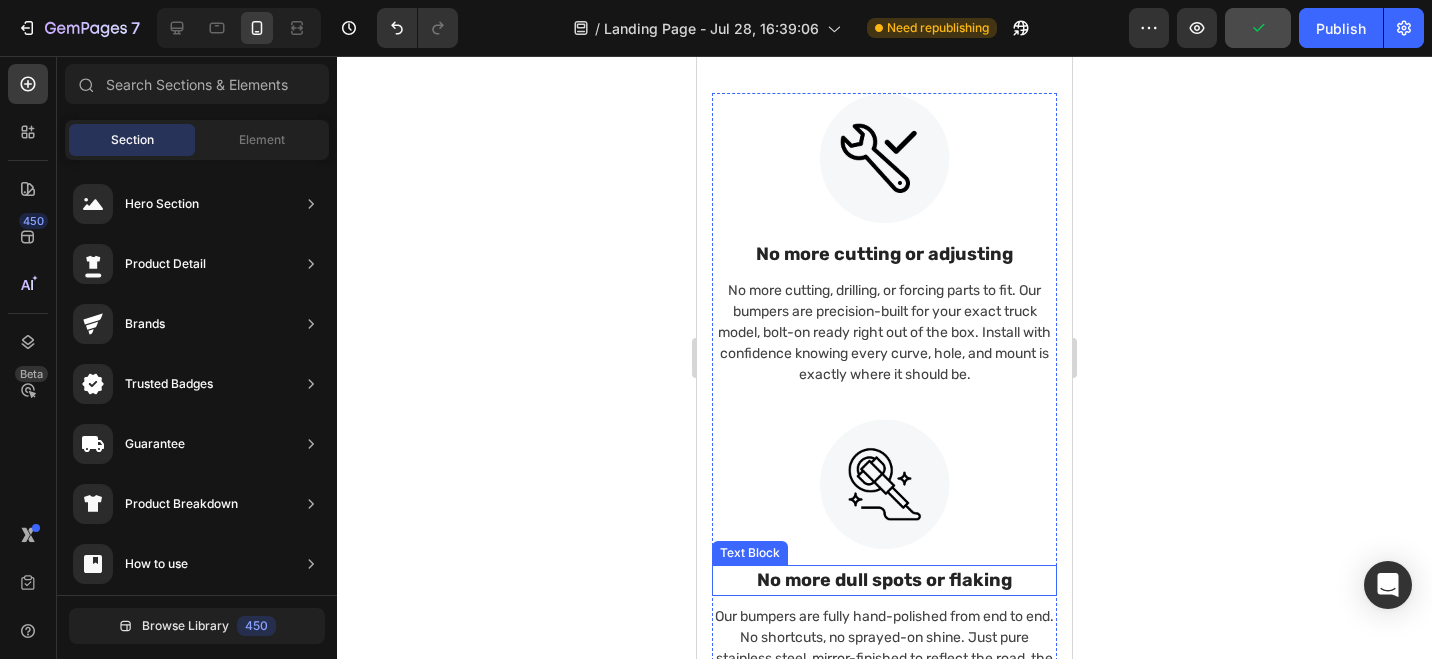 scroll, scrollTop: 775, scrollLeft: 0, axis: vertical 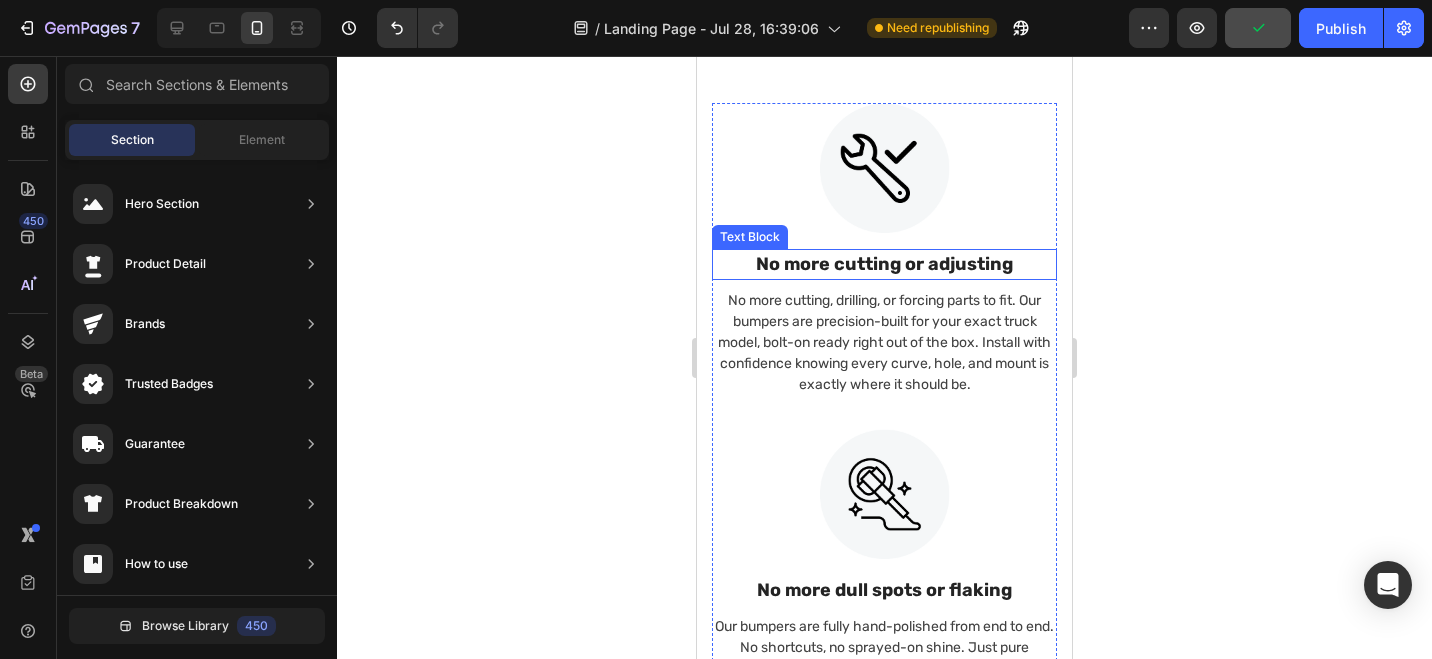 click on "No more cutting or adjusting" at bounding box center [884, 264] 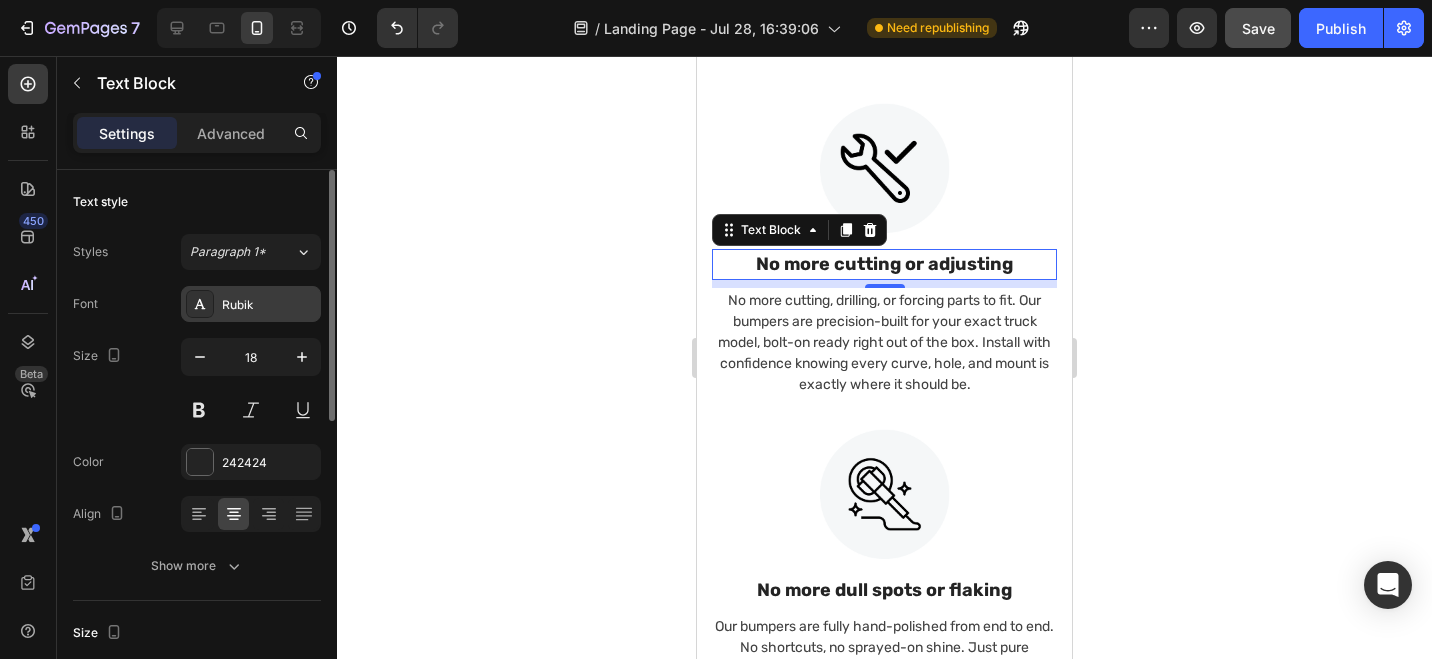 click on "Rubik" at bounding box center (269, 305) 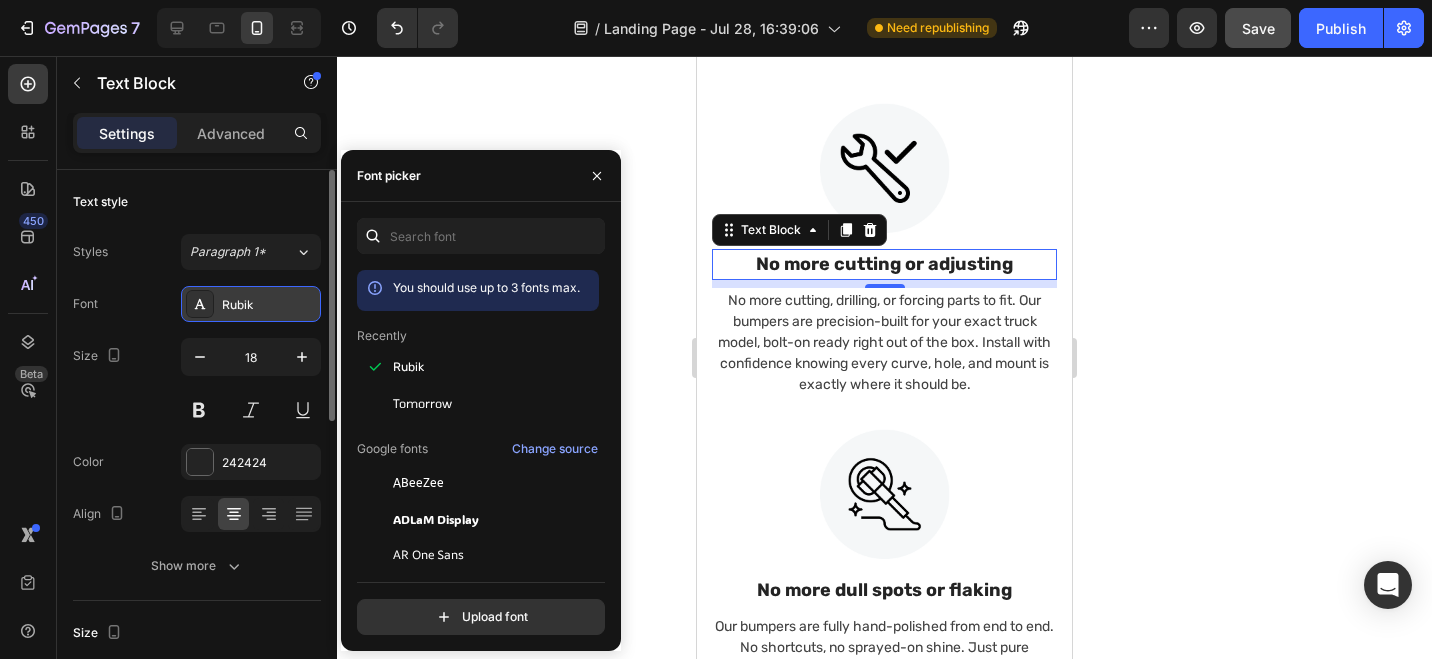 click on "Rubik" at bounding box center (269, 305) 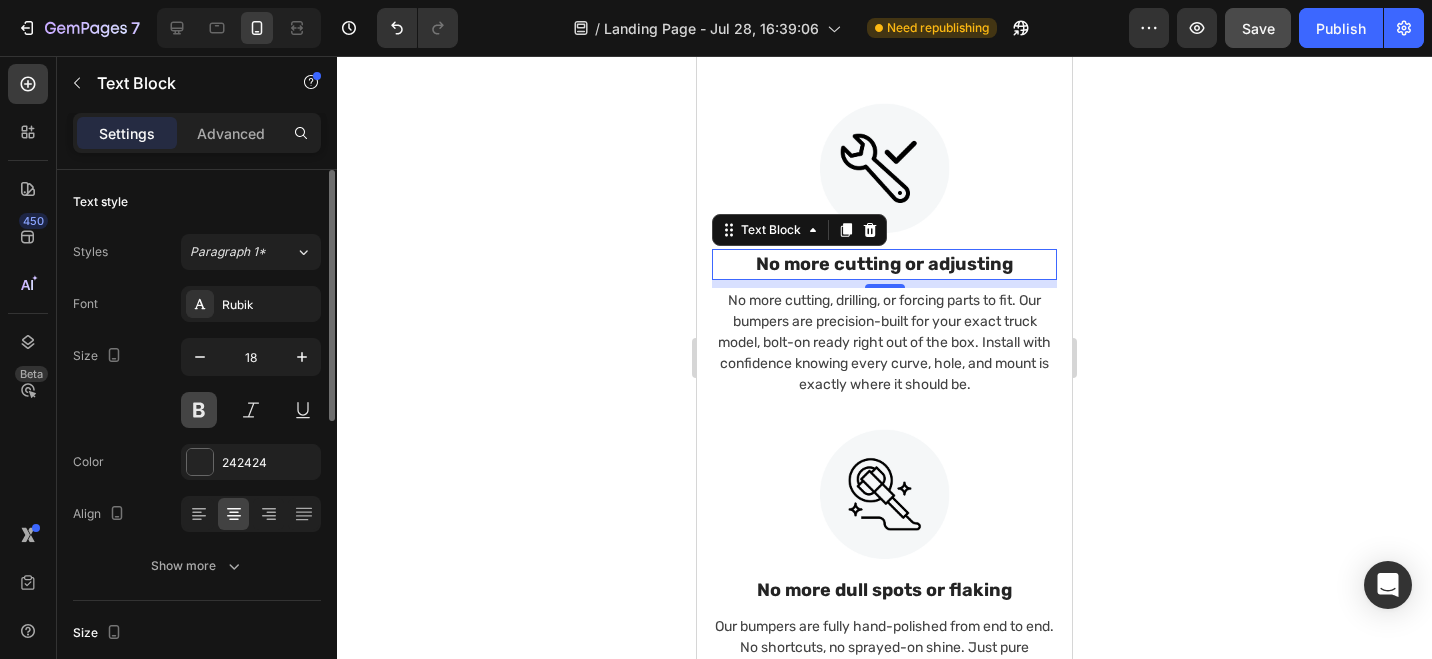click at bounding box center (199, 410) 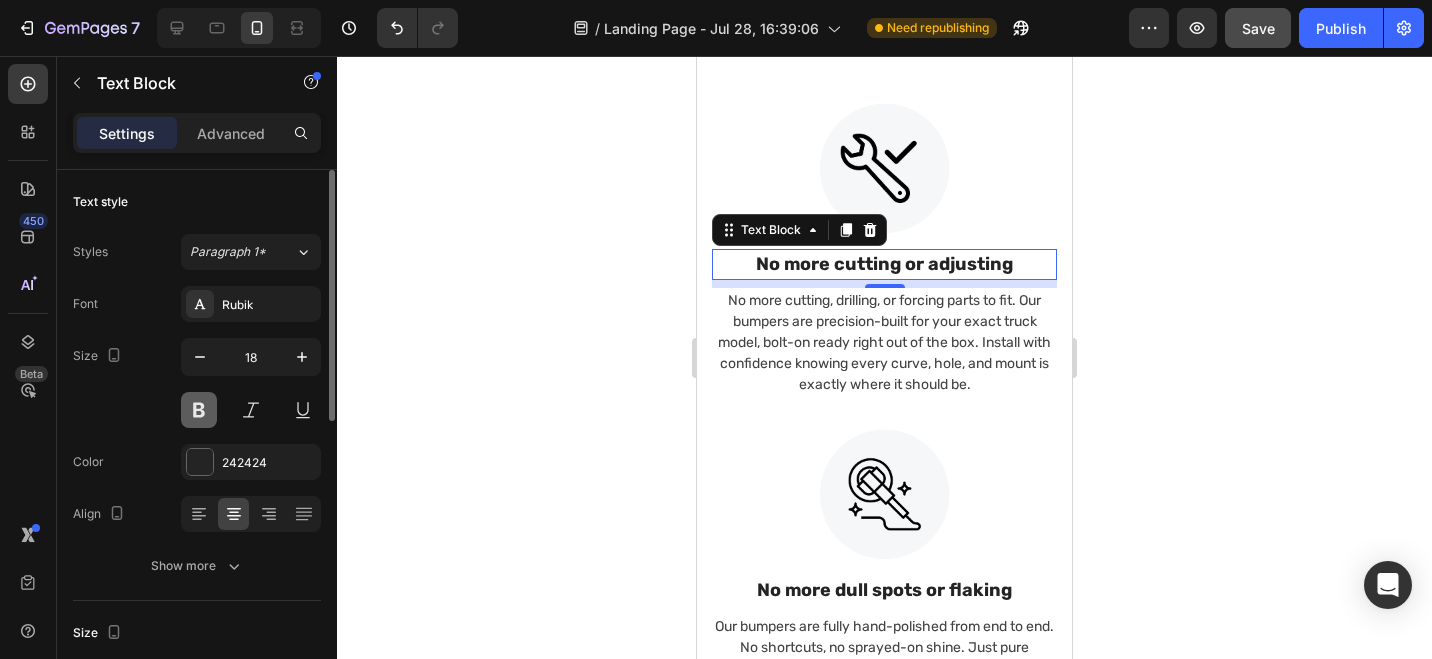 click at bounding box center (199, 410) 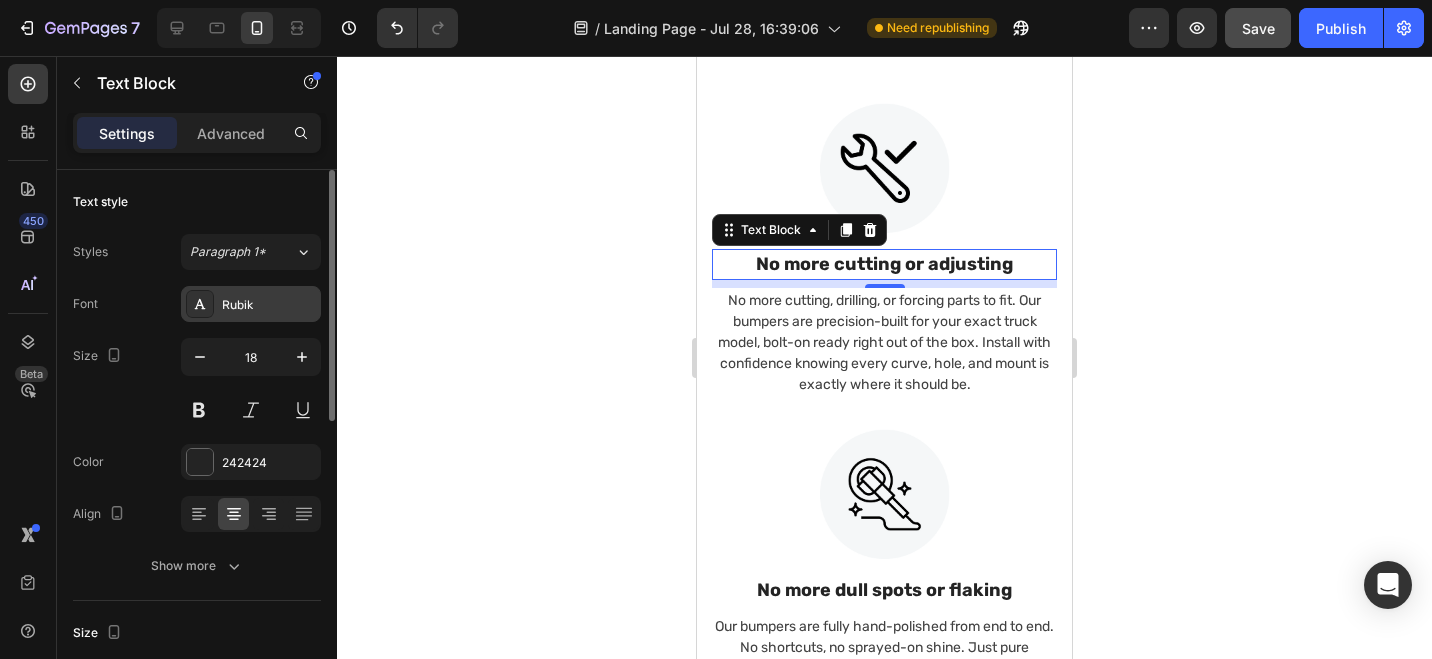 click on "Rubik" at bounding box center [251, 304] 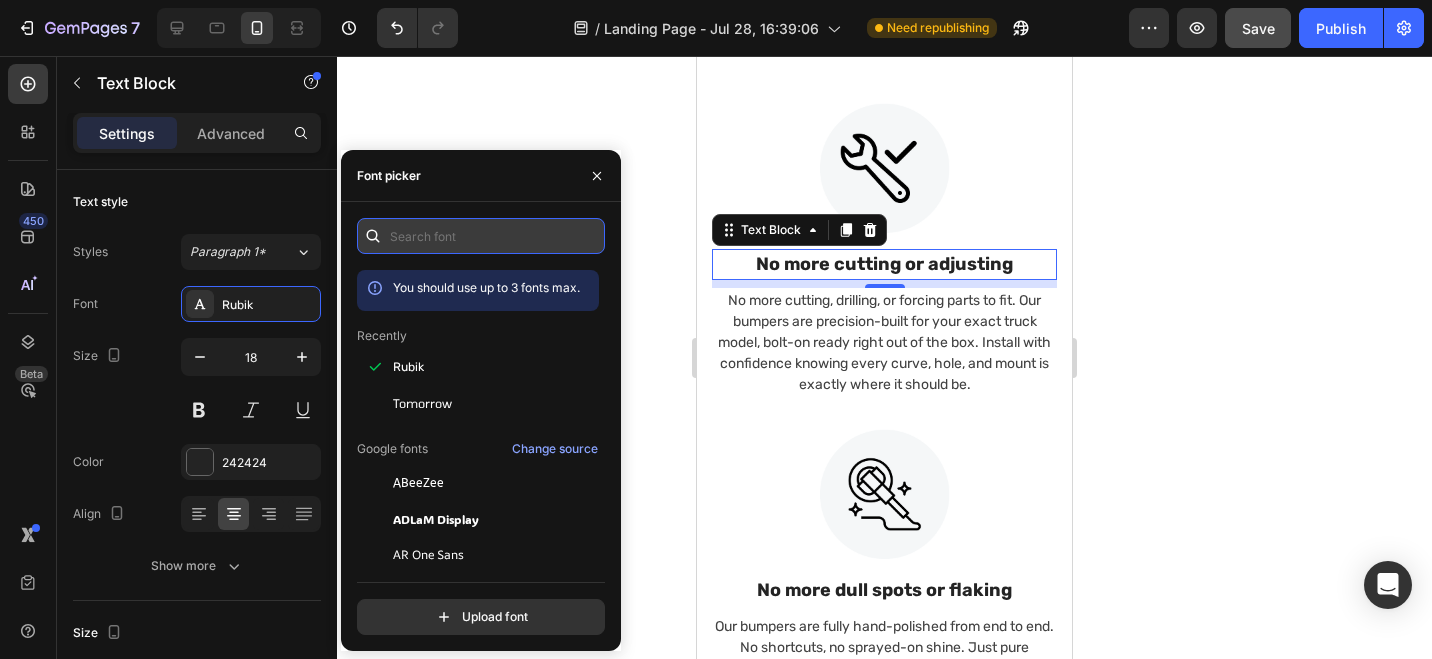 click at bounding box center [481, 236] 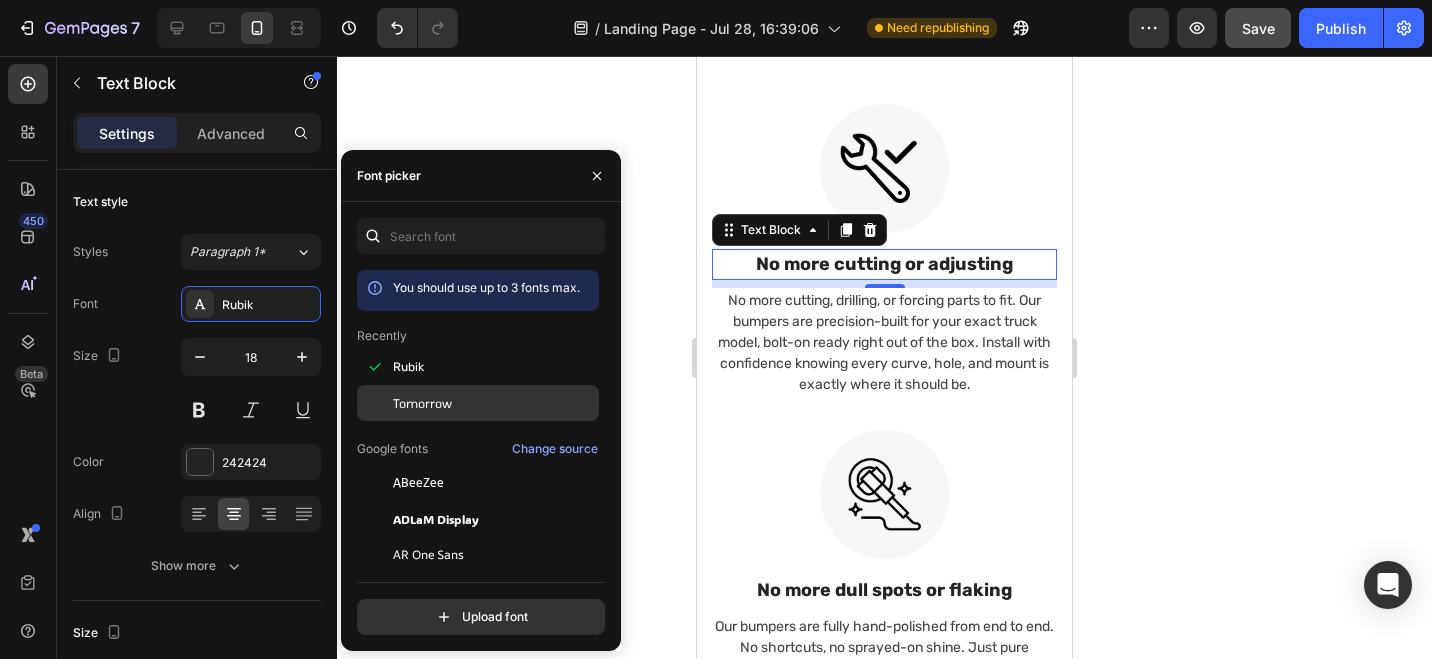 click on "Tomorrow" 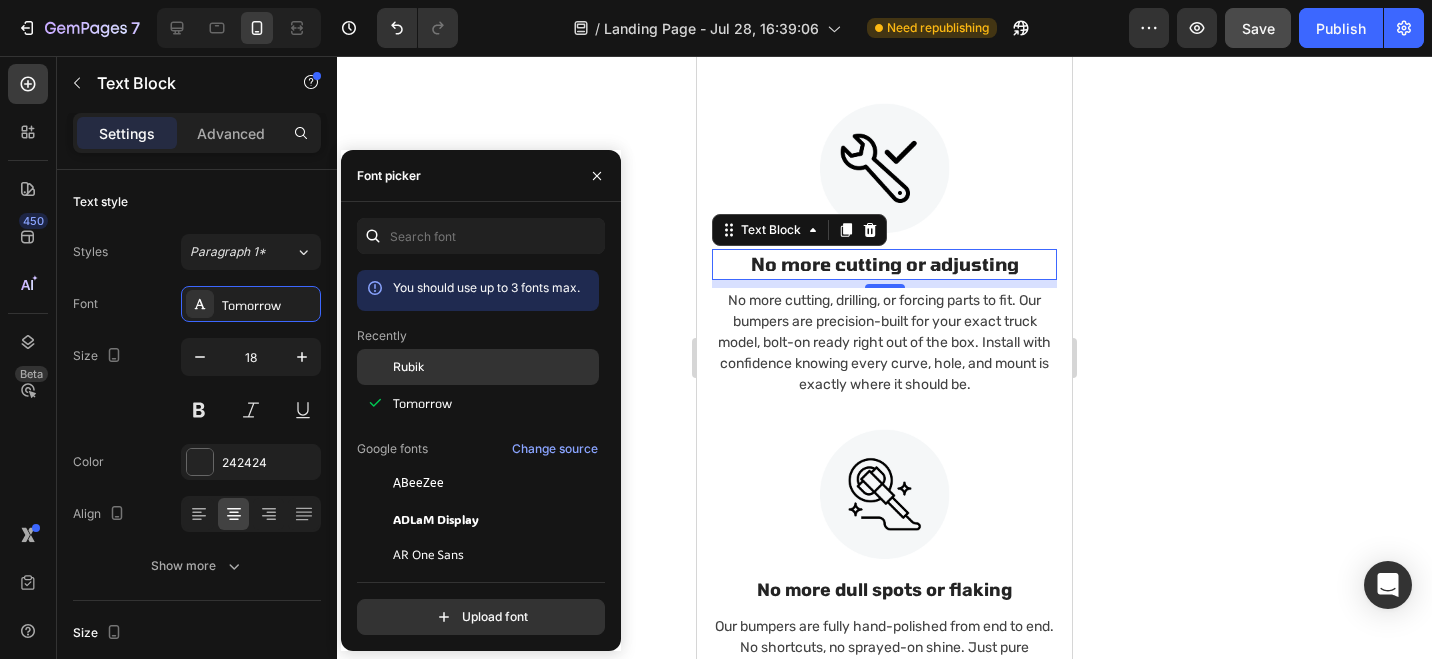 click on "Rubik" at bounding box center (494, 367) 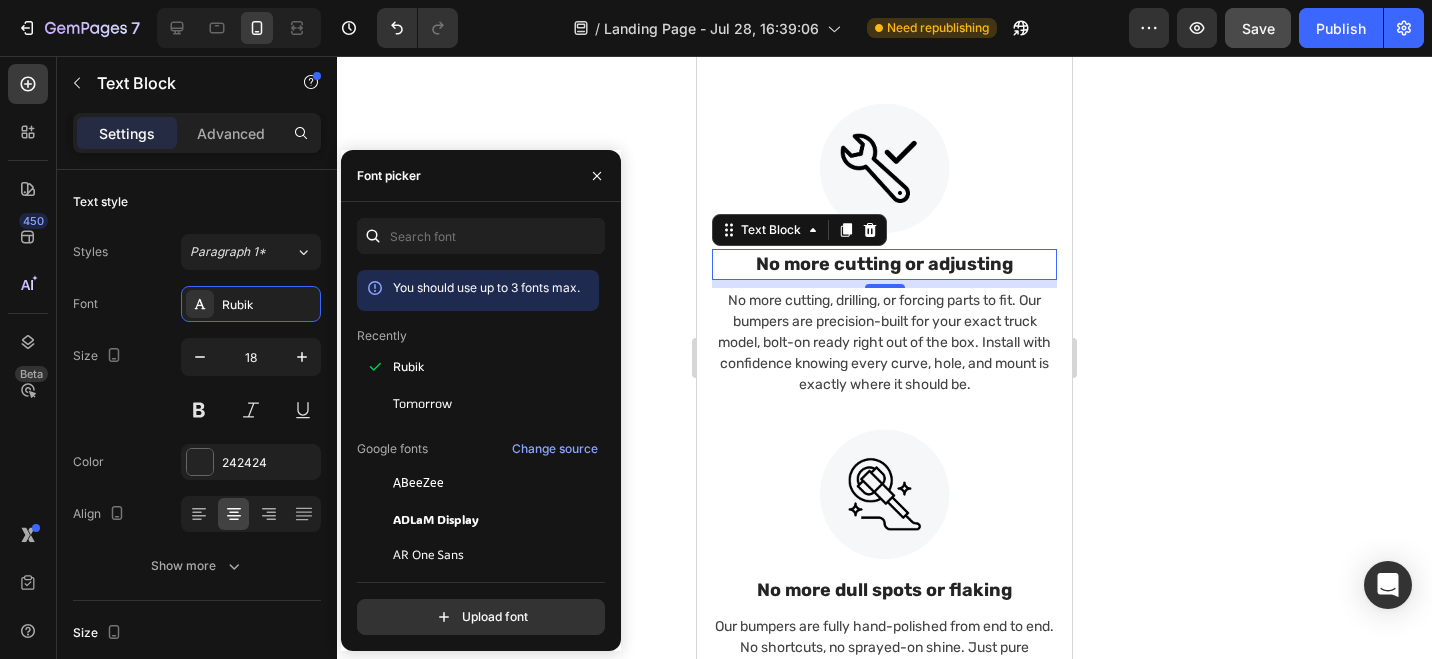 click 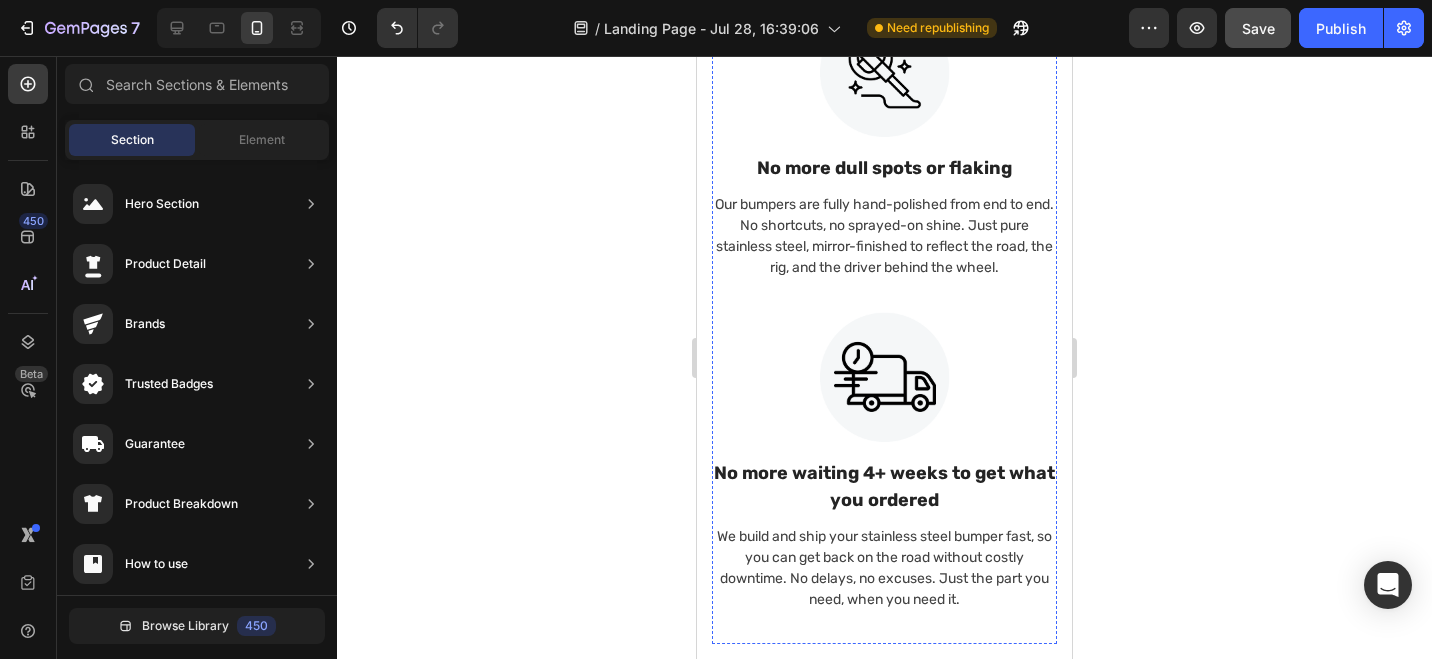 scroll, scrollTop: 1441, scrollLeft: 0, axis: vertical 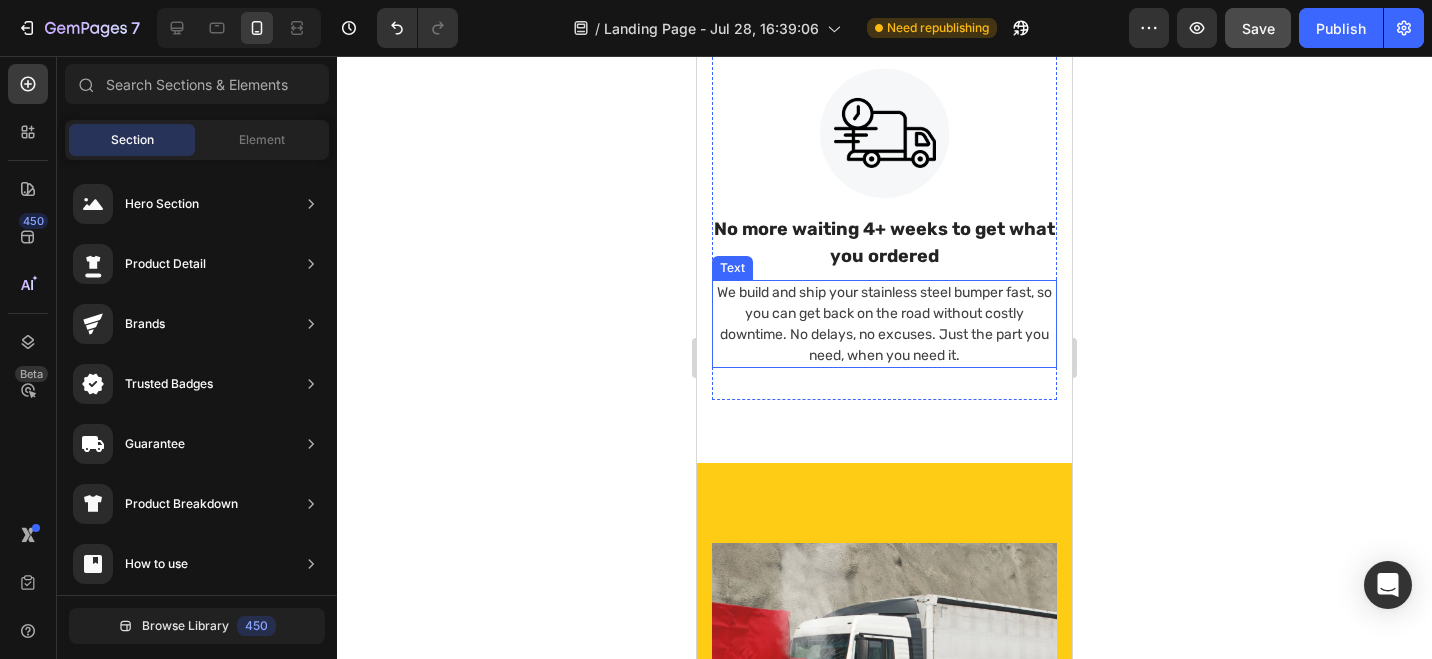 click on "No more waiting 4+ weeks to get what you ordered" at bounding box center [884, 243] 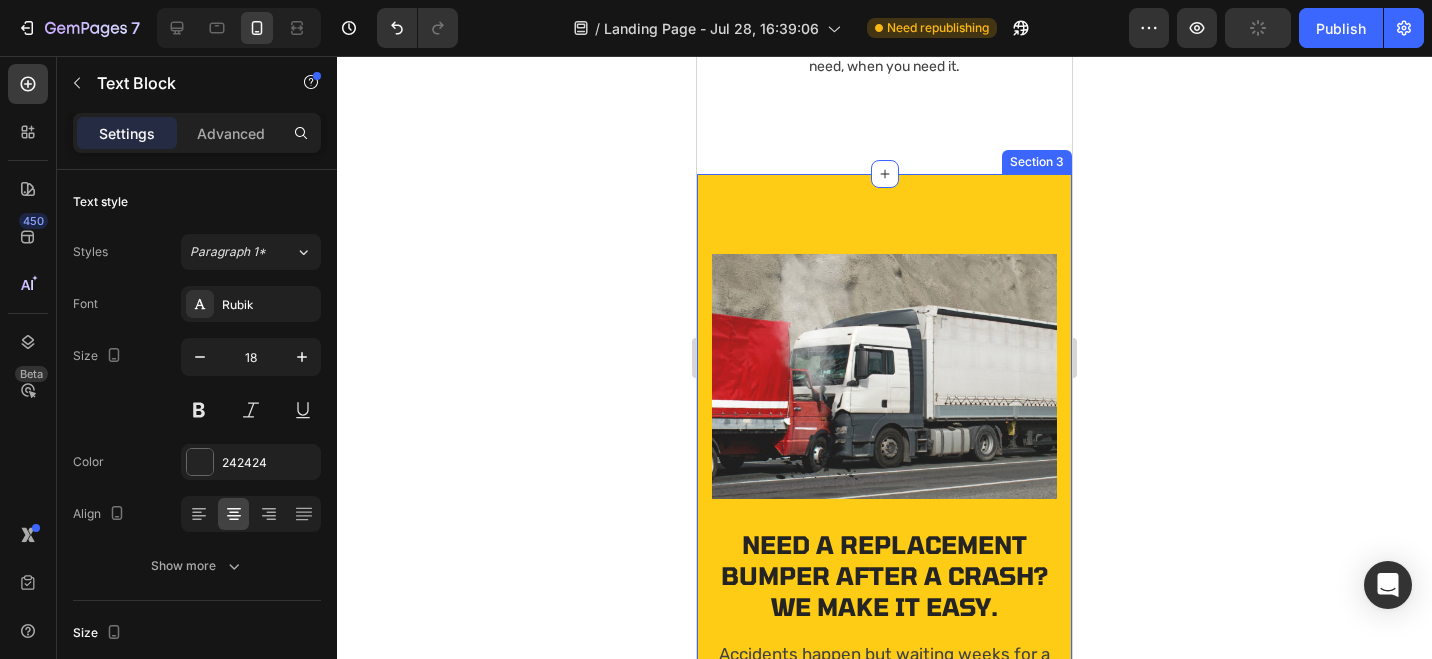 scroll, scrollTop: 1695, scrollLeft: 0, axis: vertical 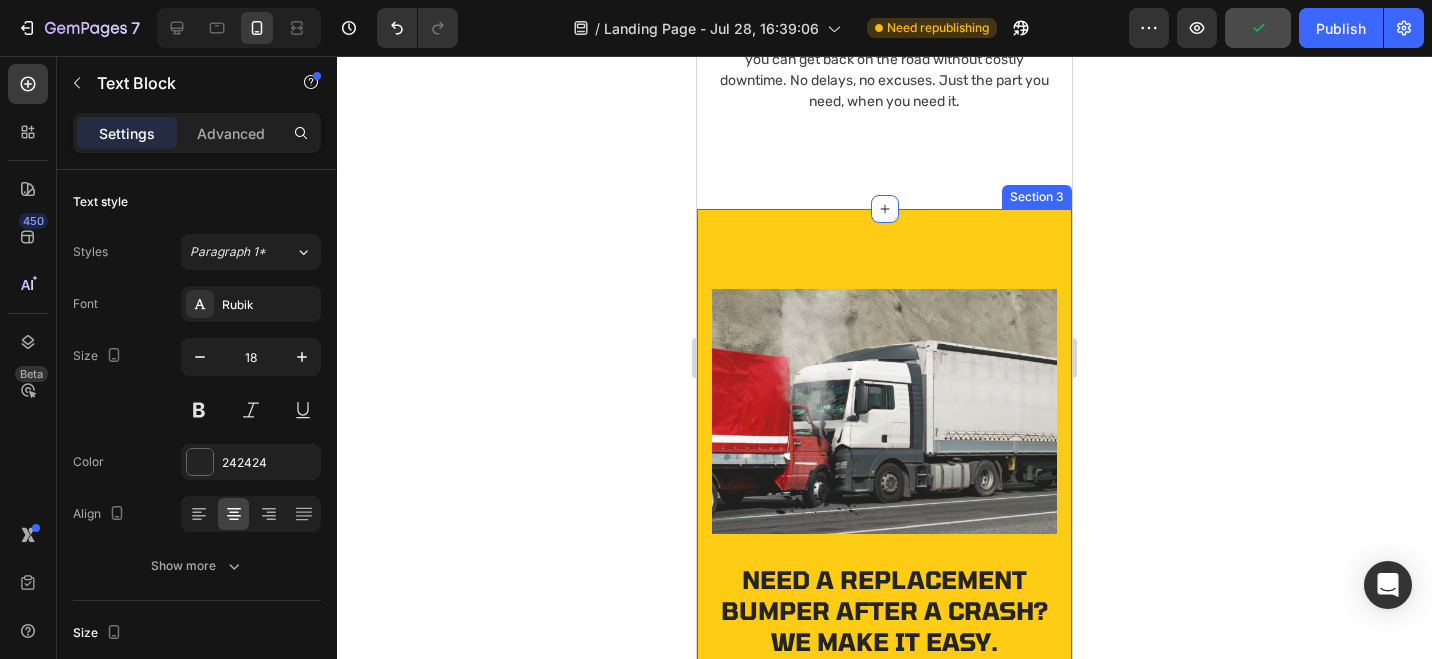 click on "Image Need a Replacement Bumper After a Crash? We Make It Easy. Heading Accidents happen but waiting weeks for a replacement shouldn't. Whether it's damage, rust, or wear and tear,  we make getting a new bumper fast and frustration-free. Text block Row Image Image Exact fitment, zero delay. Heading Row Image Fully polished, no compromise. Heading Row Image Just enter your model, we’ll handle the rest Heading Row GET YOURS NOW Button Row Product Section 3" at bounding box center (884, 847) 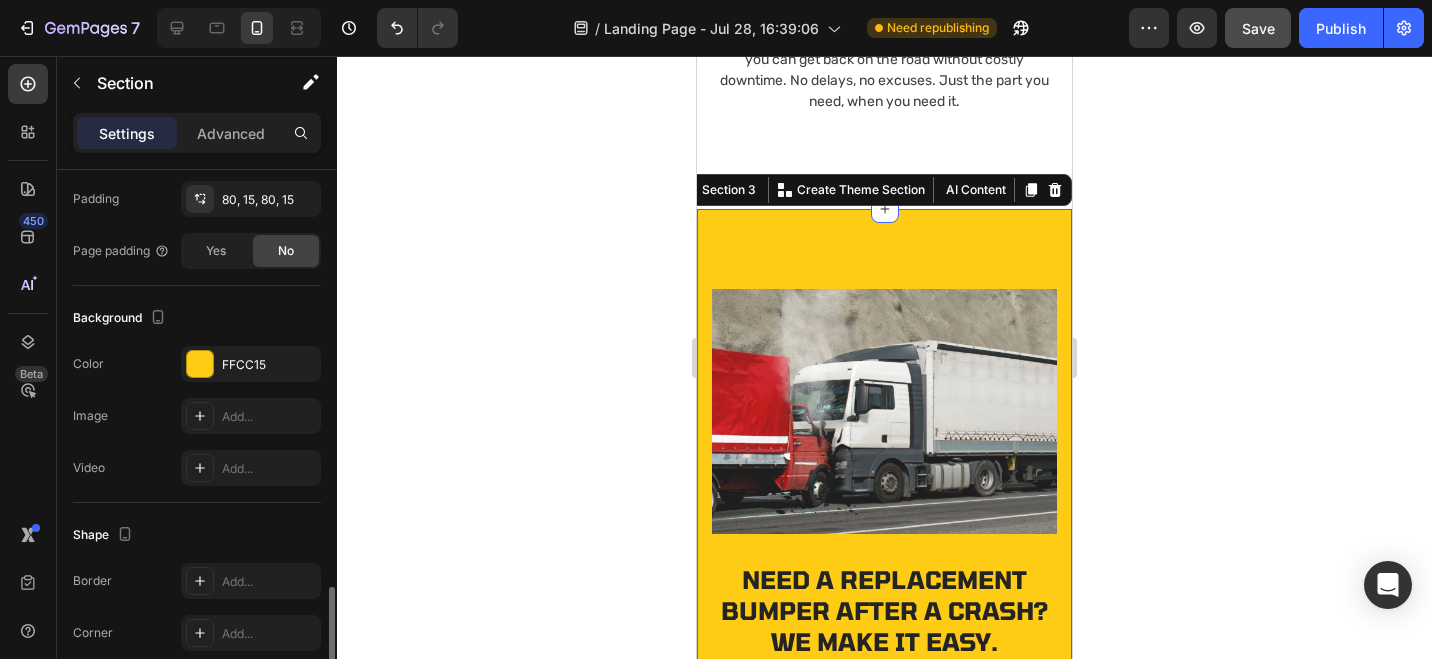 scroll, scrollTop: 622, scrollLeft: 0, axis: vertical 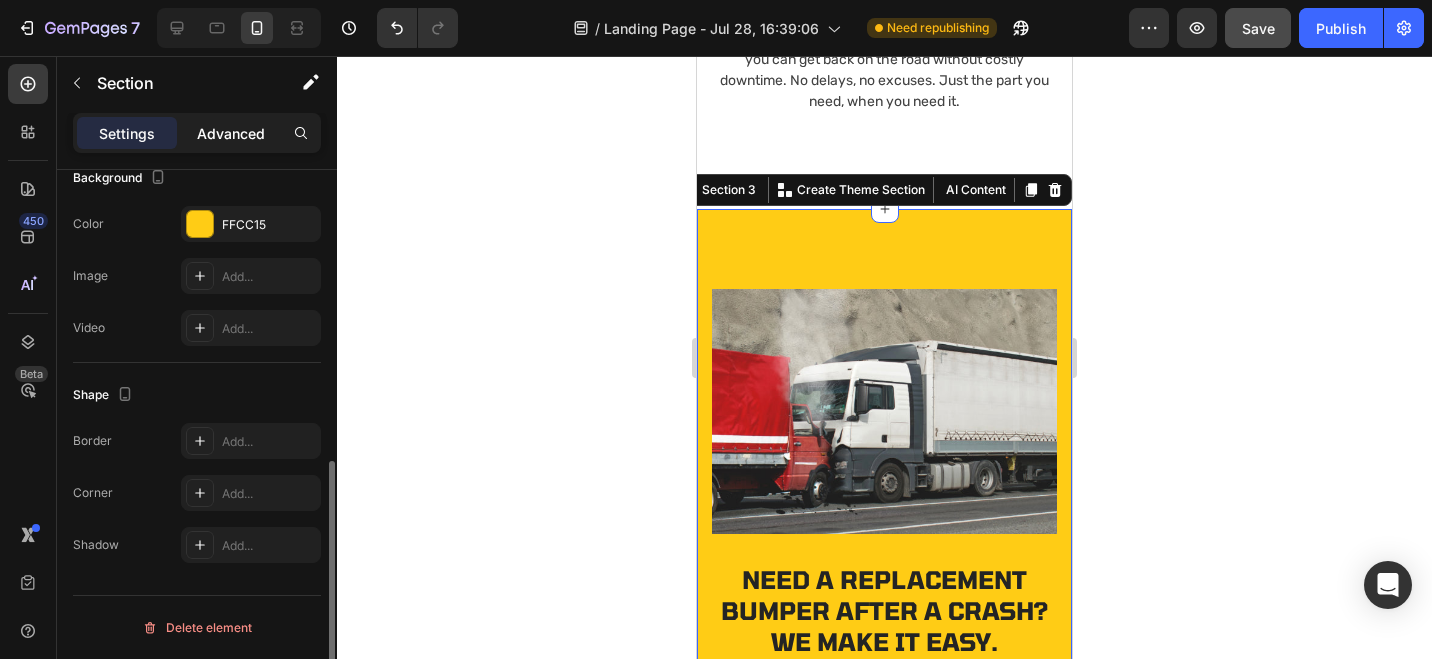 click on "Advanced" at bounding box center [231, 133] 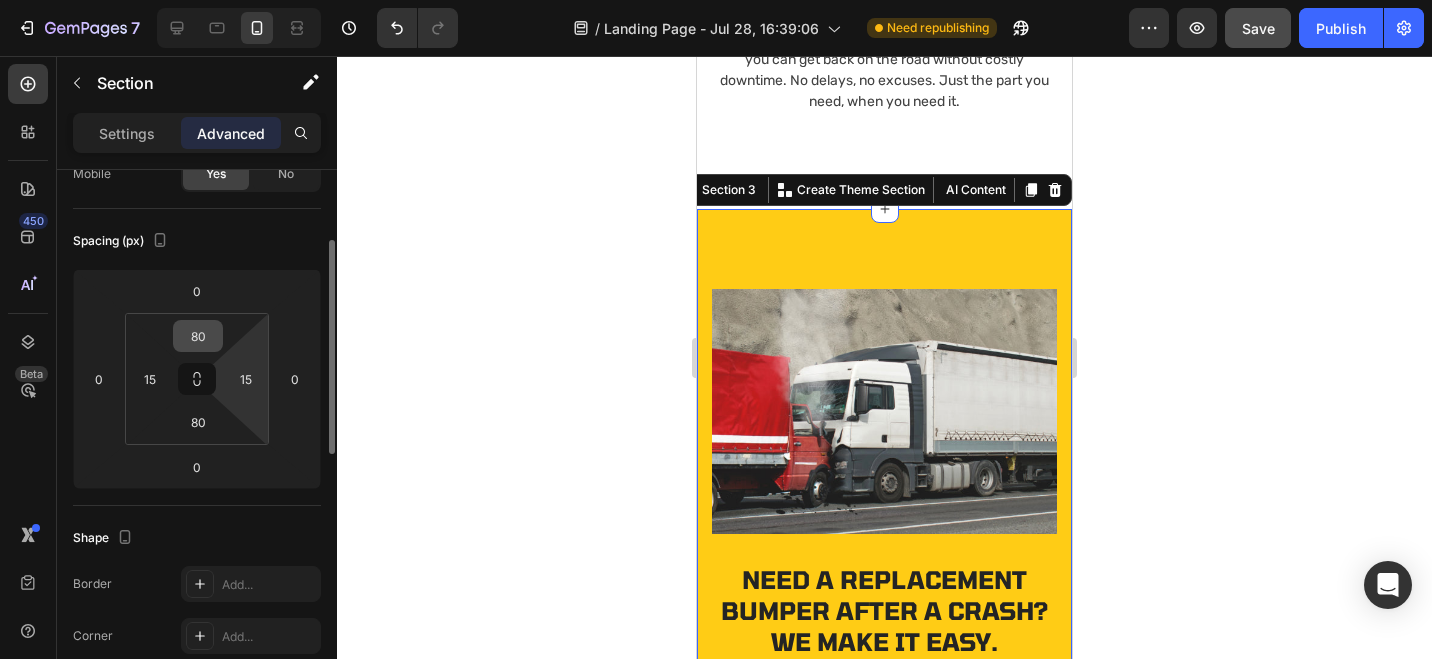 scroll, scrollTop: 158, scrollLeft: 0, axis: vertical 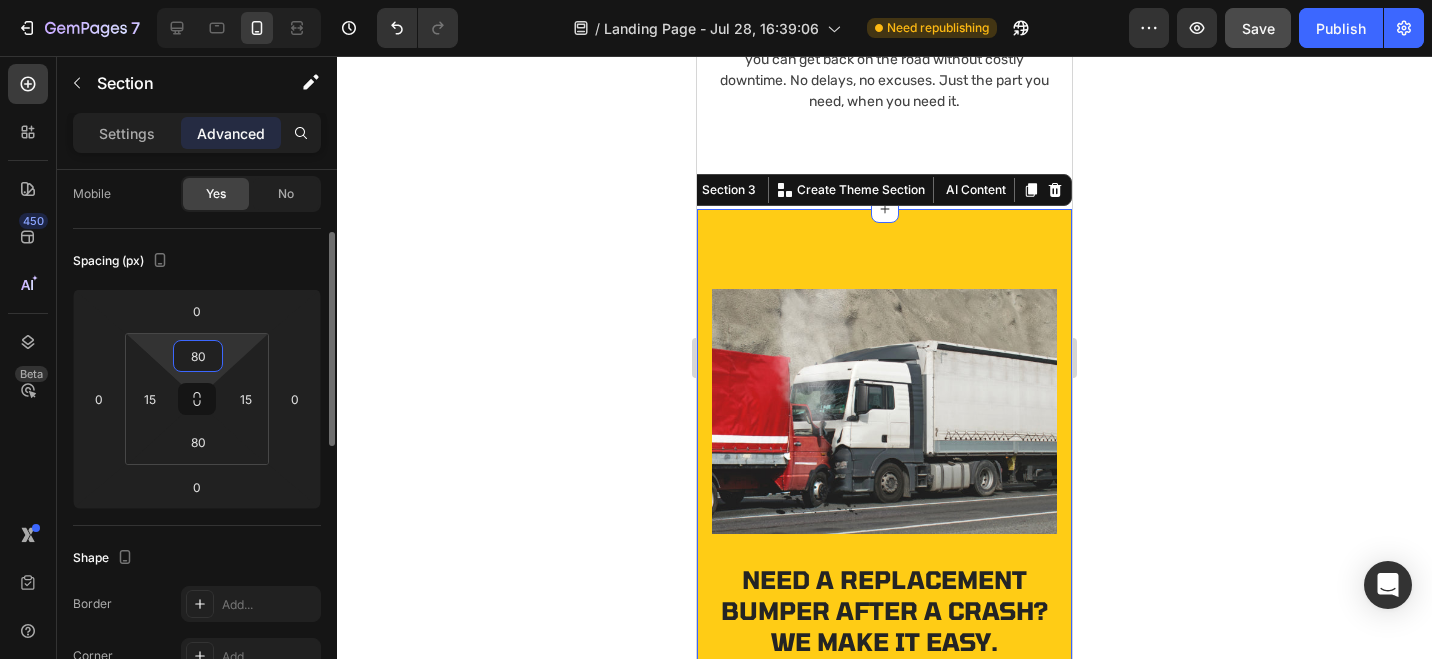 click on "80" at bounding box center (198, 356) 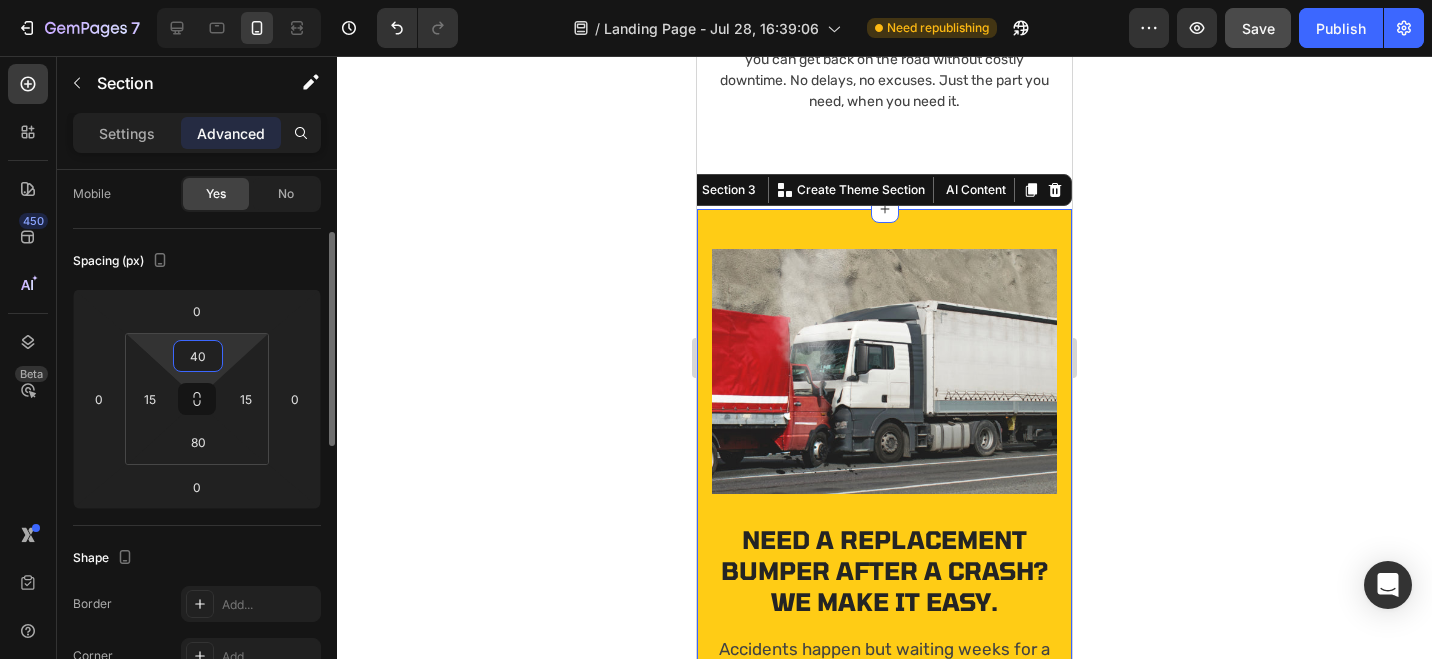 type on "4" 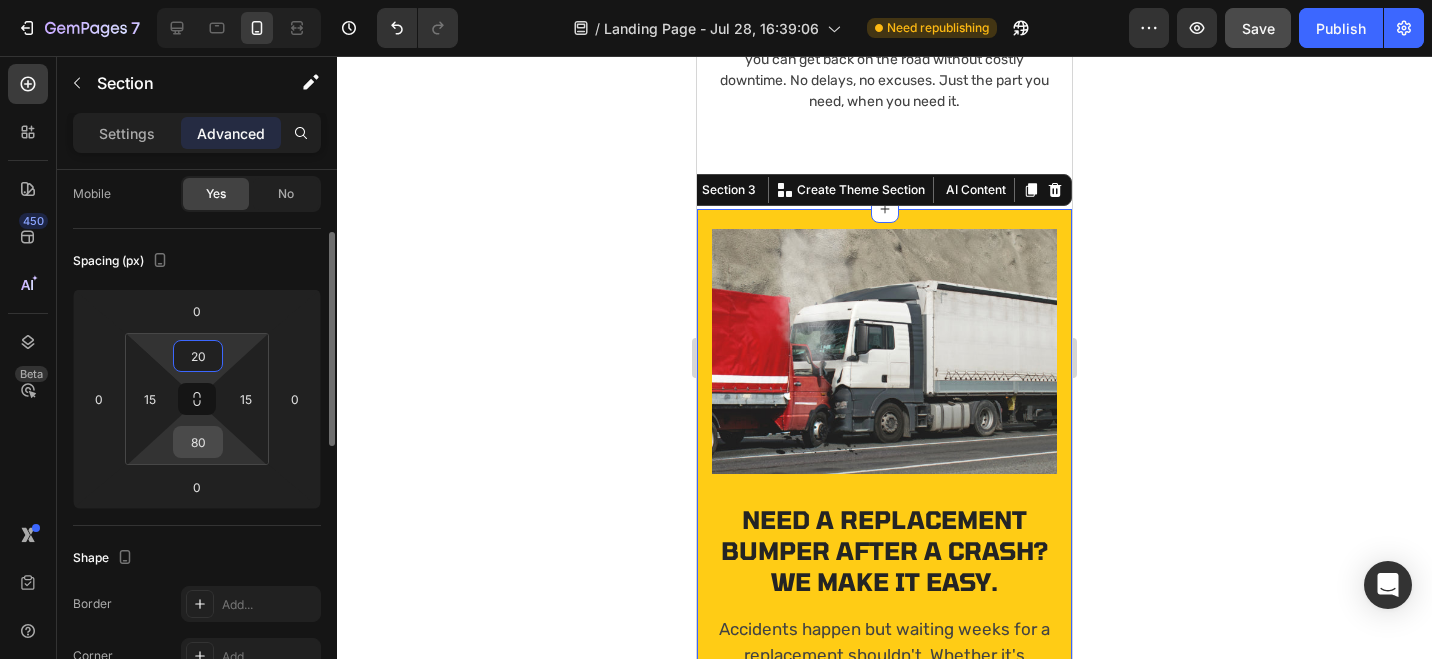 type on "20" 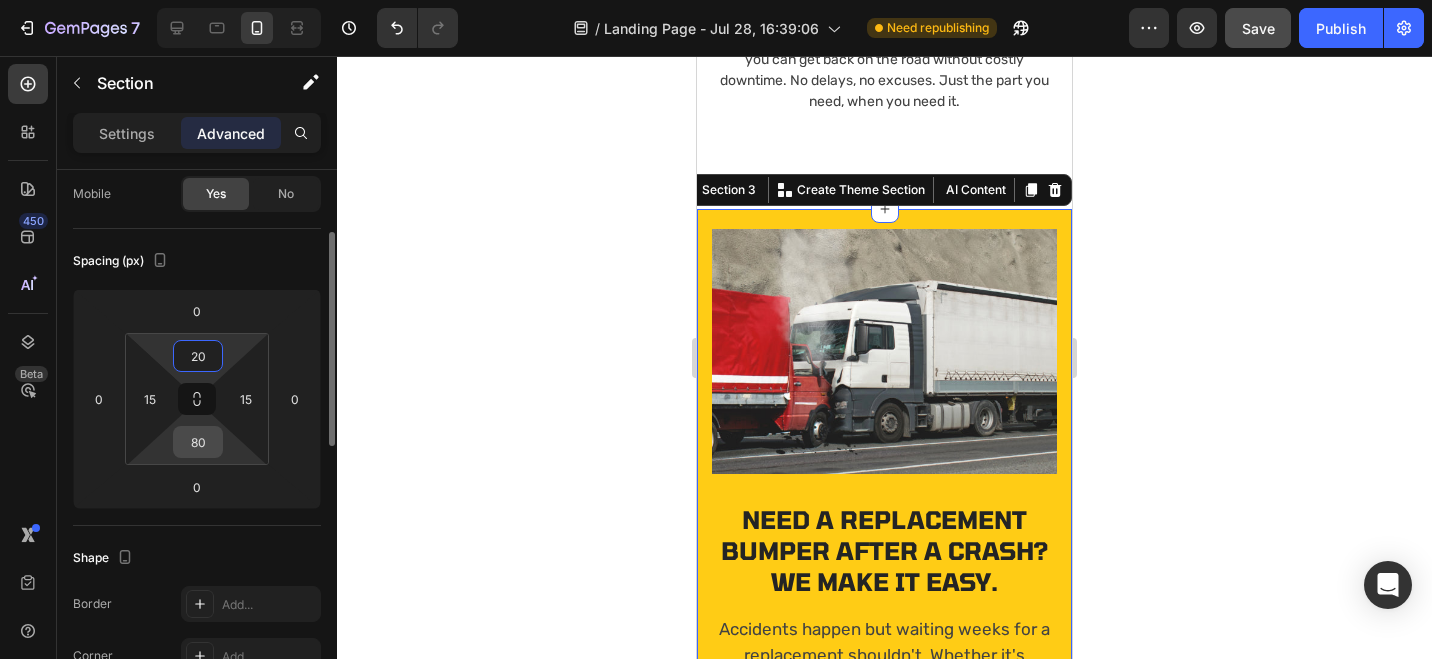 click on "80" at bounding box center (198, 442) 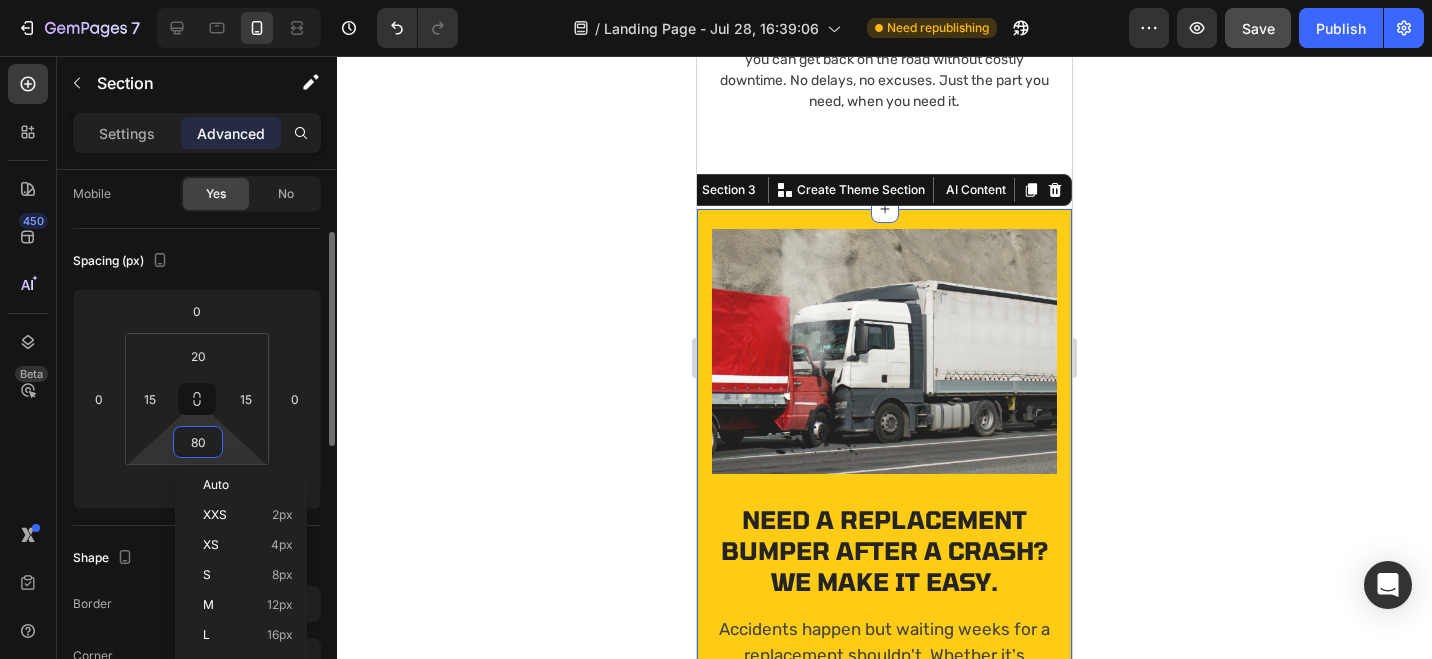 click on "80" at bounding box center [198, 442] 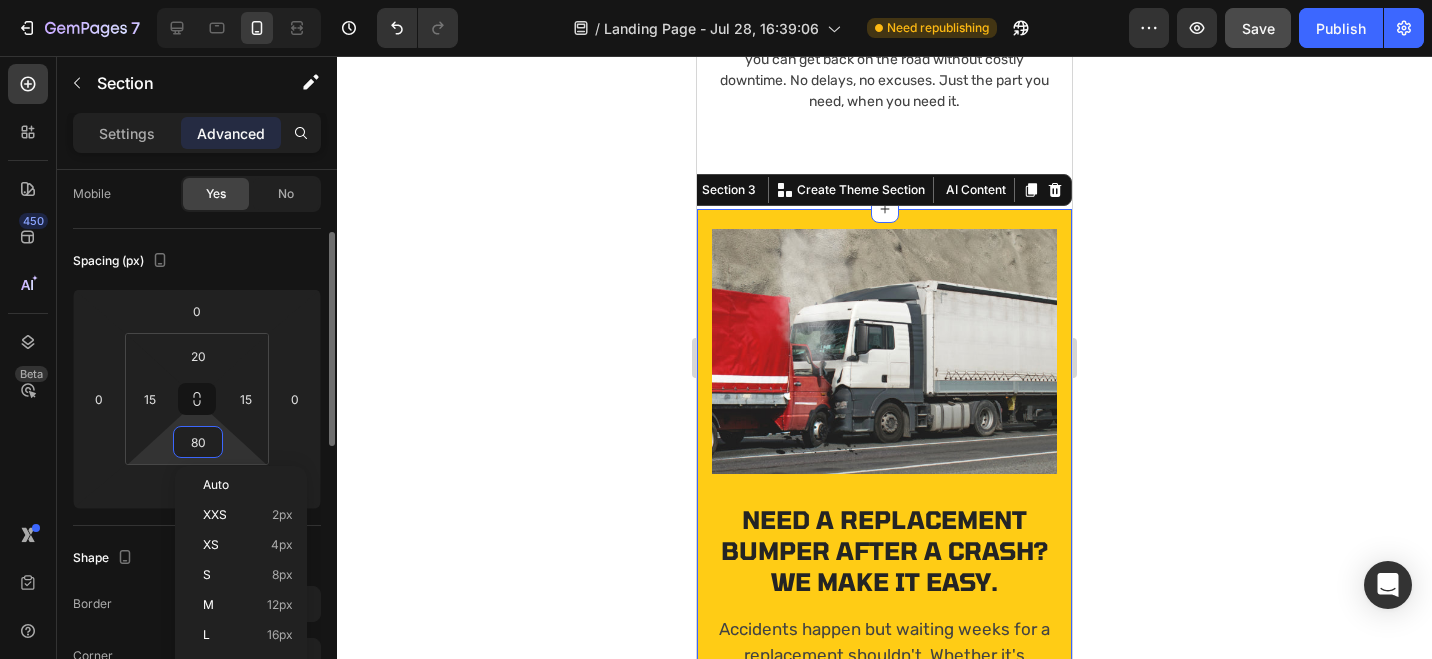 click on "80" at bounding box center [198, 442] 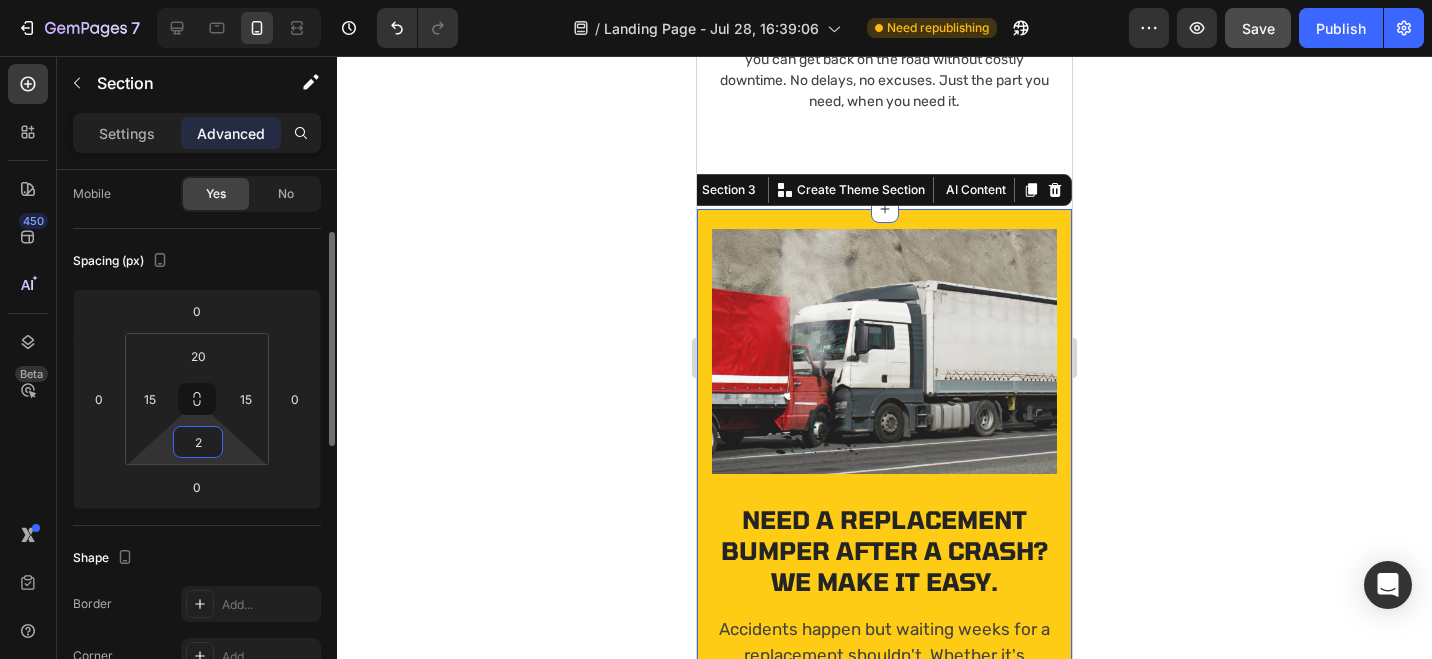 type on "20" 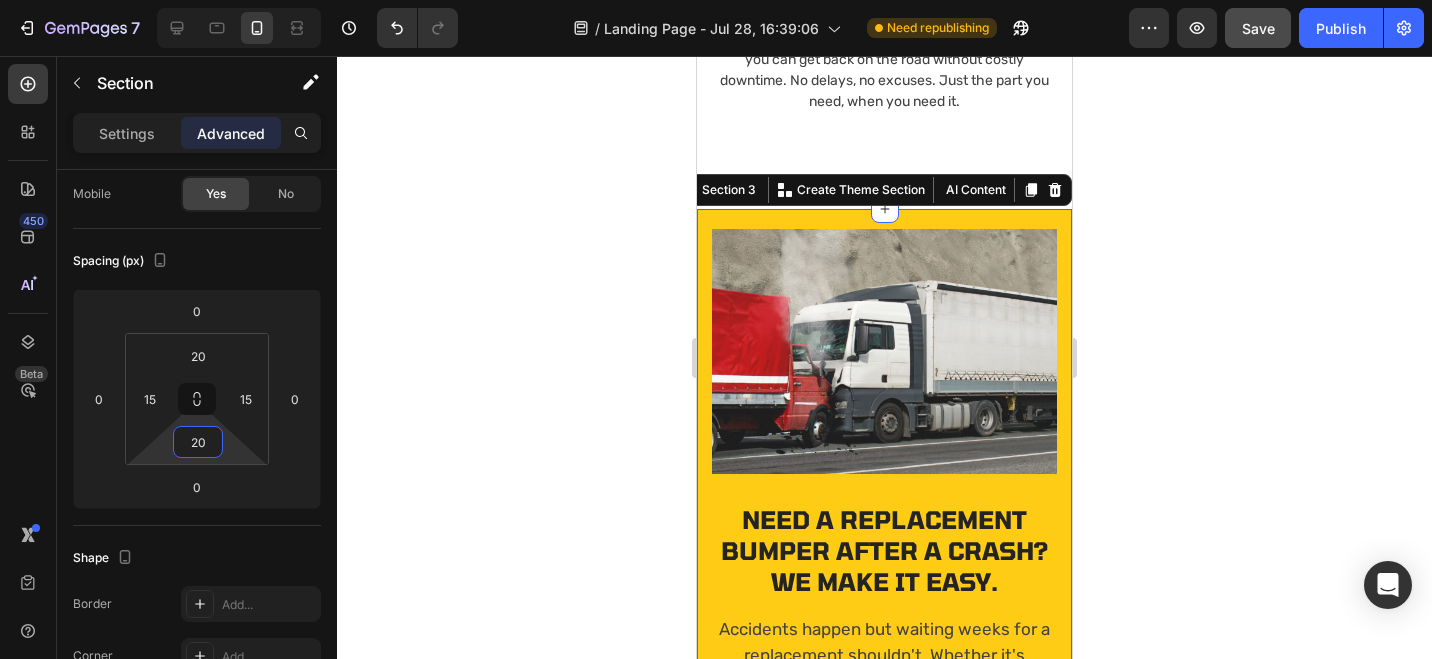 click 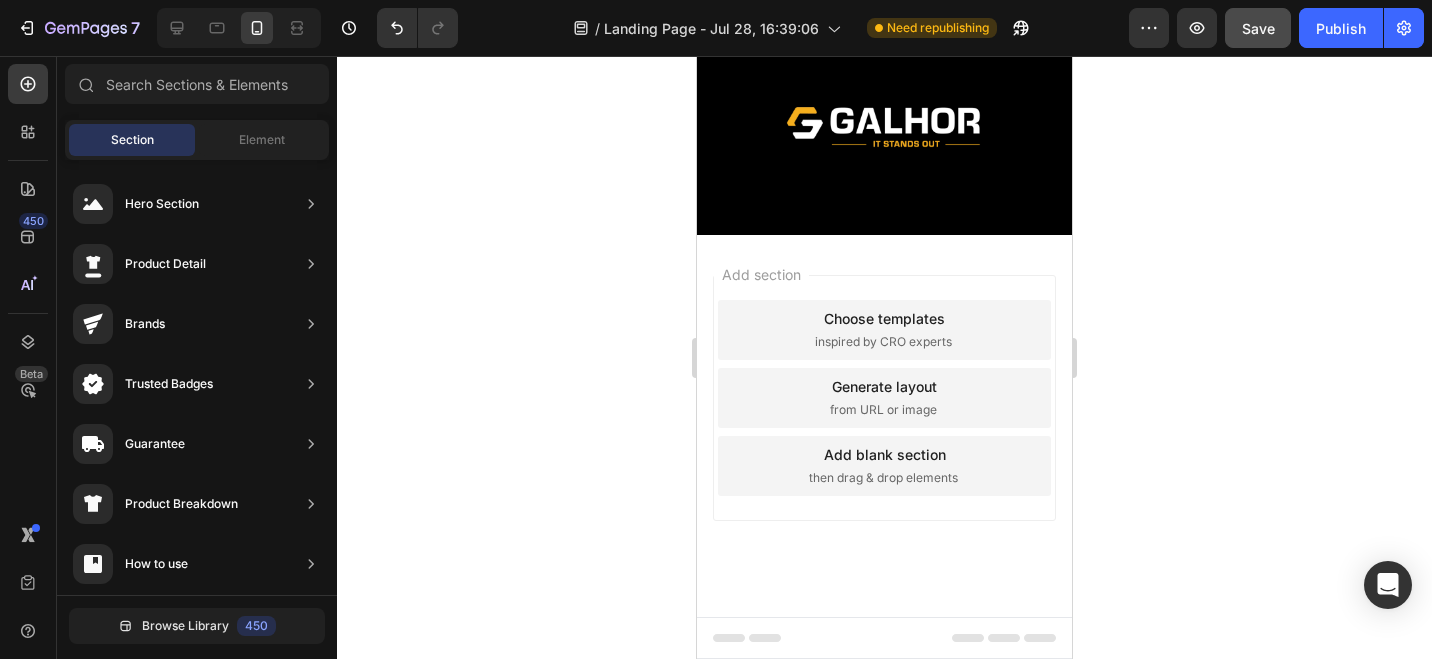 scroll, scrollTop: 5488, scrollLeft: 0, axis: vertical 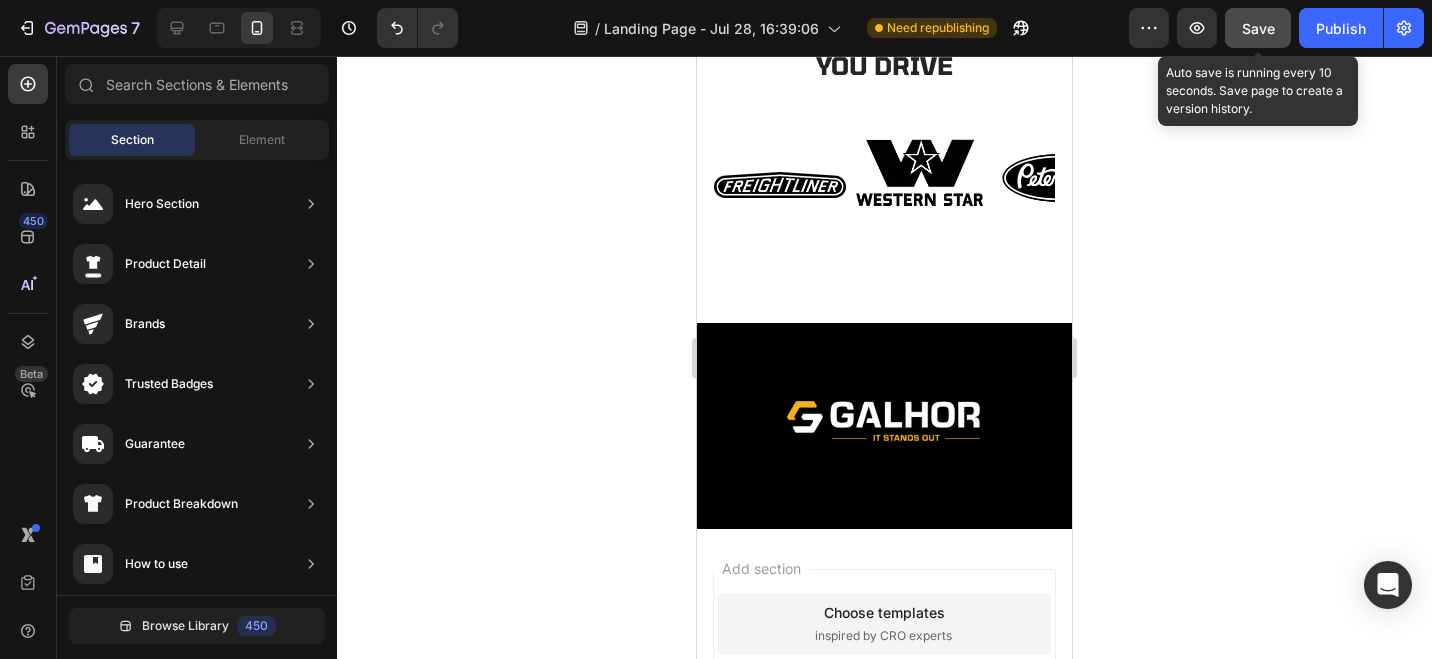 click on "Save" 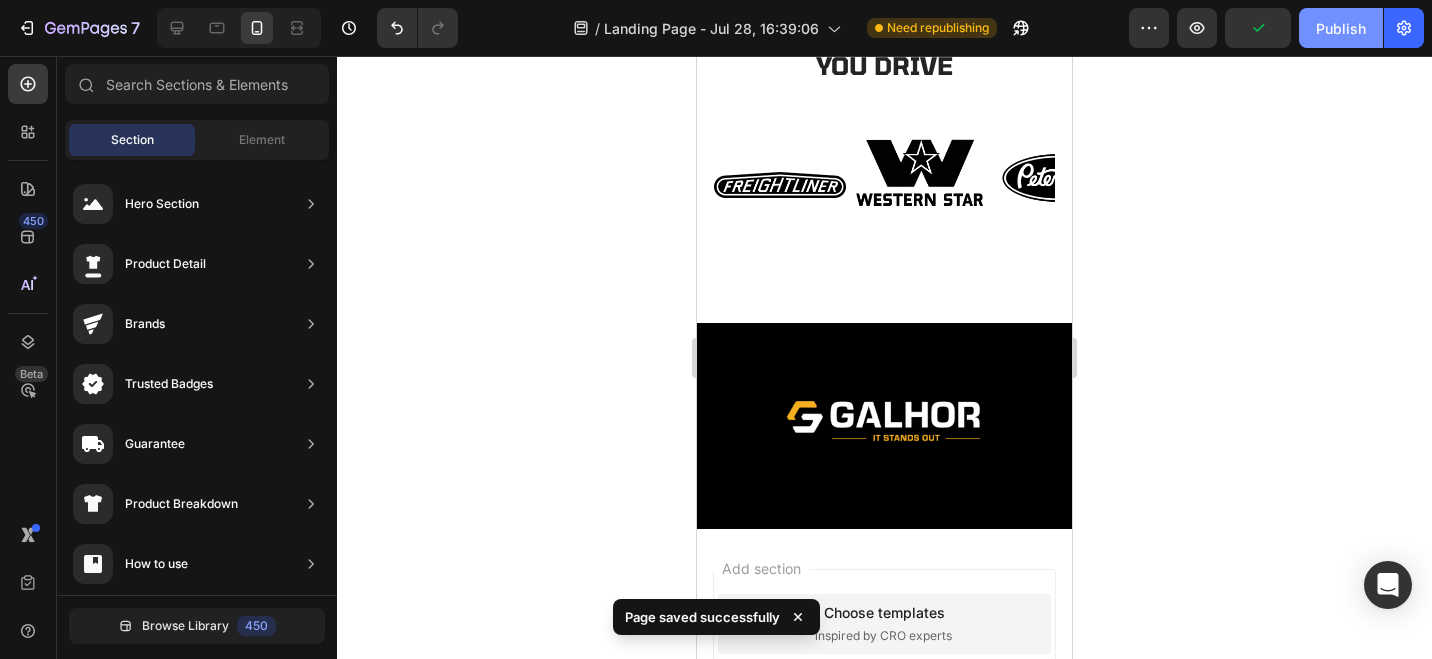 click on "Publish" at bounding box center [1341, 28] 